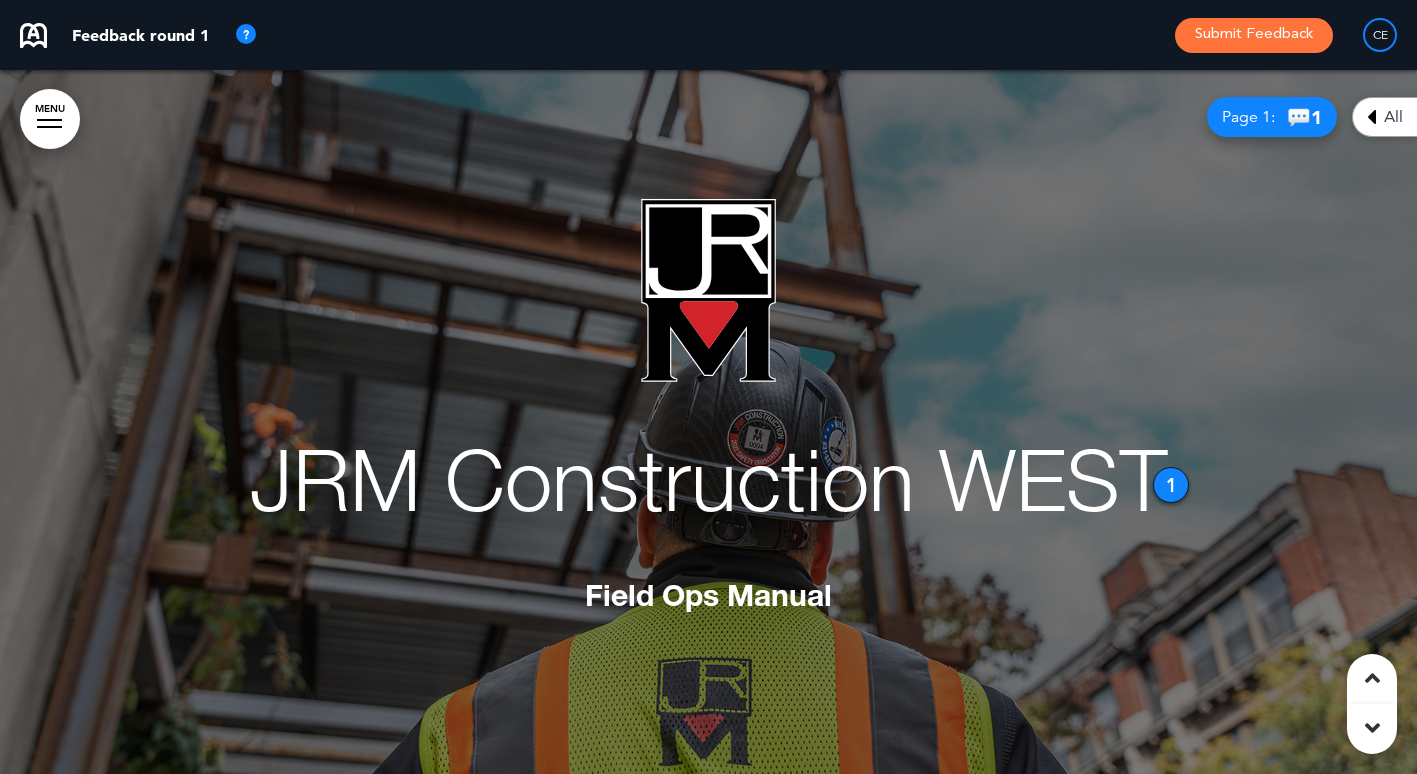 scroll, scrollTop: 3076, scrollLeft: 0, axis: vertical 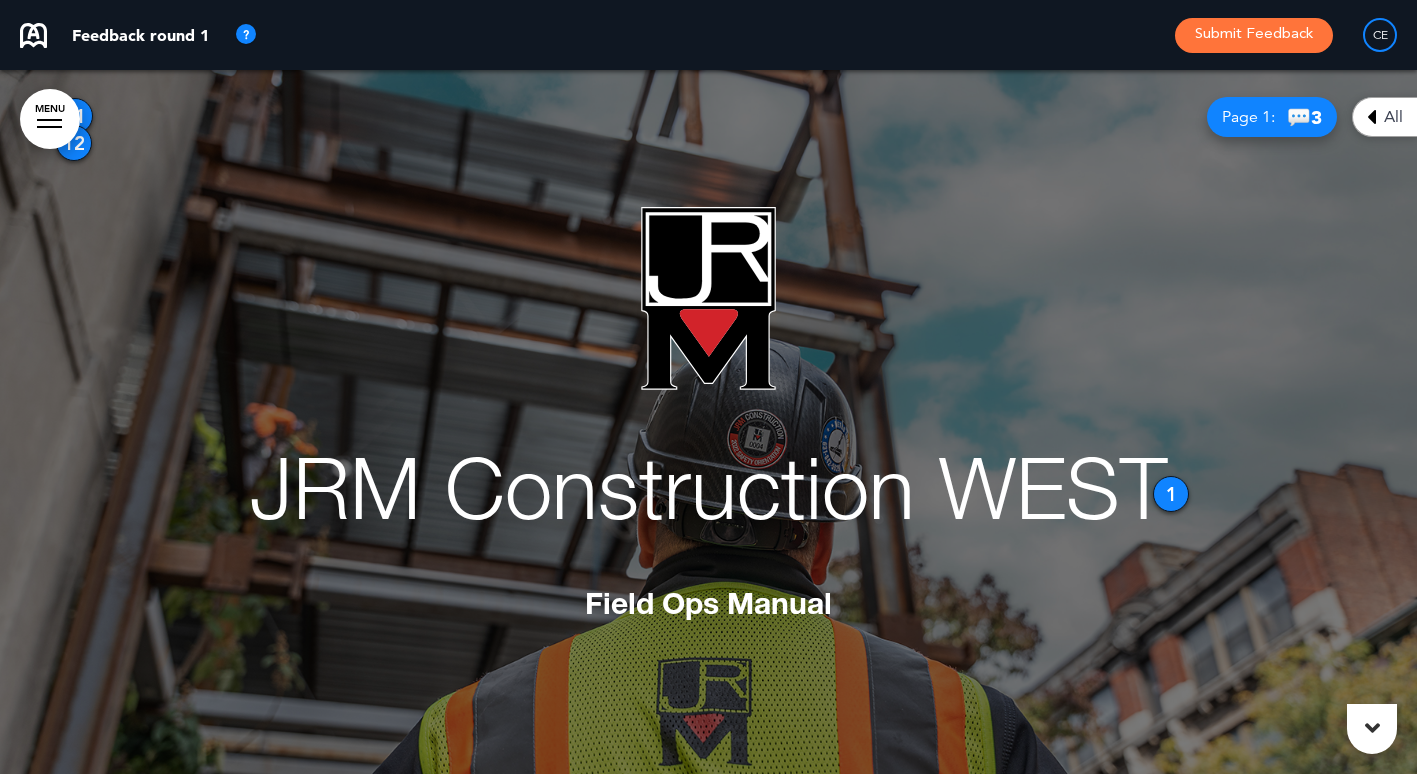 click on "12" at bounding box center (74, 143) 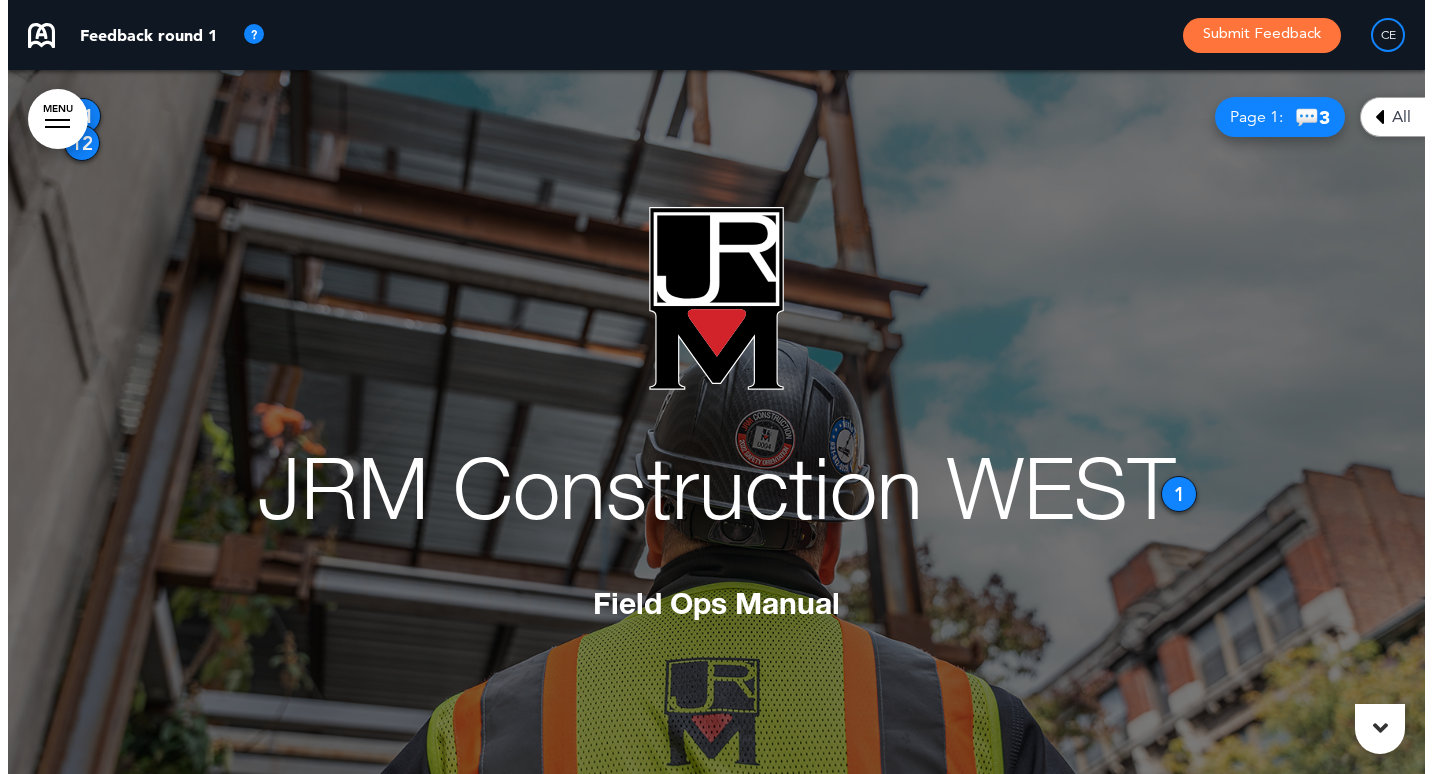 scroll, scrollTop: 11, scrollLeft: 0, axis: vertical 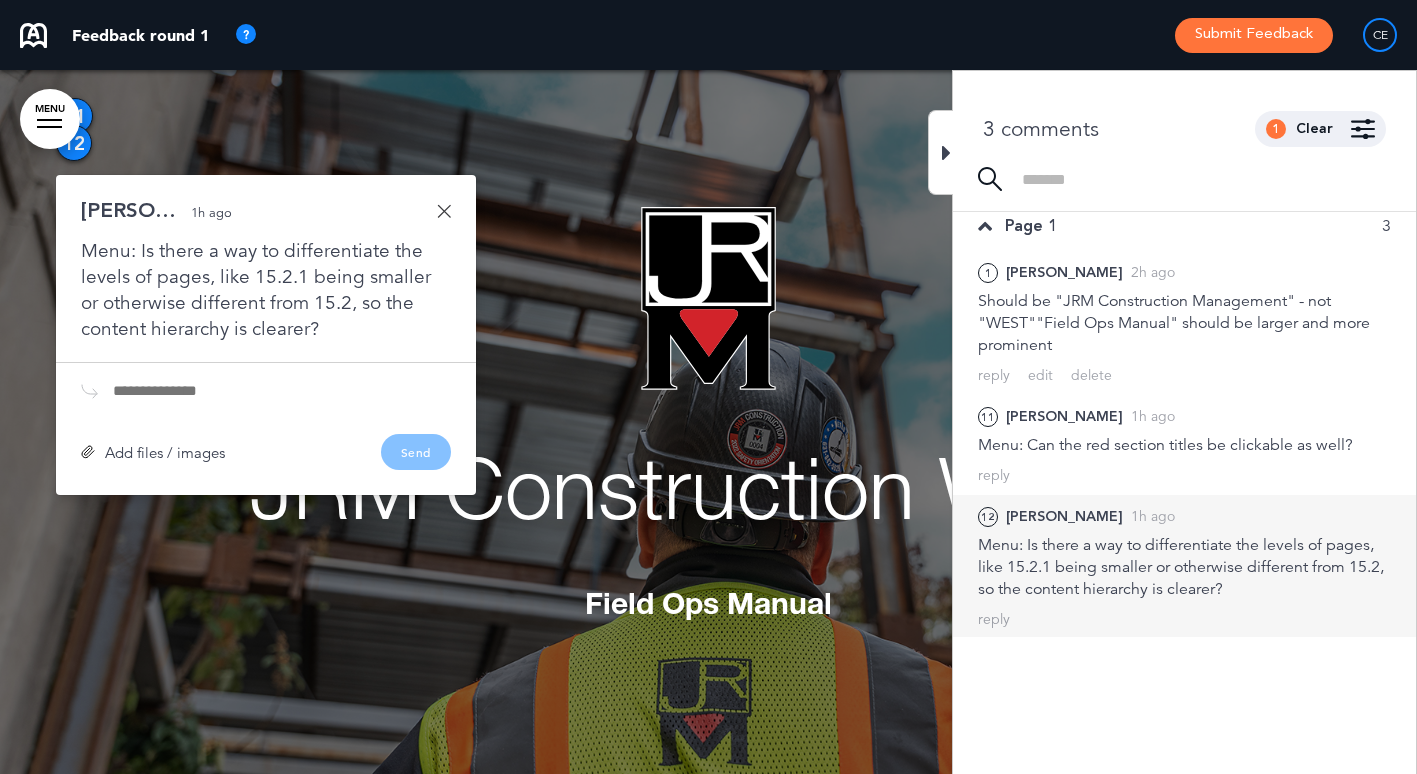 click on "11" at bounding box center (75, 116) 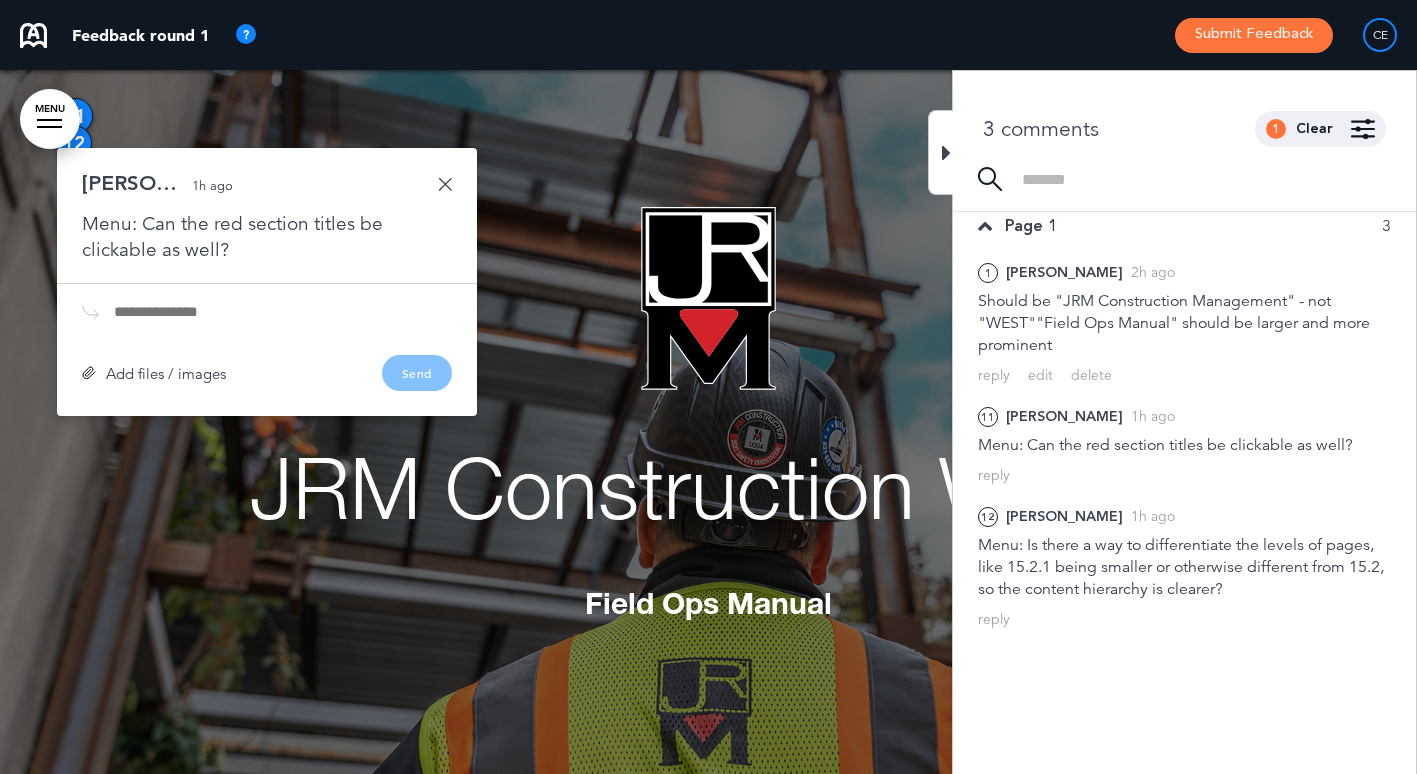 click on "MENU" at bounding box center [50, 119] 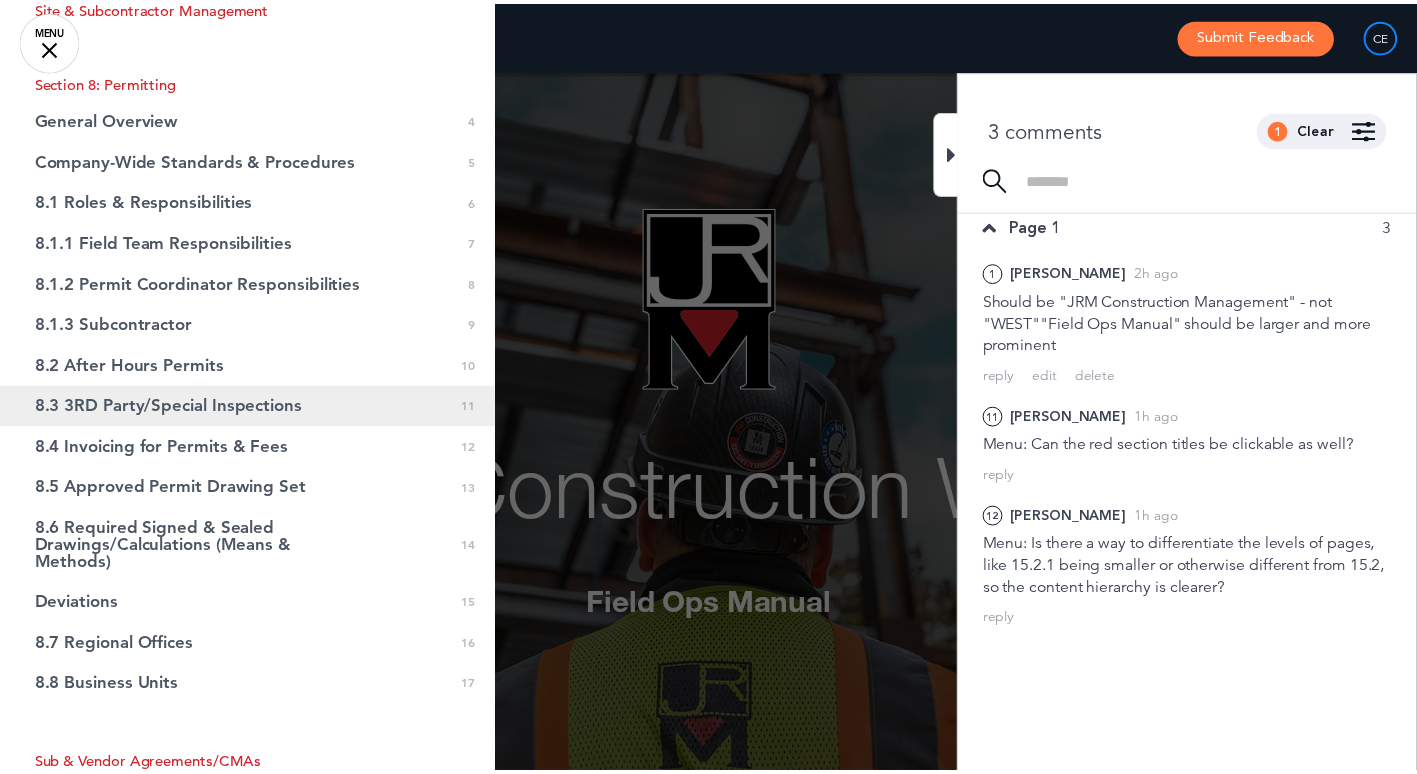 scroll, scrollTop: 600, scrollLeft: 0, axis: vertical 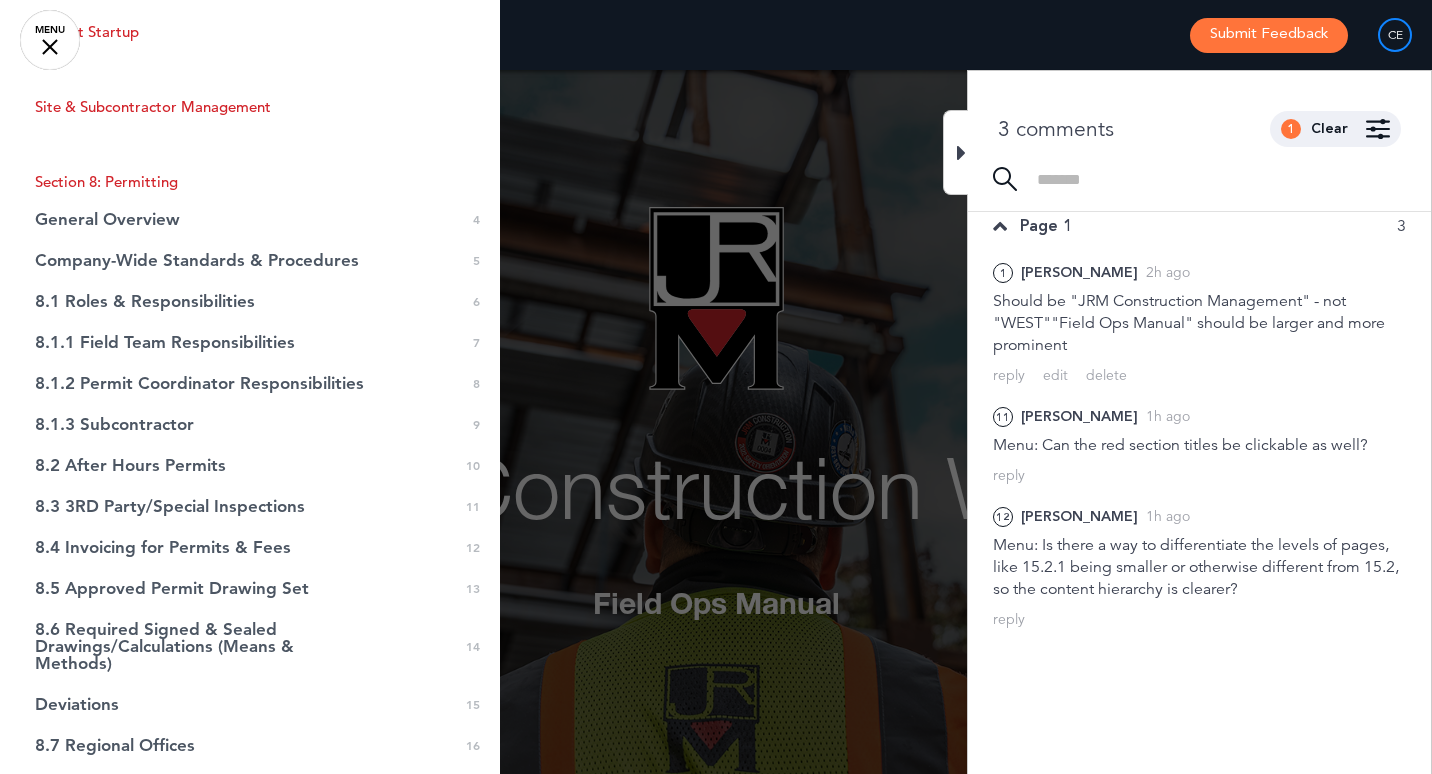 click at bounding box center [716, 387] 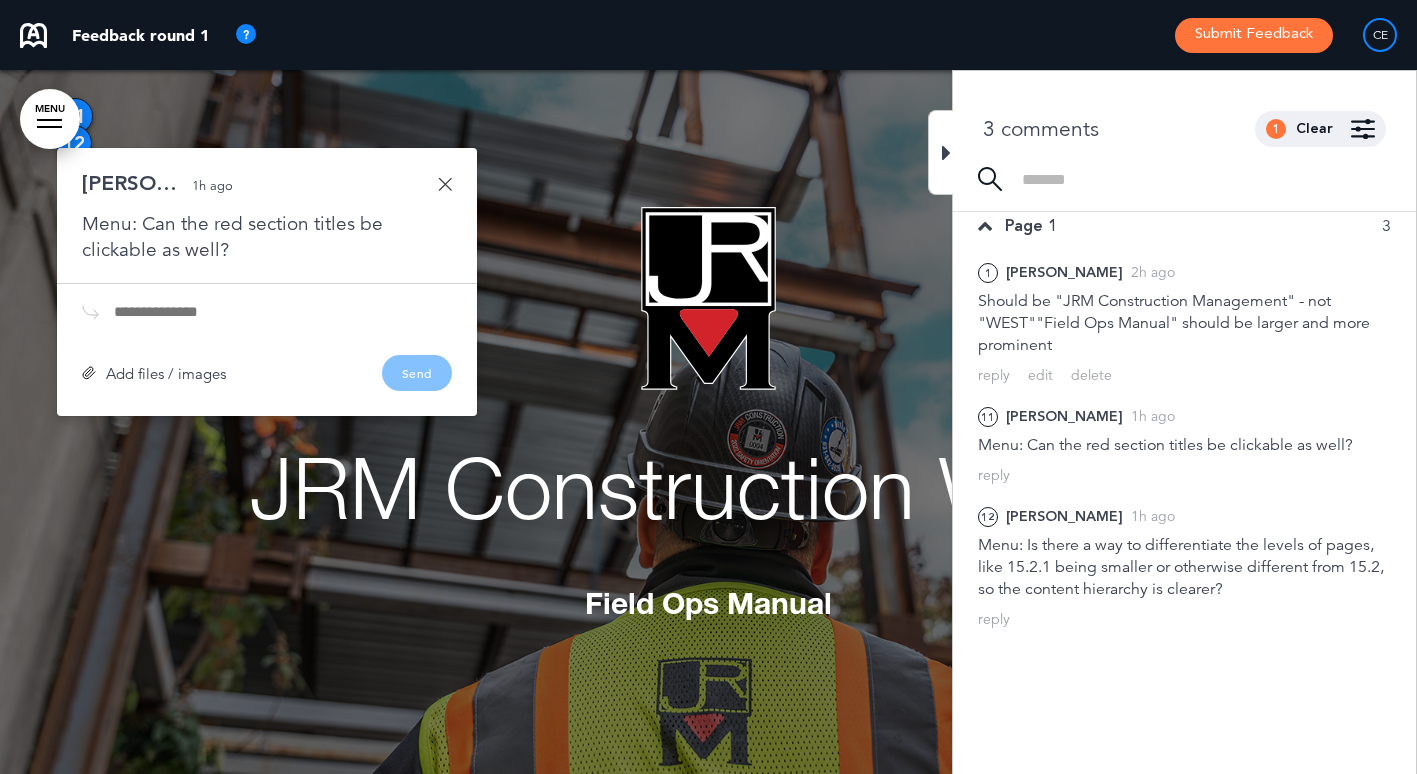 click on "MENU" at bounding box center (50, 119) 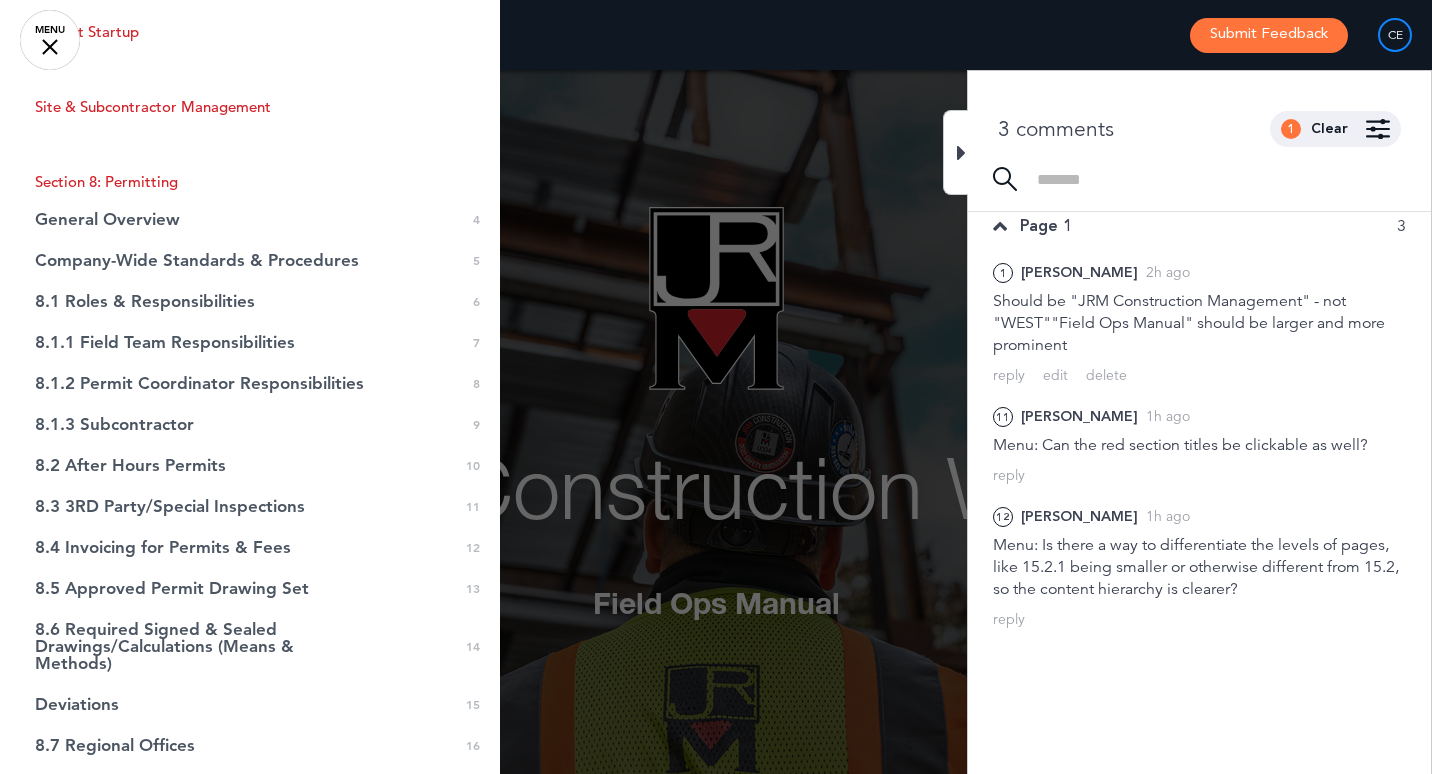 click at bounding box center [716, 387] 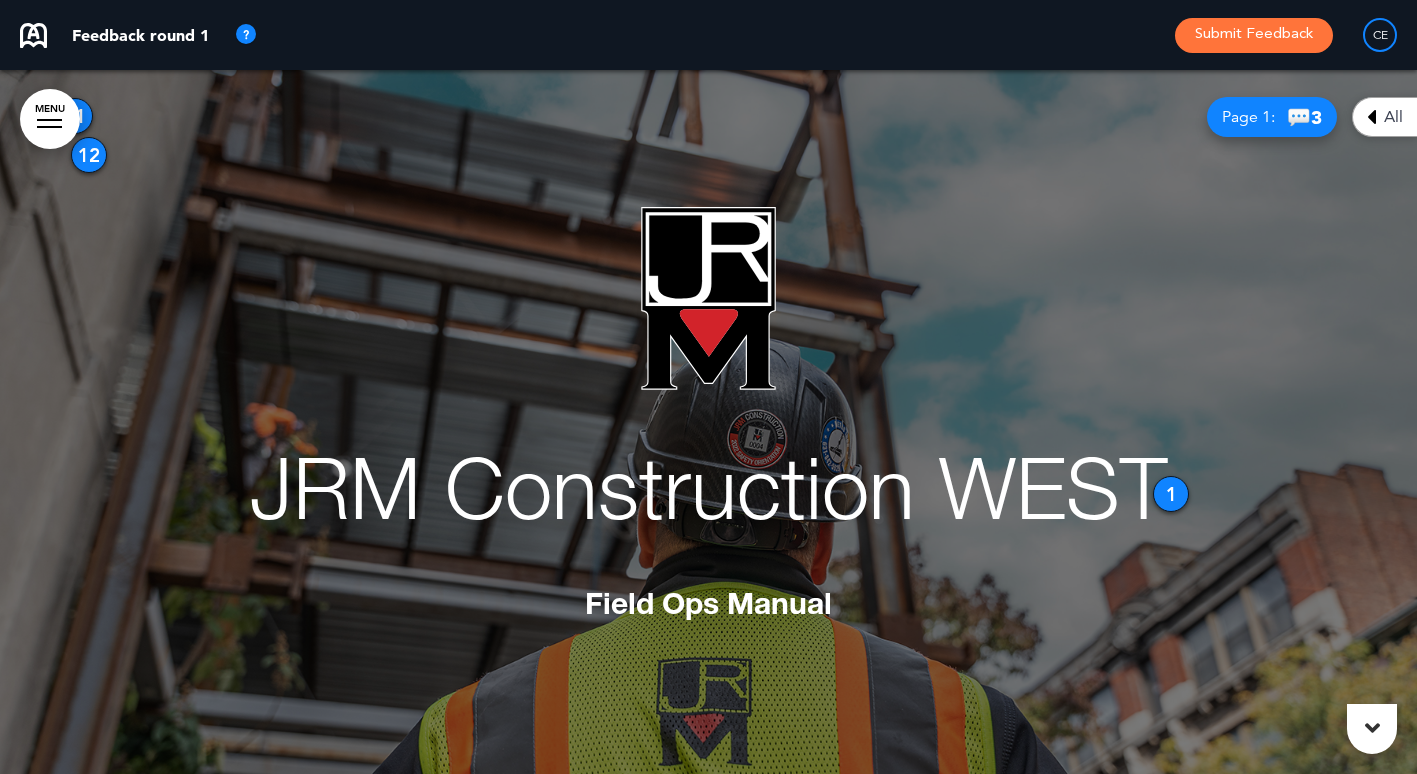drag, startPoint x: 83, startPoint y: 140, endPoint x: 98, endPoint y: 152, distance: 19.209373 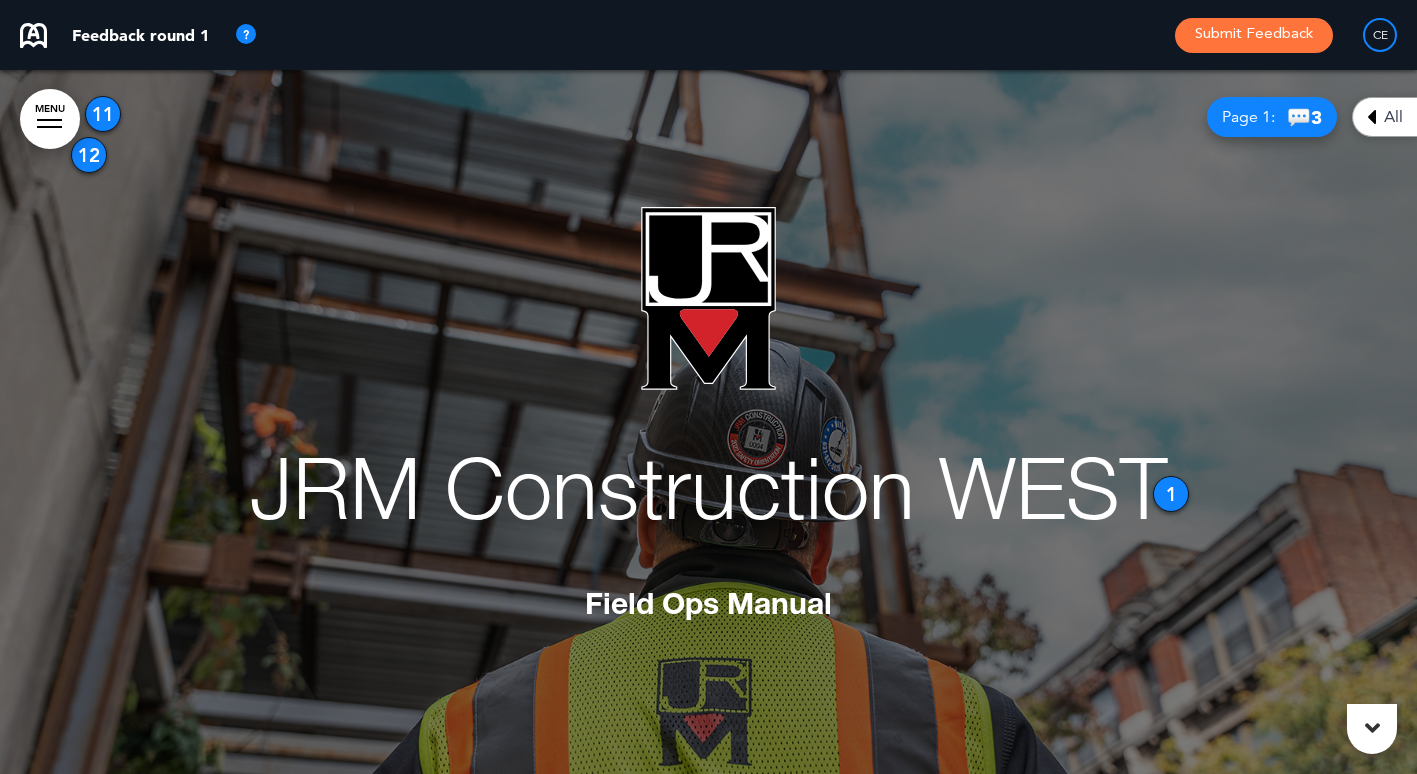drag, startPoint x: 84, startPoint y: 116, endPoint x: 112, endPoint y: 114, distance: 28.071337 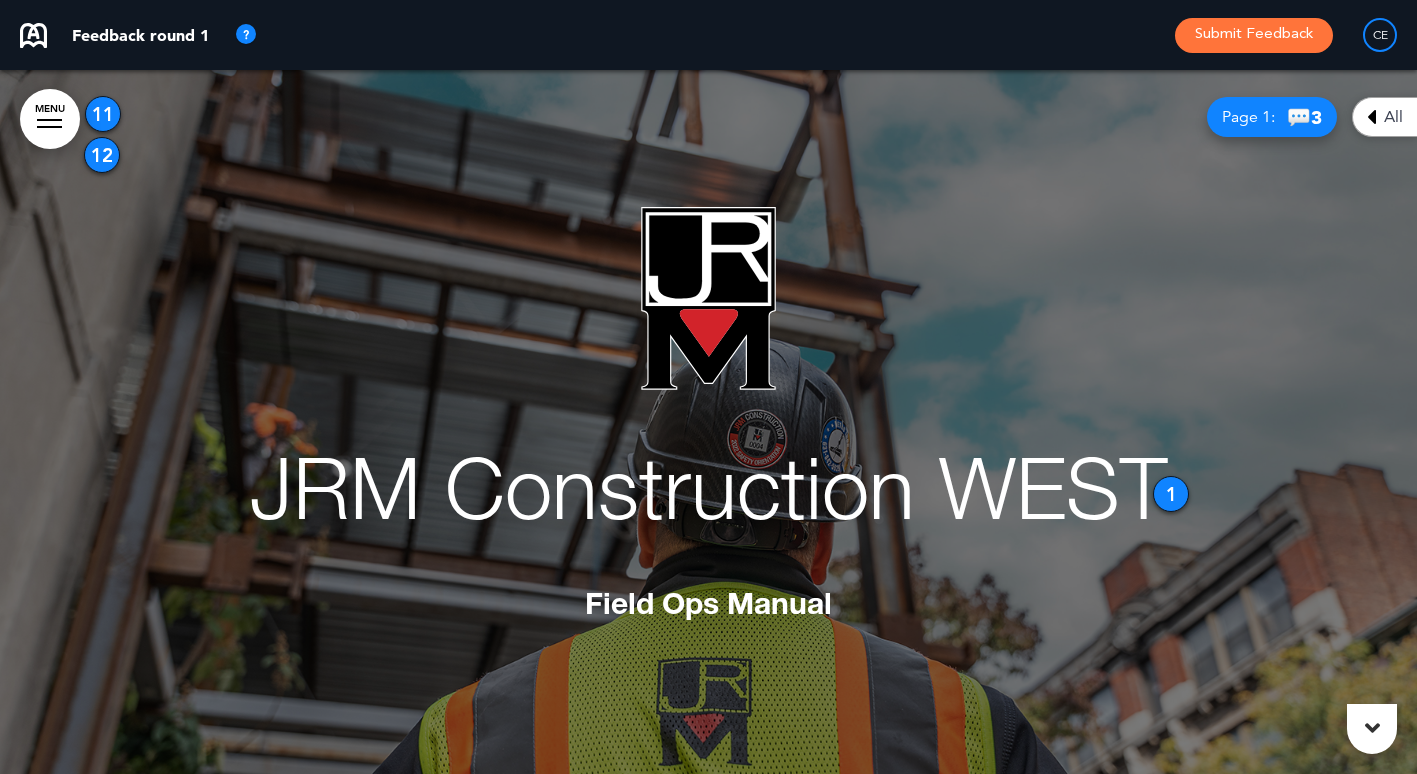drag, startPoint x: 98, startPoint y: 152, endPoint x: 111, endPoint y: 152, distance: 13 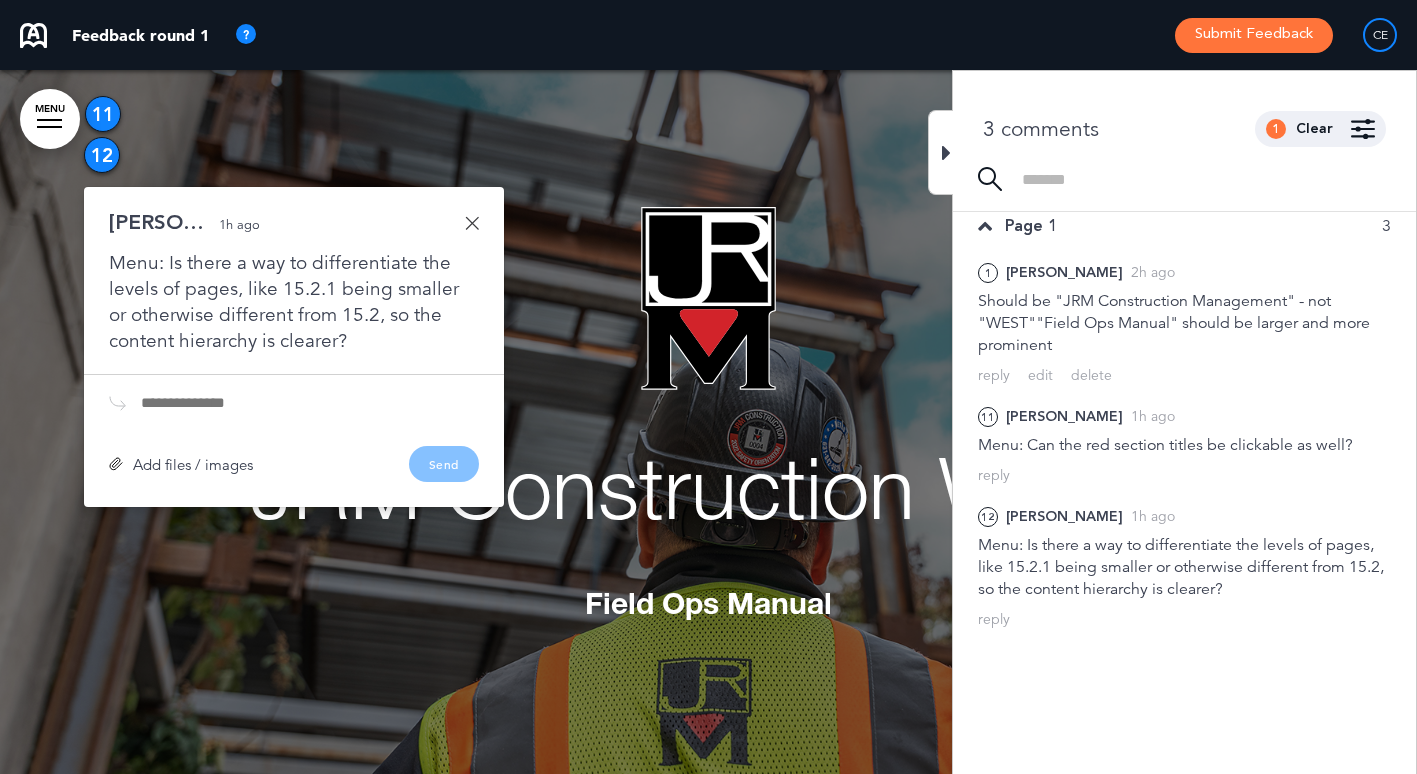 click at bounding box center (472, 223) 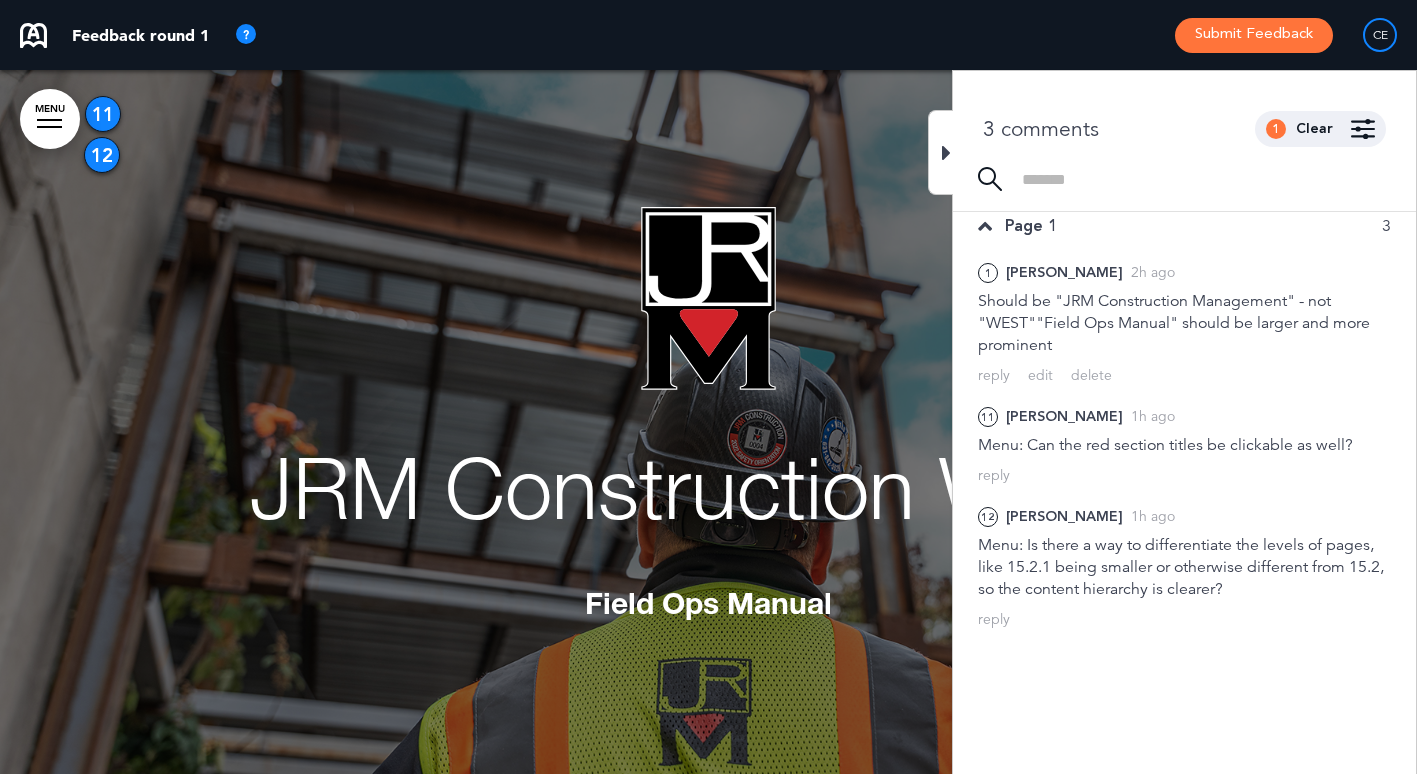 click at bounding box center [709, 307] 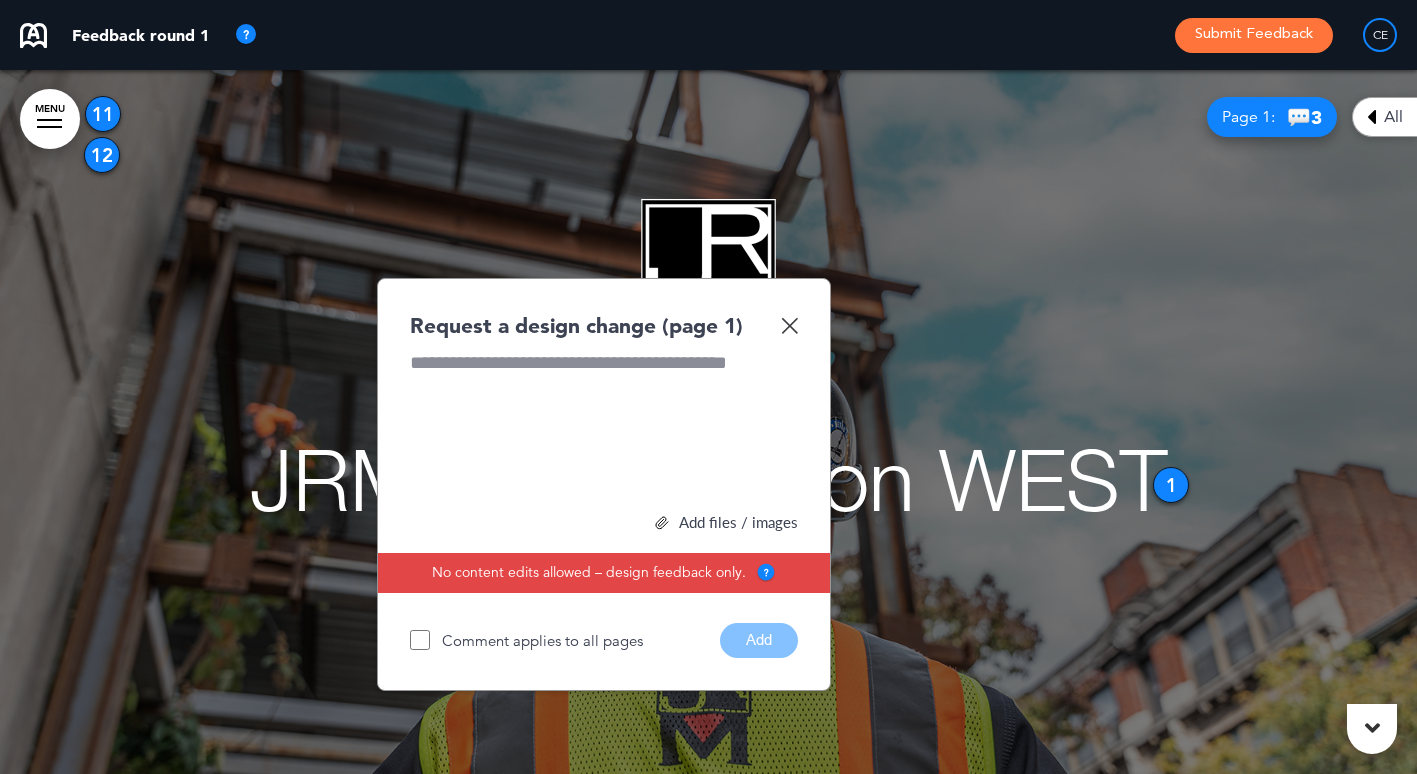 click at bounding box center (789, 325) 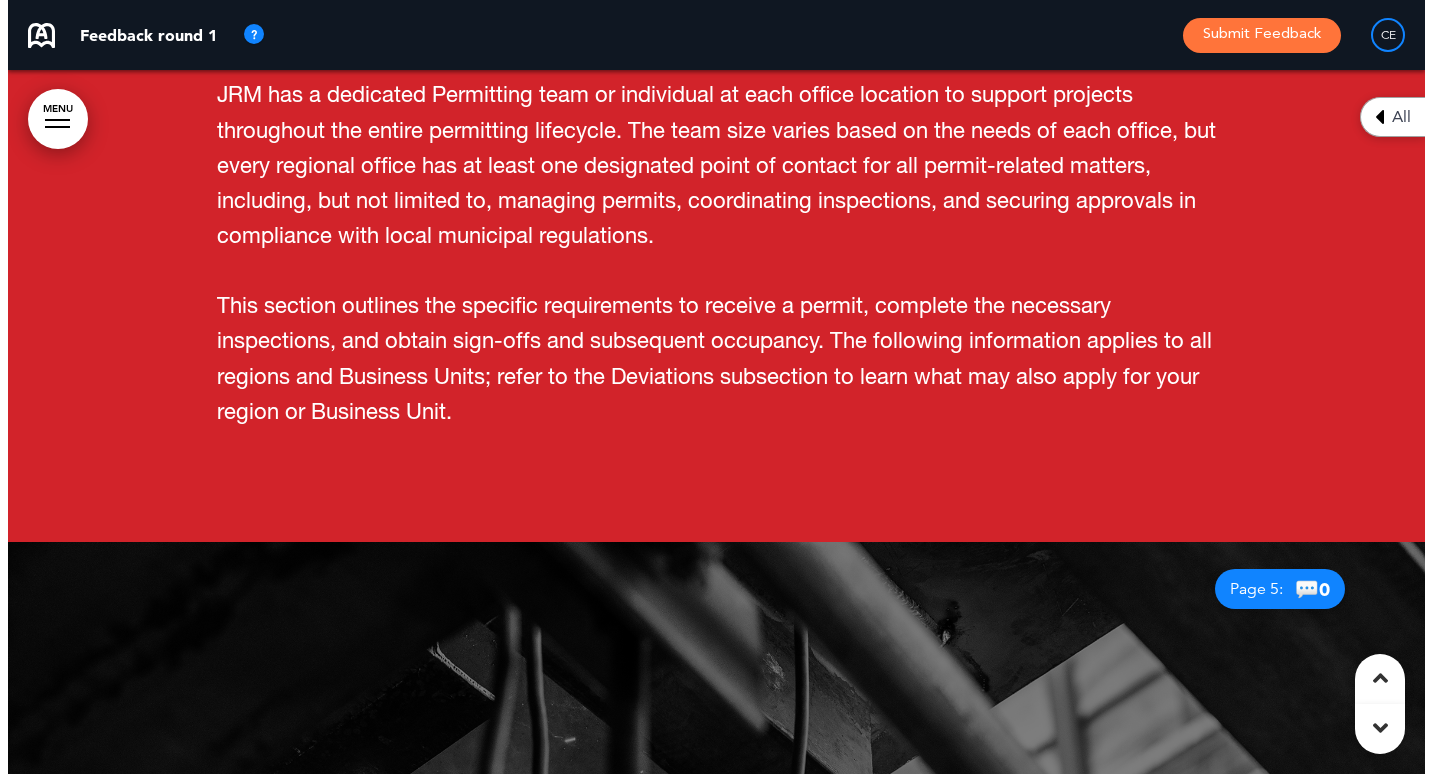 scroll, scrollTop: 2600, scrollLeft: 0, axis: vertical 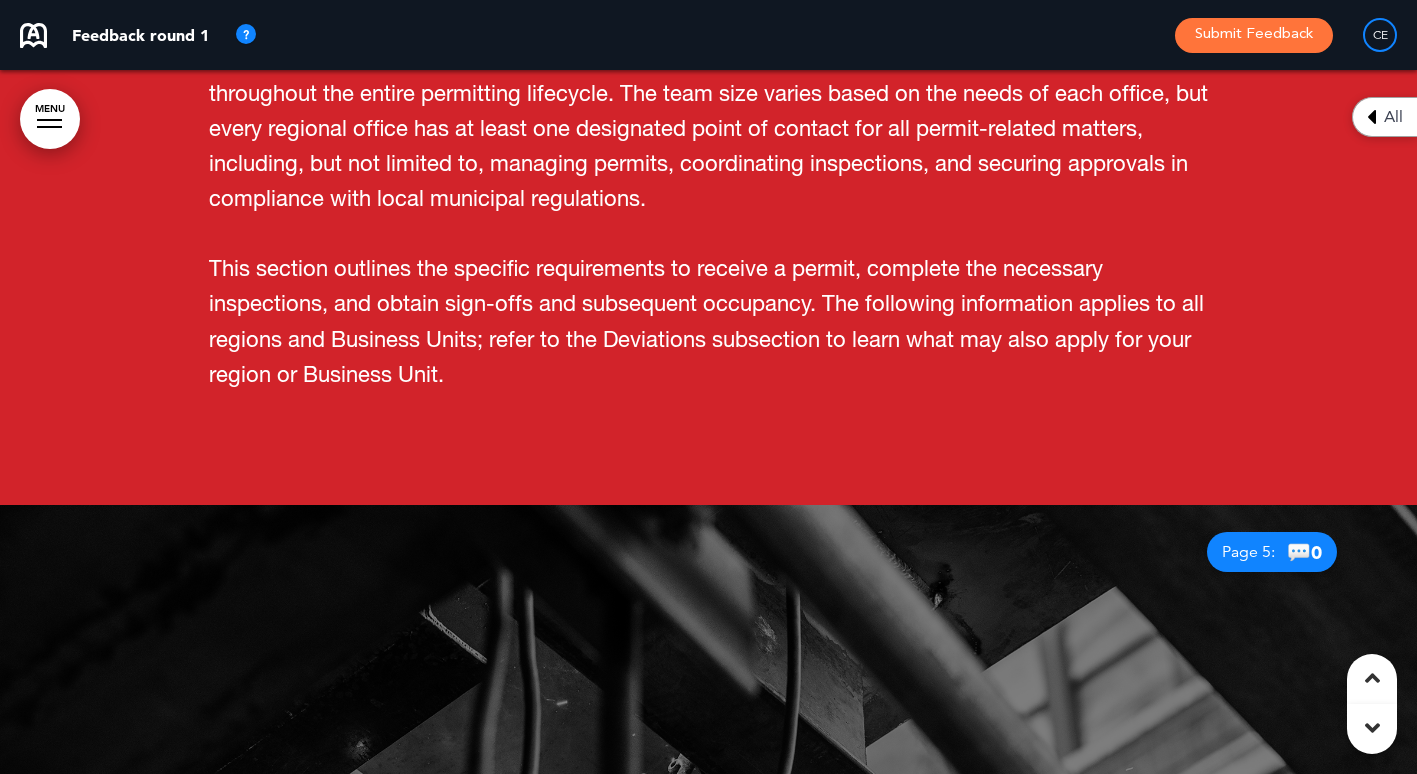 click on "MENU" at bounding box center (50, 119) 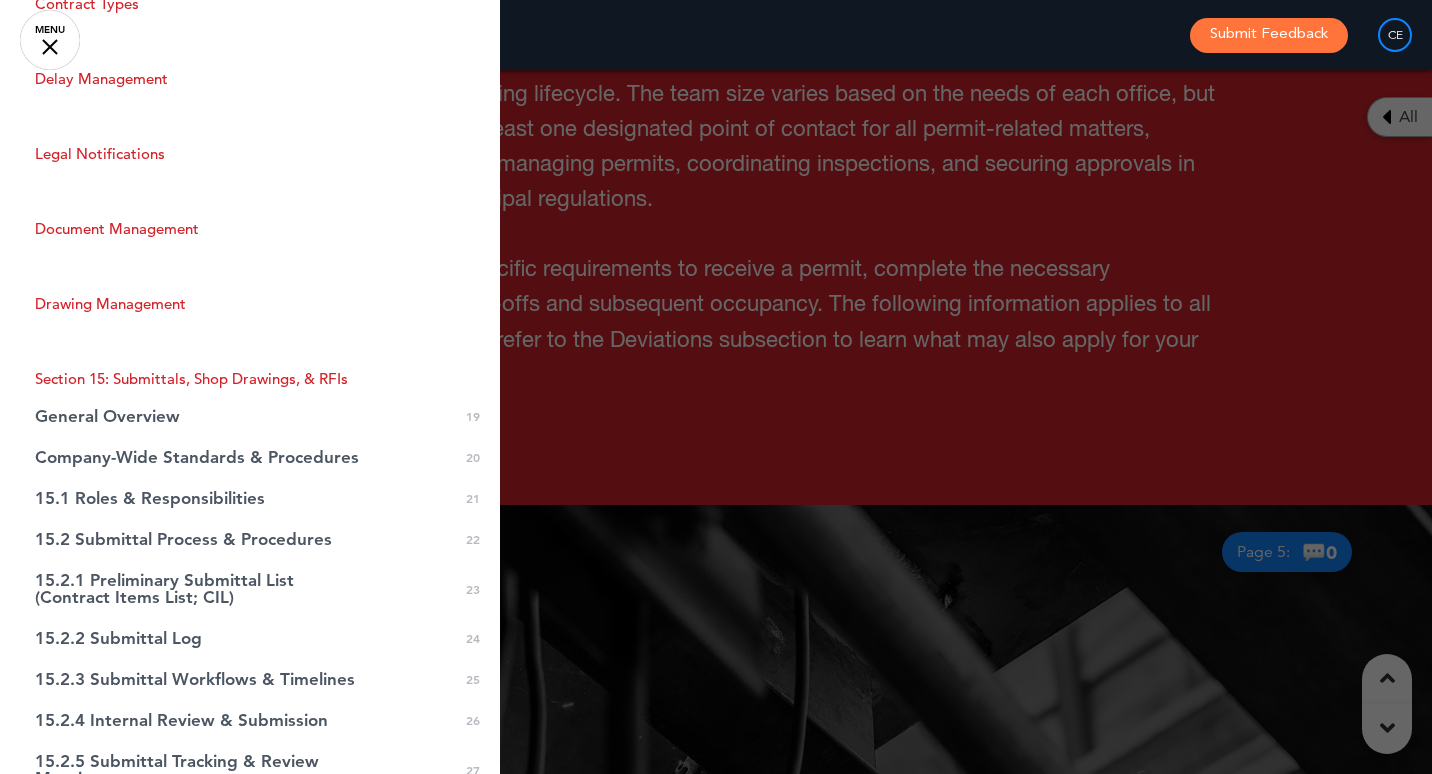 scroll, scrollTop: 1600, scrollLeft: 0, axis: vertical 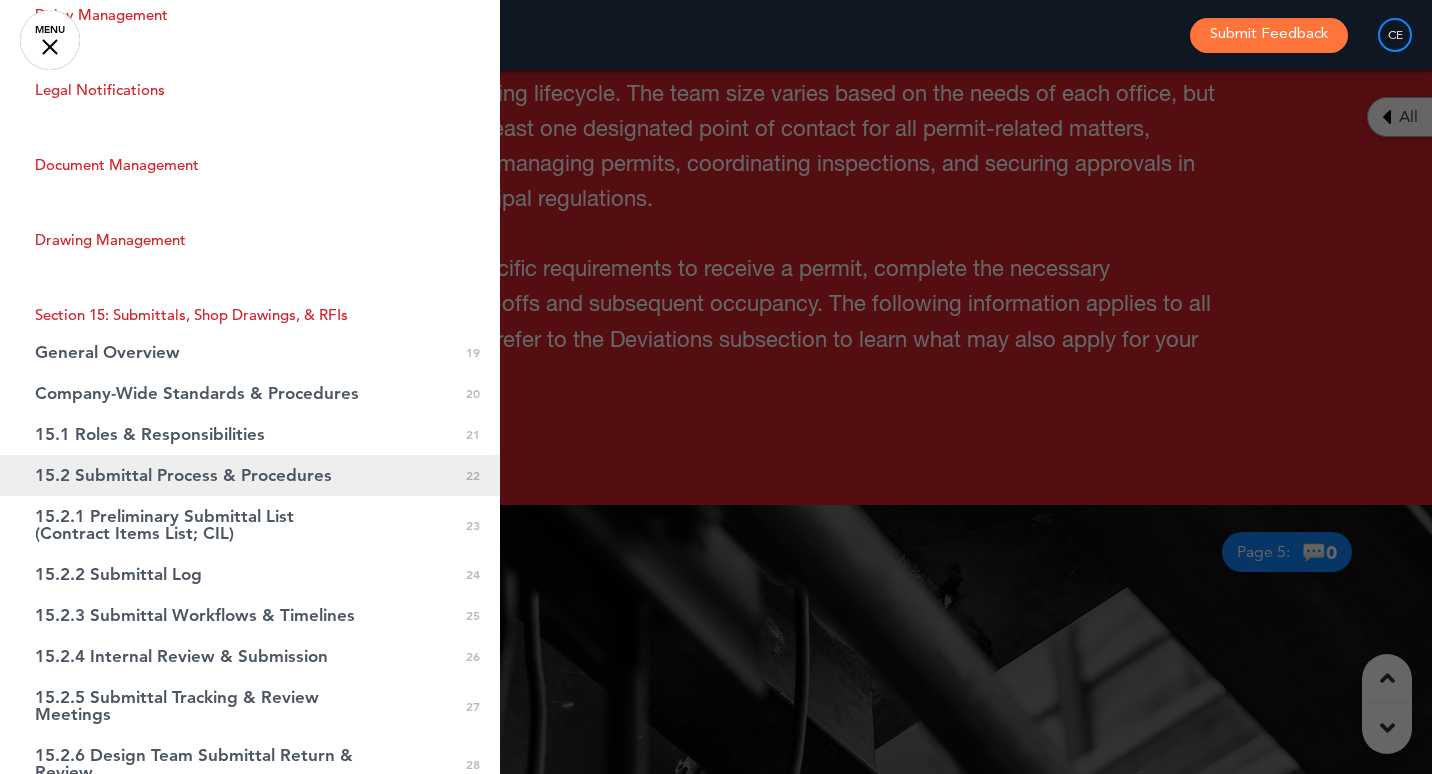 click on "15.2	Submittal Process & Procedures" at bounding box center [183, 475] 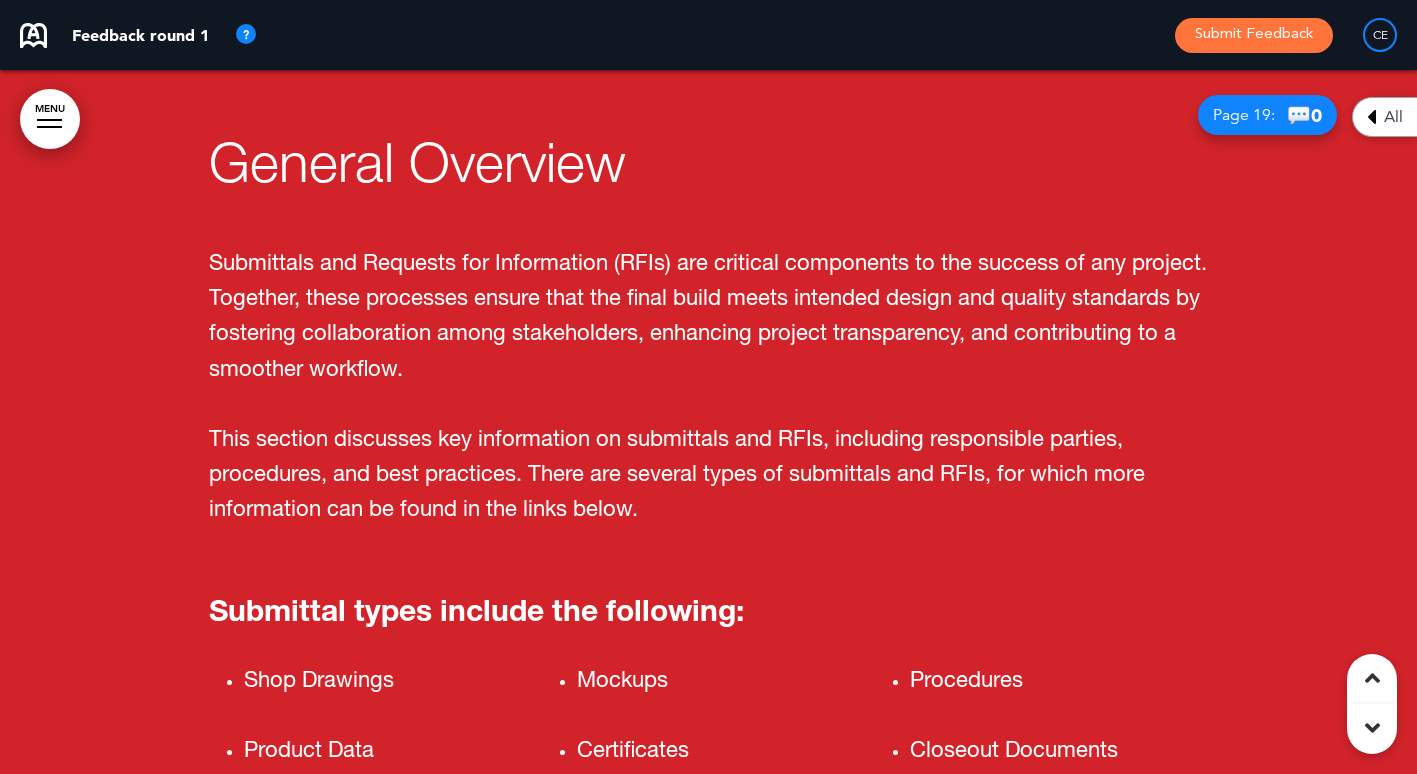 scroll, scrollTop: 14930, scrollLeft: 0, axis: vertical 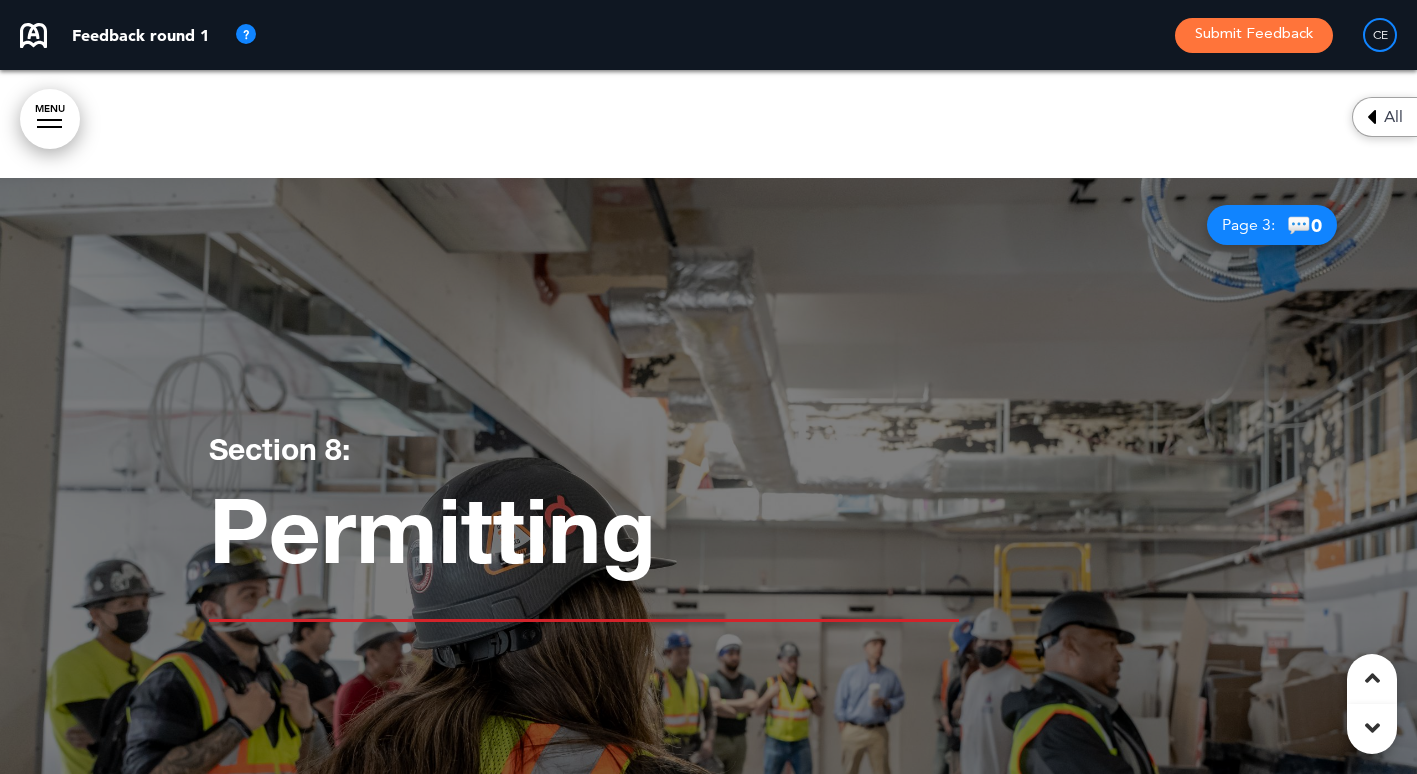 click on "Page 3:   💬  0" at bounding box center [1272, 225] 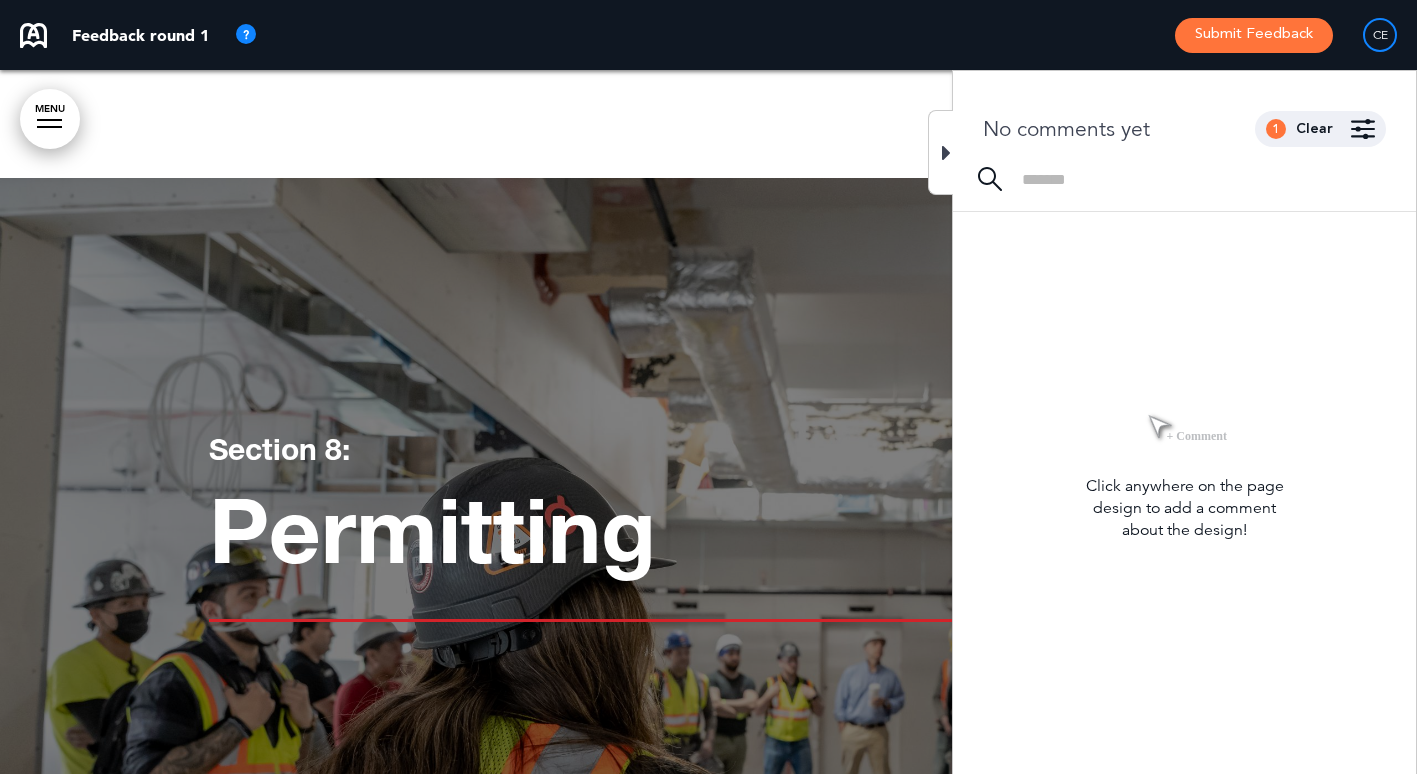 click at bounding box center [946, 153] 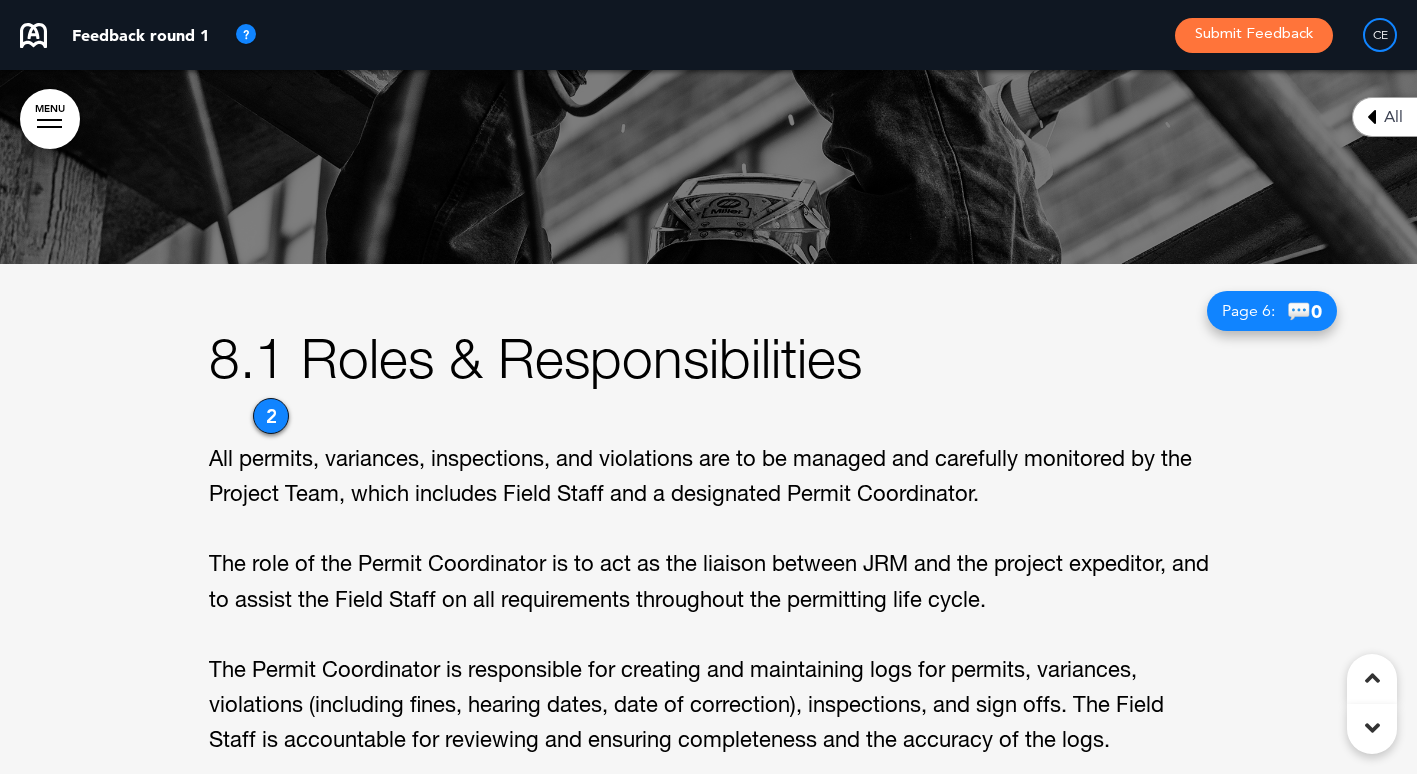 scroll, scrollTop: 3600, scrollLeft: 0, axis: vertical 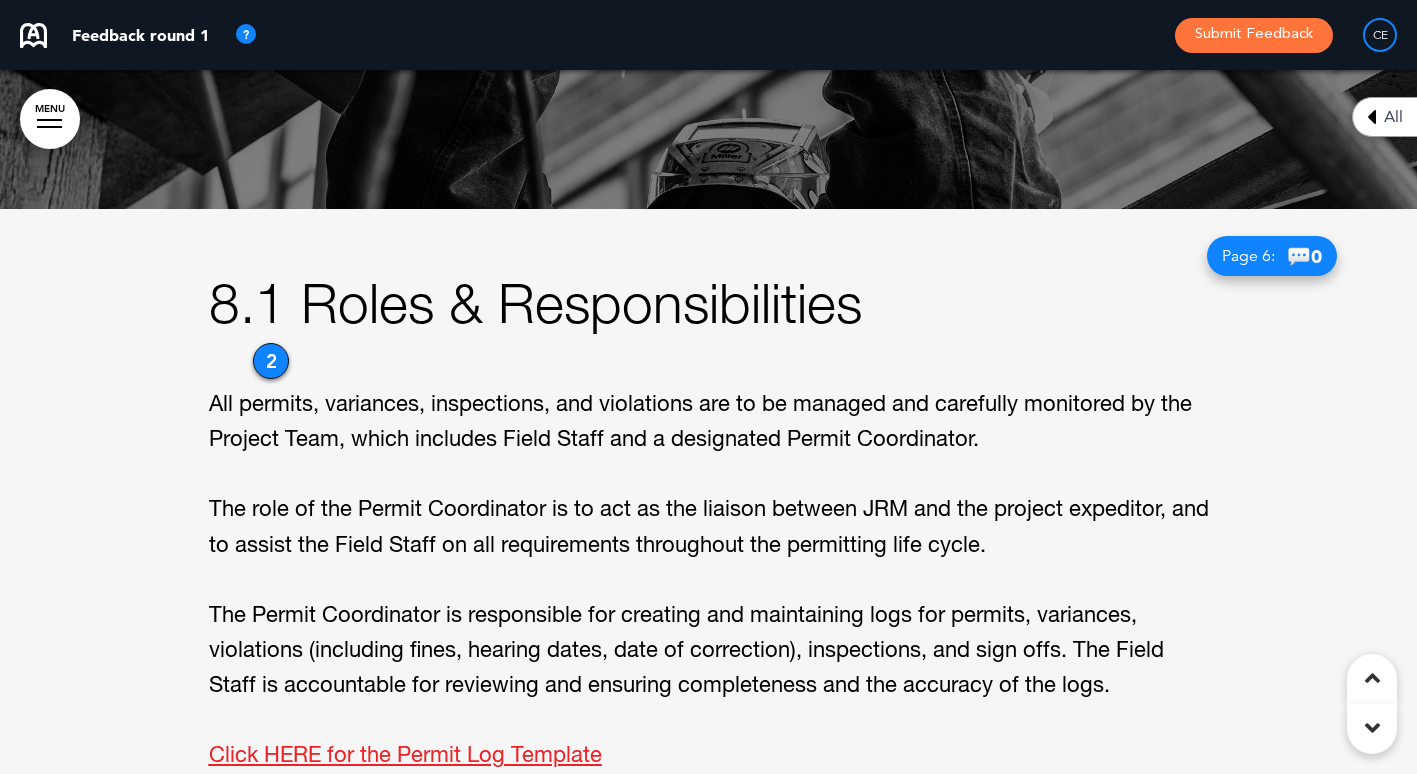 click on "2" at bounding box center (271, 361) 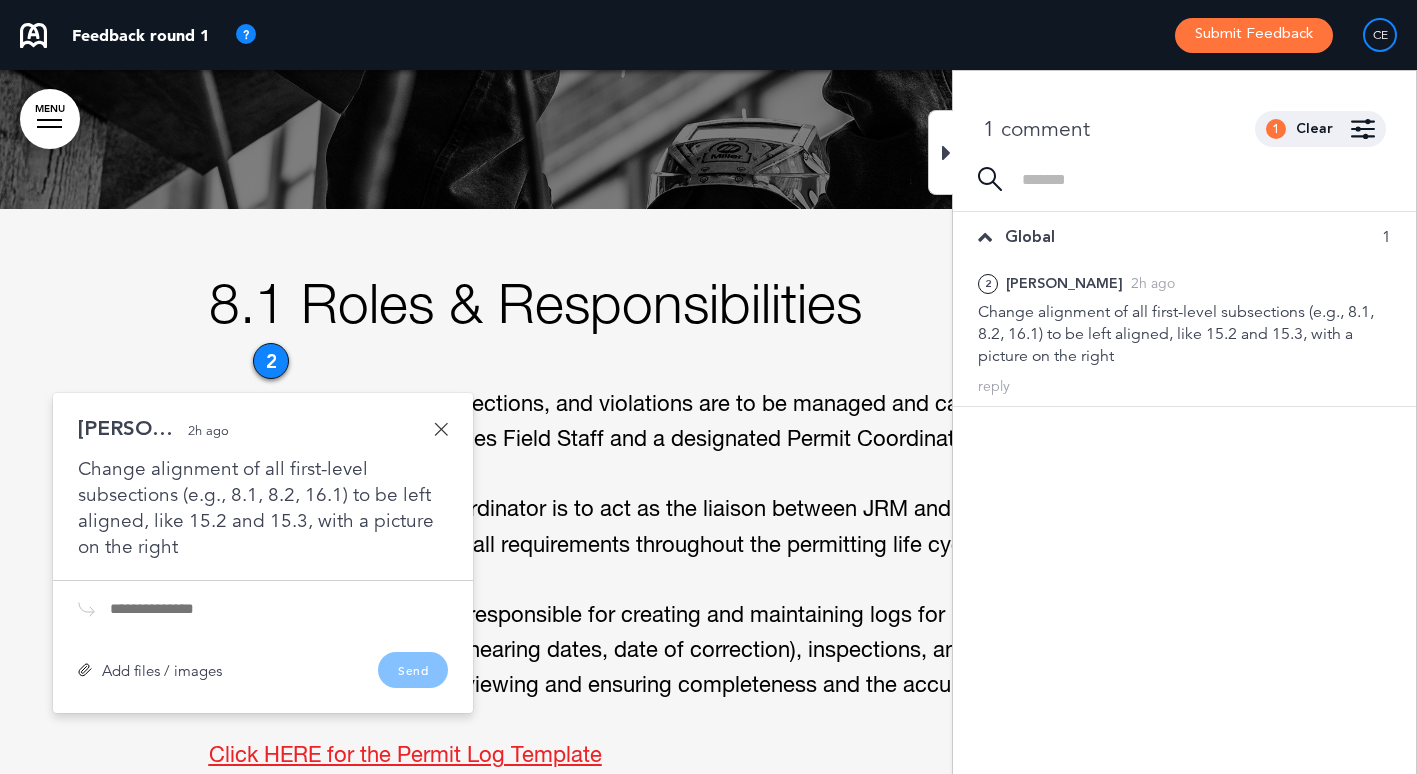 click at bounding box center [441, 429] 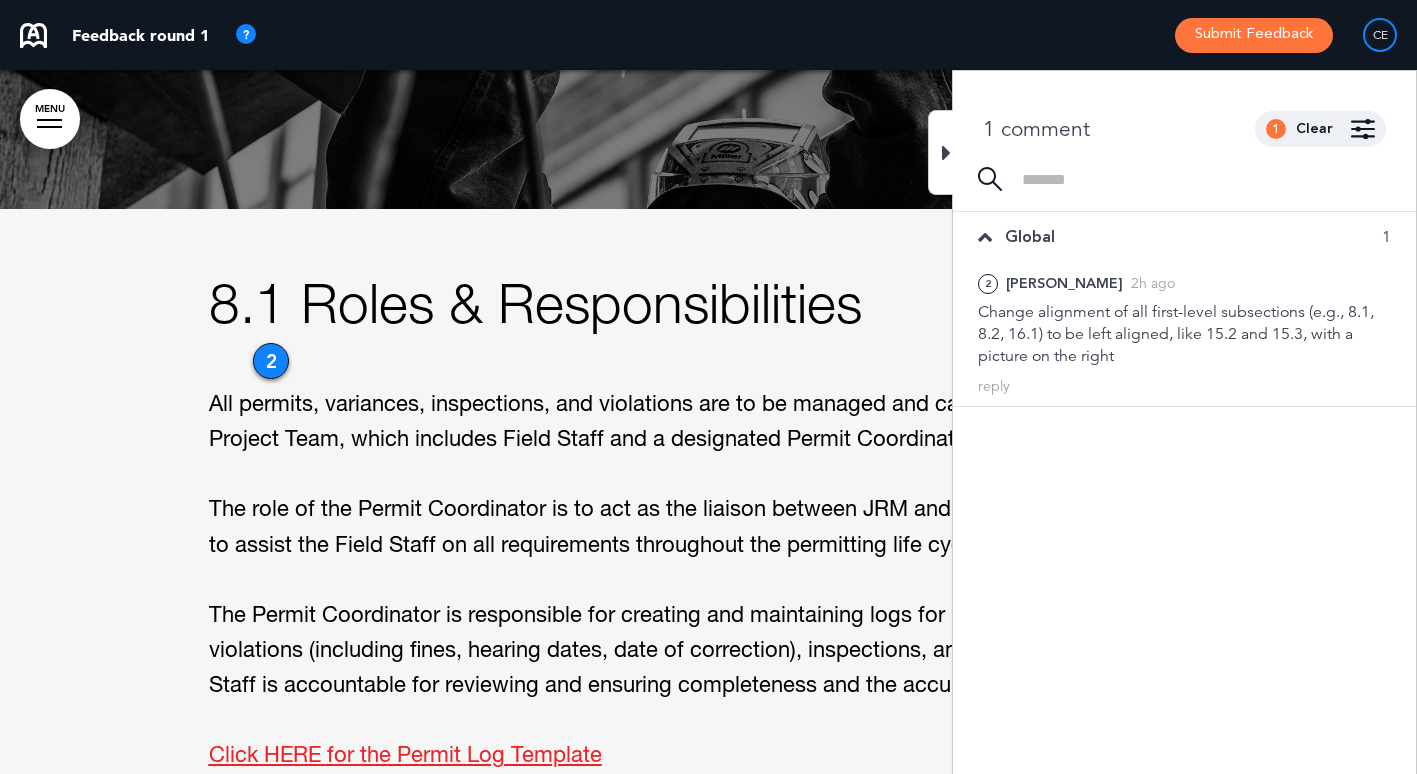 click at bounding box center [940, 152] 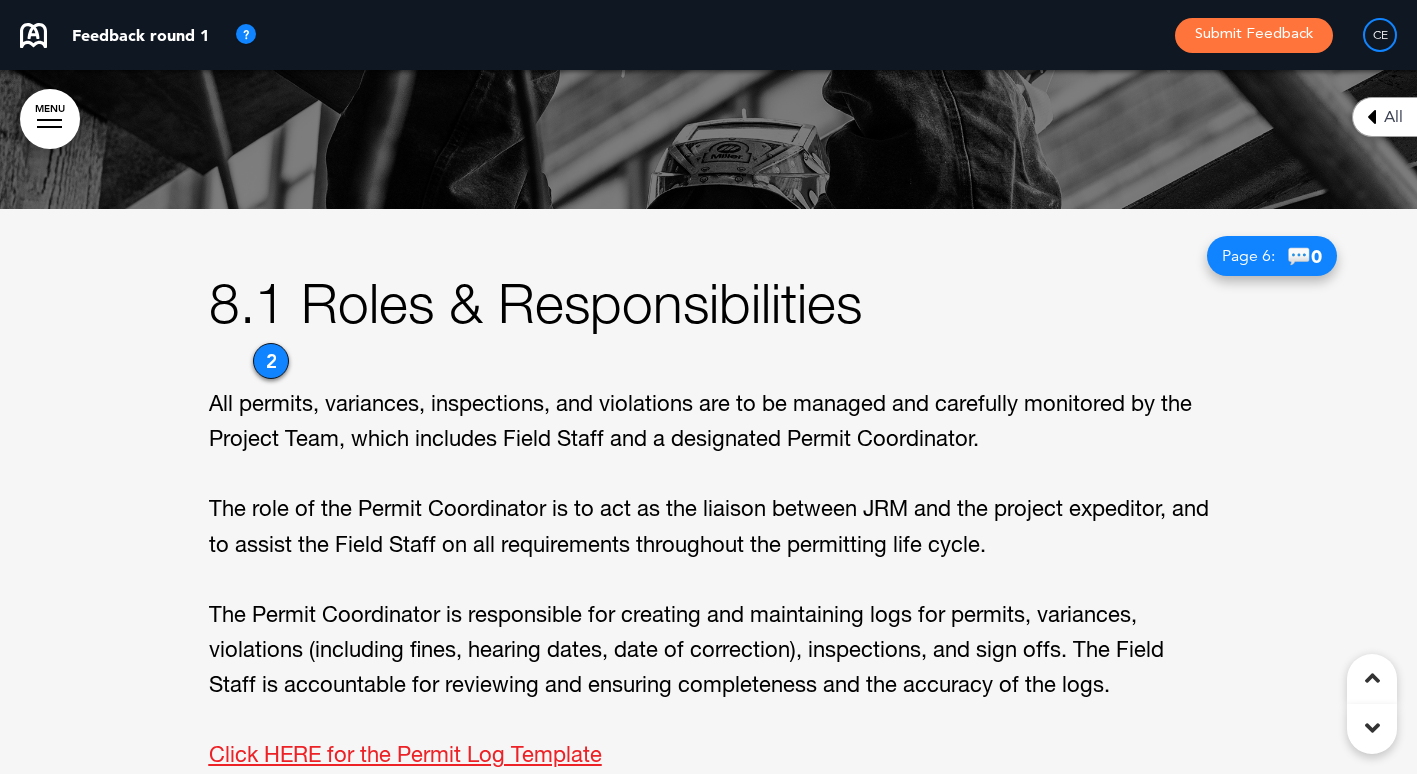 scroll, scrollTop: 3700, scrollLeft: 0, axis: vertical 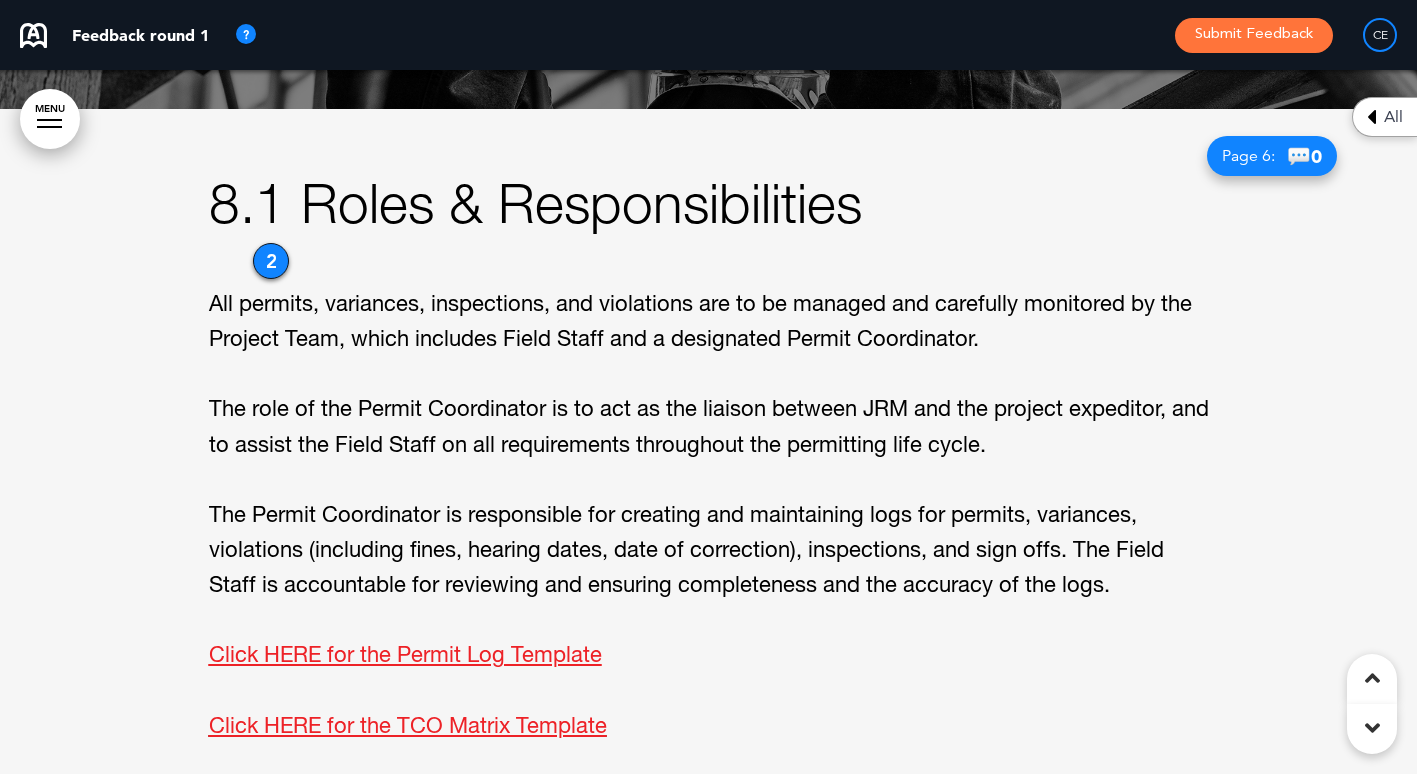 click on "Page 6:" at bounding box center [1248, 156] 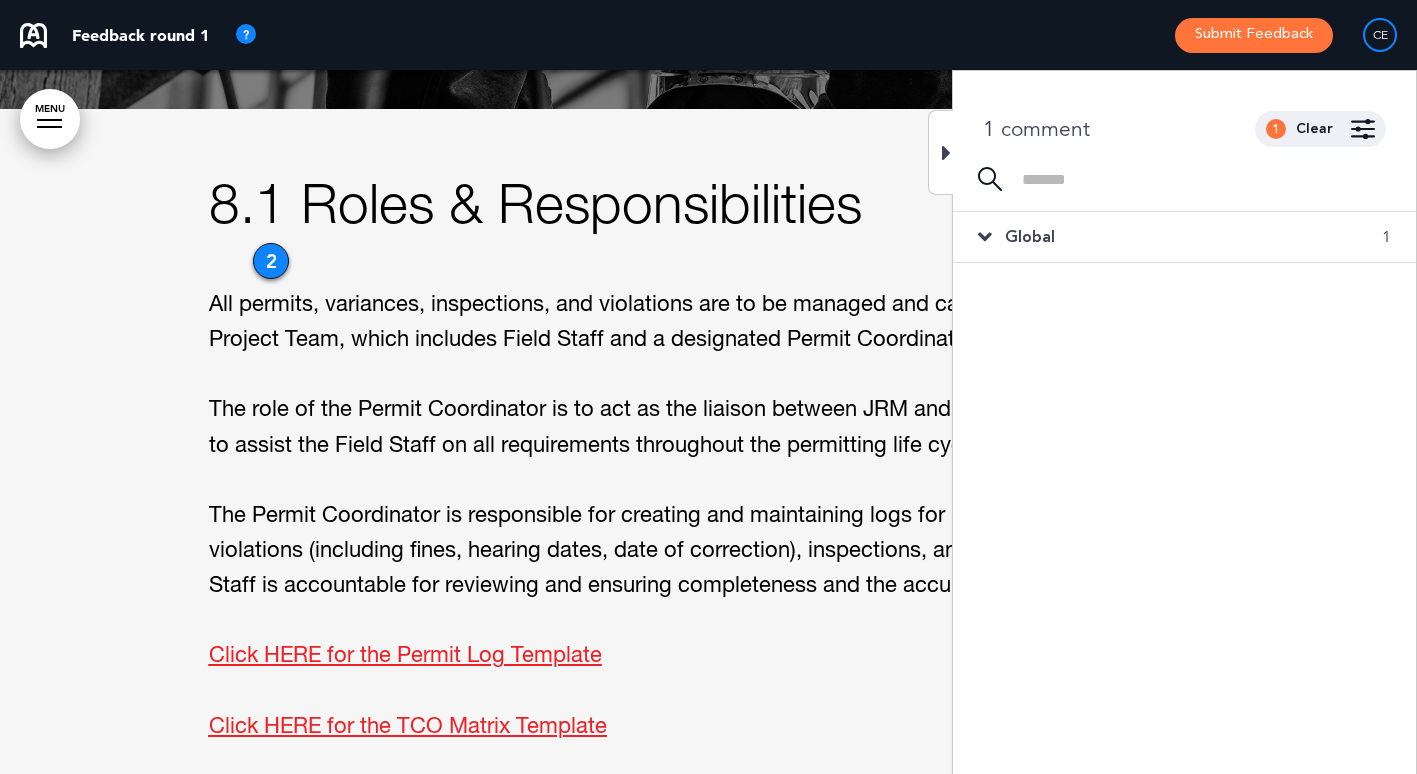 click at bounding box center (940, 152) 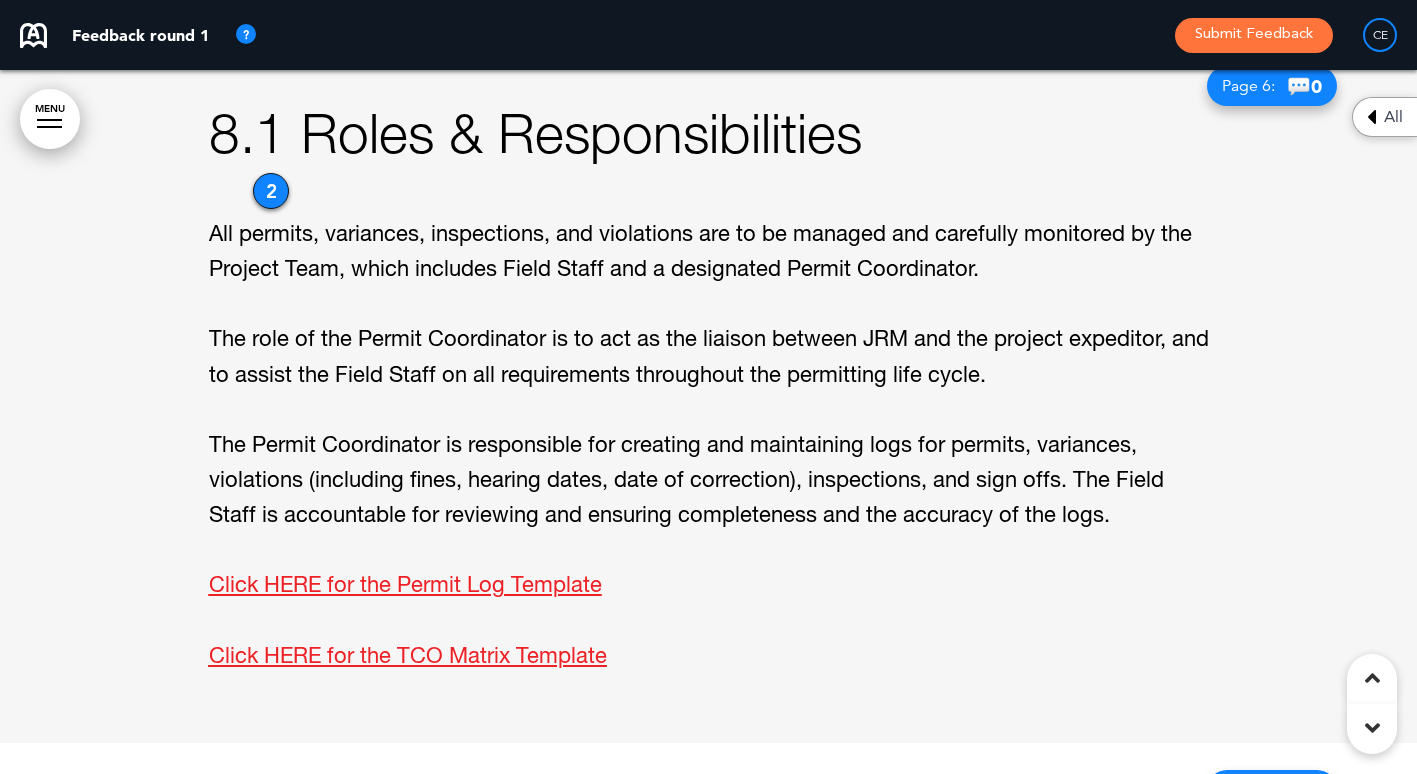scroll, scrollTop: 3800, scrollLeft: 0, axis: vertical 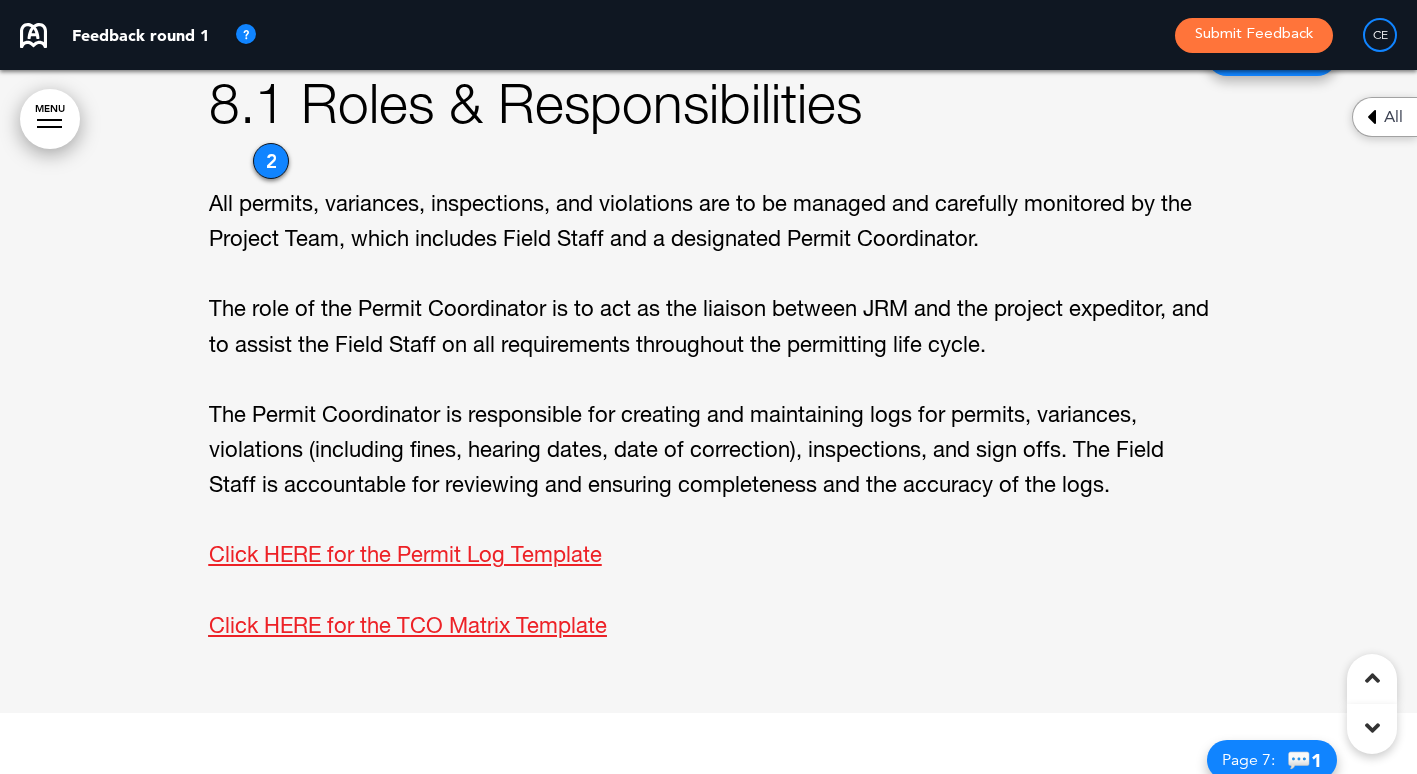 click on "Click HERE for the Permit Log Template" at bounding box center (709, 557) 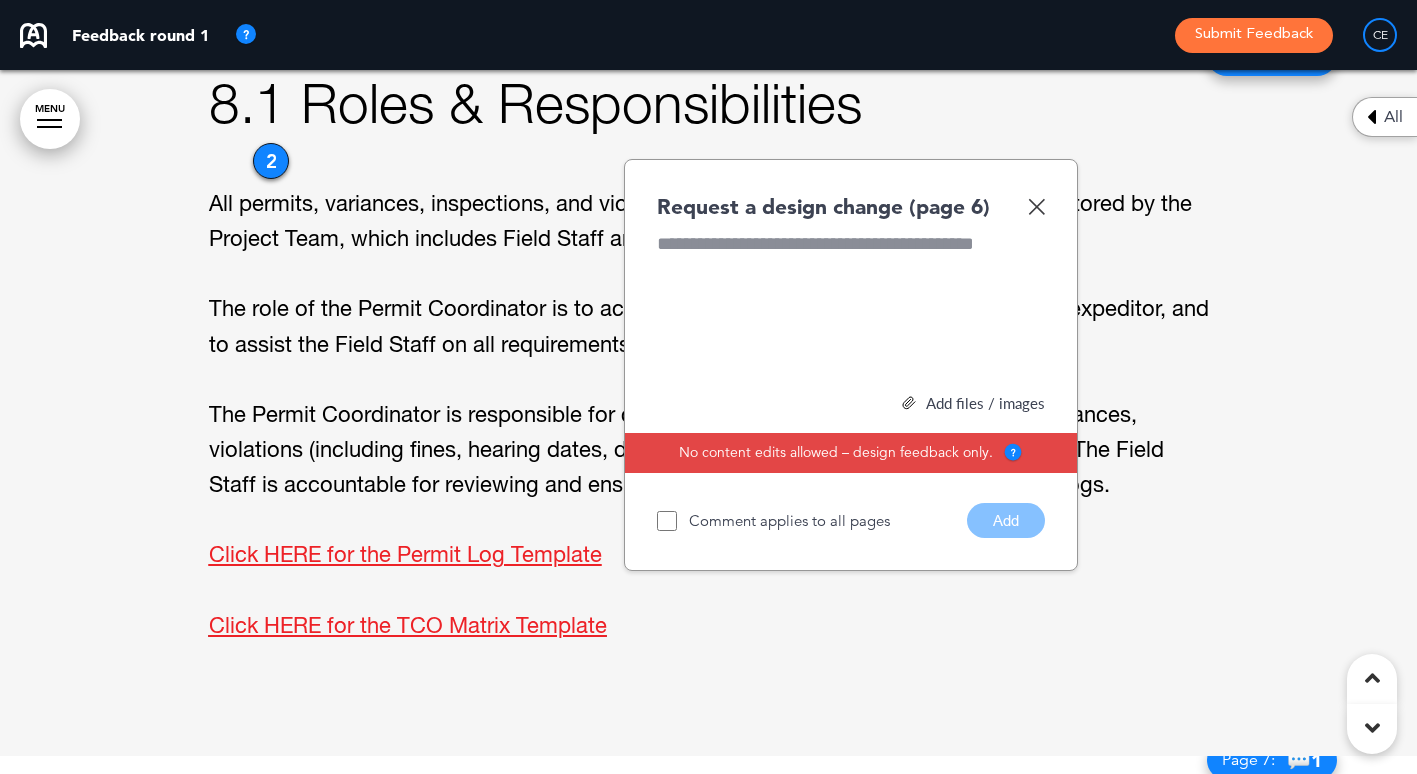 type 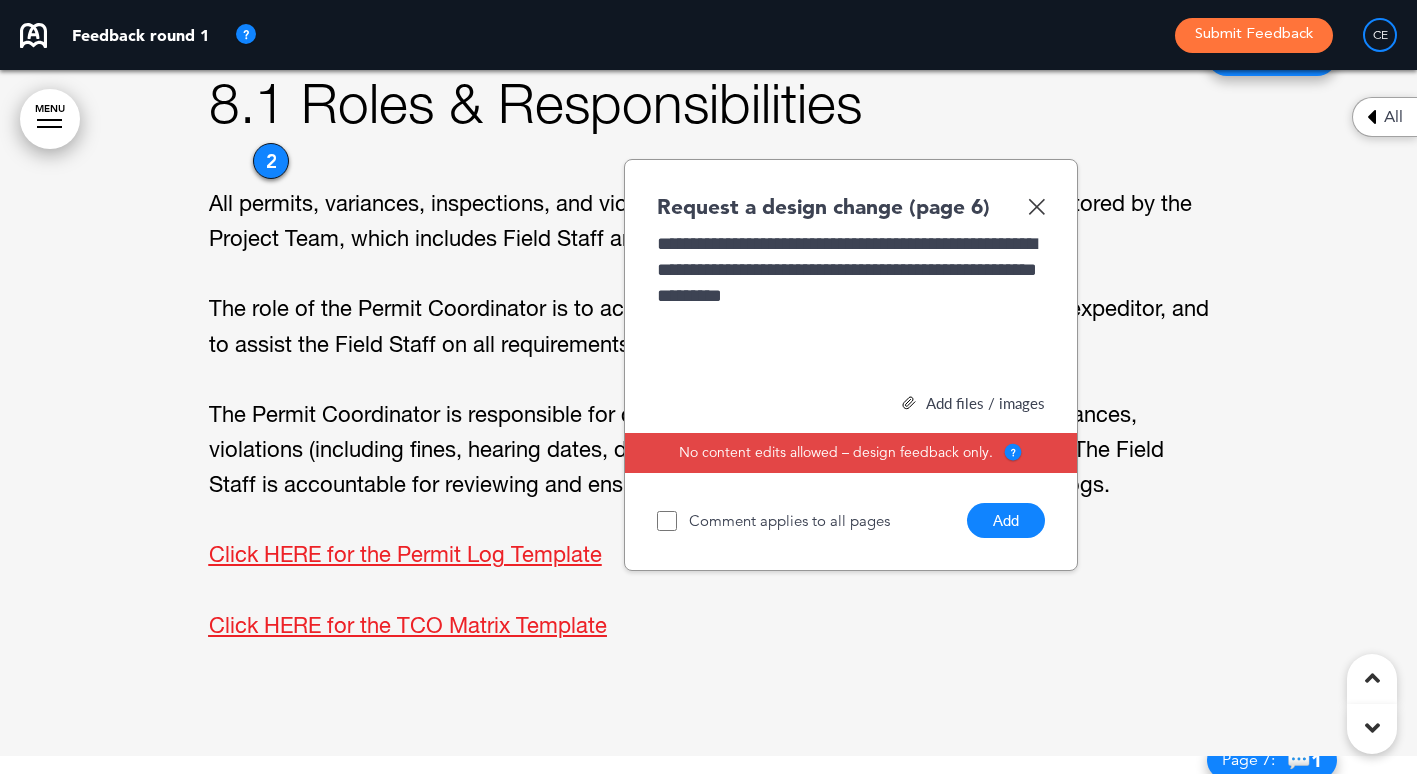 click on "Add" at bounding box center (1006, 520) 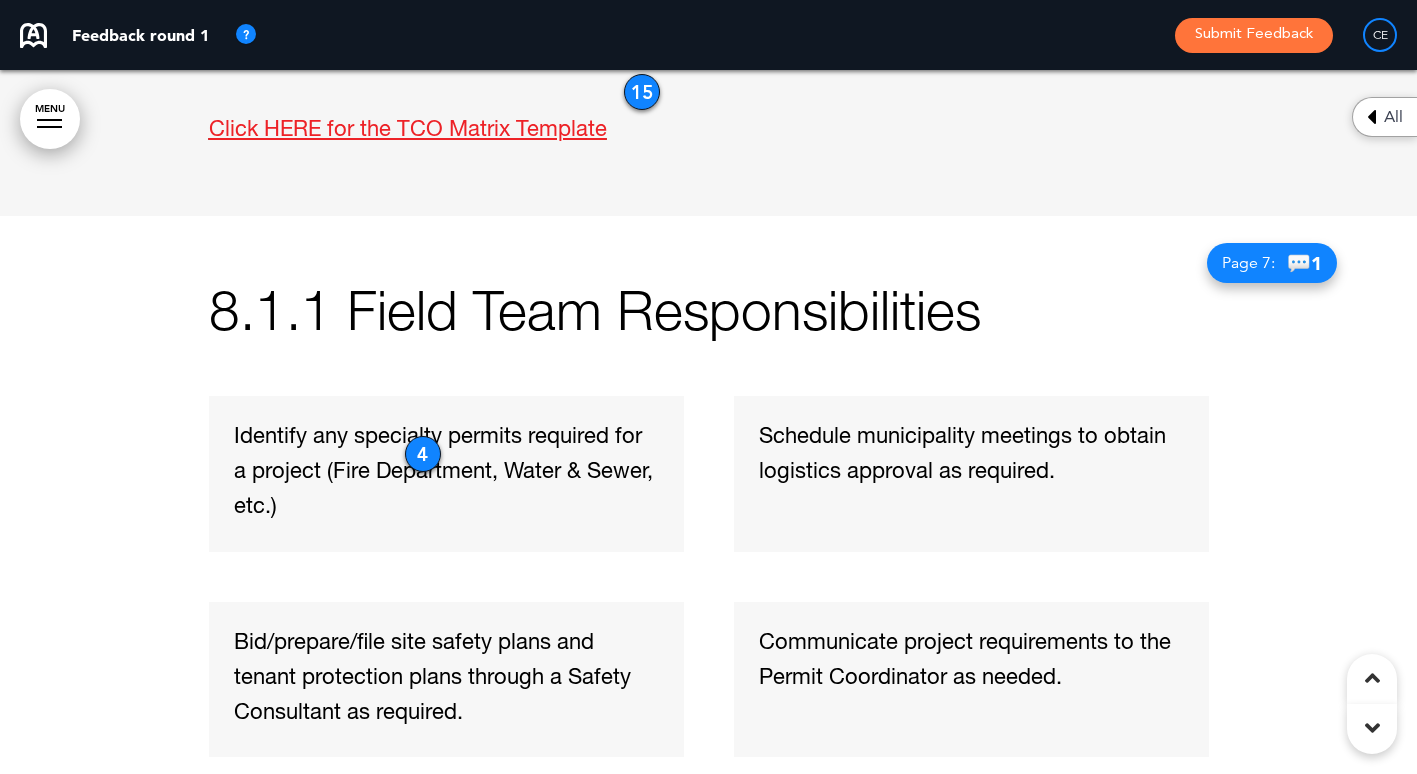 scroll, scrollTop: 4300, scrollLeft: 0, axis: vertical 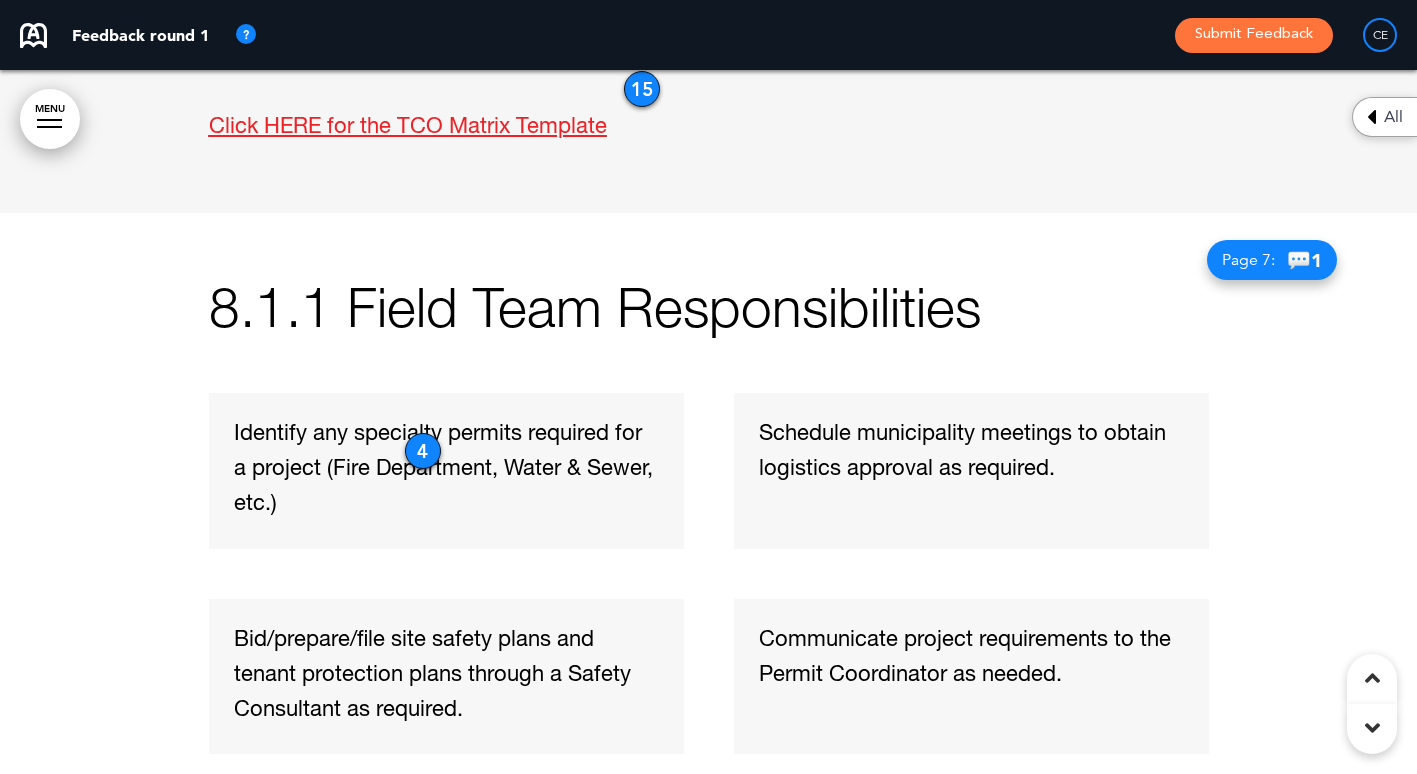 click on "4" at bounding box center [423, 451] 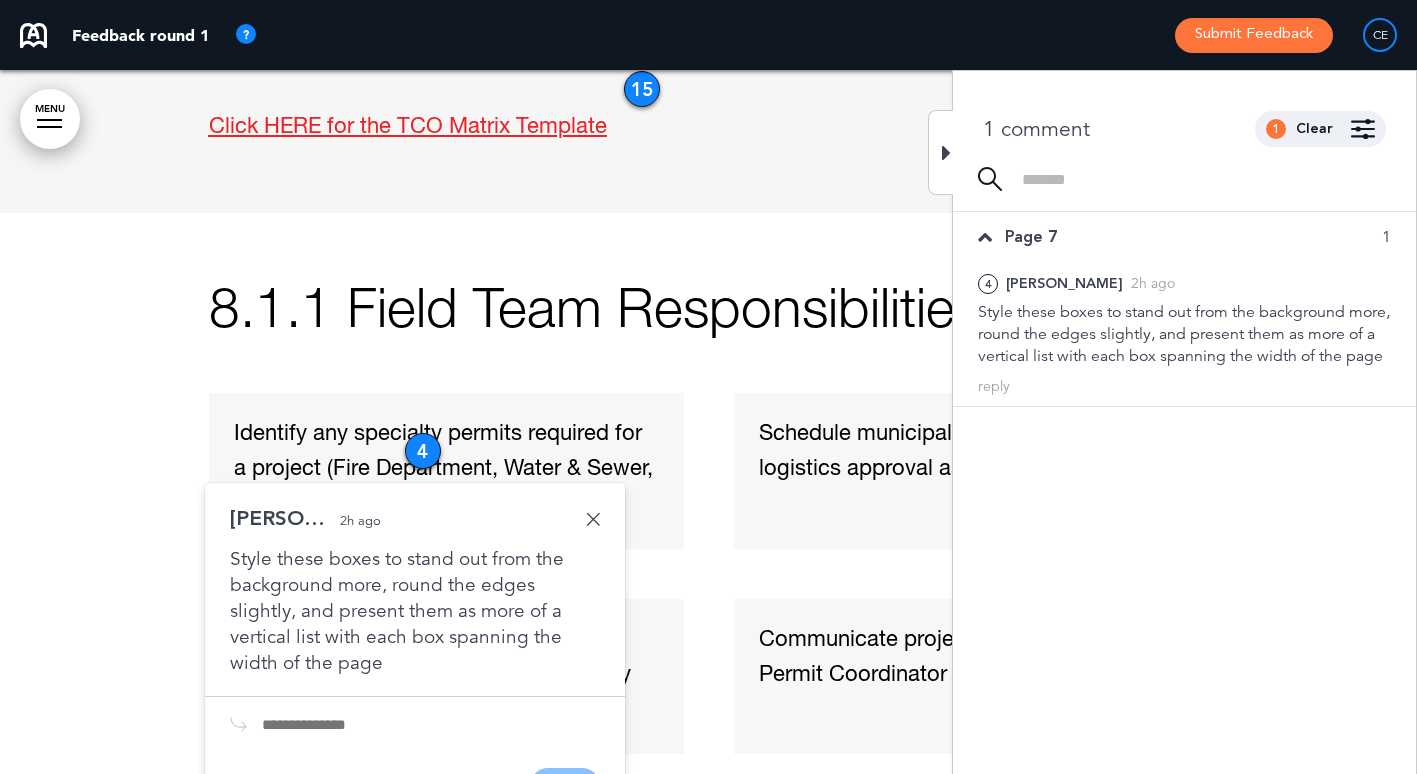 click at bounding box center (593, 519) 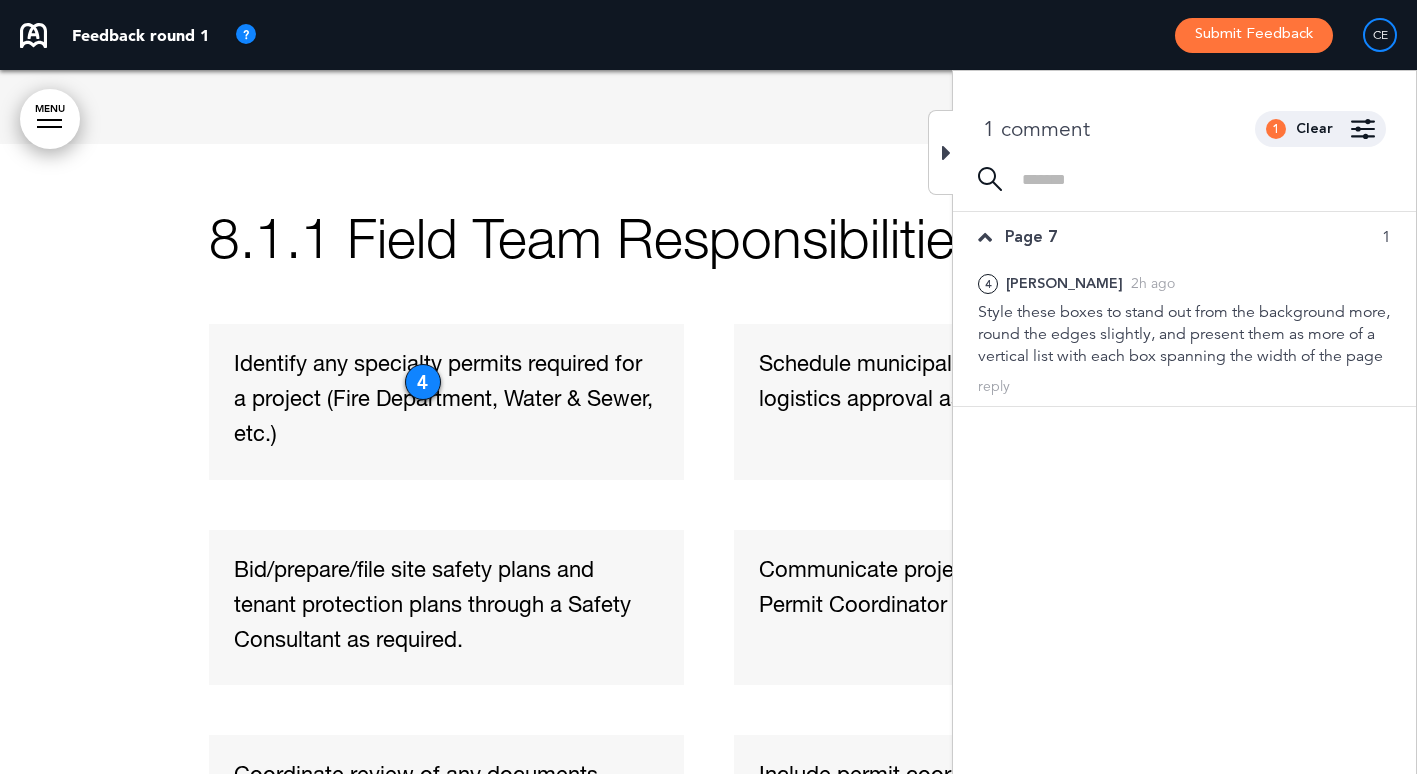 scroll, scrollTop: 4400, scrollLeft: 0, axis: vertical 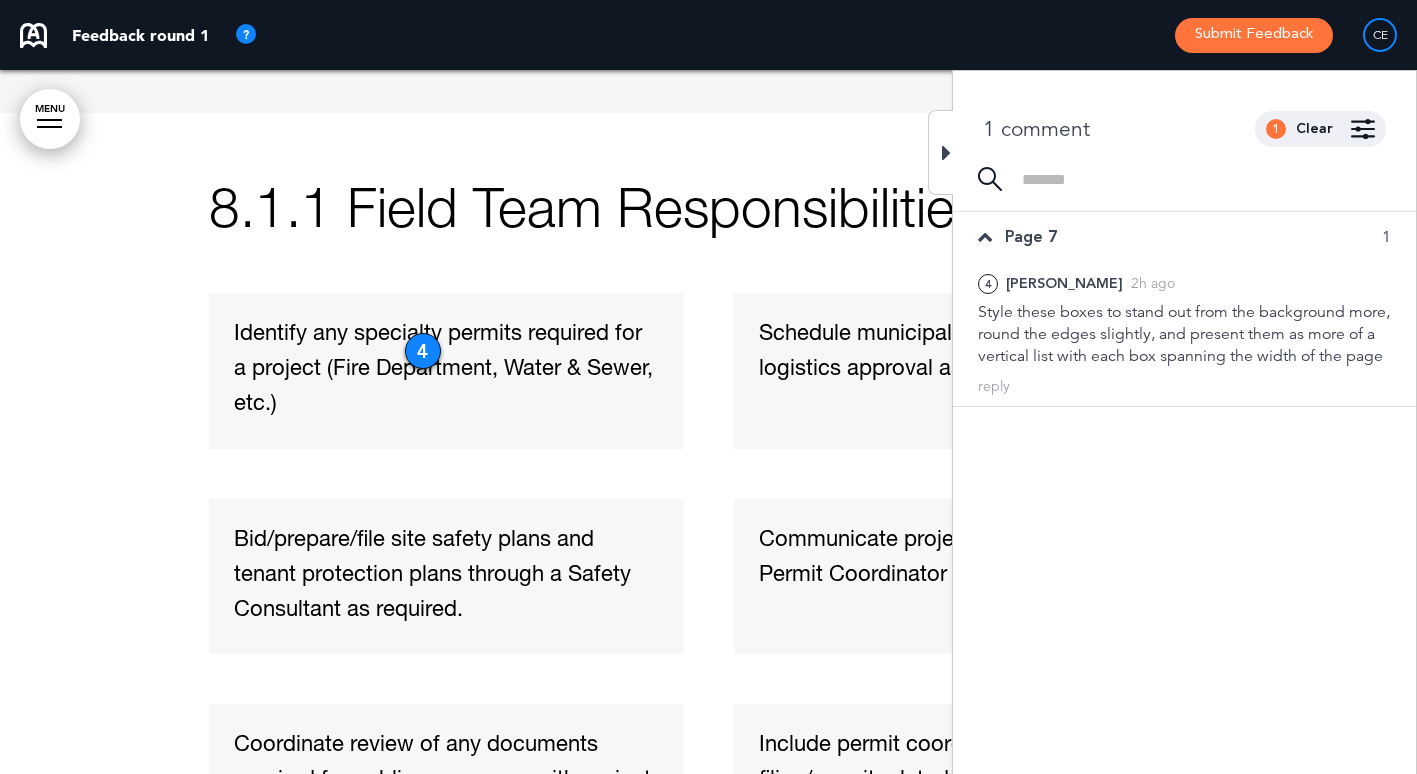 click at bounding box center [946, 153] 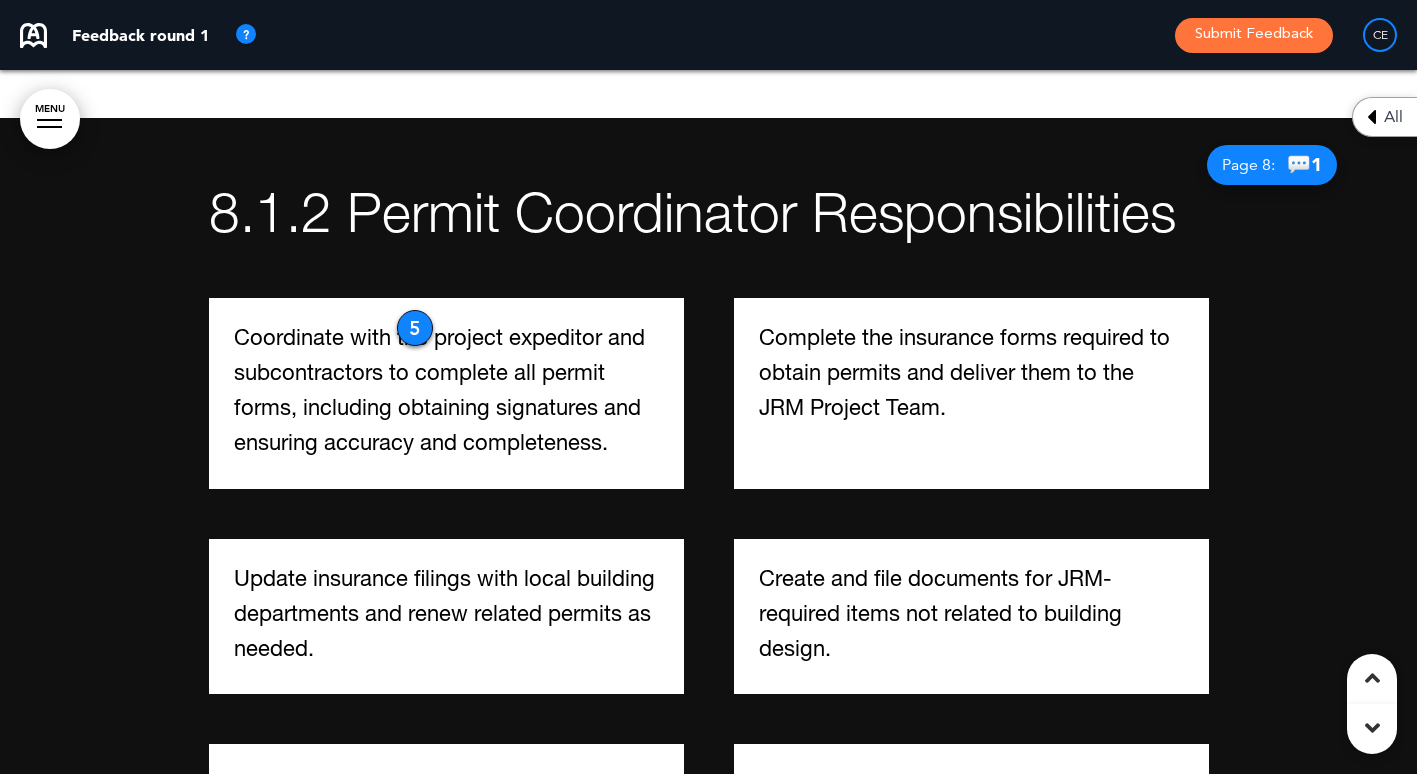 scroll, scrollTop: 5600, scrollLeft: 0, axis: vertical 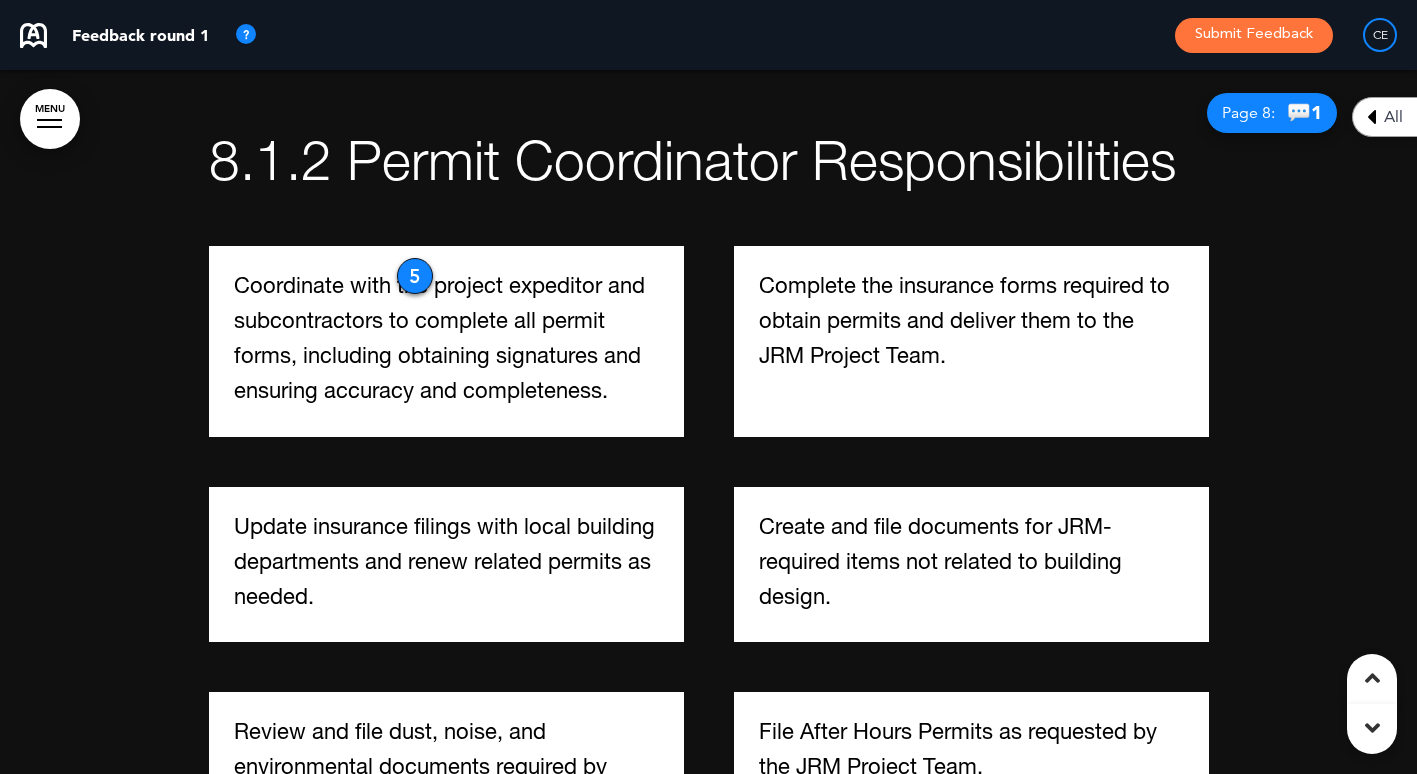 click on "5" at bounding box center (415, 276) 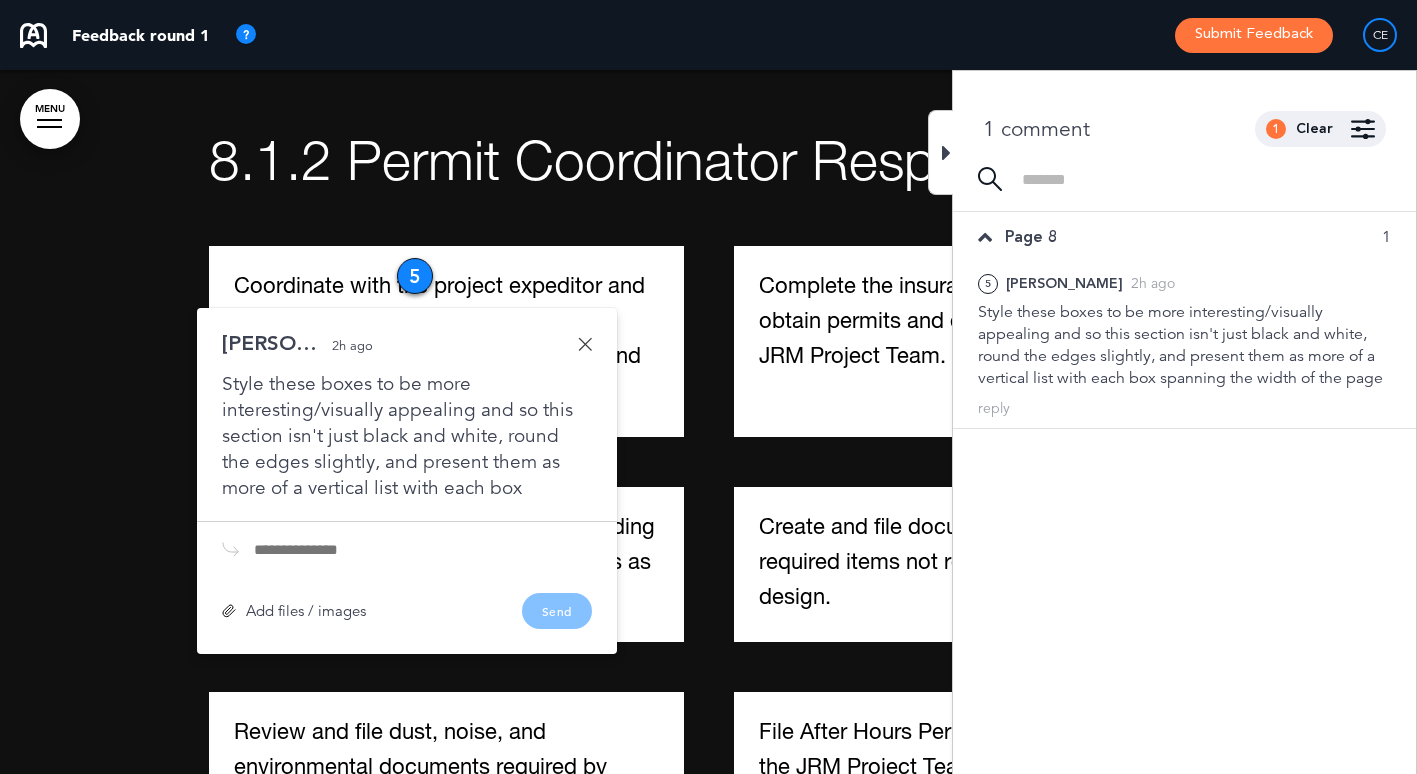click at bounding box center (946, 153) 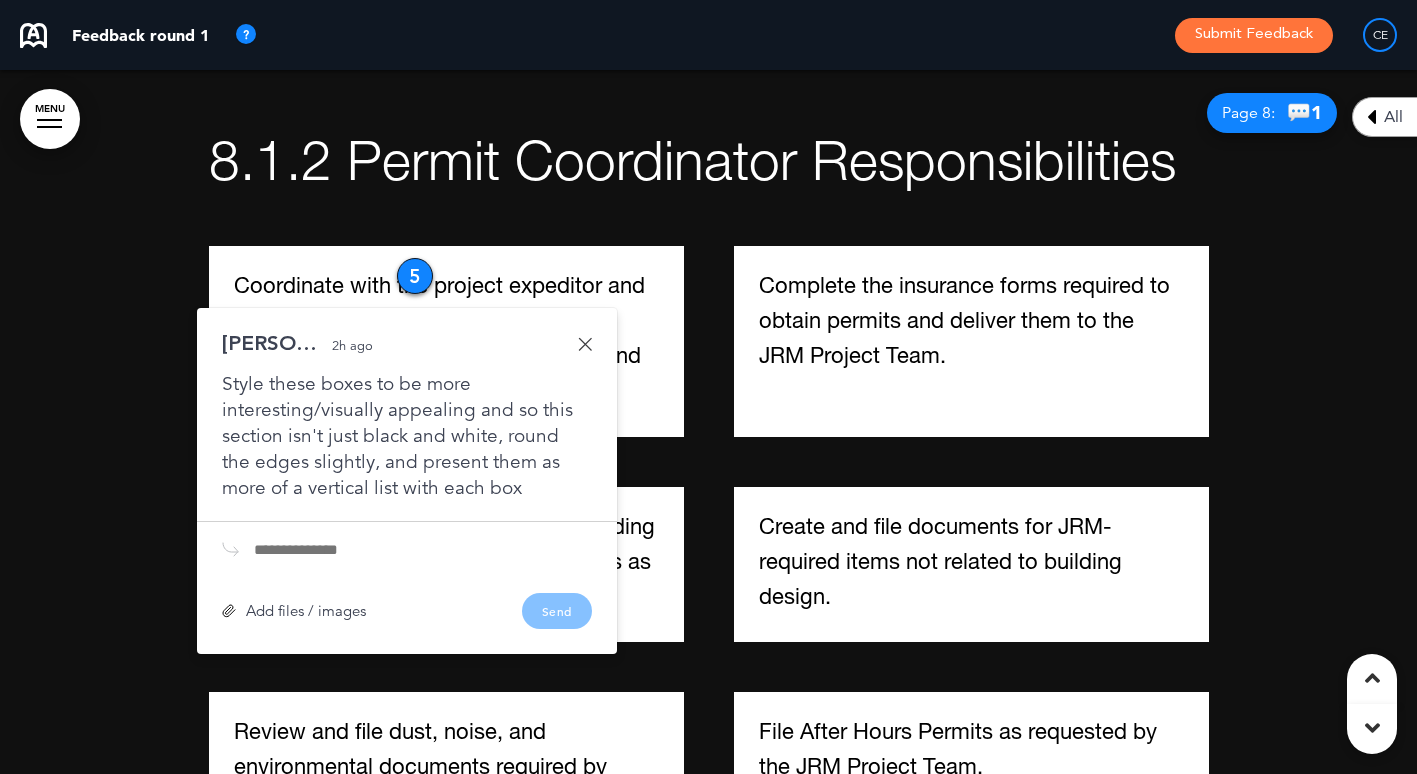 click at bounding box center (585, 344) 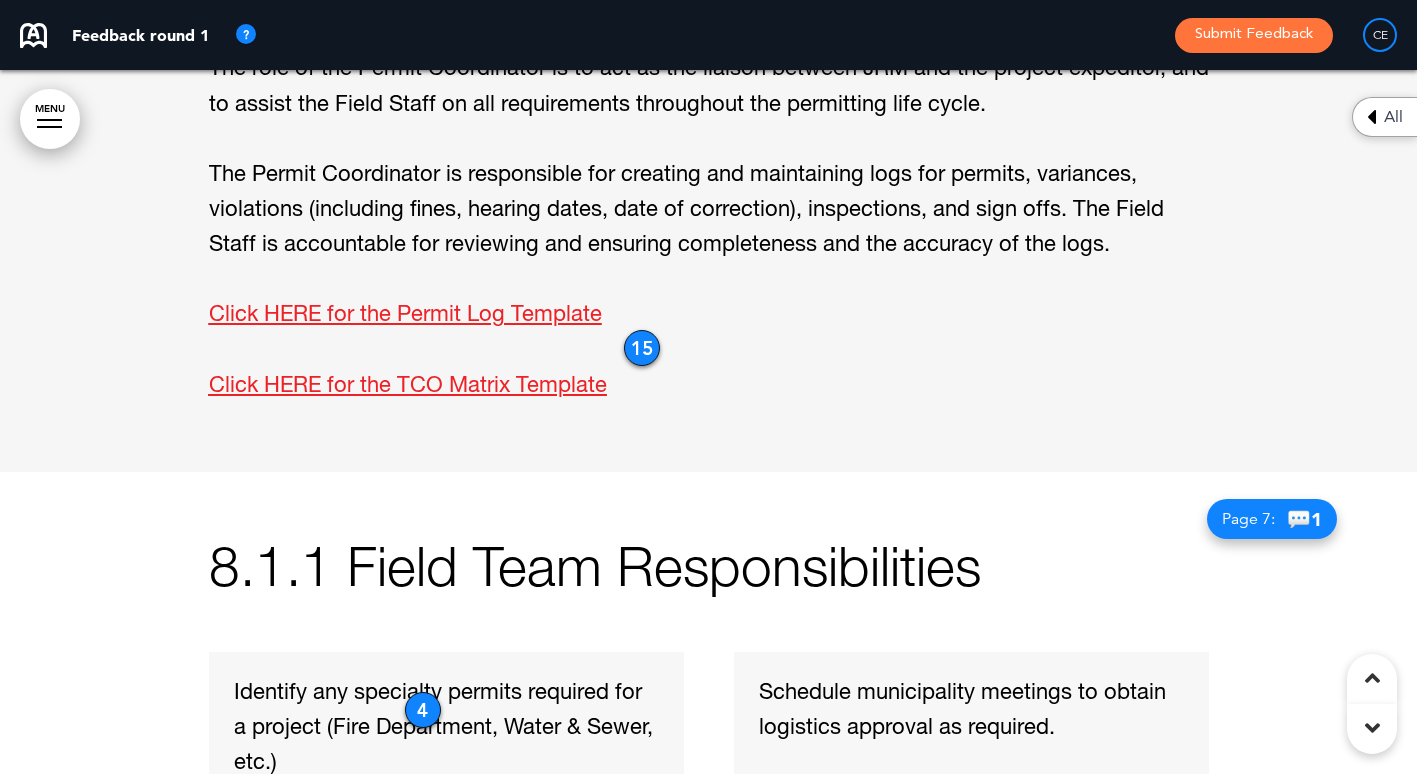 scroll, scrollTop: 4100, scrollLeft: 0, axis: vertical 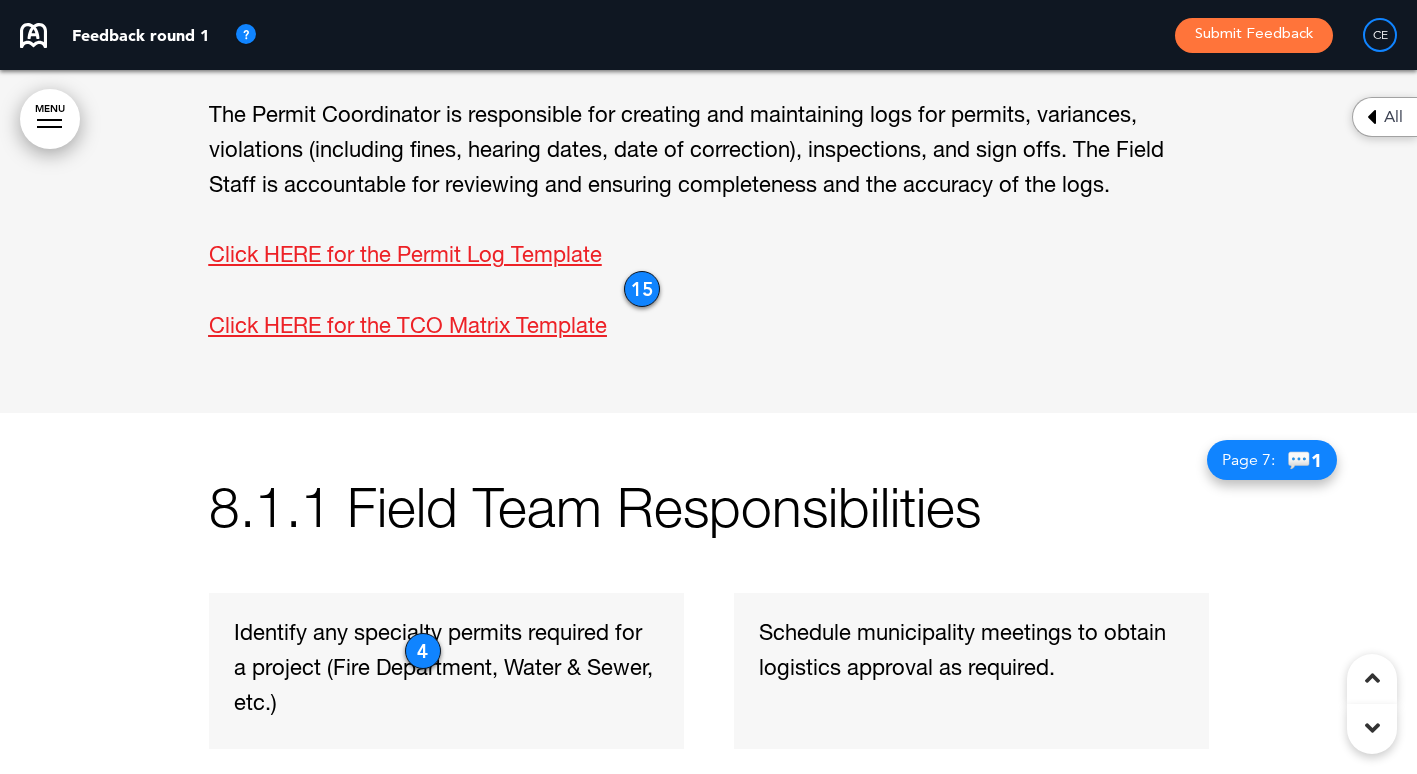 click on "15" at bounding box center (642, 289) 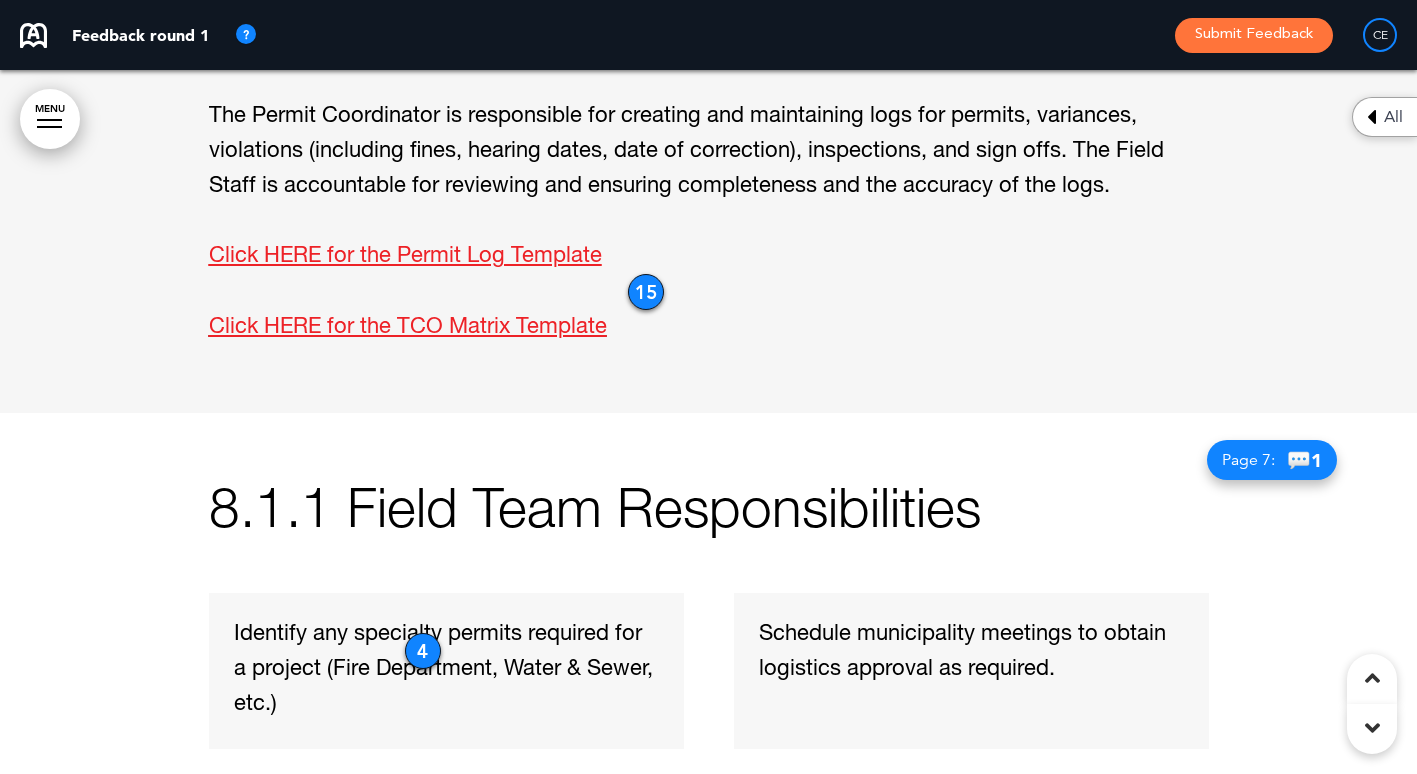 click on "15" at bounding box center [646, 292] 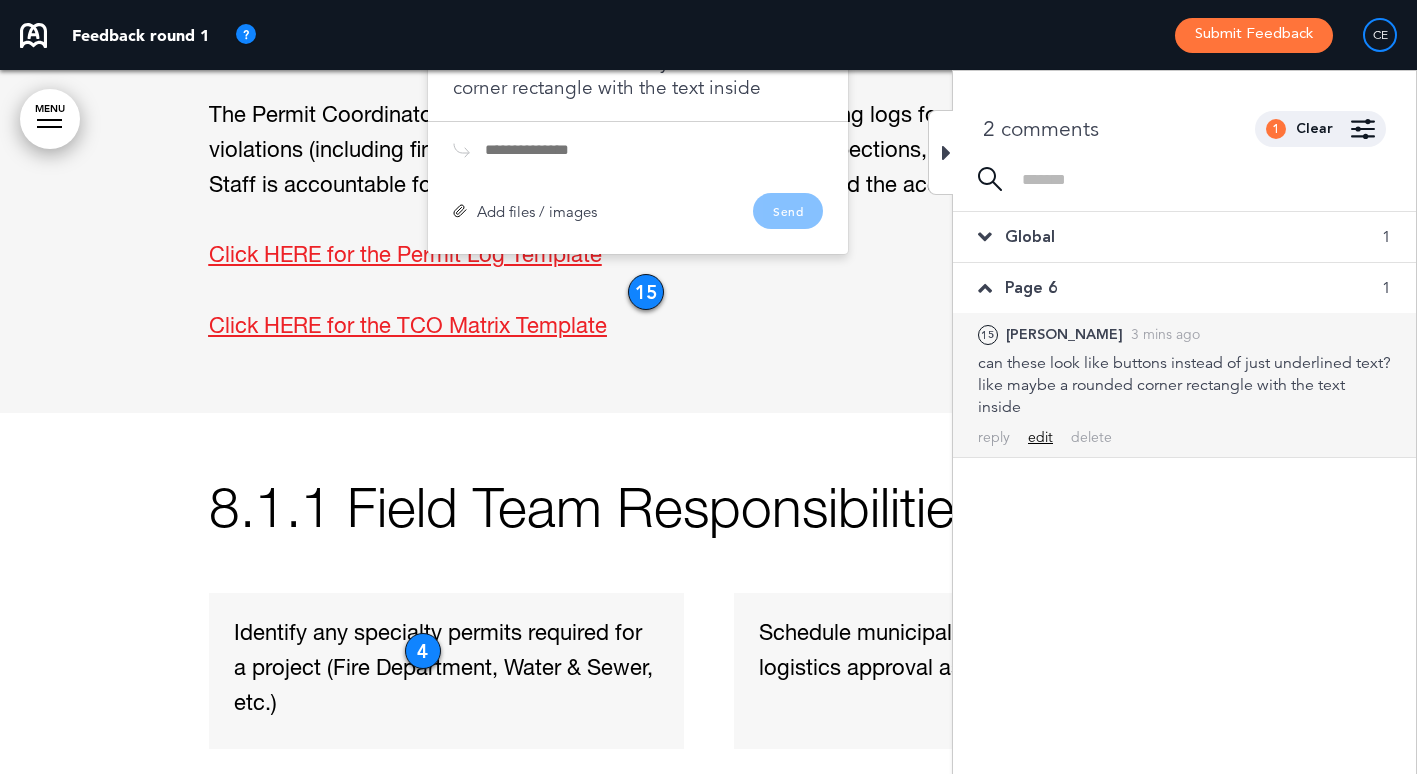click on "edit" at bounding box center [1040, 437] 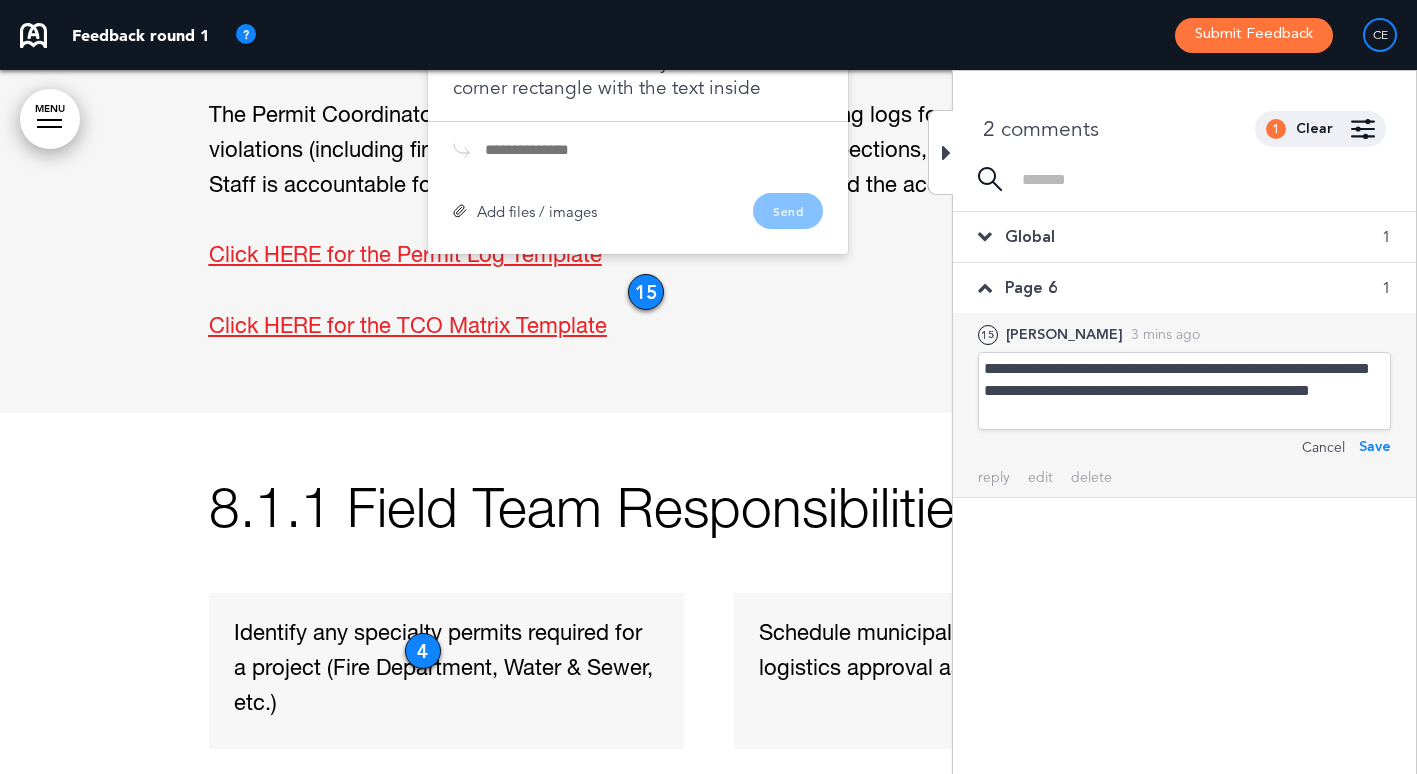 click on "**********" at bounding box center (1184, 391) 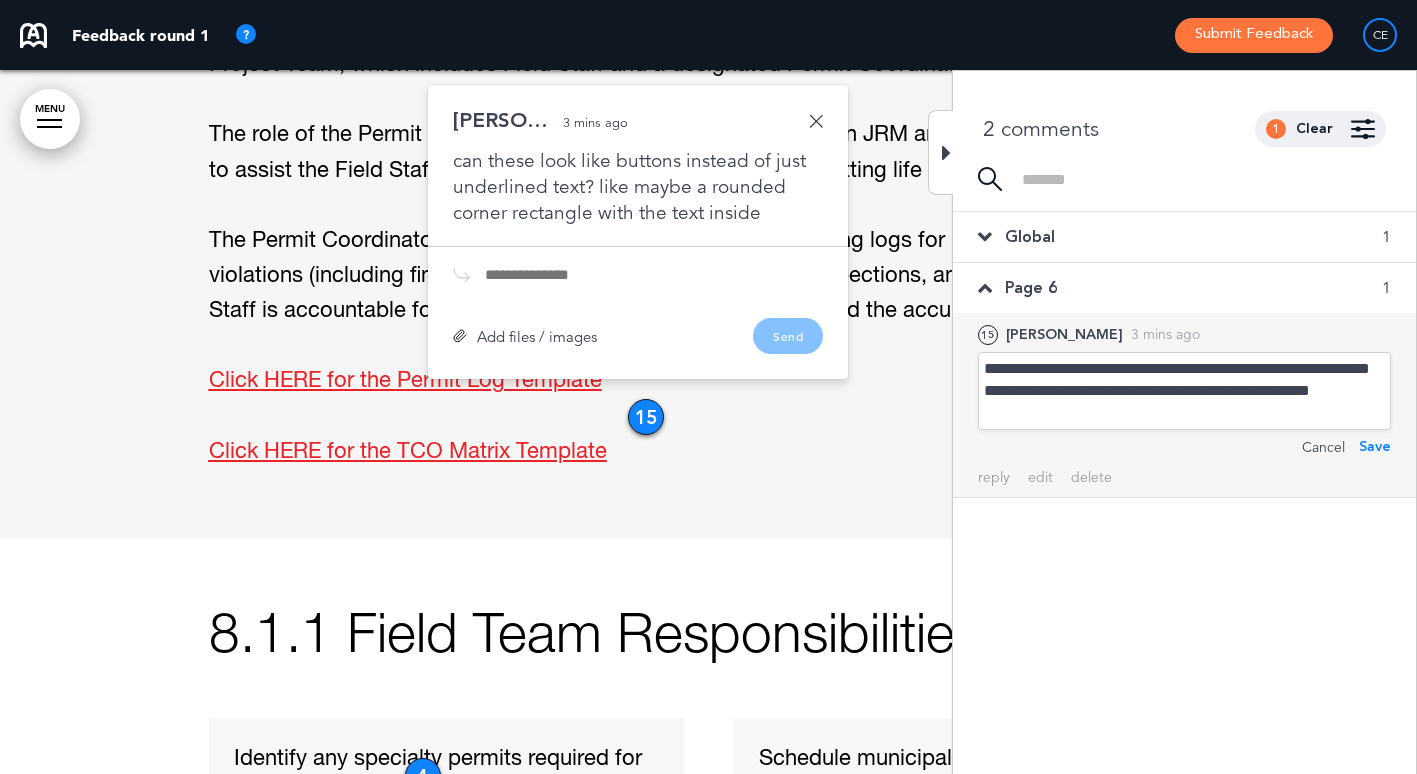 scroll, scrollTop: 3923, scrollLeft: 0, axis: vertical 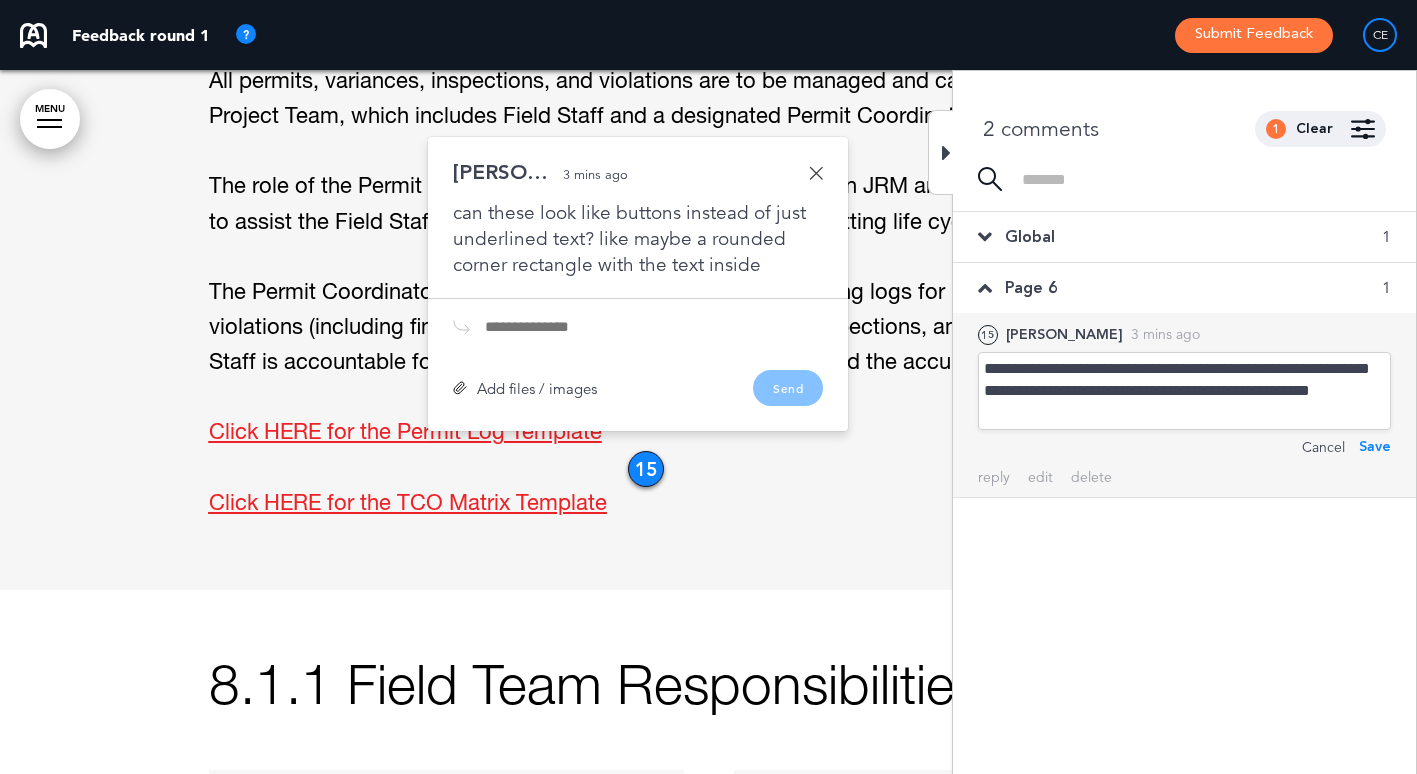 type 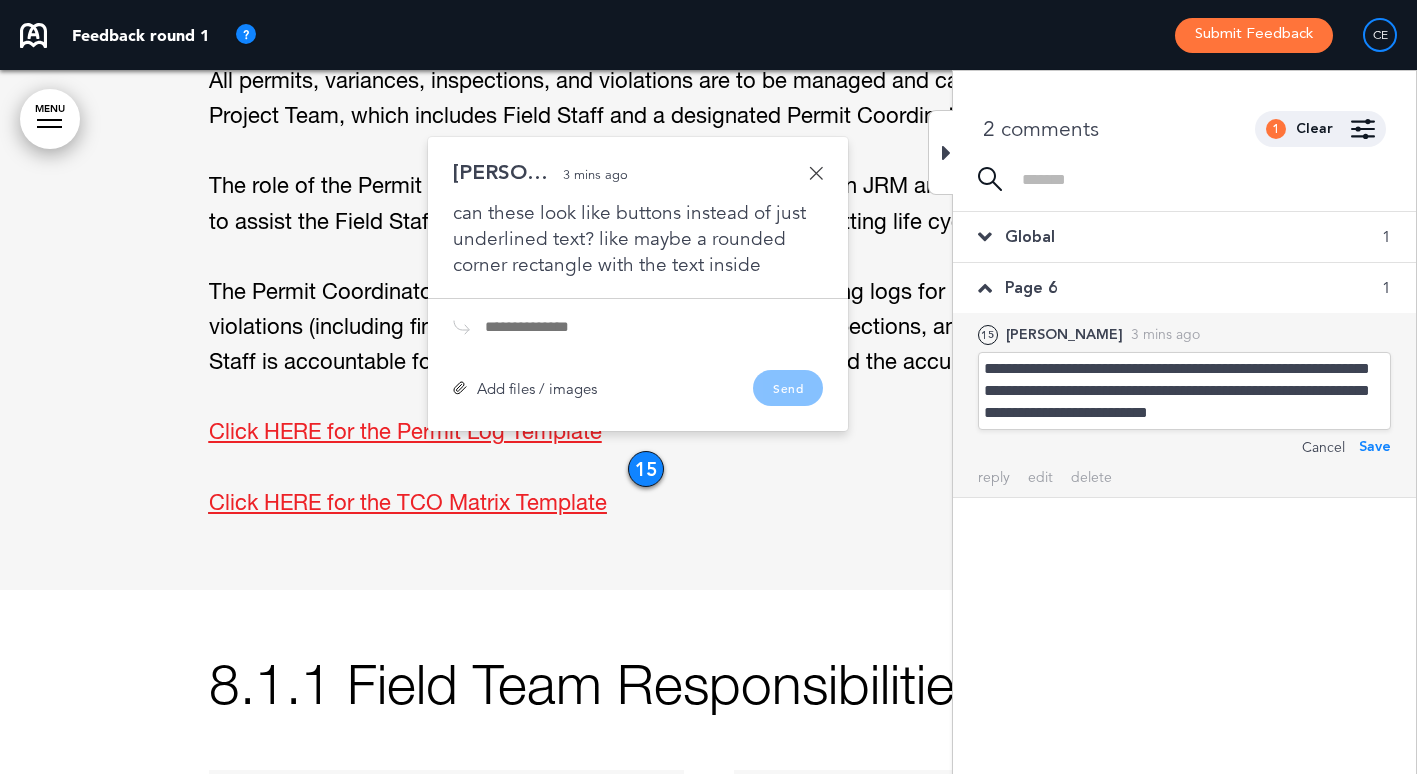 click on "**********" at bounding box center [1184, 405] 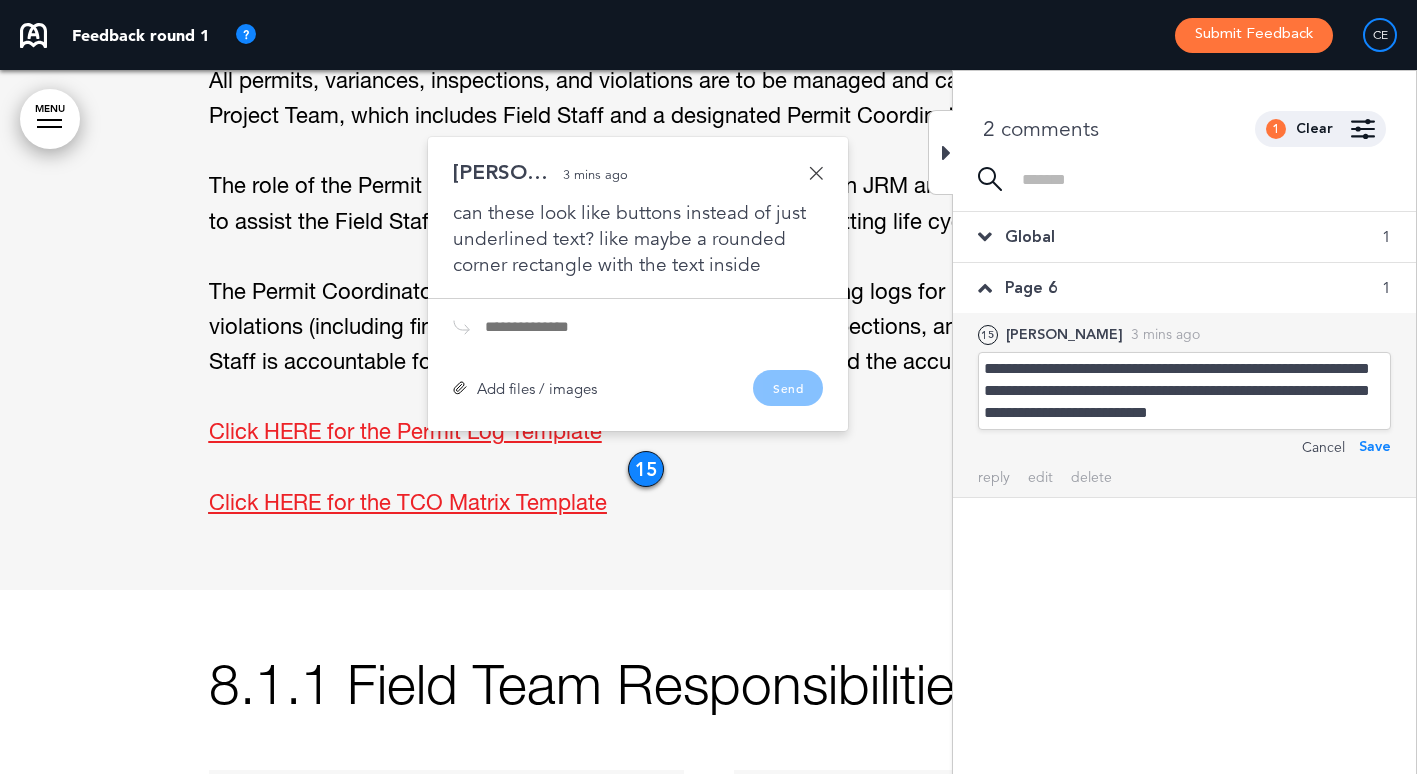 click on "Save" at bounding box center (1375, 447) 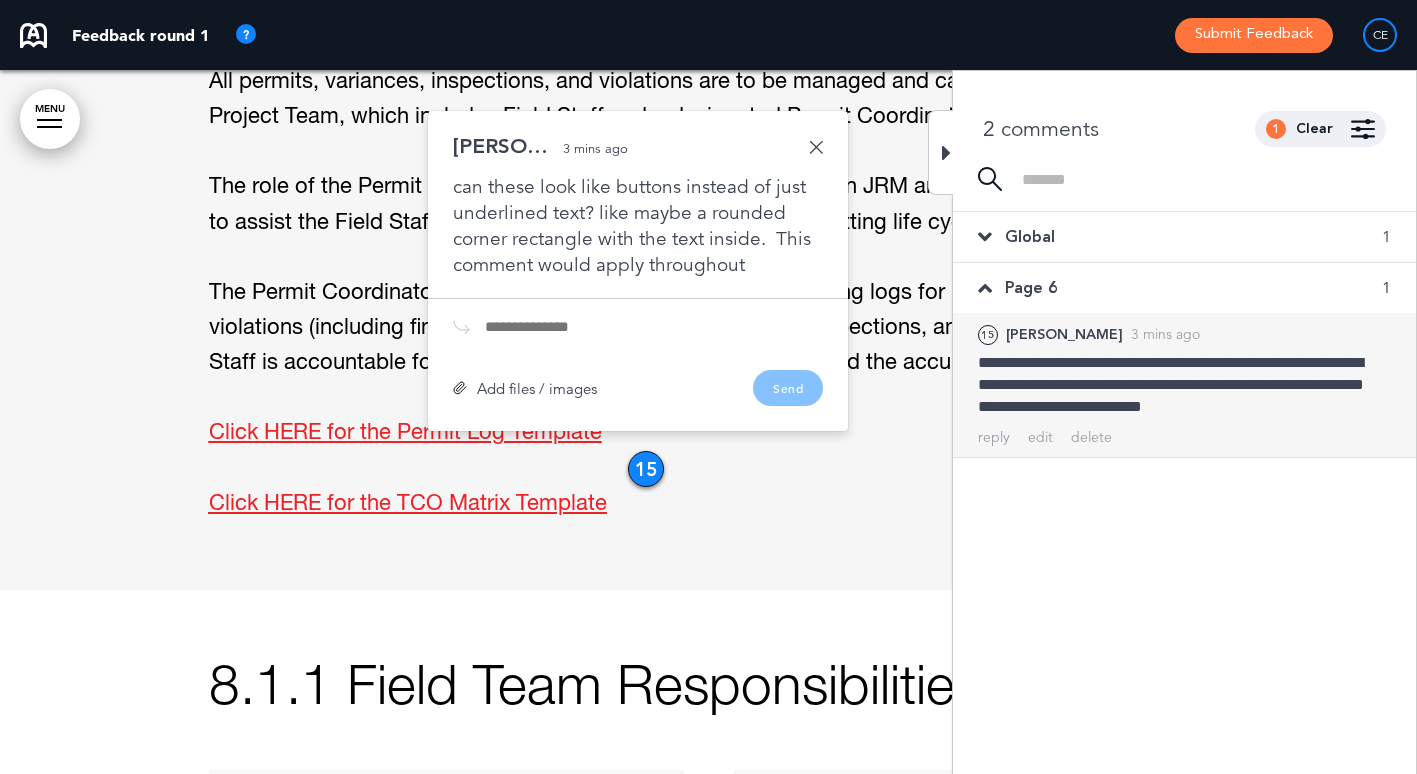 click at bounding box center [946, 153] 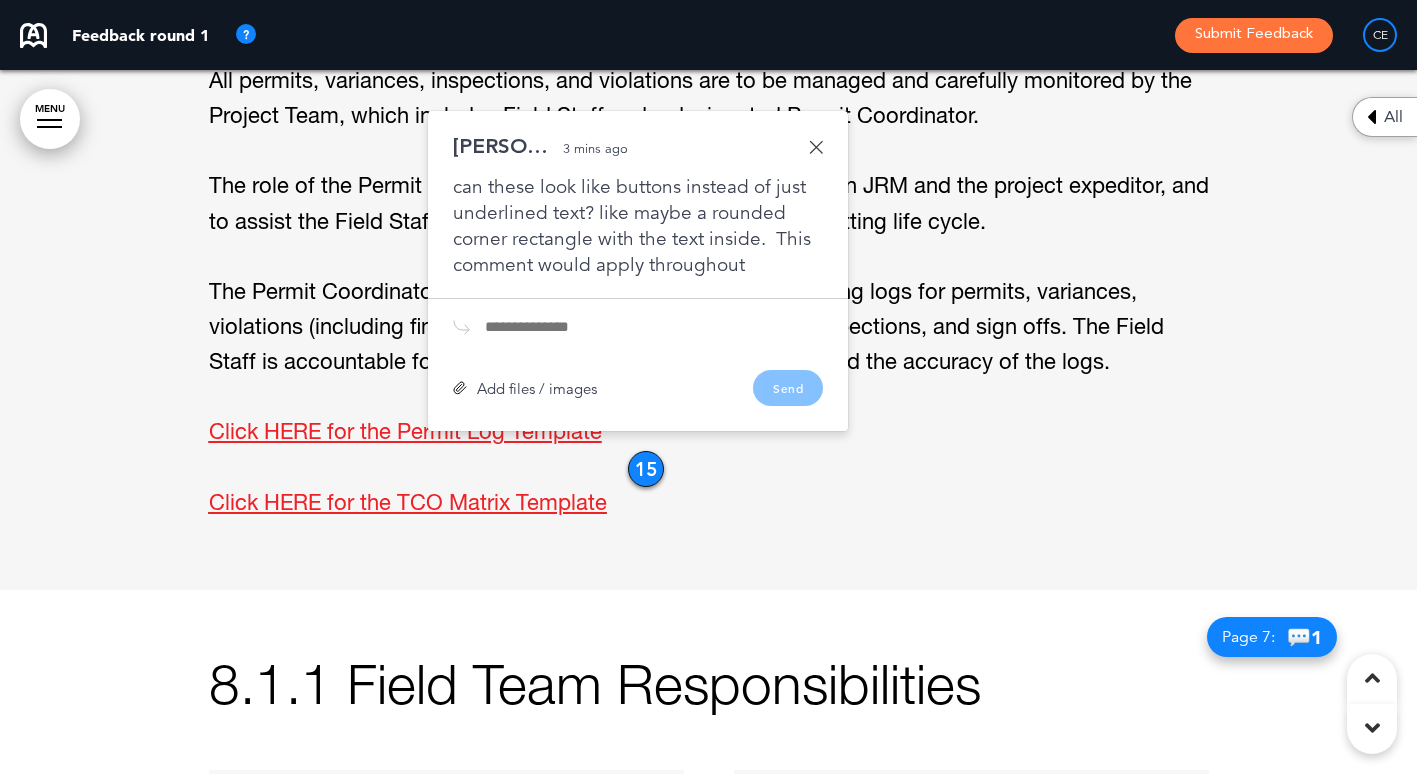 click on "[PERSON_NAME]
3 mins ago
can these look like buttons instead of just underlined text? like maybe a rounded corner rectangle with the text inside.  This comment would apply throughout
Add files / images
Send" at bounding box center (638, 271) 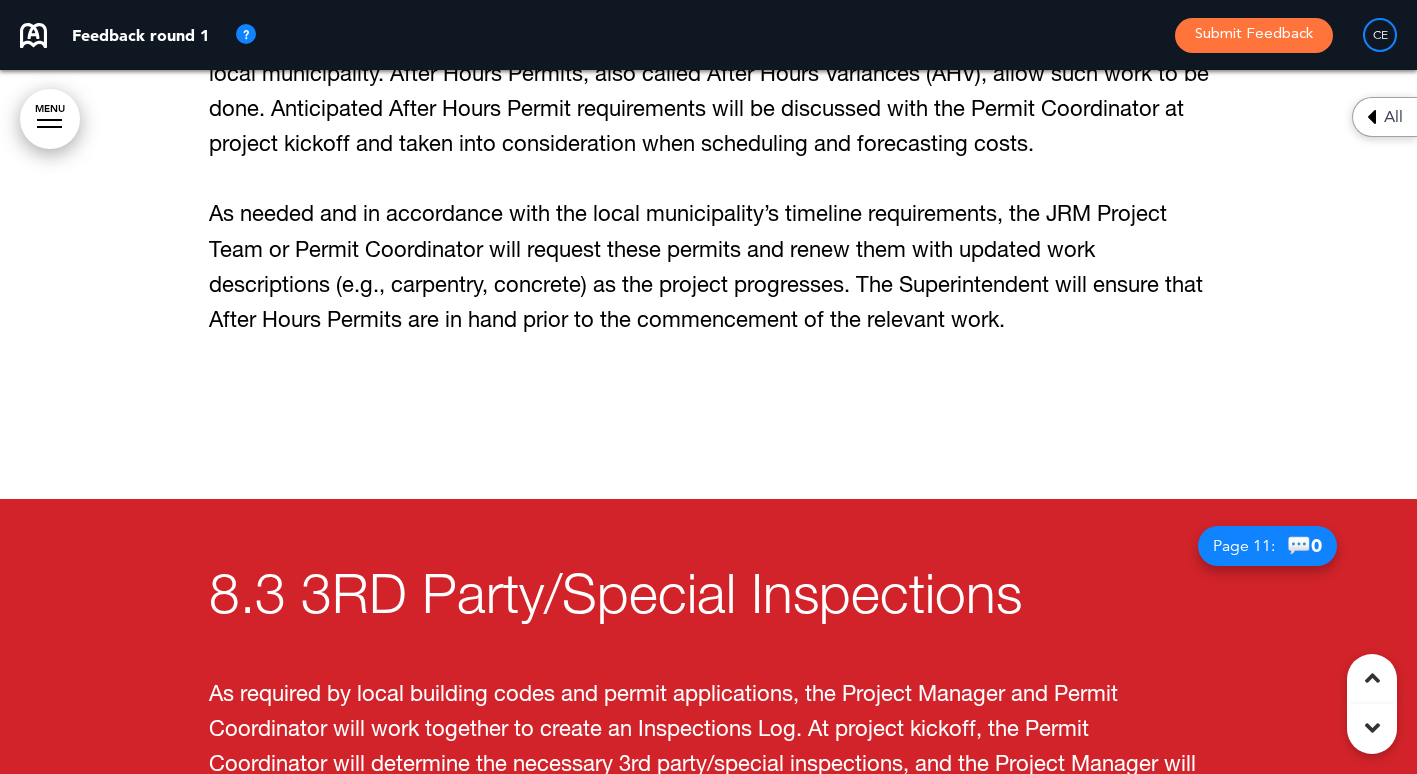 scroll, scrollTop: 8623, scrollLeft: 0, axis: vertical 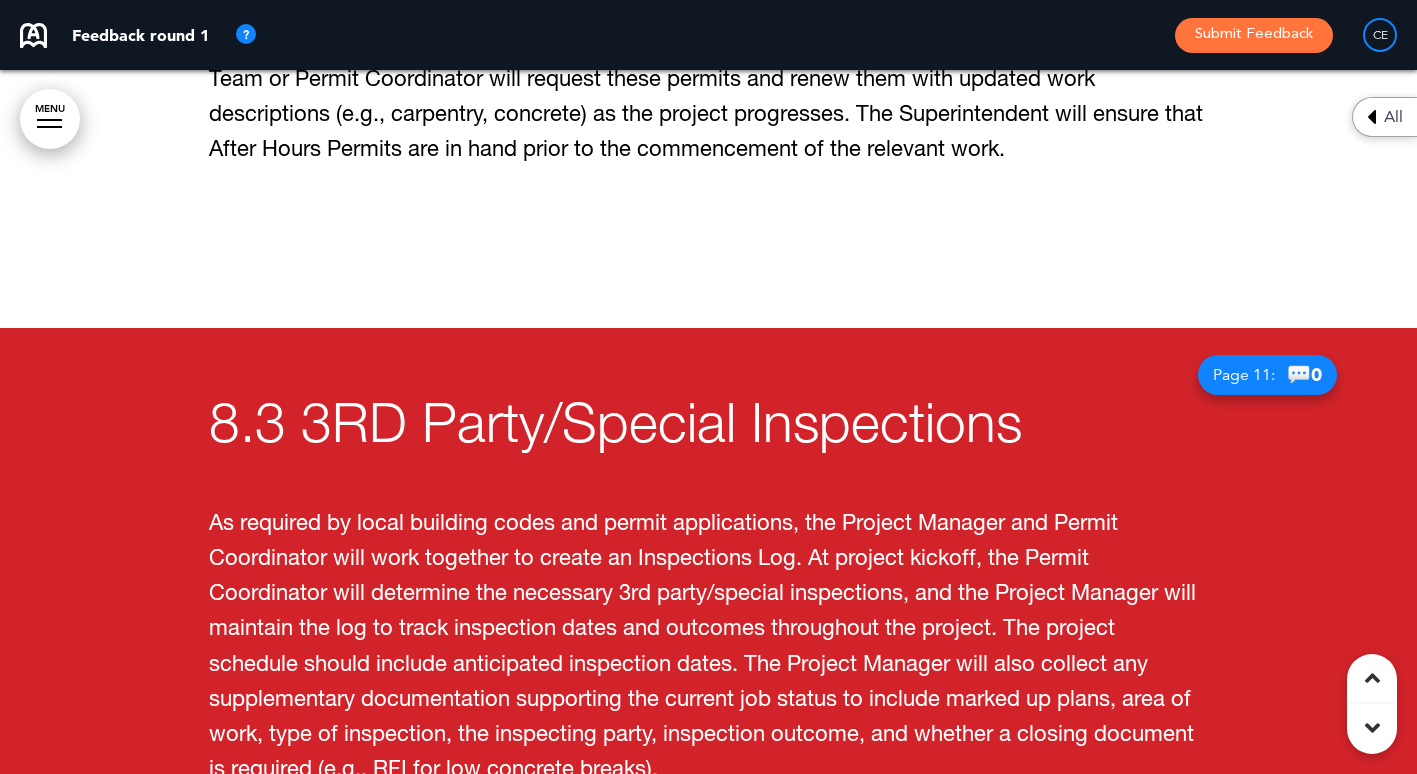 click on "8.3 3RD Party/Special Inspections" at bounding box center [709, 430] 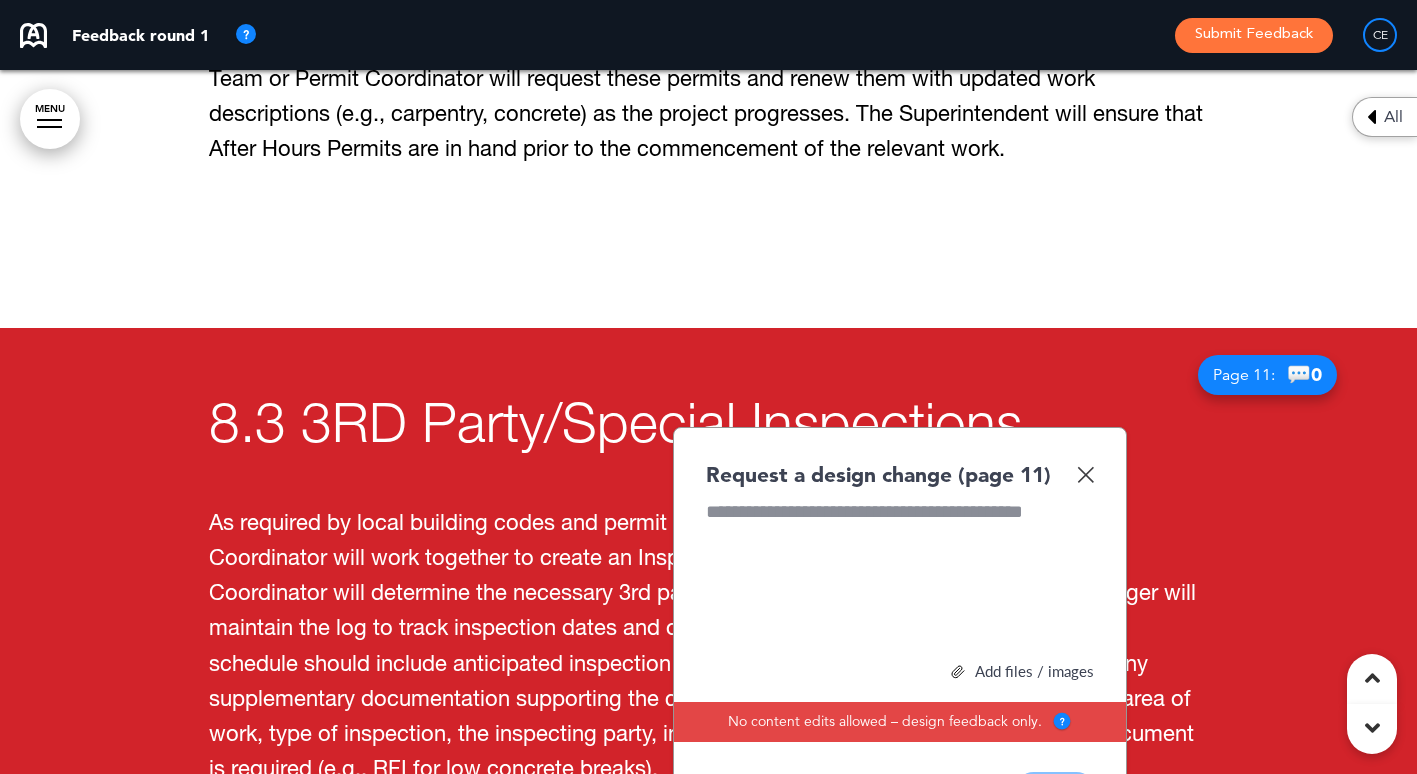 type 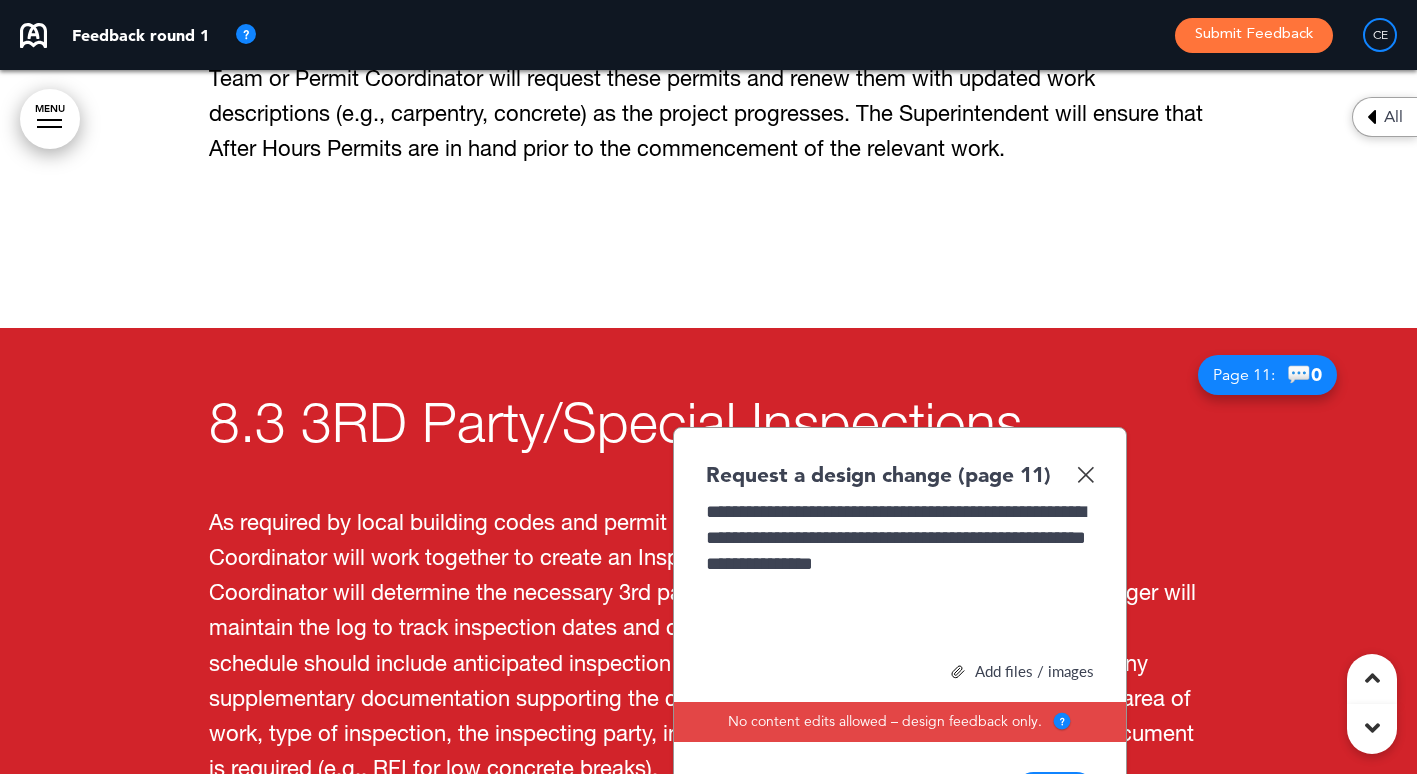 click on "**********" at bounding box center [900, 574] 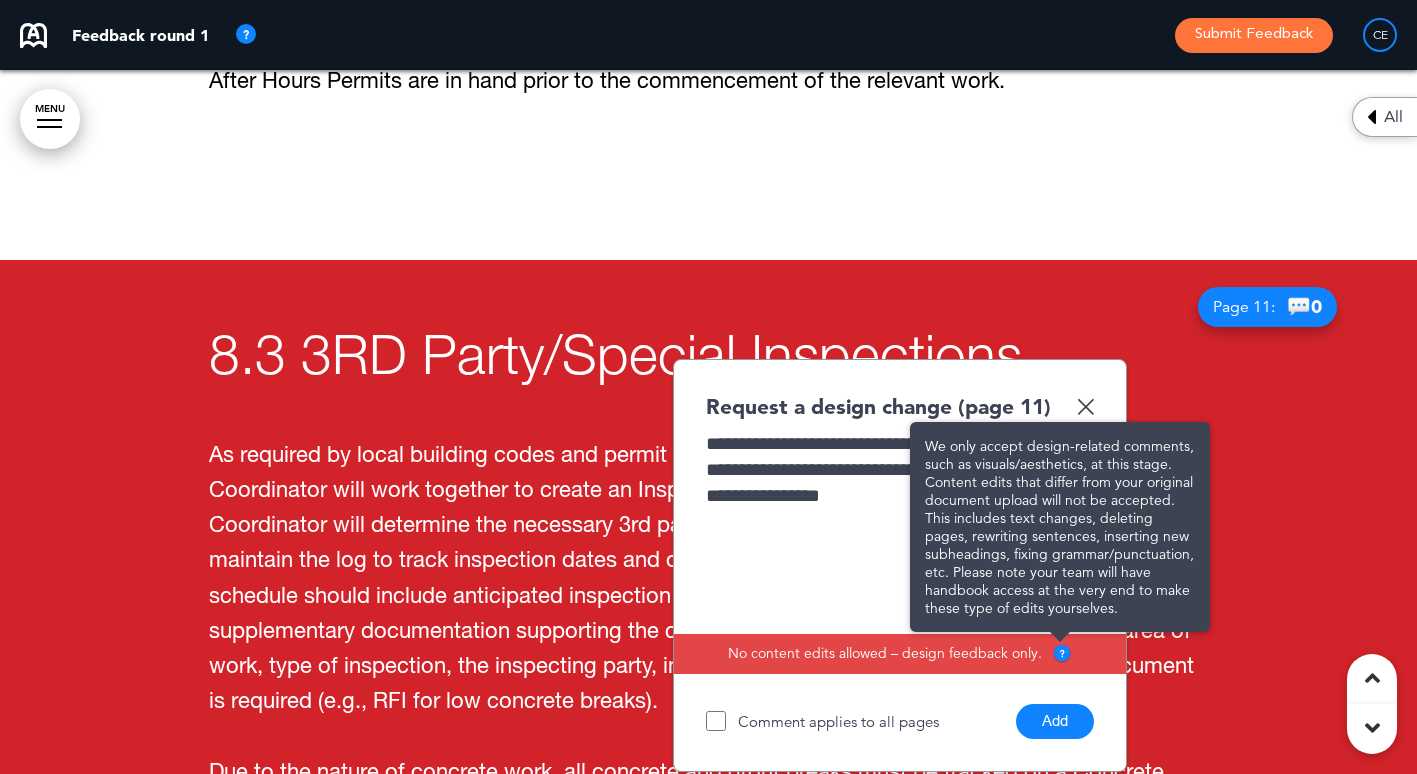 scroll, scrollTop: 8723, scrollLeft: 0, axis: vertical 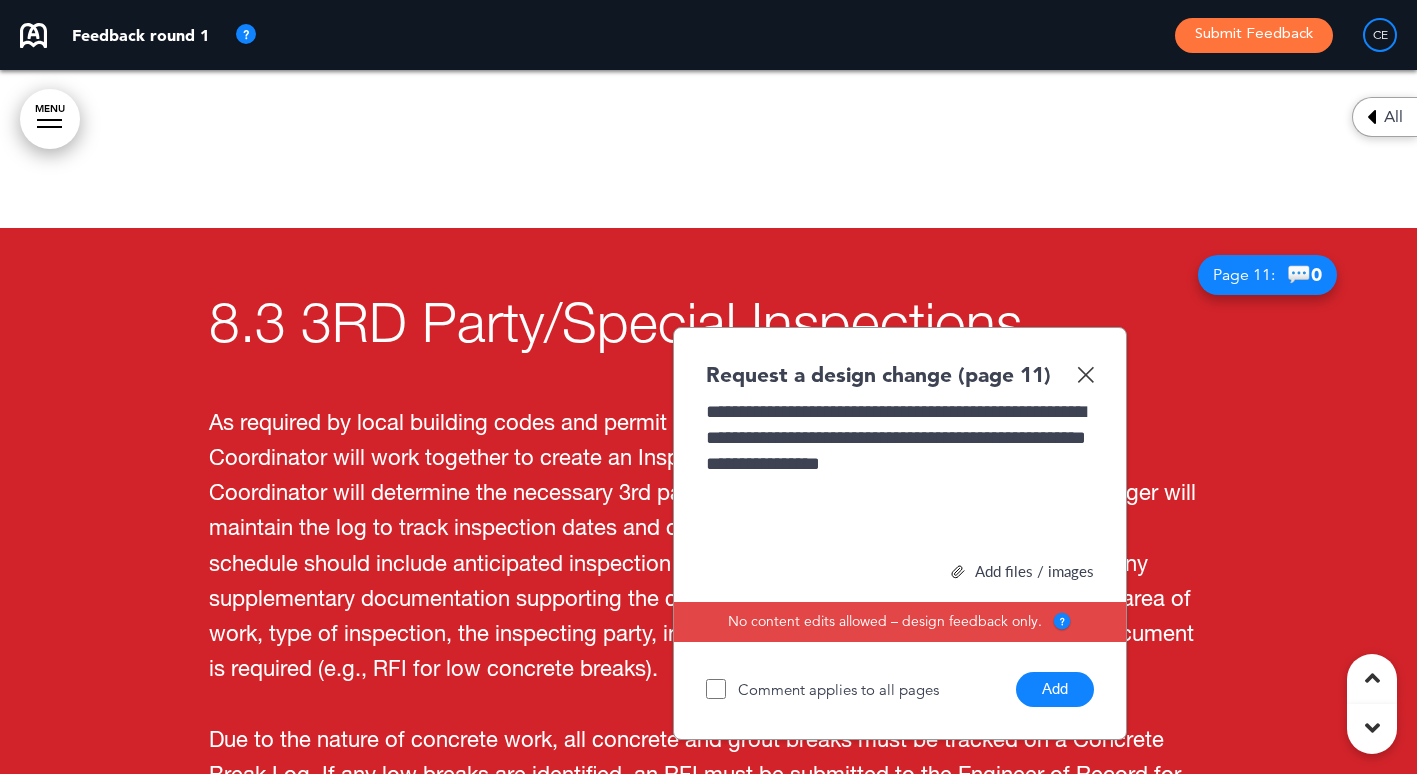 click on "Add" at bounding box center [1055, 689] 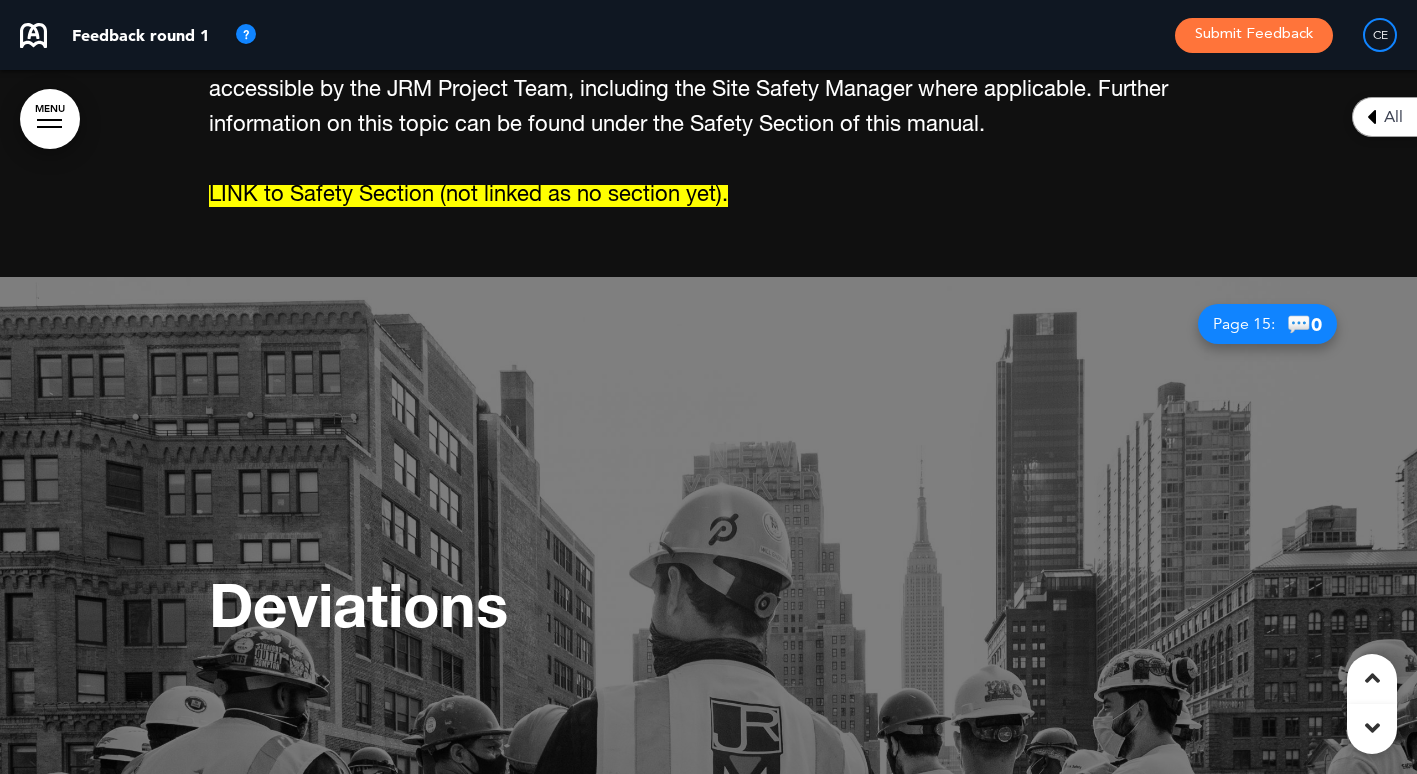 scroll, scrollTop: 11923, scrollLeft: 0, axis: vertical 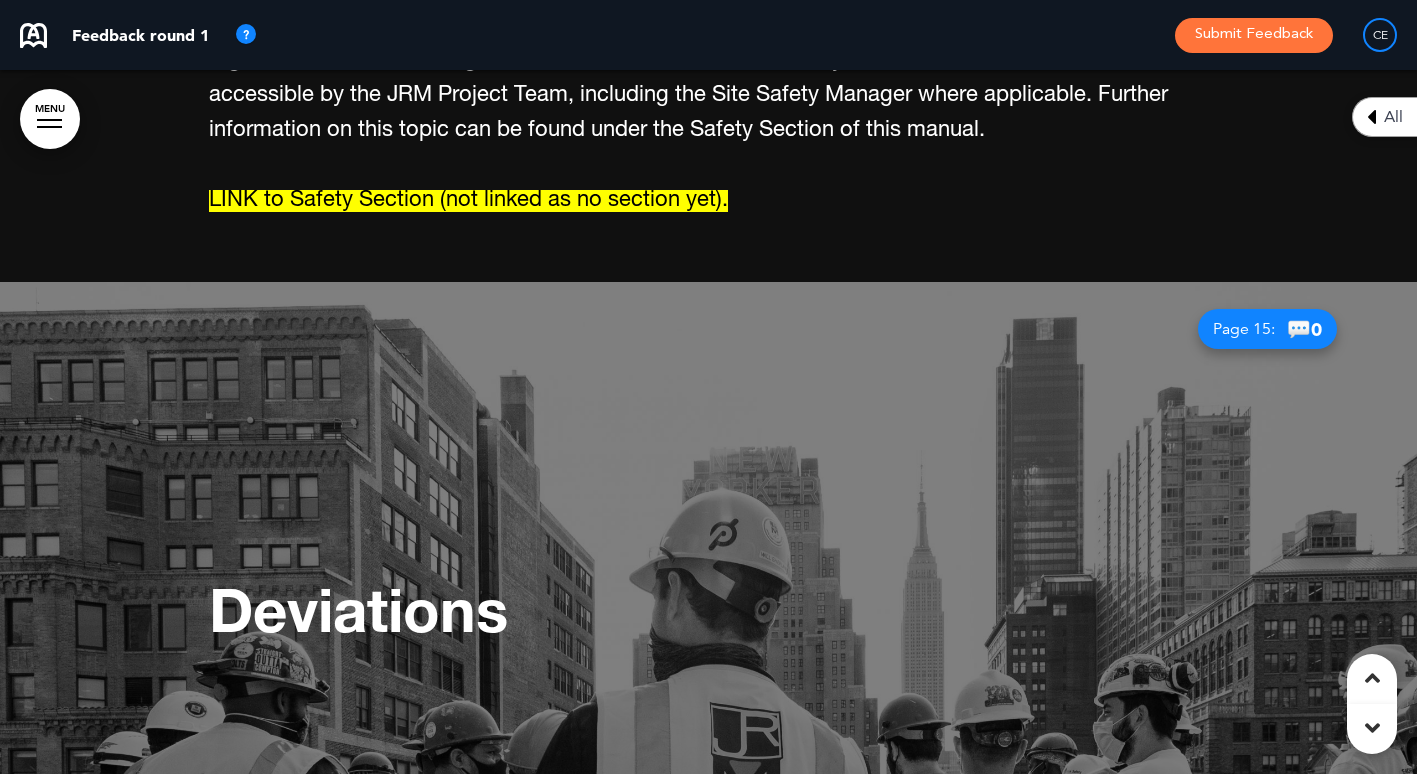 click on "Deviations" at bounding box center (709, 619) 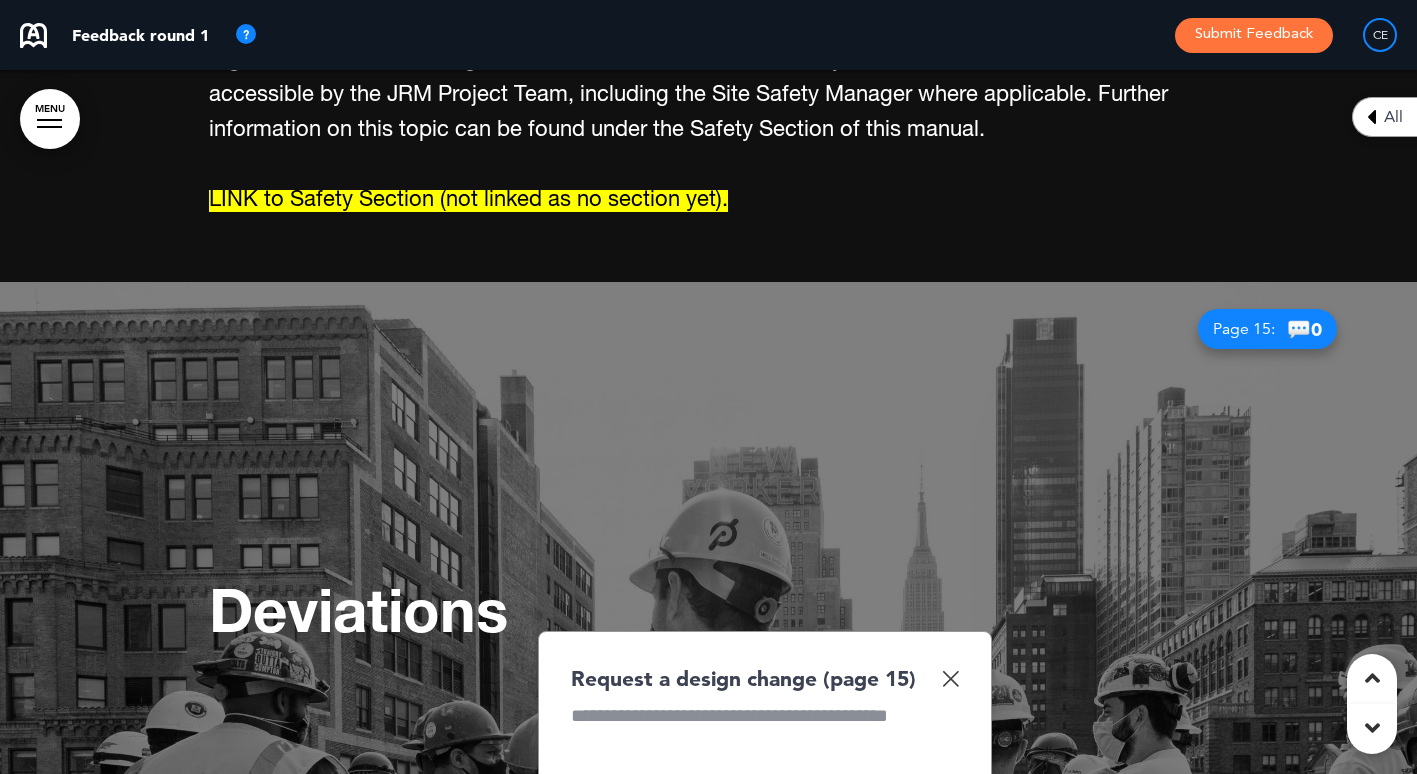type 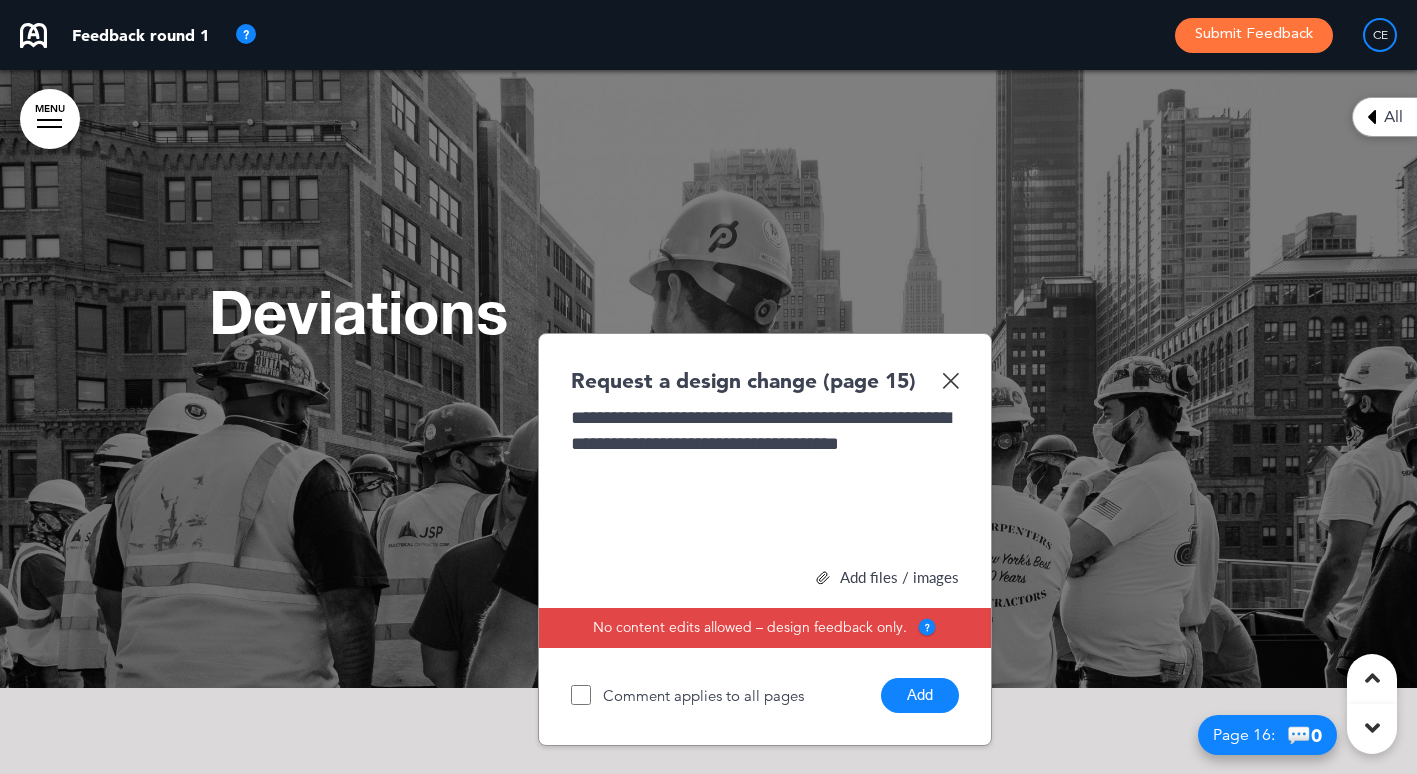 scroll, scrollTop: 12223, scrollLeft: 0, axis: vertical 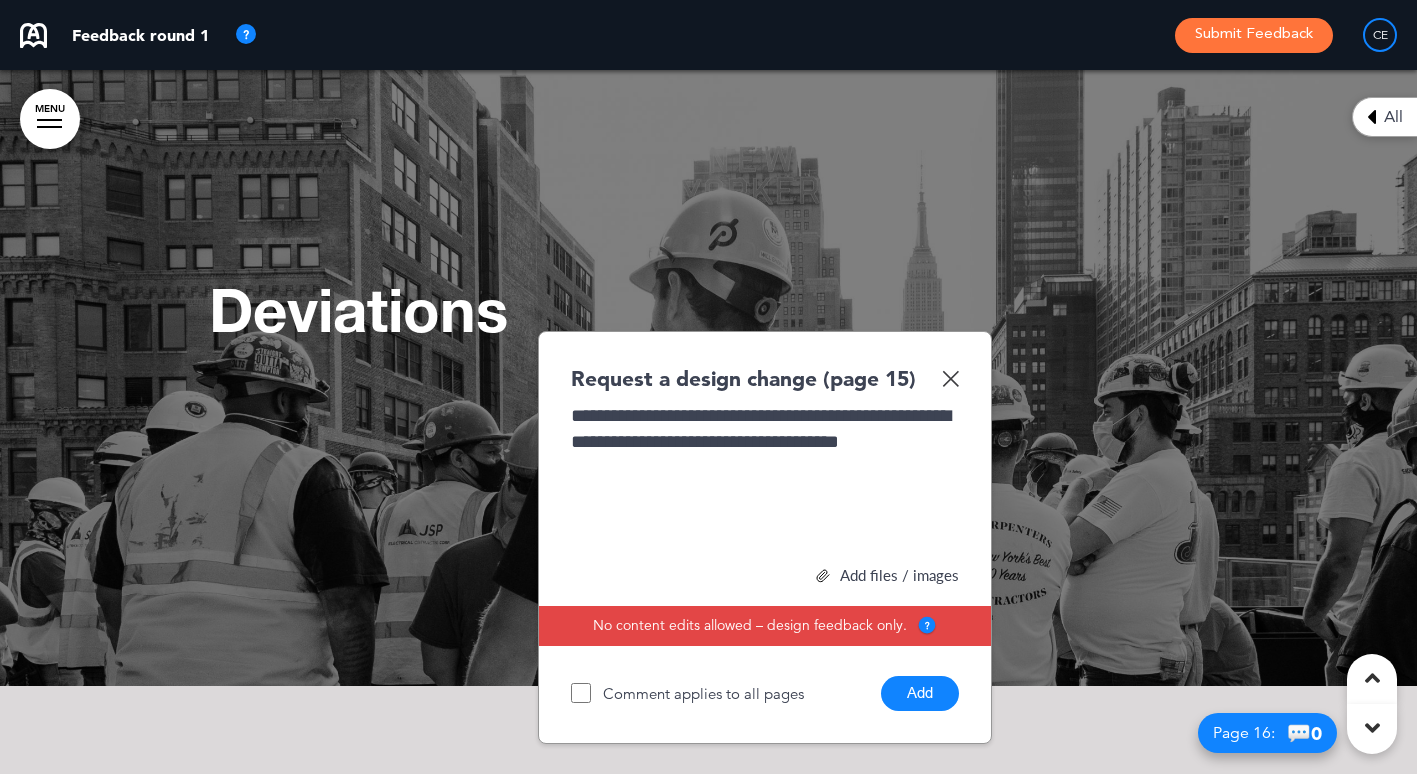 click on "Add" at bounding box center (920, 693) 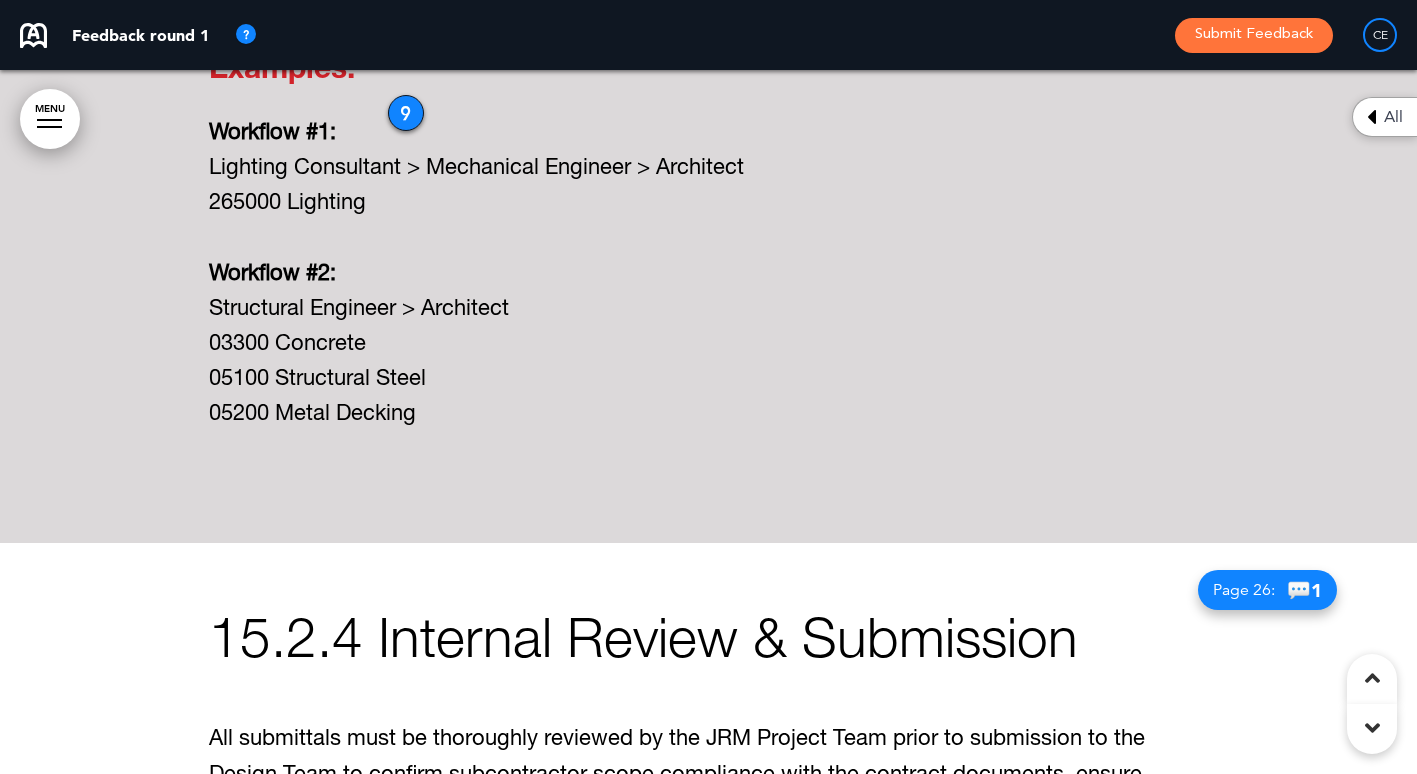 scroll, scrollTop: 23123, scrollLeft: 0, axis: vertical 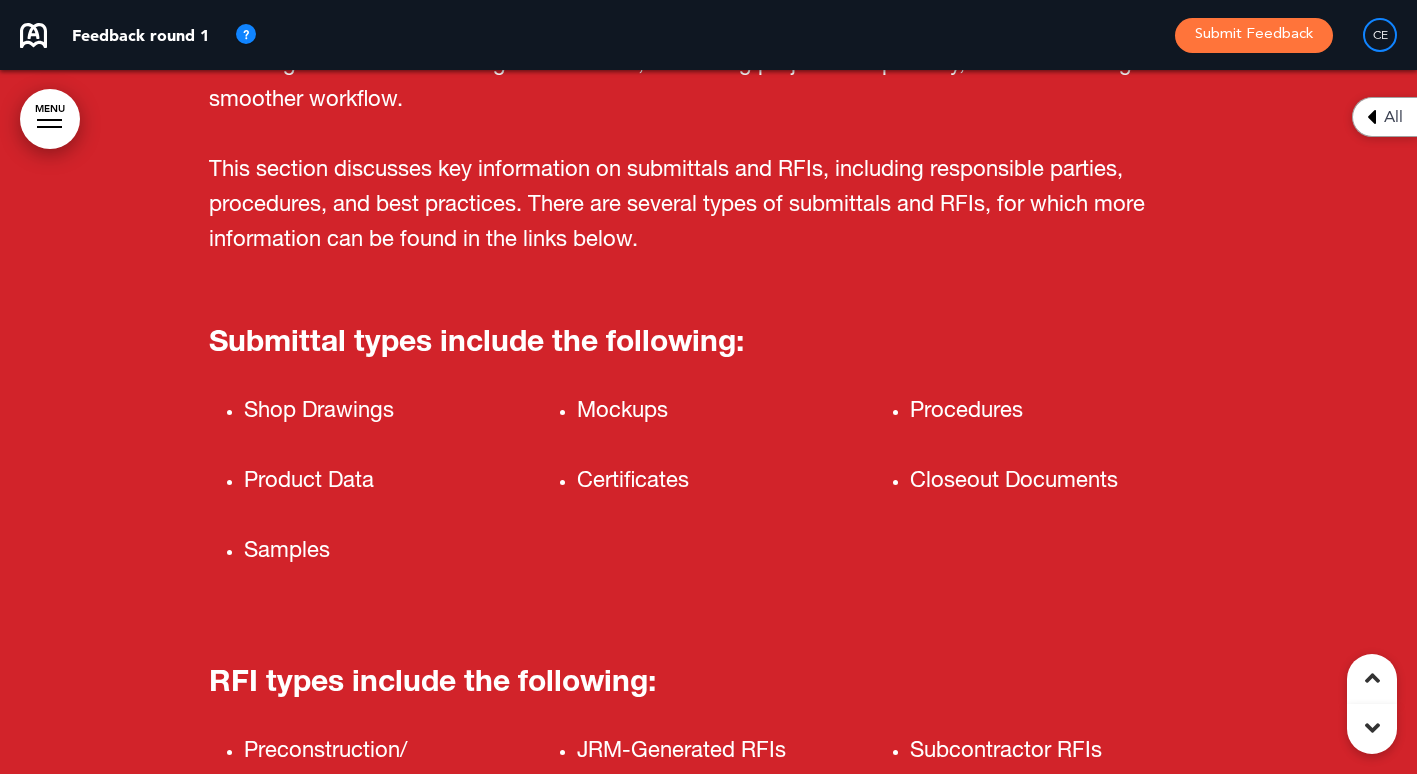 click on "Submittal types include the following:" at bounding box center [709, 345] 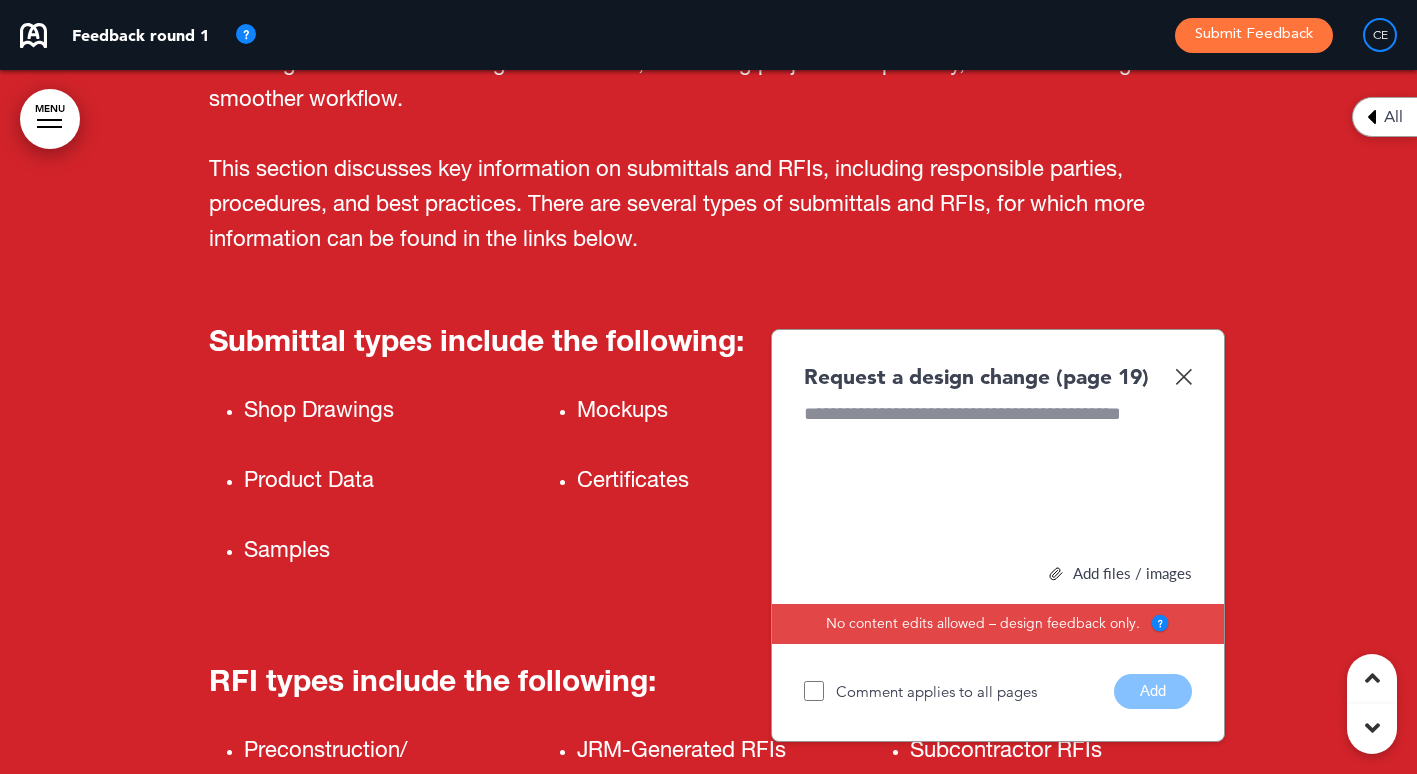 type 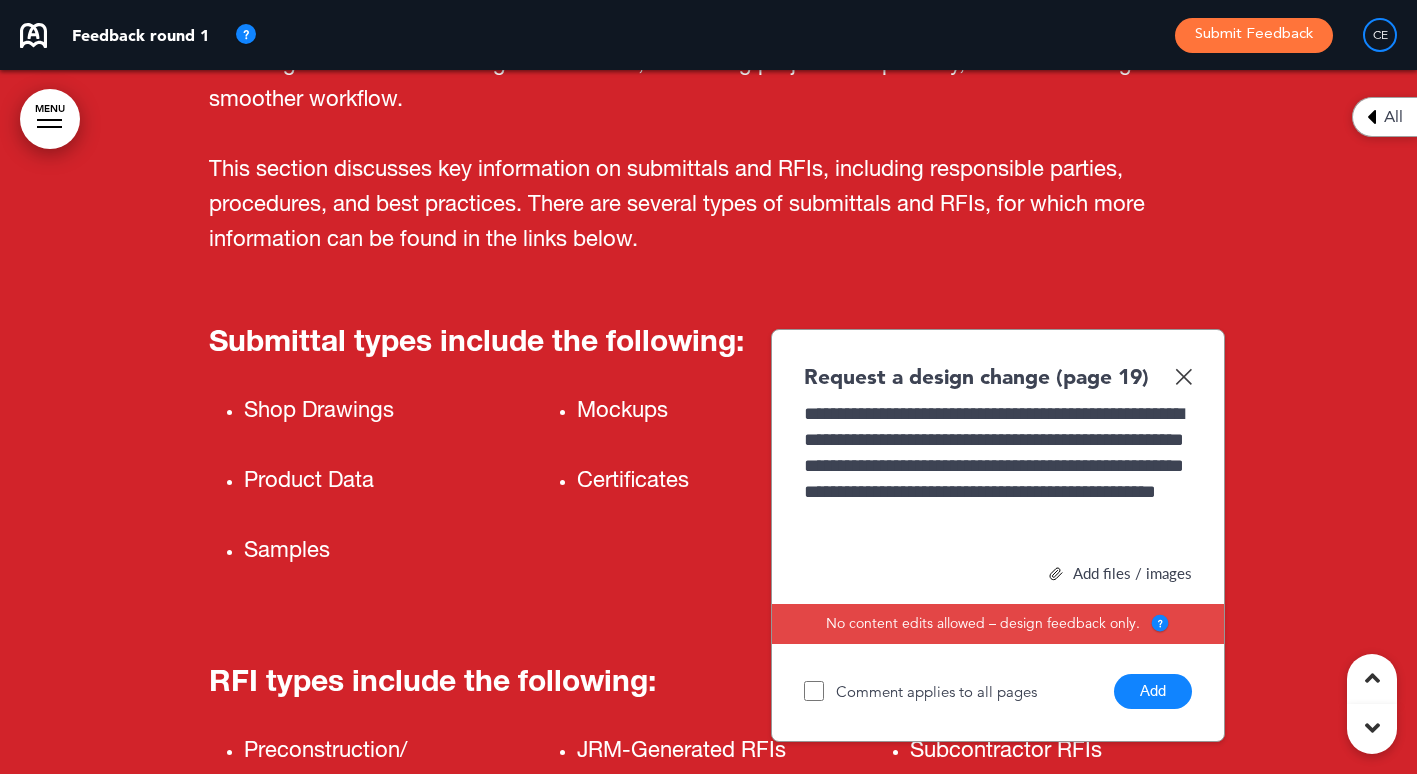 scroll, scrollTop: 5, scrollLeft: 0, axis: vertical 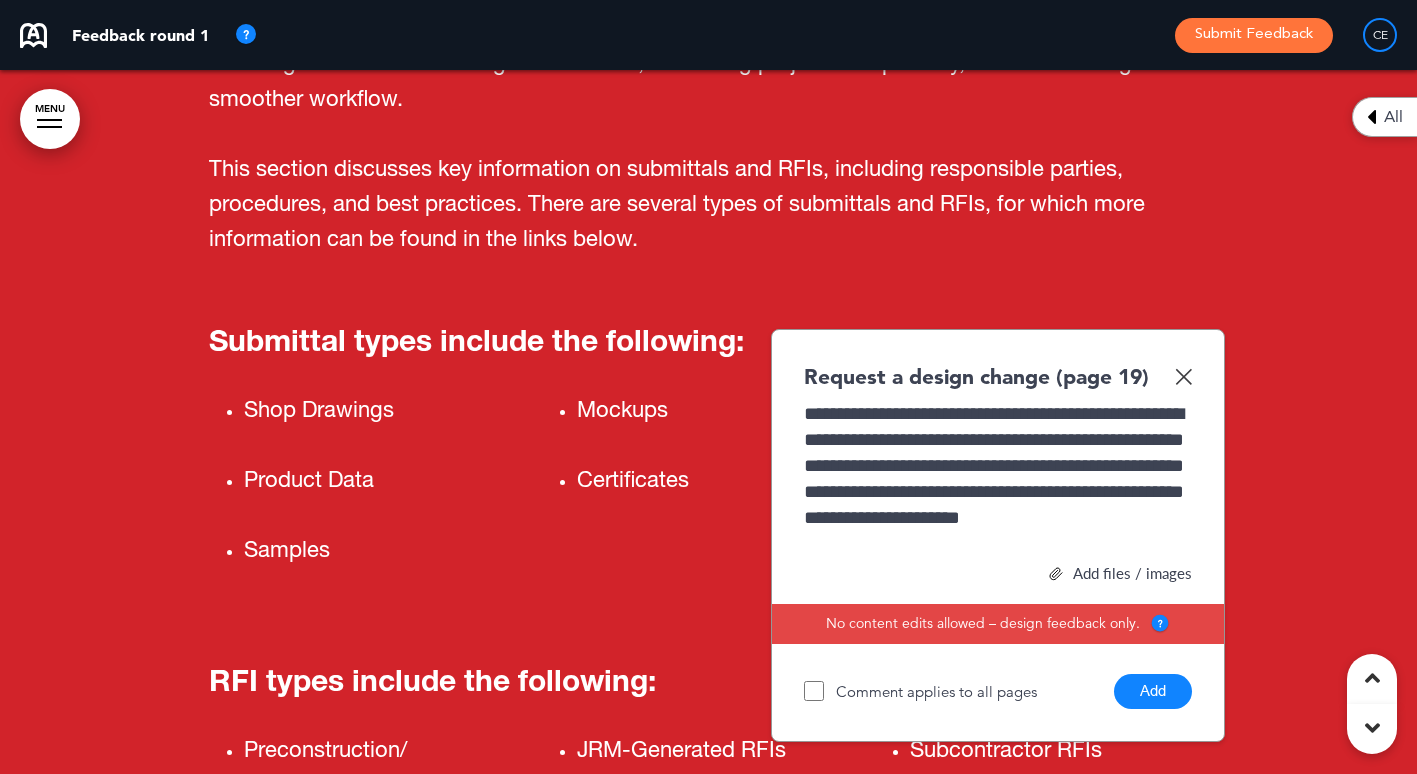click on "Add" at bounding box center [1153, 691] 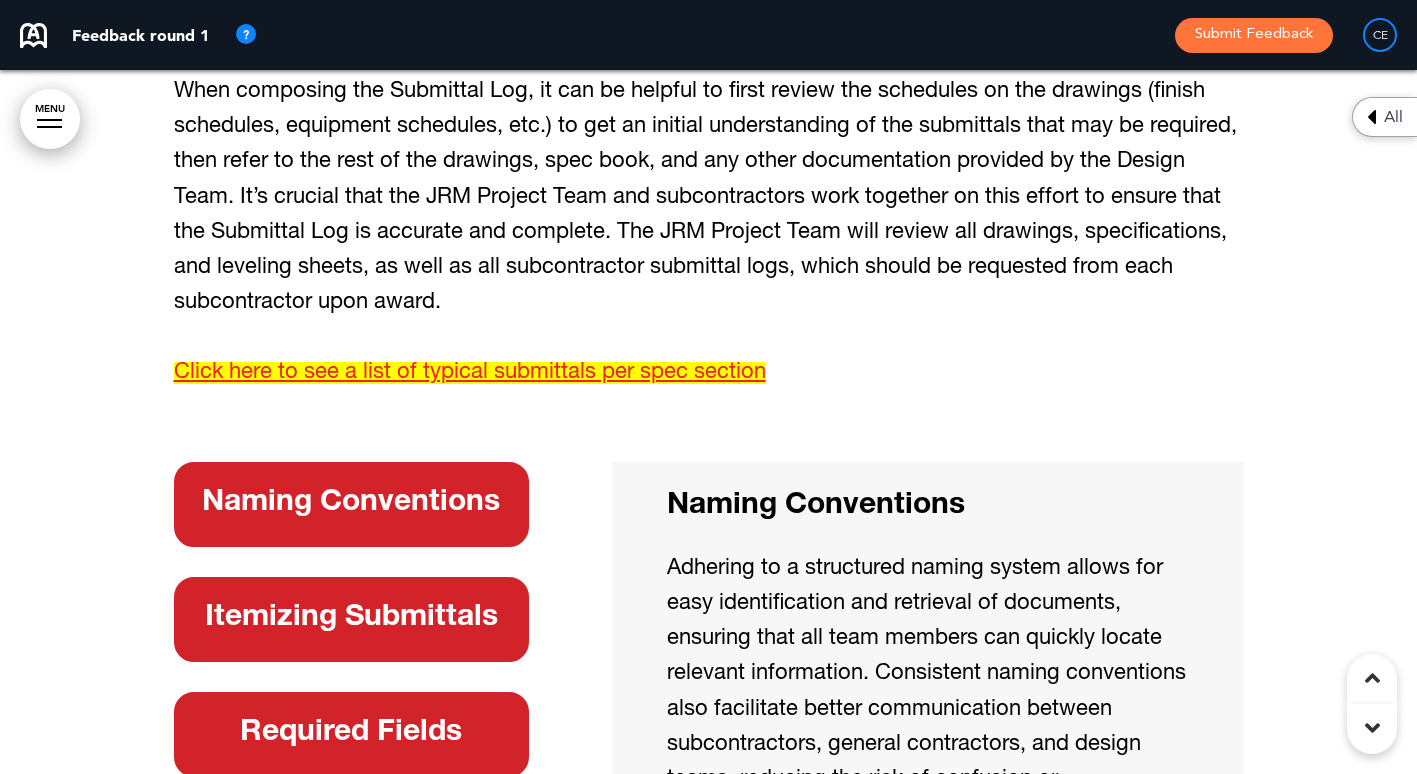 scroll, scrollTop: 19923, scrollLeft: 0, axis: vertical 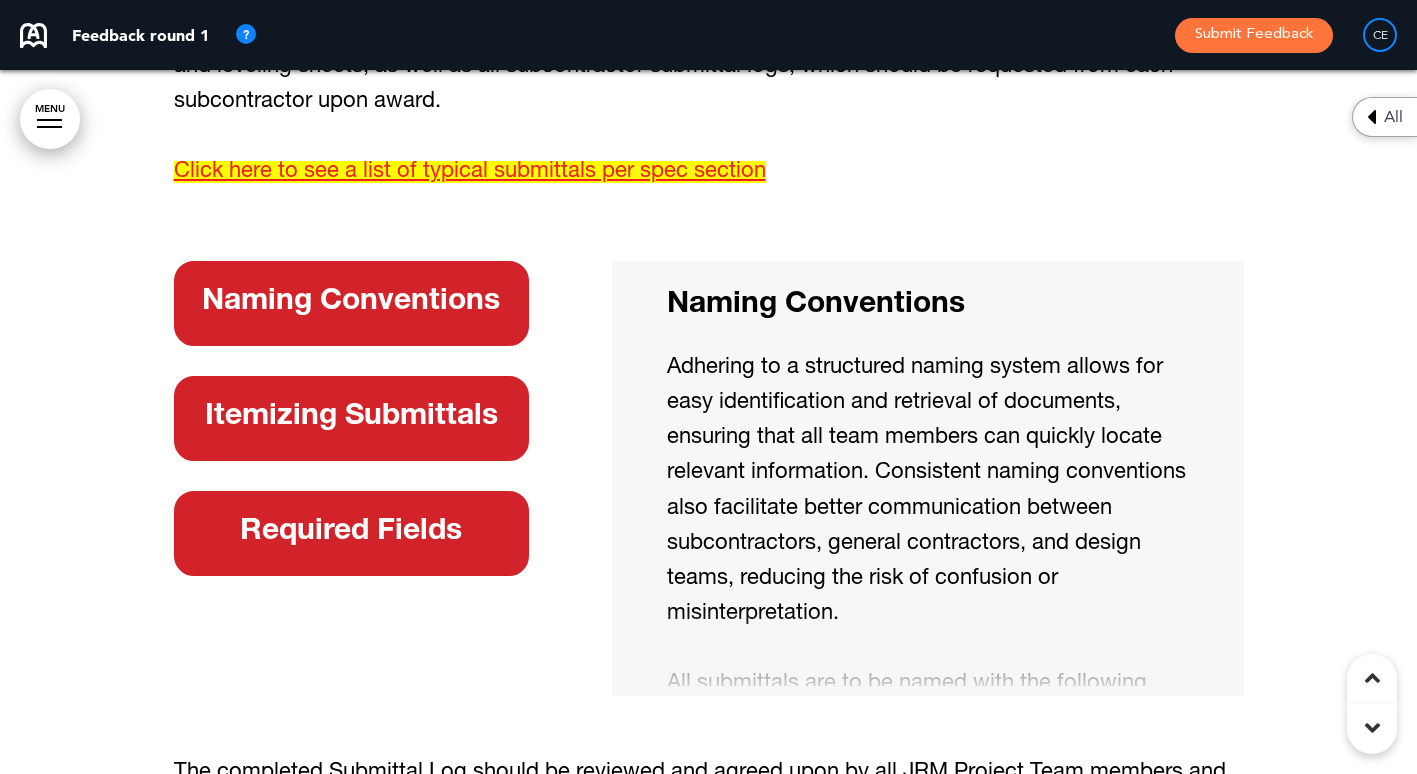 click on "Naming Conventions
Itemizing Submittals
Required Fields" at bounding box center (372, 418) 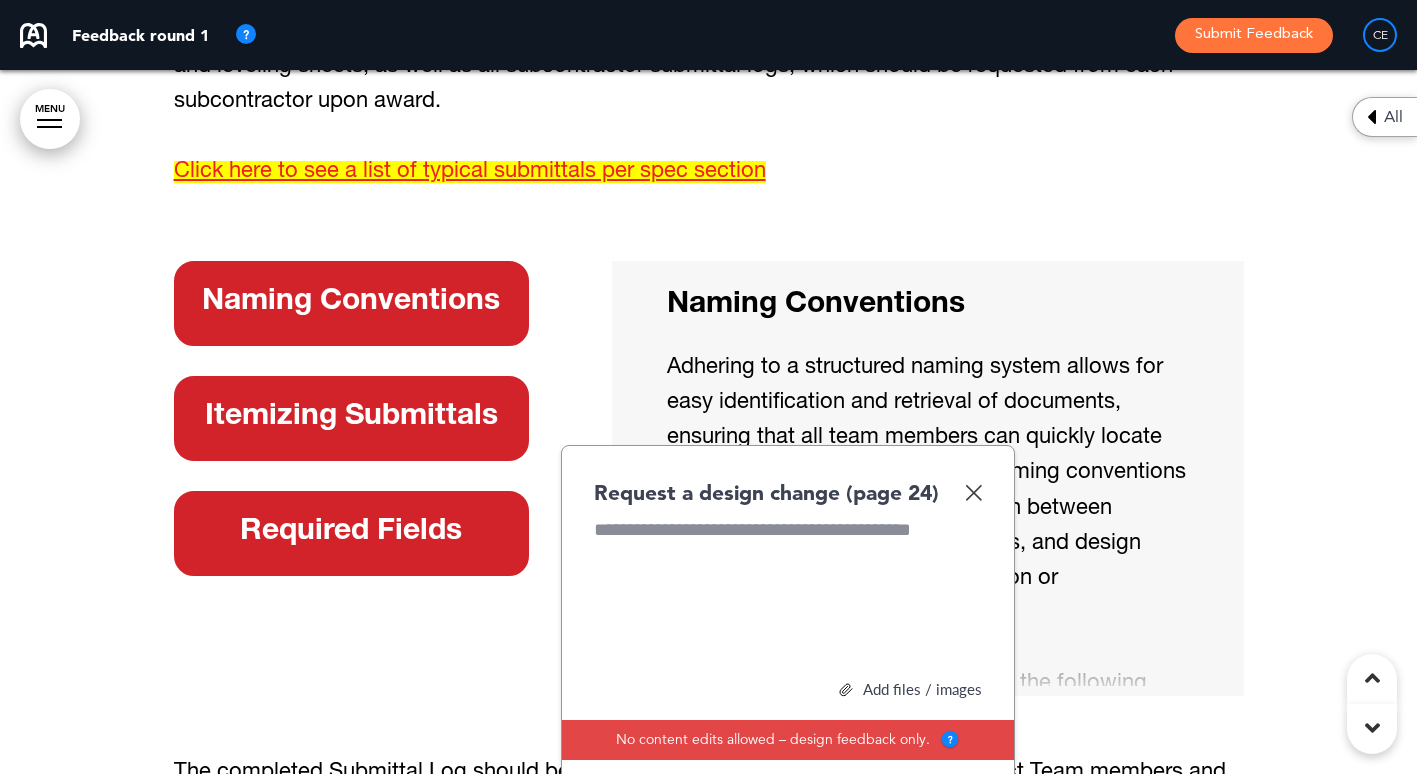 type 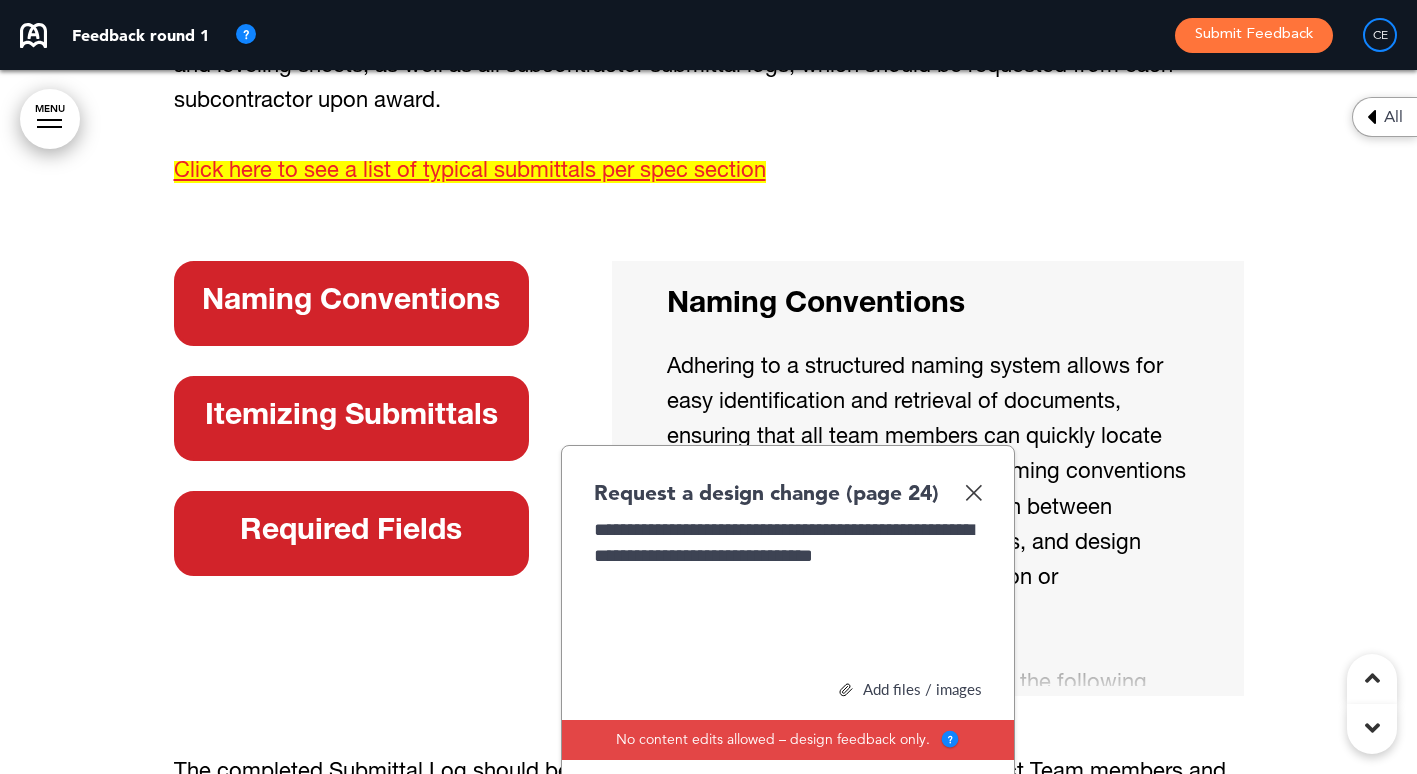 click on "Add" at bounding box center (943, 807) 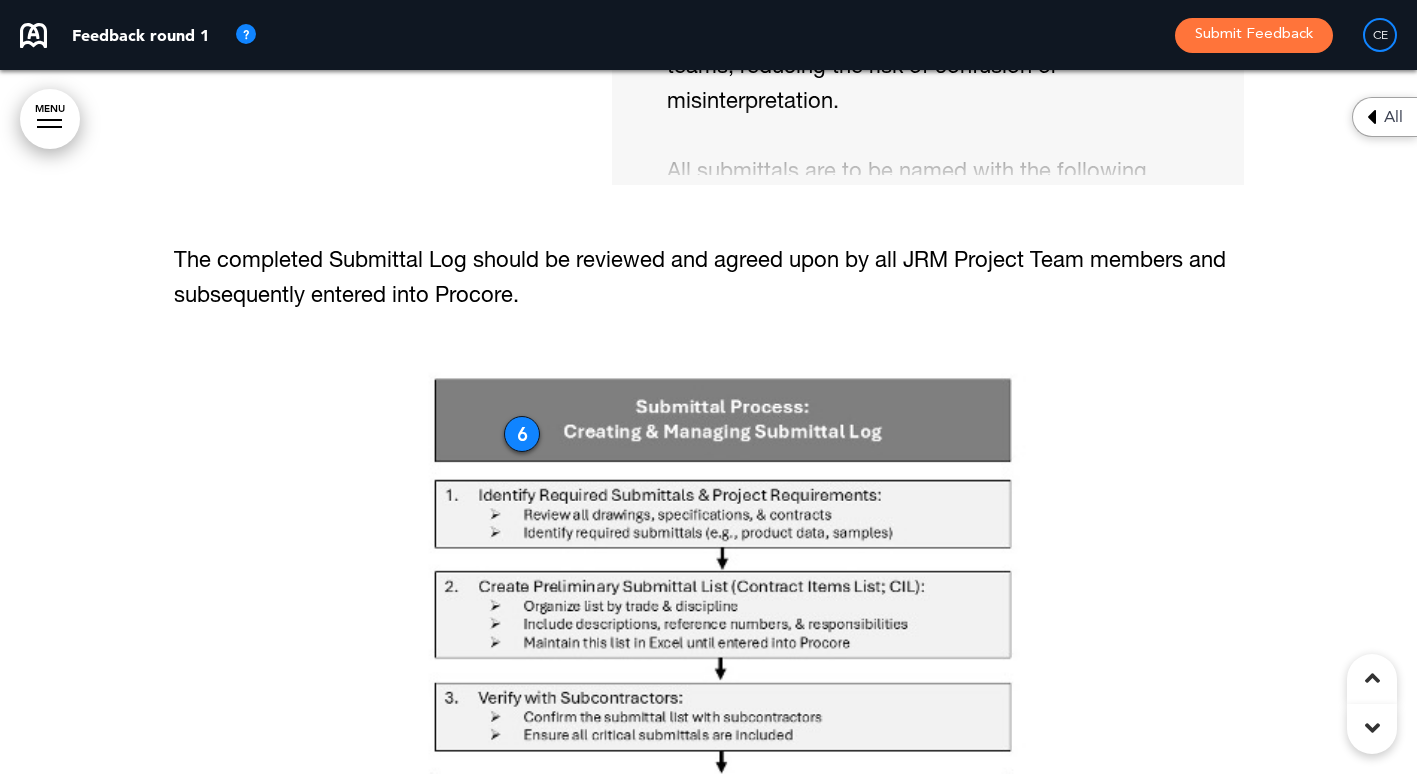 scroll, scrollTop: 20423, scrollLeft: 0, axis: vertical 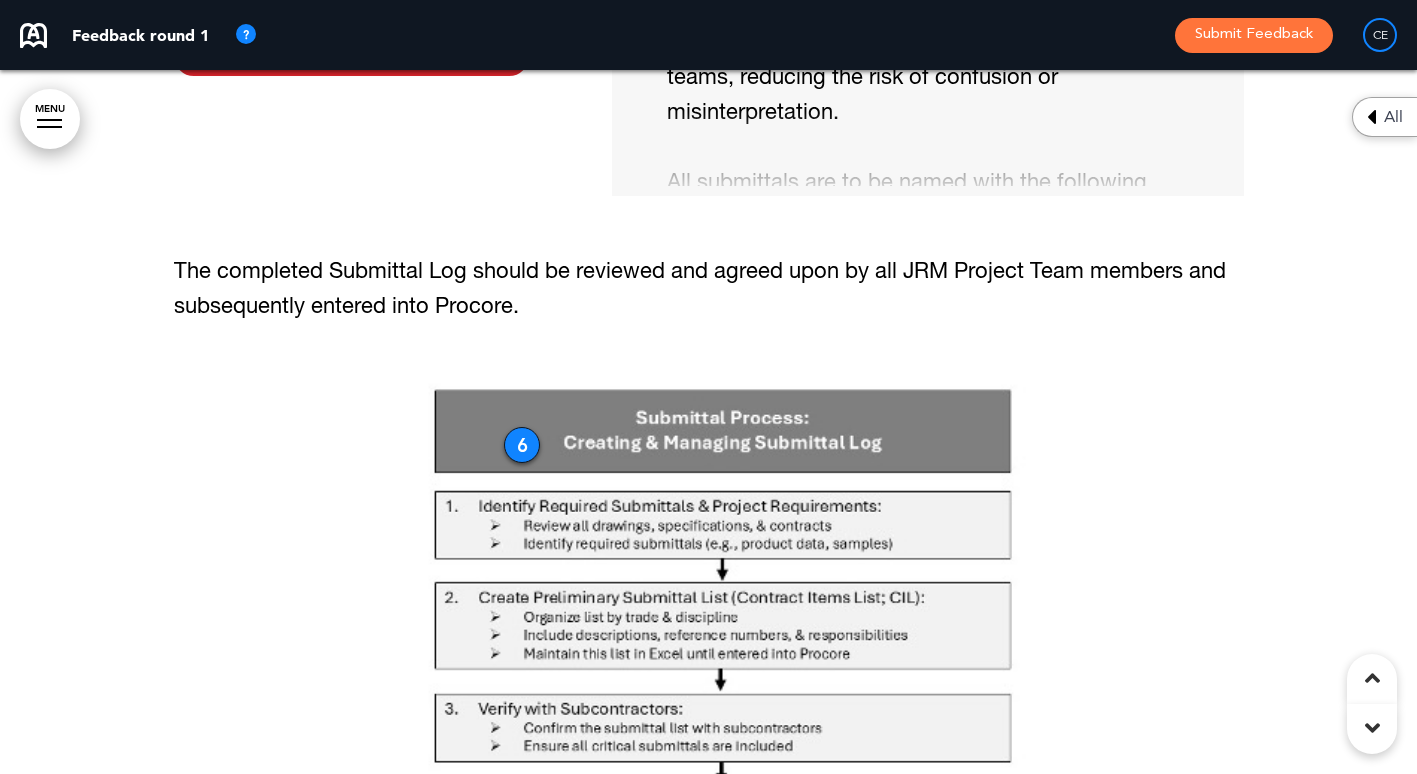 click on "6" at bounding box center [522, 445] 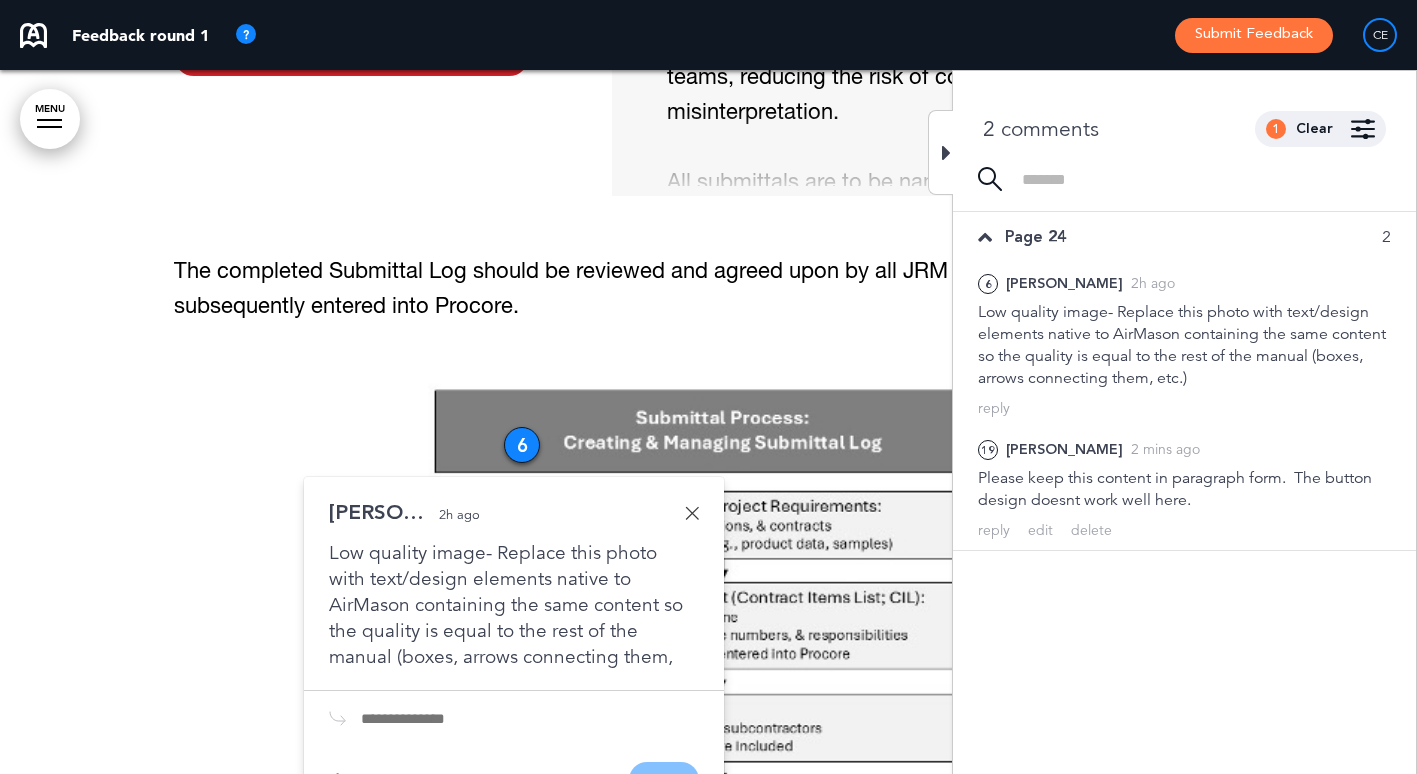 click at bounding box center [692, 513] 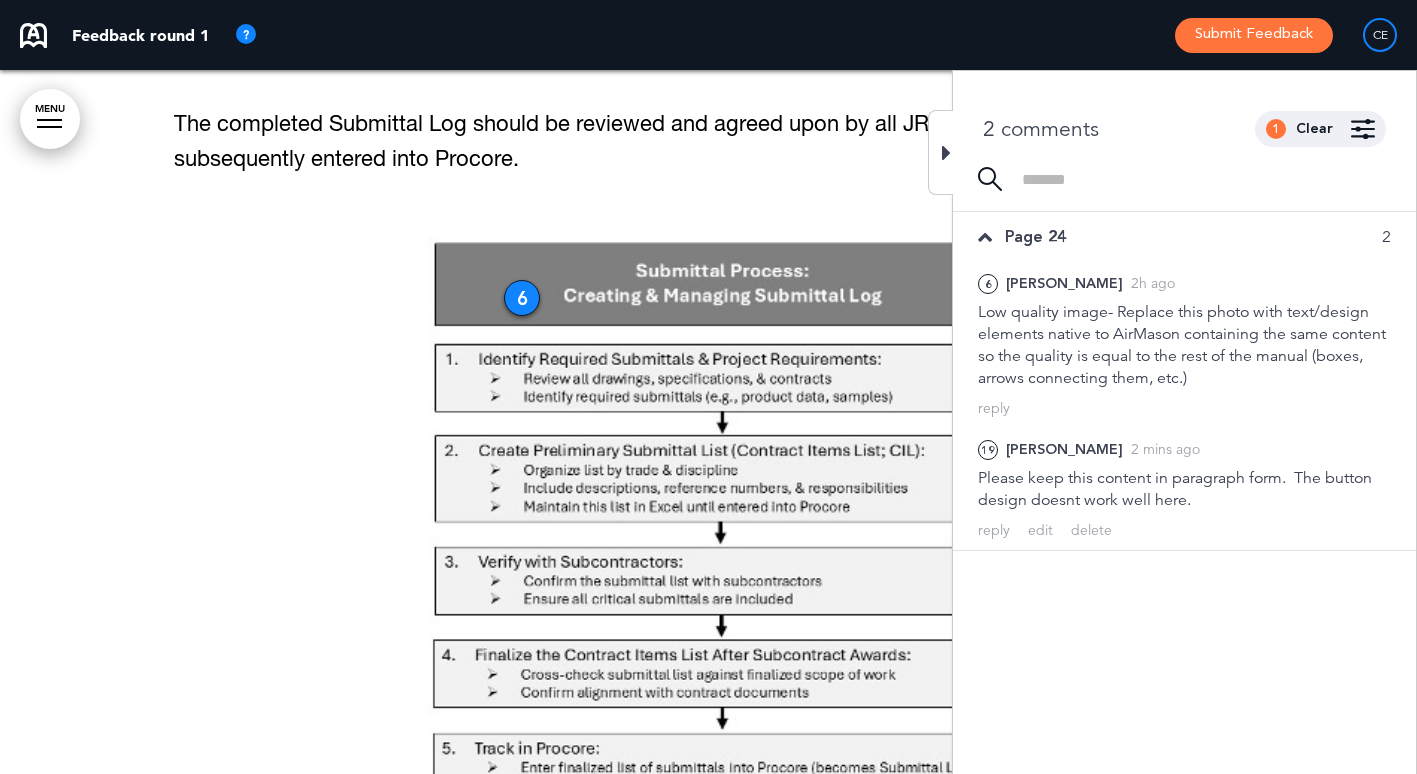 scroll, scrollTop: 20623, scrollLeft: 0, axis: vertical 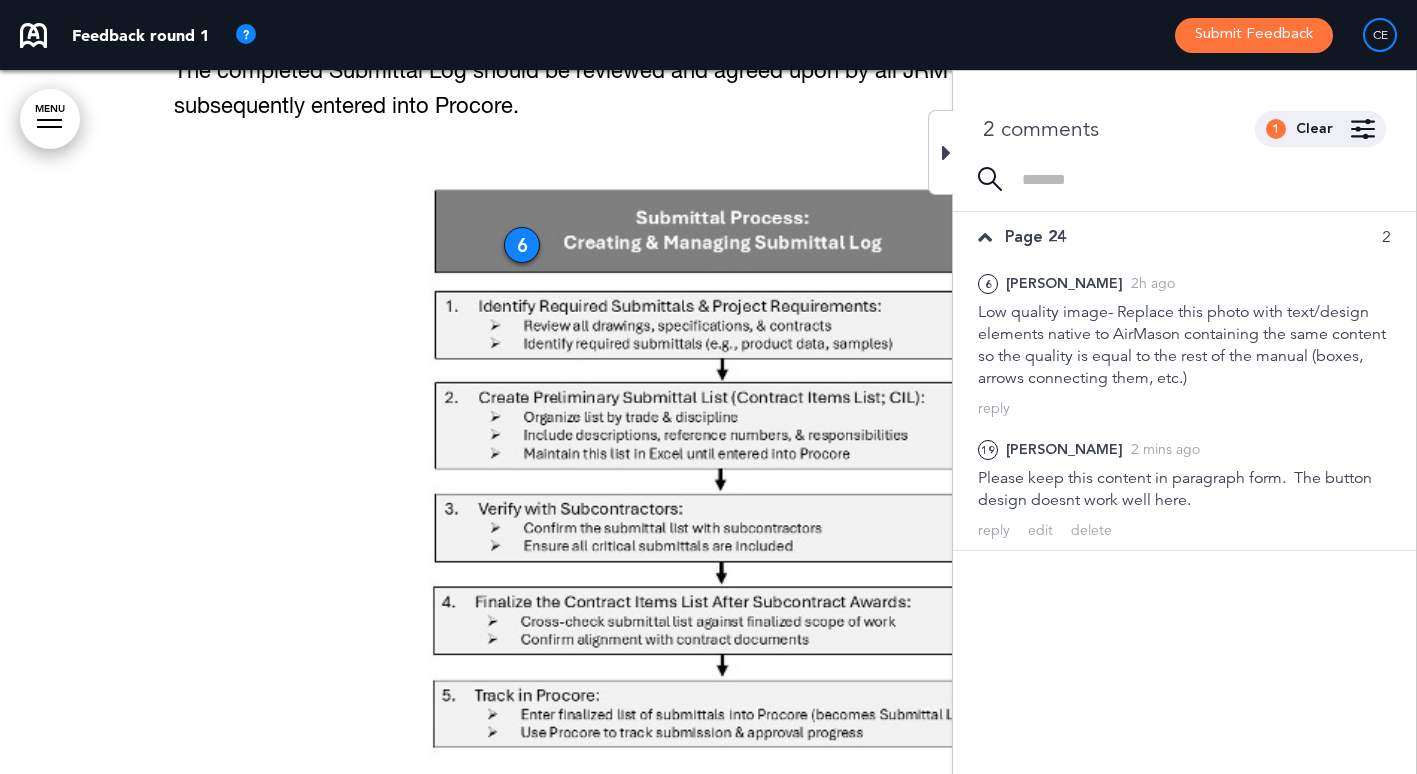click at bounding box center (940, 152) 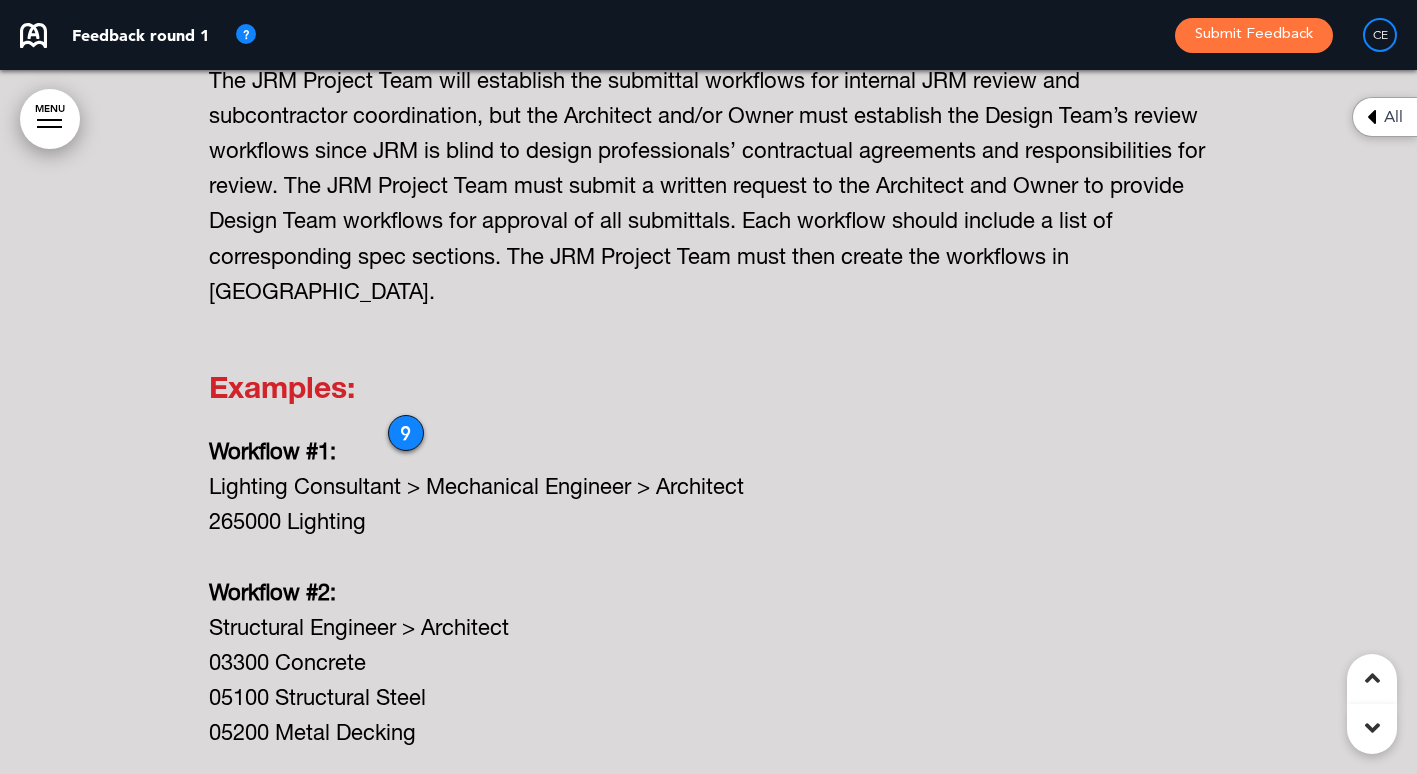 scroll, scrollTop: 21923, scrollLeft: 0, axis: vertical 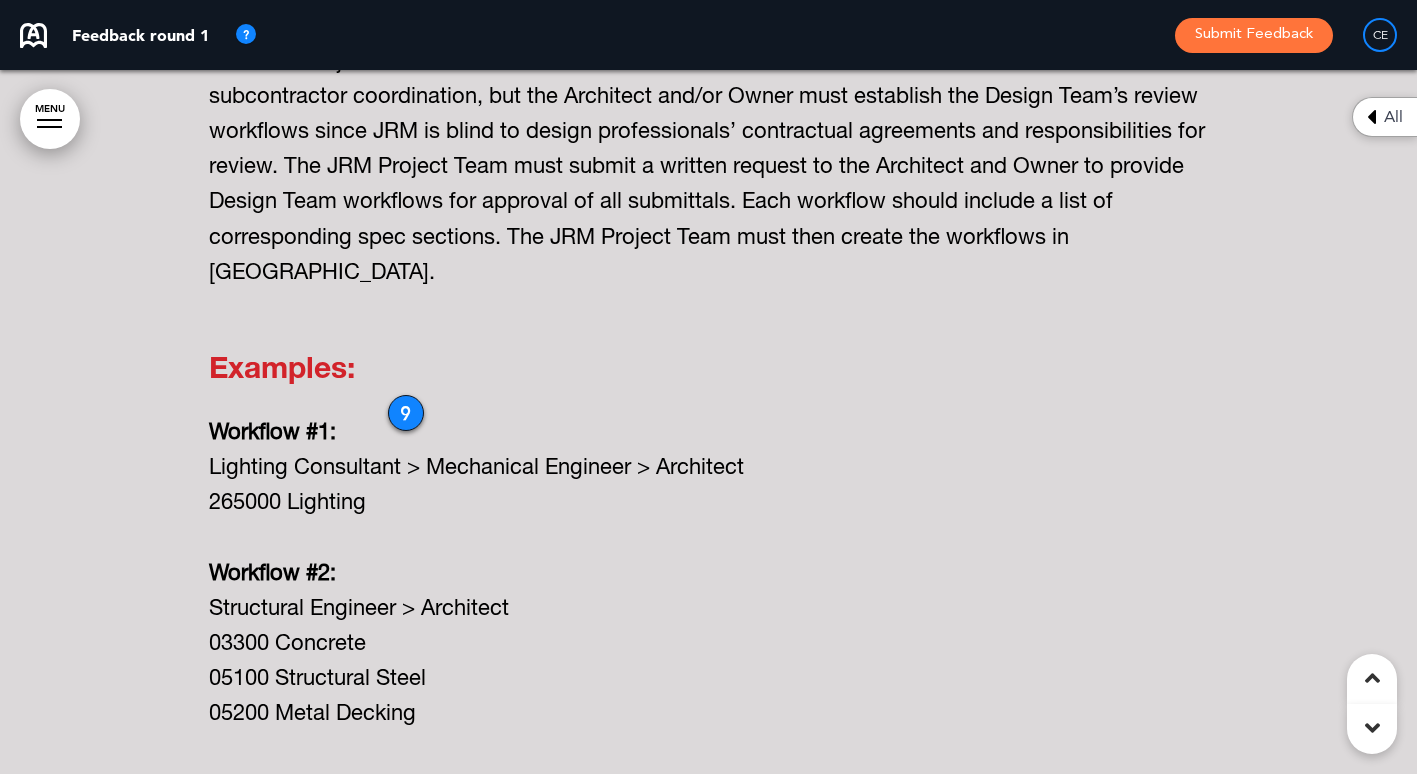 click on "9" at bounding box center (406, 413) 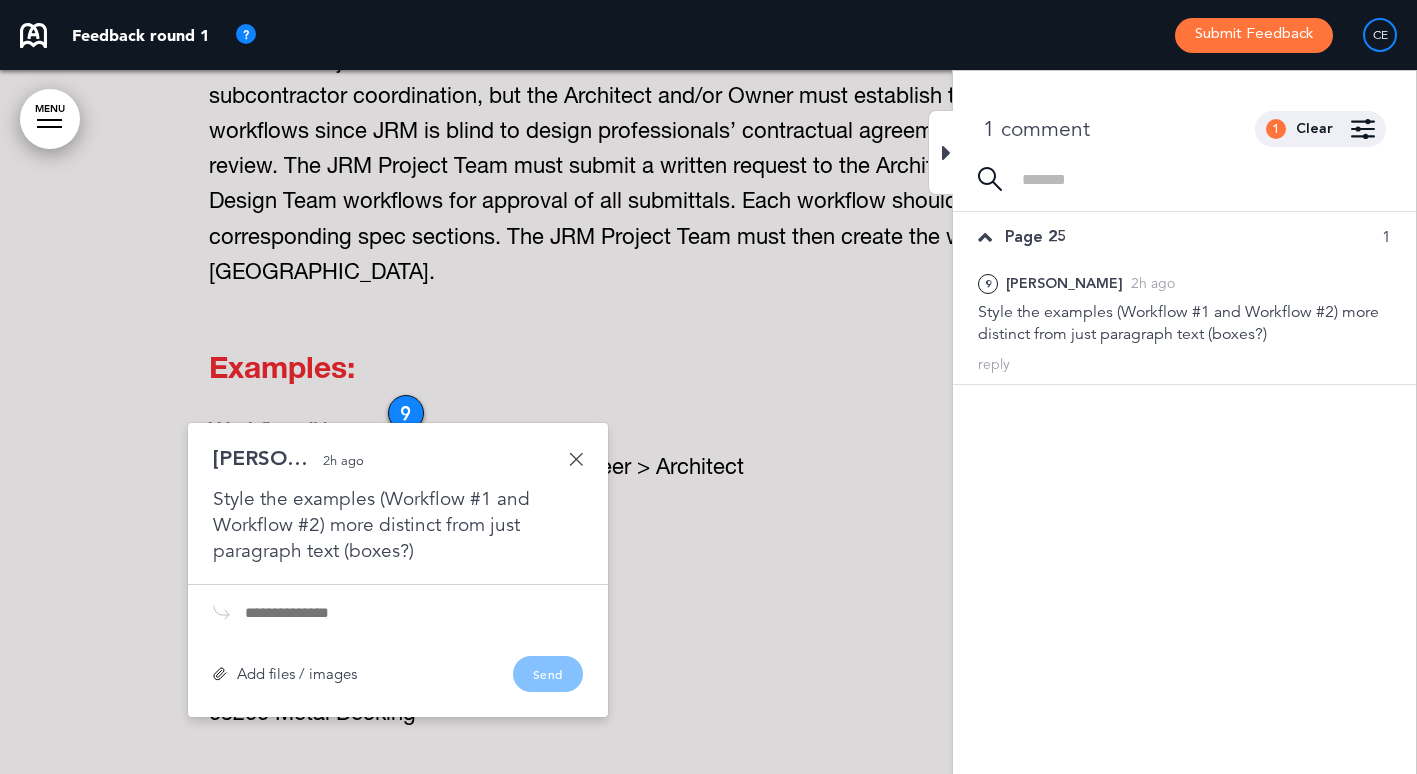 click at bounding box center (576, 459) 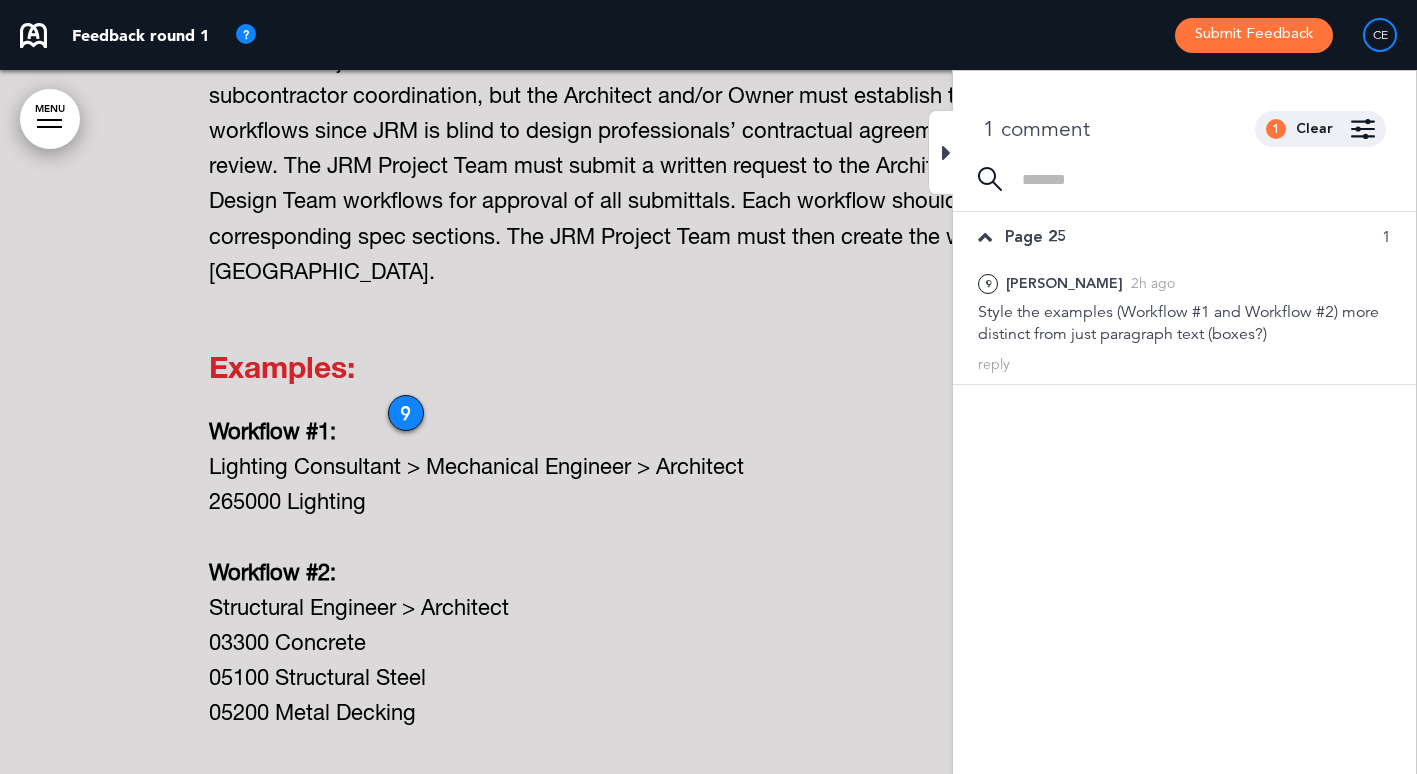click on "The JRM Project Team will establish the submittal workflows for internal JRM review and subcontractor coordination, but the Architect and/or Owner must establish the Design Team’s review workflows since JRM is blind to design professionals’ contractual agreements and responsibilities for review. The JRM Project Team must submit a written request to the Architect and Owner to provide Design Team workflows for approval of all submittals. Each workflow should include a list of corresponding spec sections. The JRM Project Team must then create the workflows in [GEOGRAPHIC_DATA]." at bounding box center [709, 169] 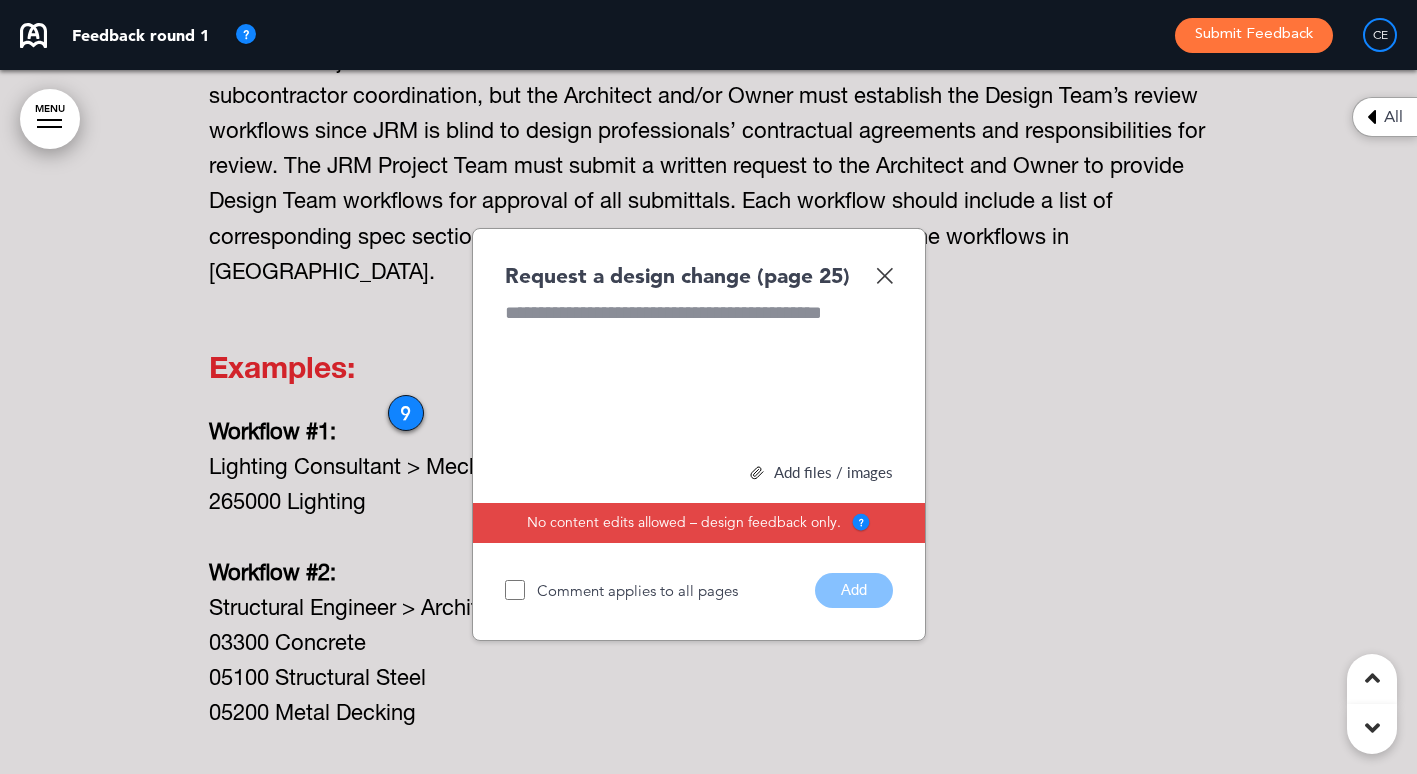 click at bounding box center (884, 275) 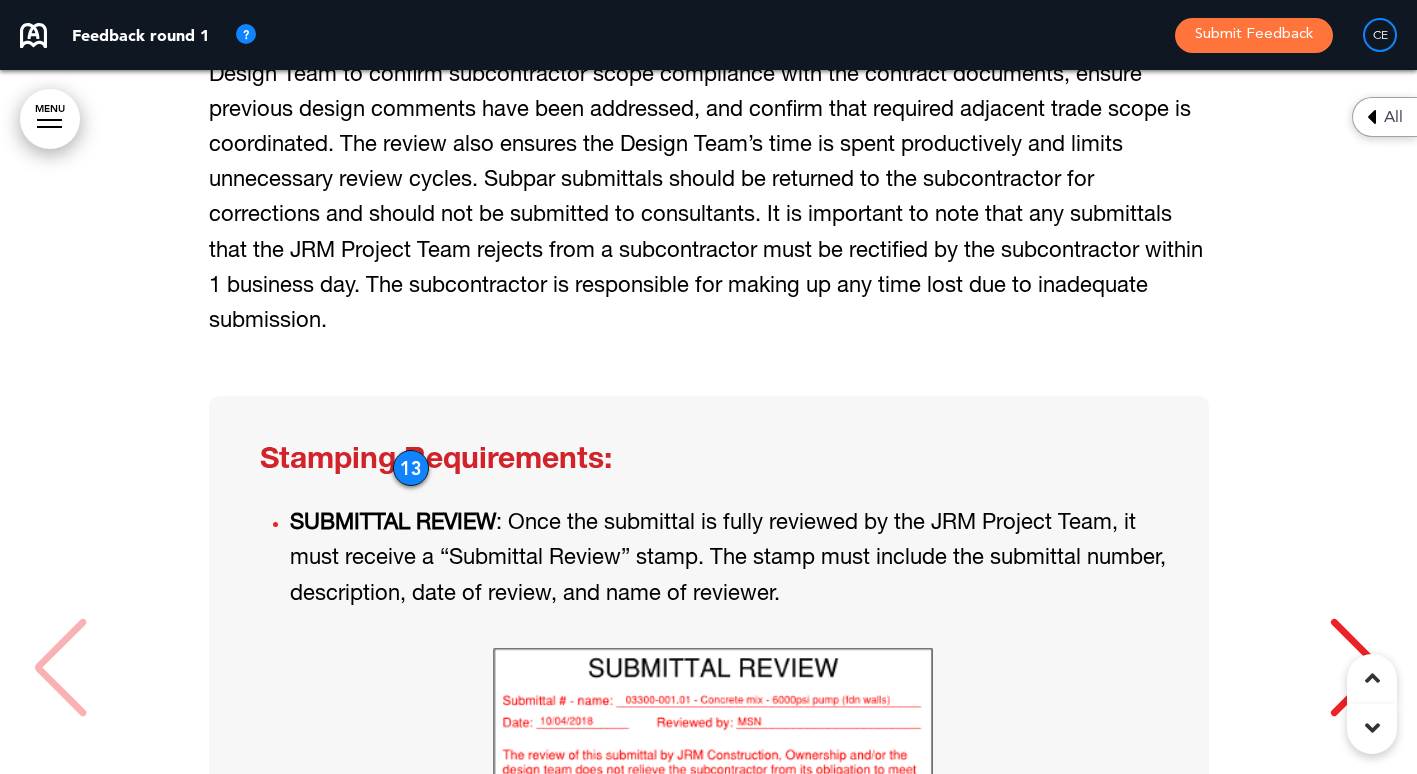 scroll, scrollTop: 23023, scrollLeft: 0, axis: vertical 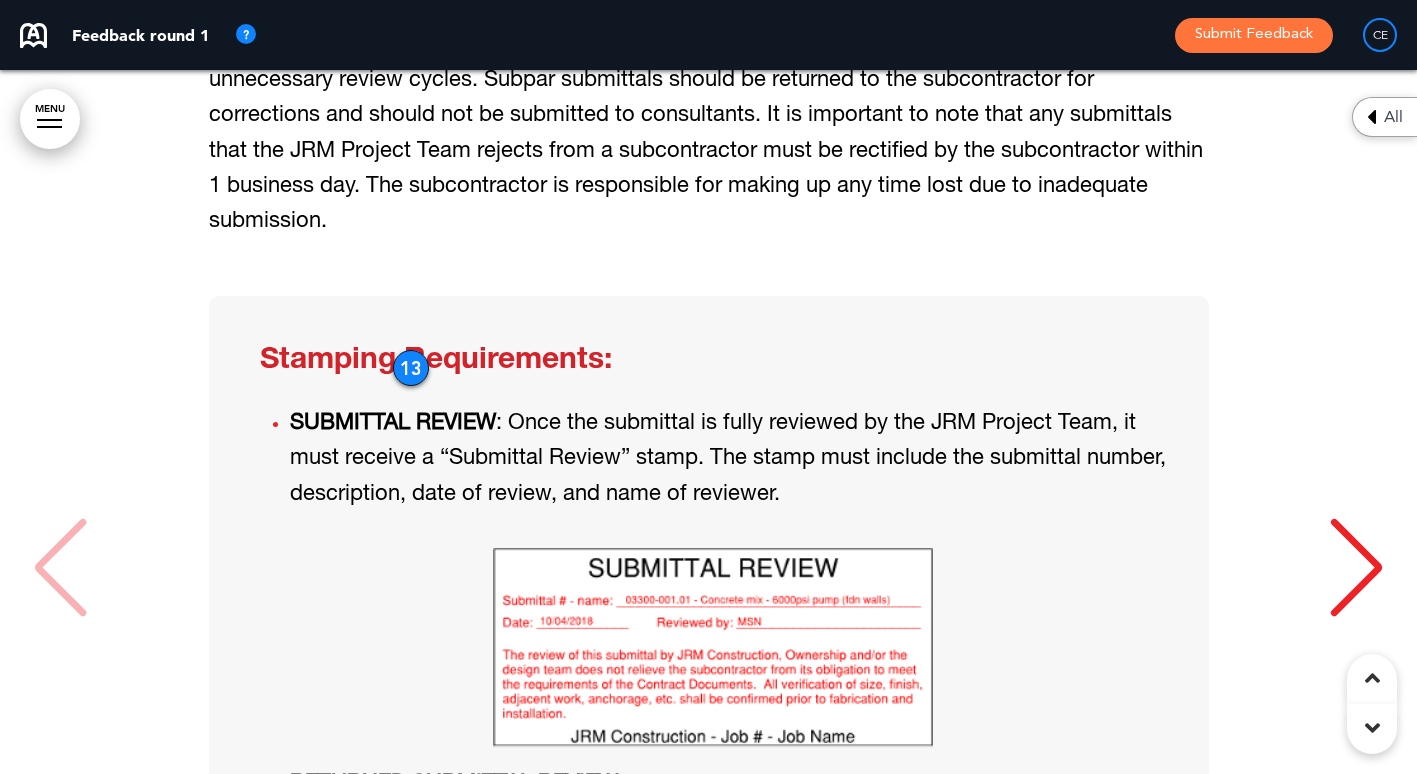 click on "13" at bounding box center [411, 368] 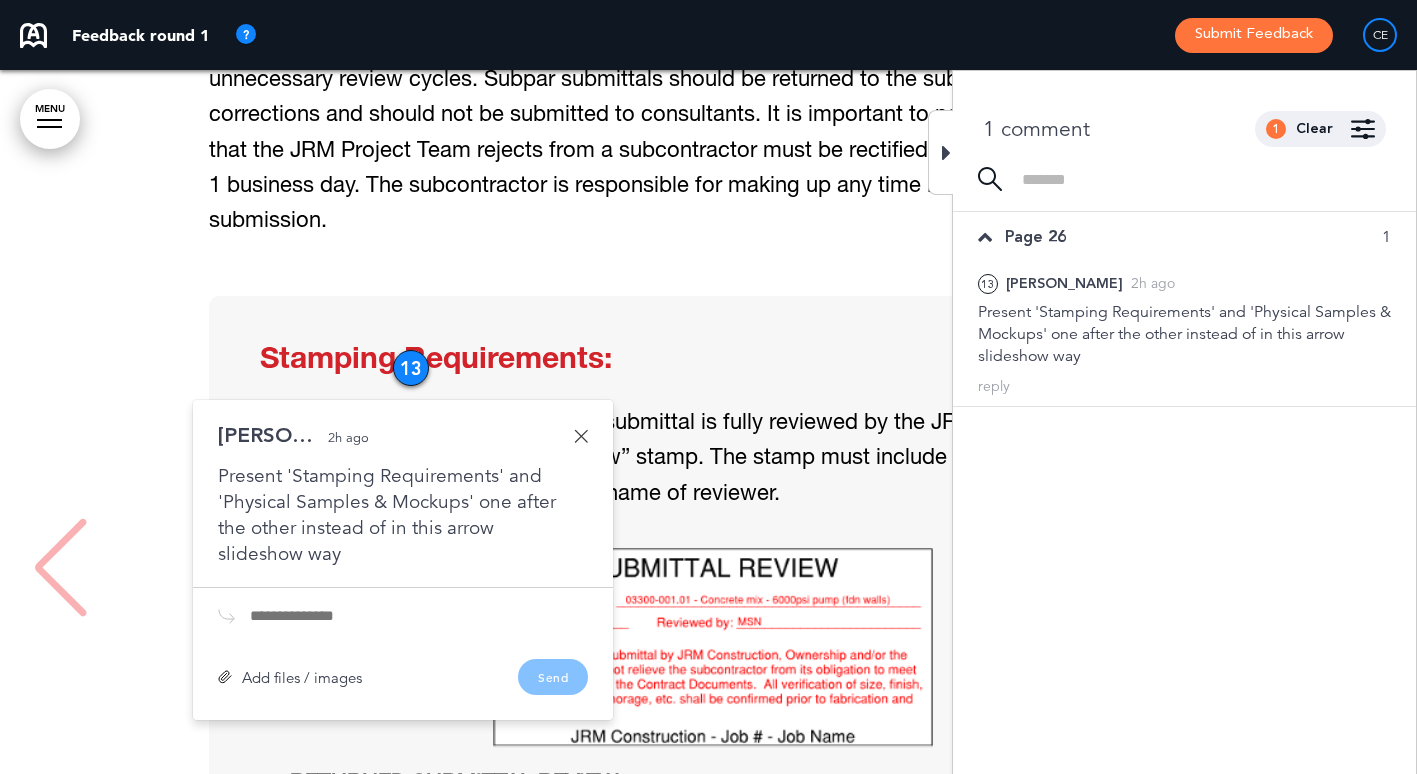 click at bounding box center [581, 436] 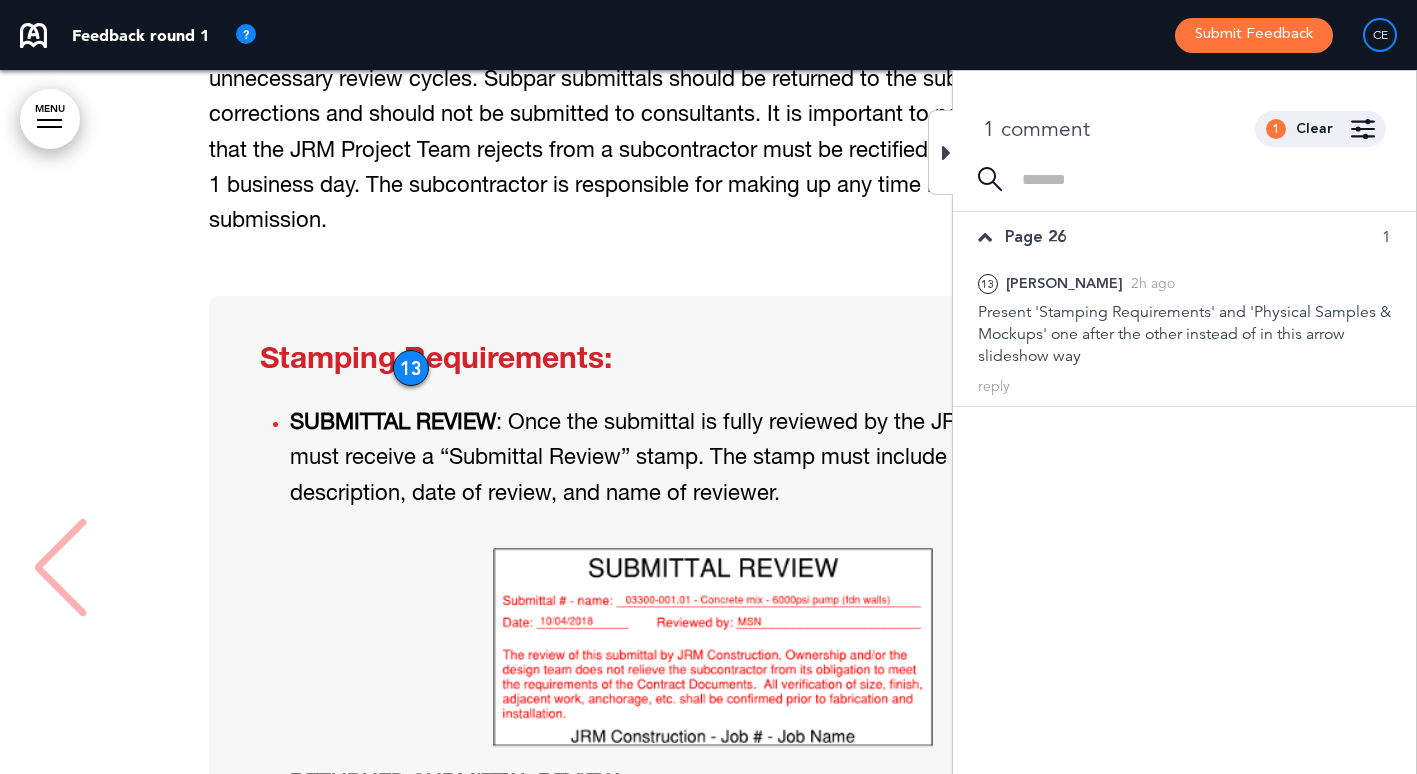 click at bounding box center [940, 152] 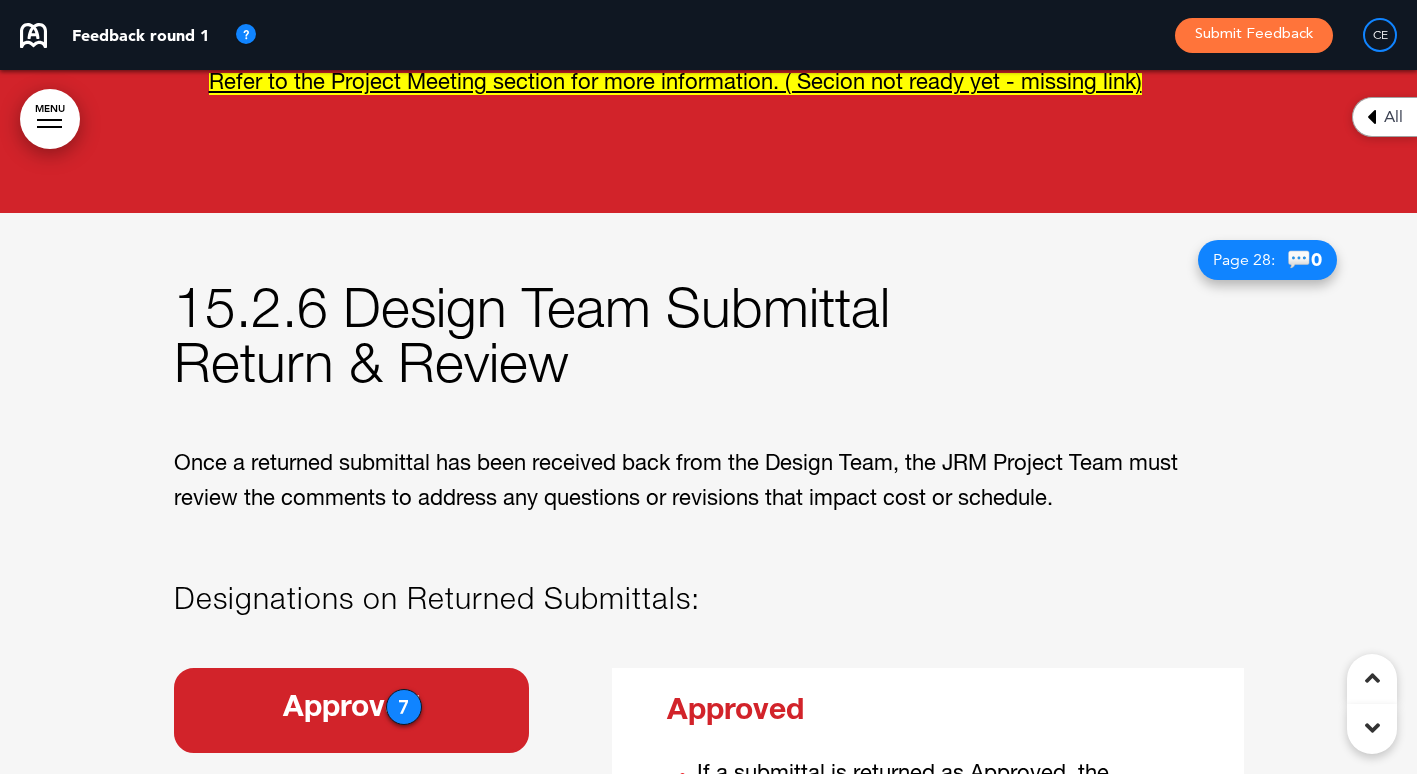 scroll, scrollTop: 24823, scrollLeft: 0, axis: vertical 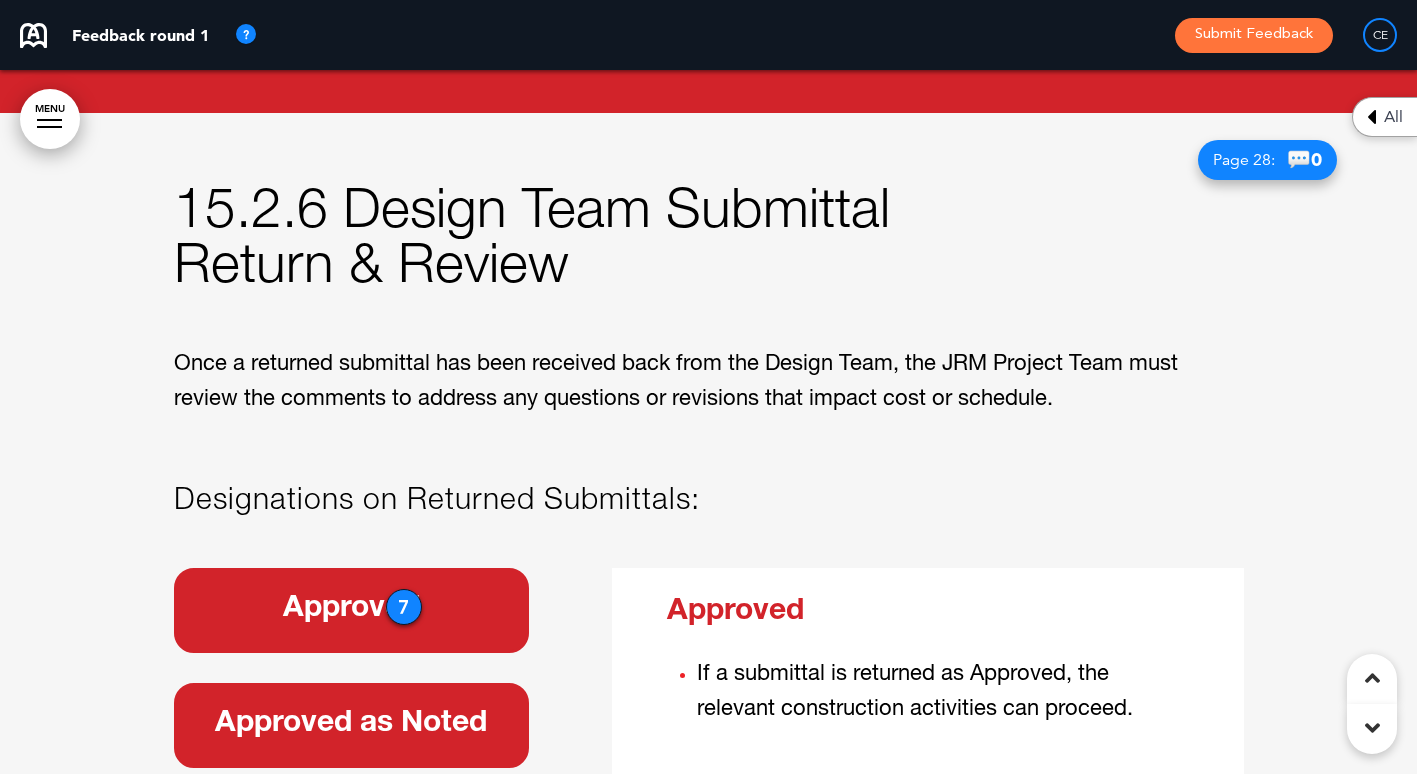 click on "7" at bounding box center (404, 607) 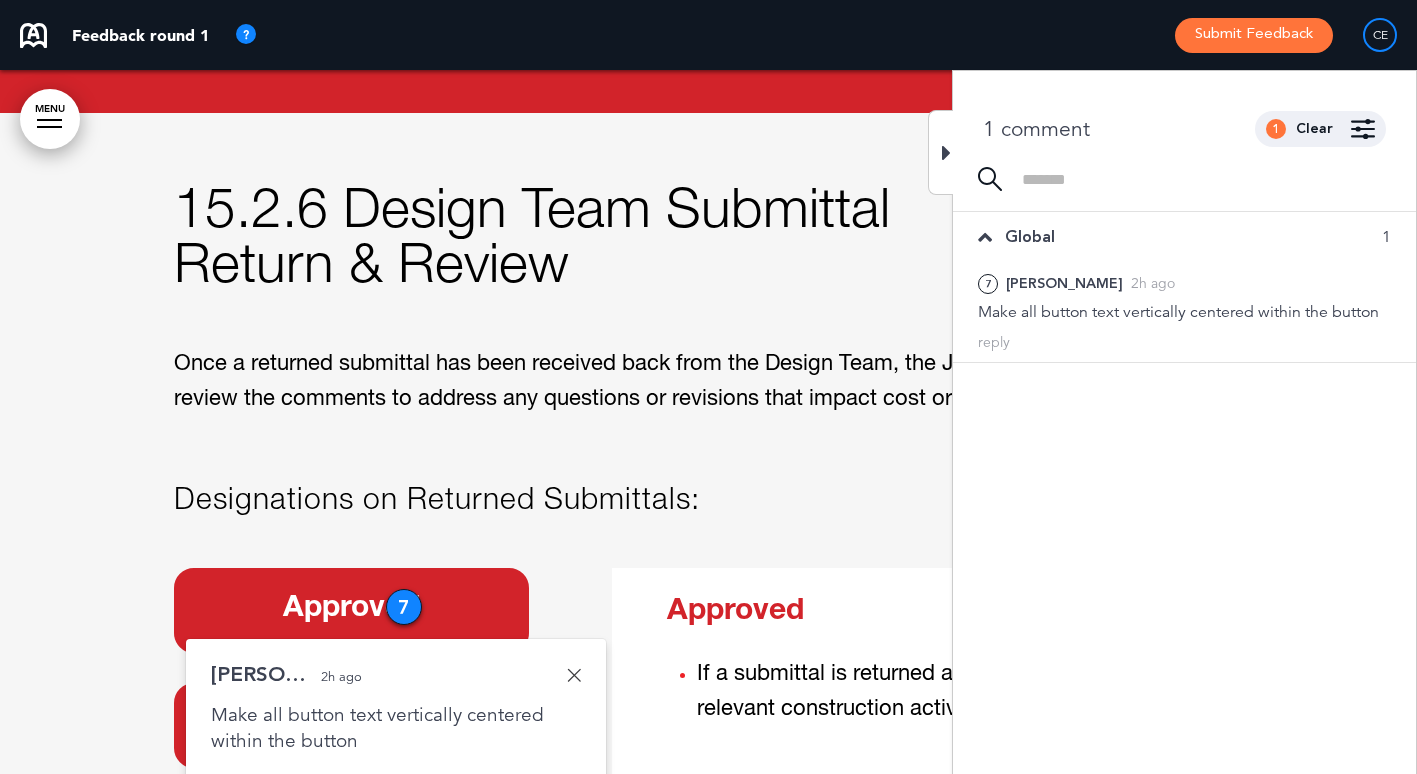 click at bounding box center [940, 152] 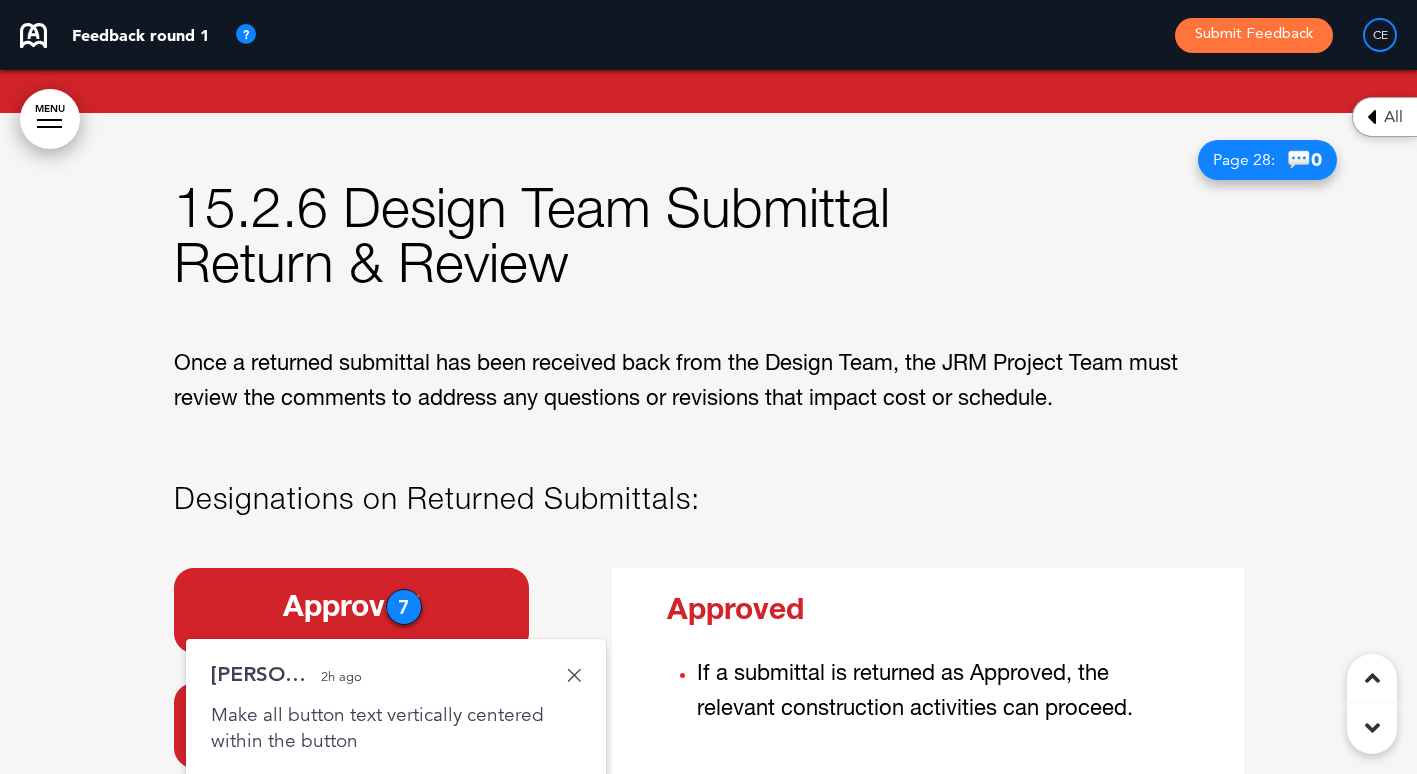 click at bounding box center (574, 675) 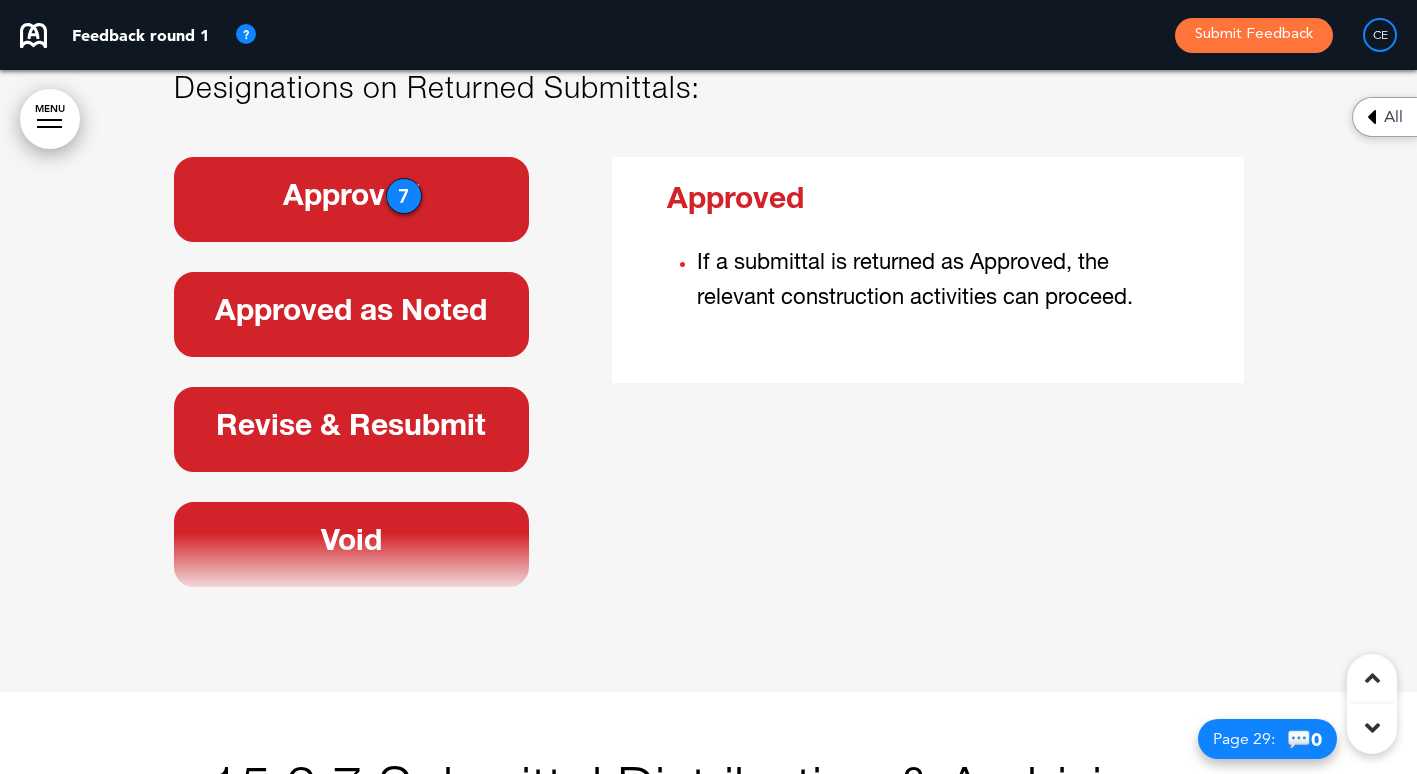 scroll, scrollTop: 25223, scrollLeft: 0, axis: vertical 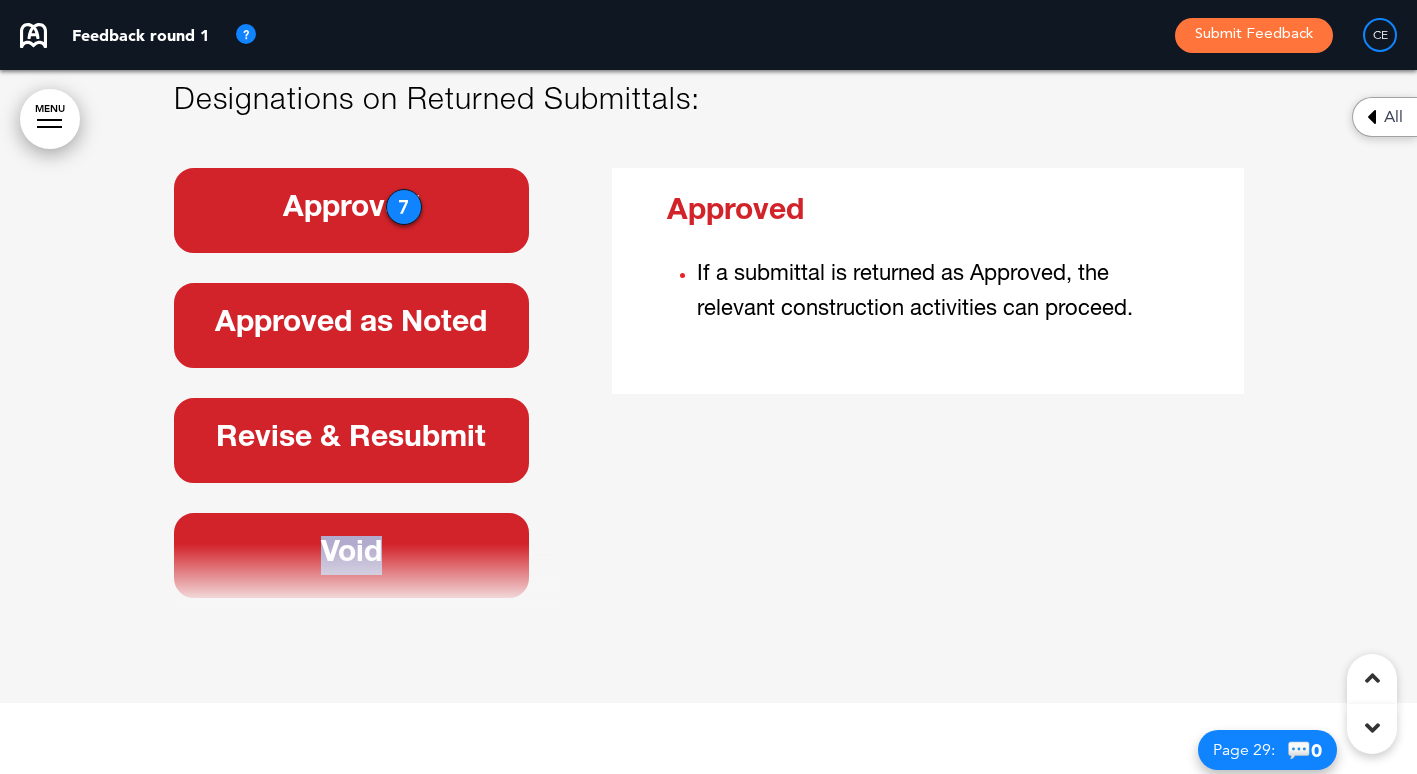 drag, startPoint x: 554, startPoint y: 320, endPoint x: 557, endPoint y: 422, distance: 102.044106 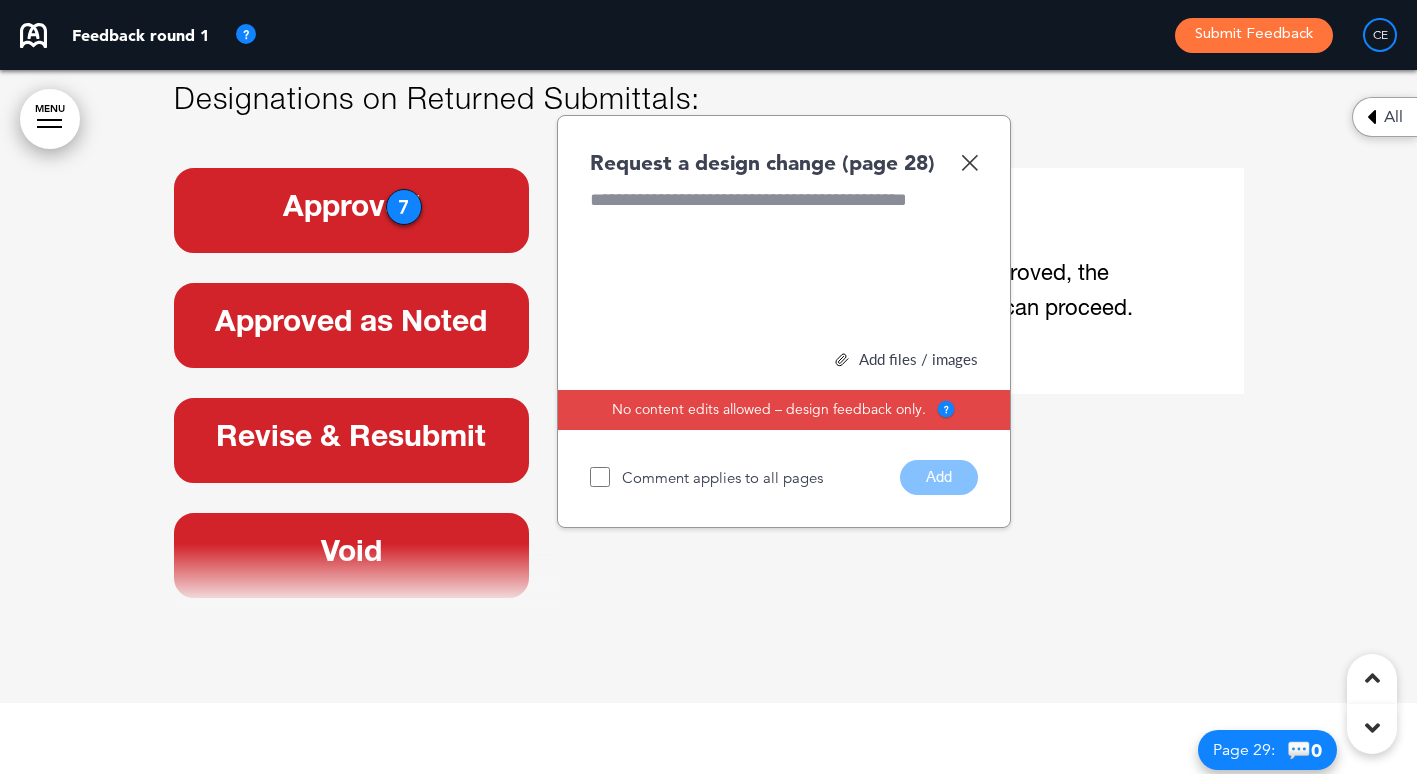 click on "Approved
Approved as Noted
Revise & Resubmit
Void
Cost/Schedule Impact" at bounding box center [709, 385] 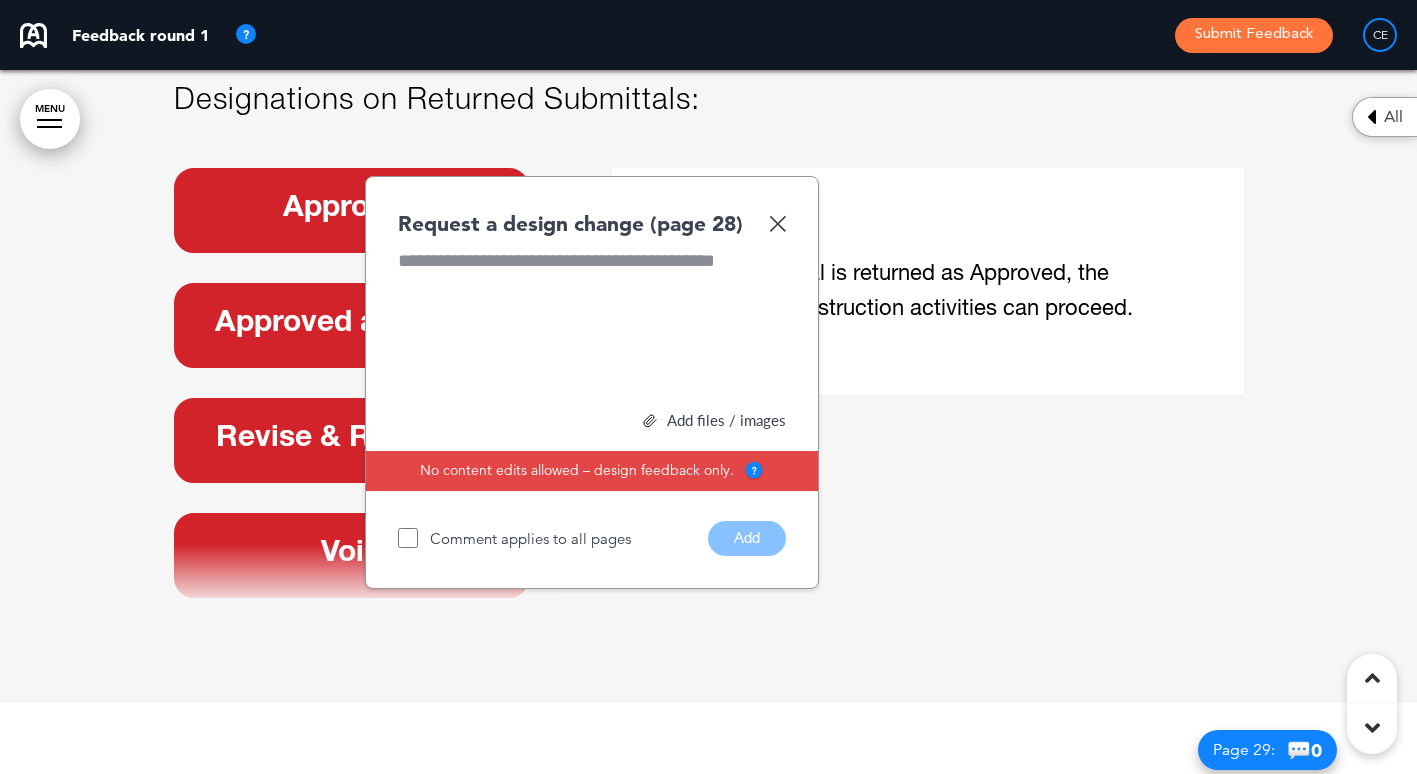 click at bounding box center [777, 223] 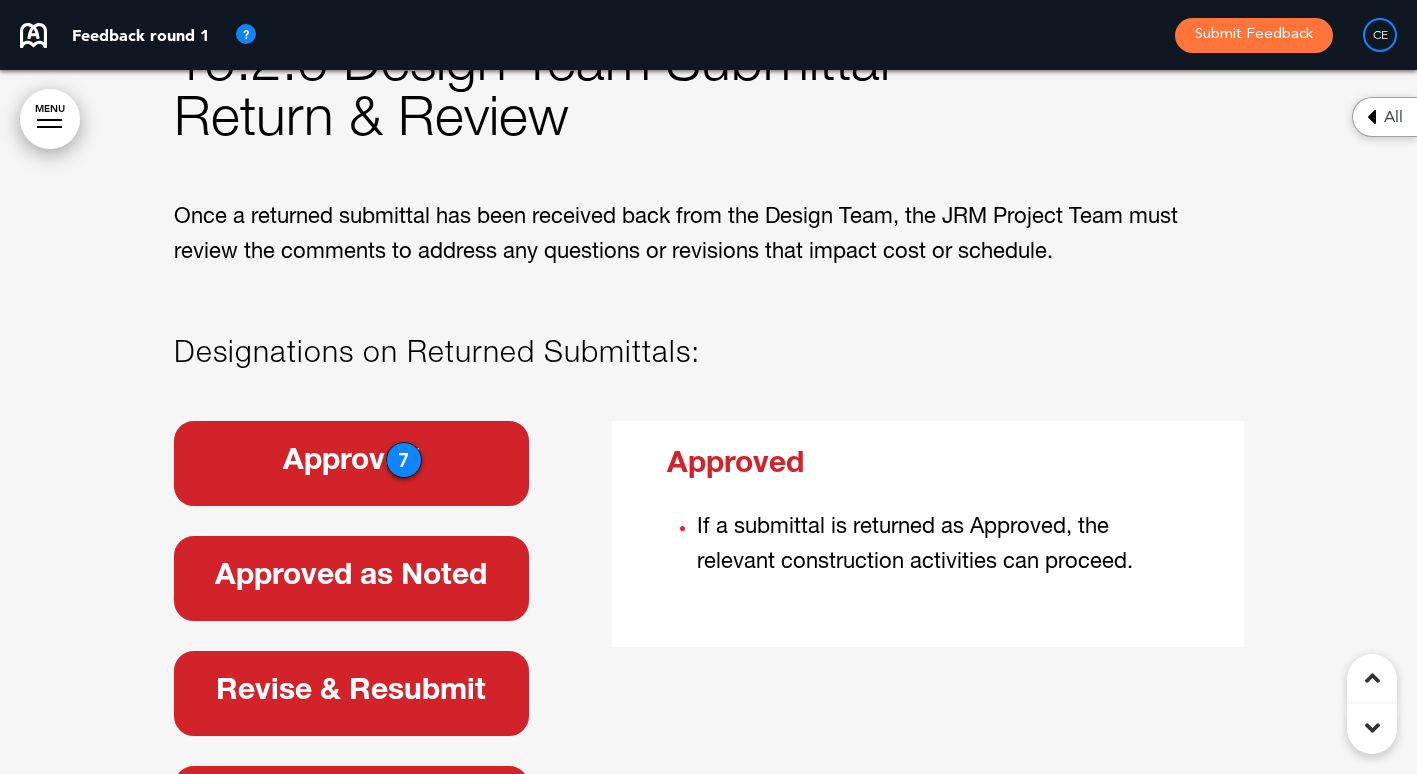 scroll, scrollTop: 24923, scrollLeft: 0, axis: vertical 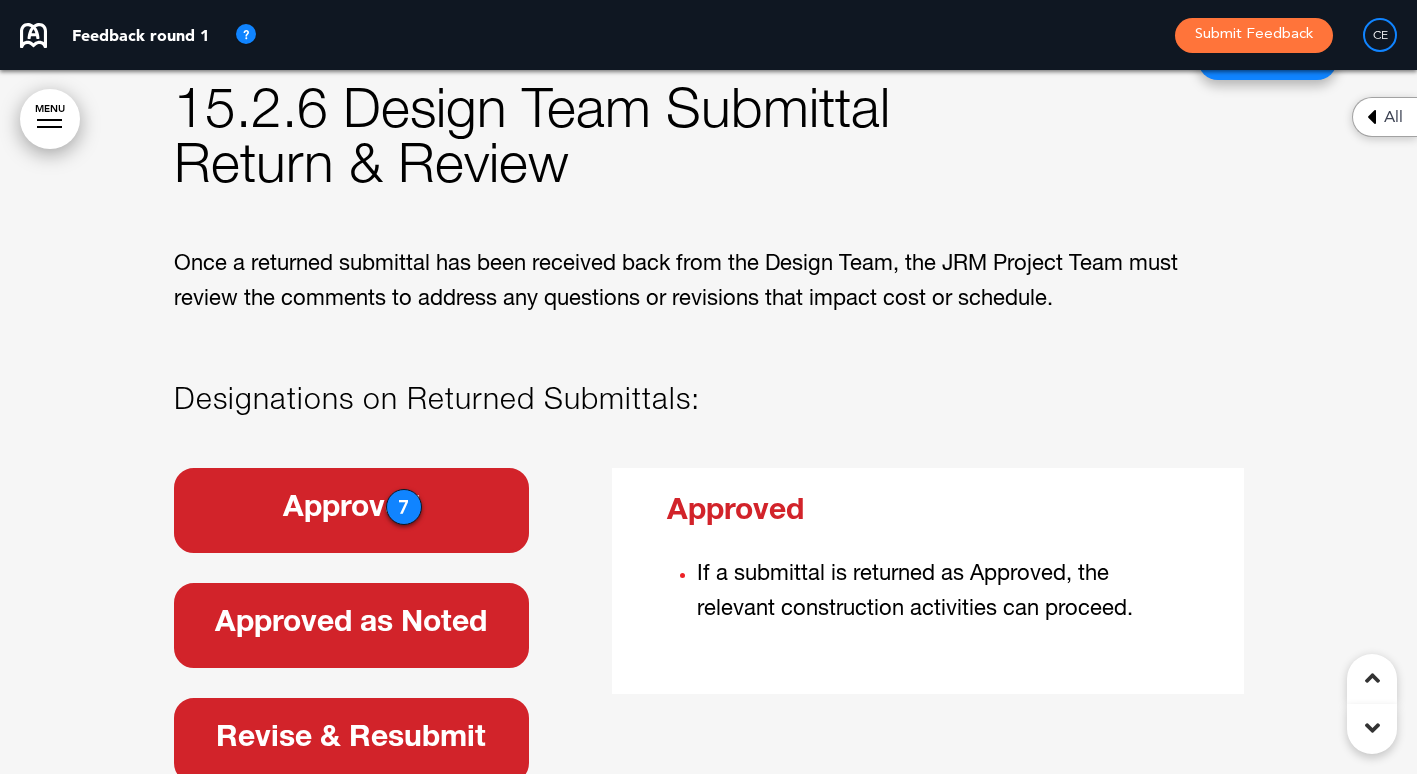 click on "7" at bounding box center (404, 507) 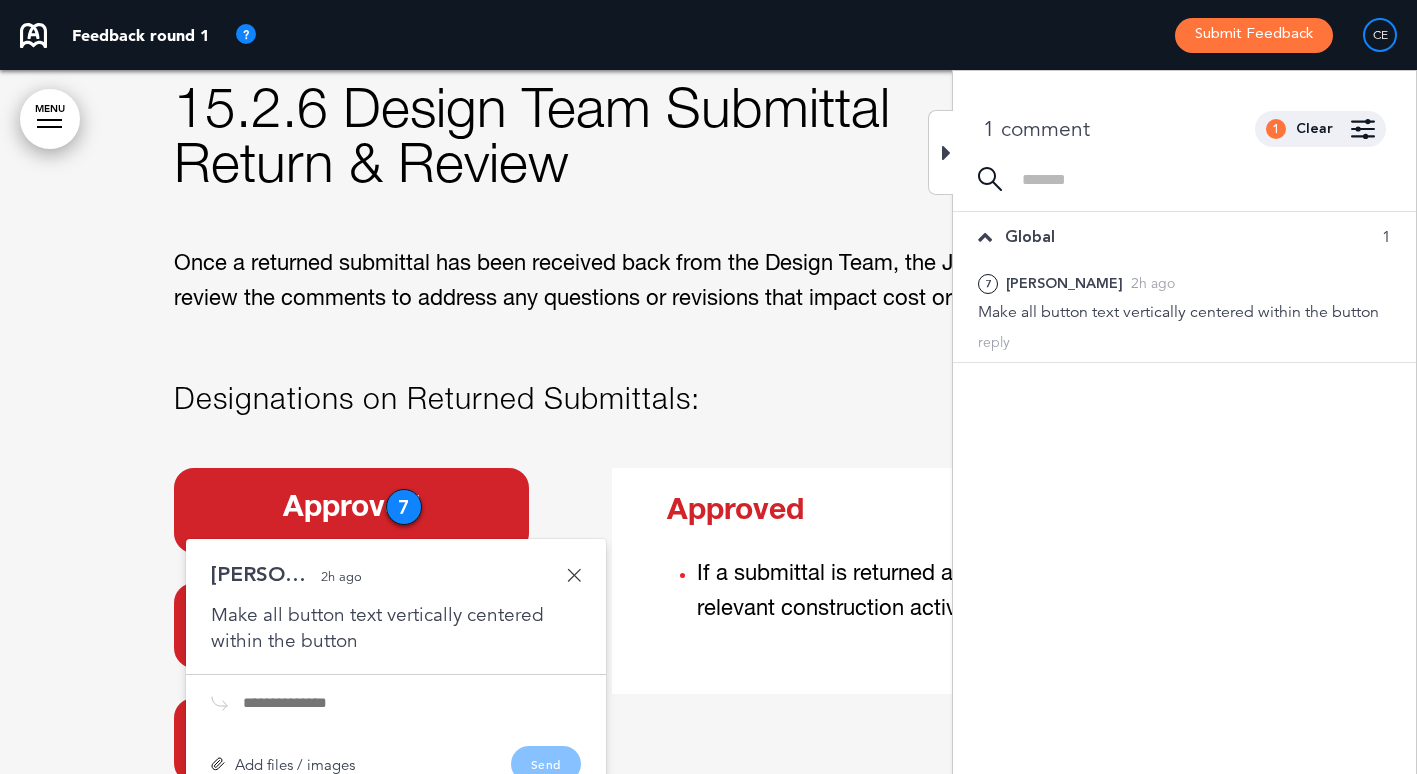 click at bounding box center (574, 575) 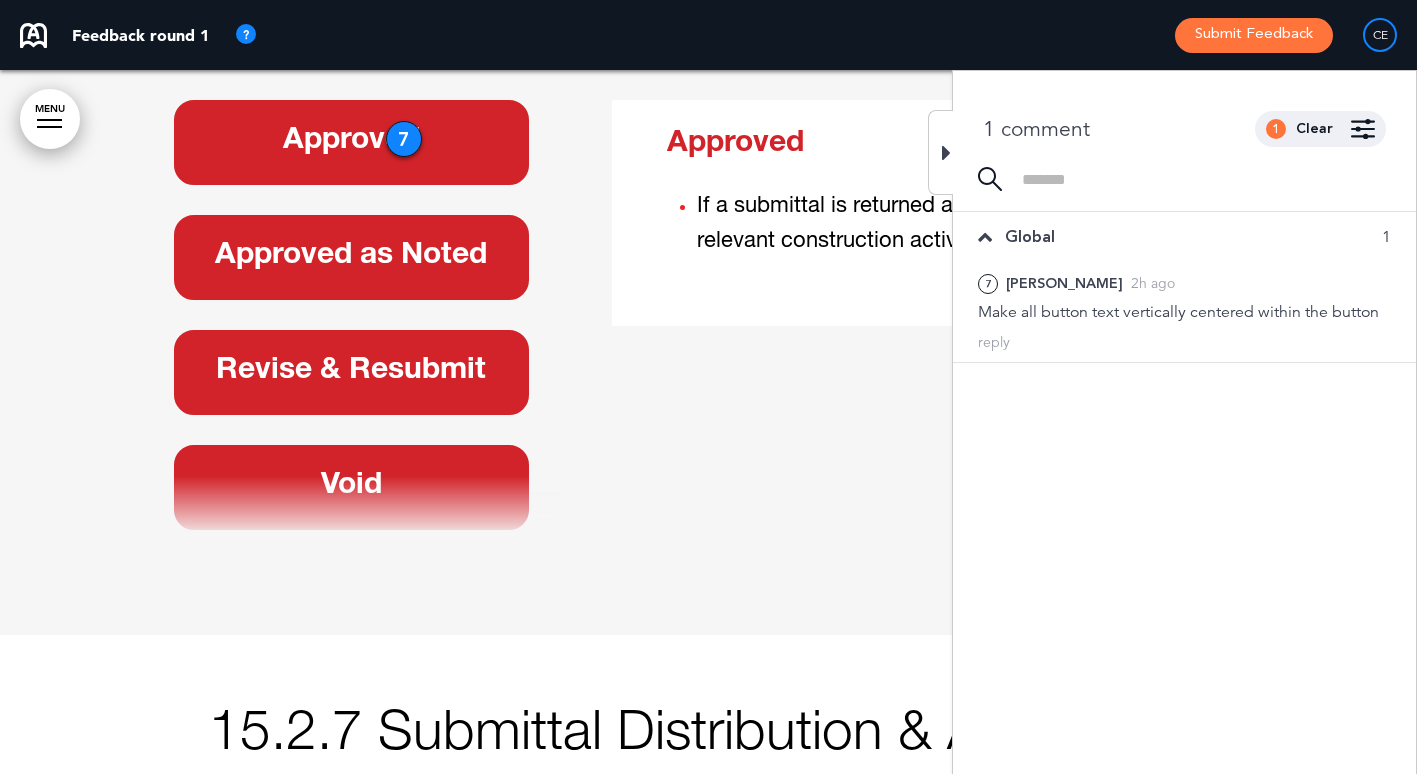 scroll, scrollTop: 25323, scrollLeft: 0, axis: vertical 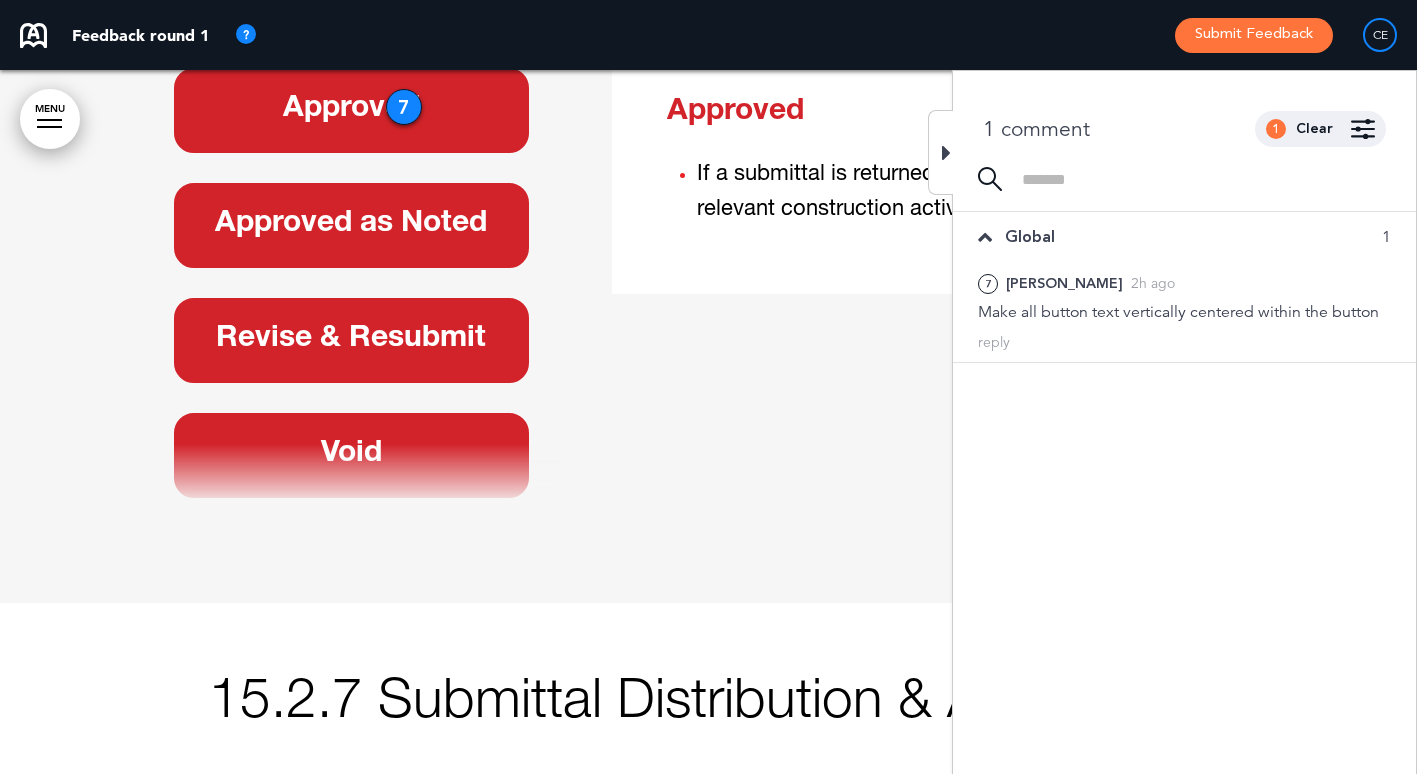 click at bounding box center [940, 152] 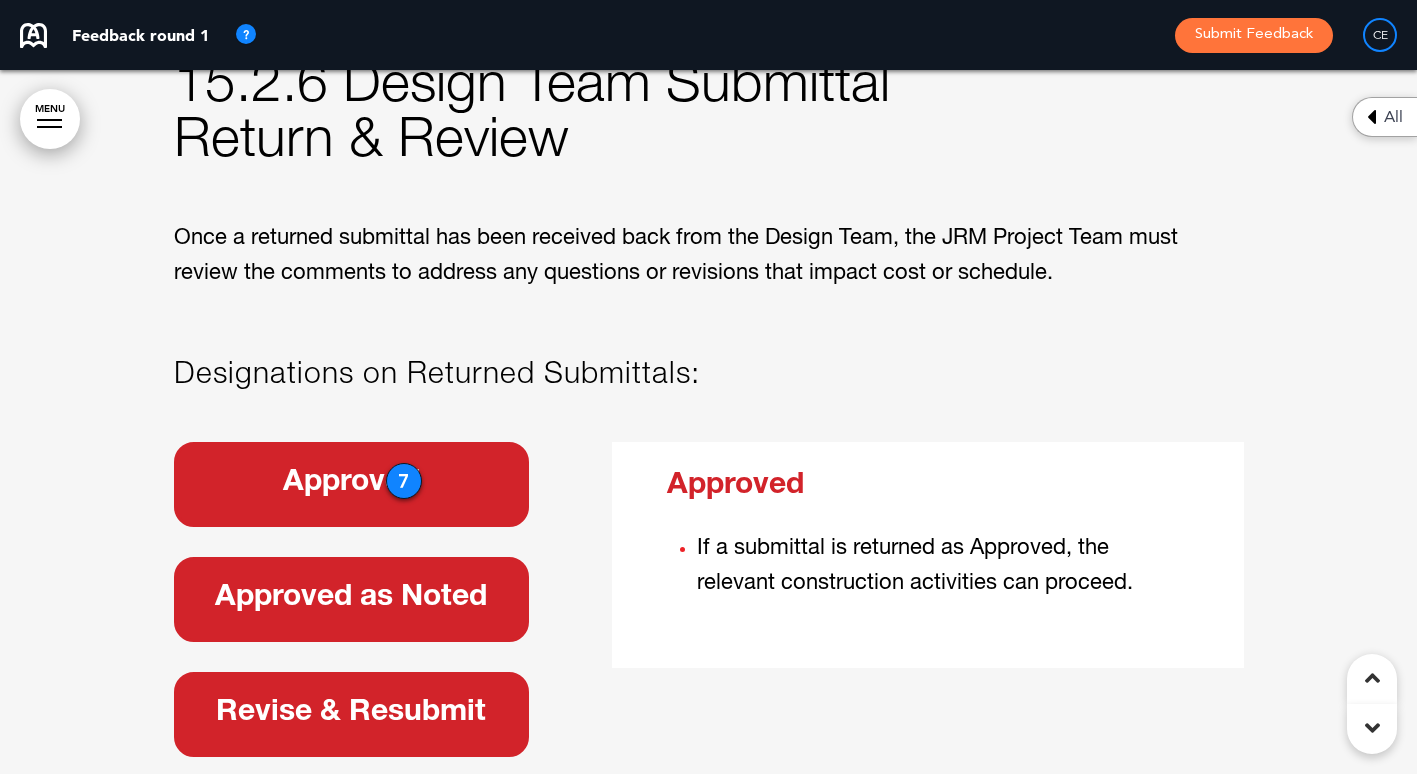 scroll, scrollTop: 24923, scrollLeft: 0, axis: vertical 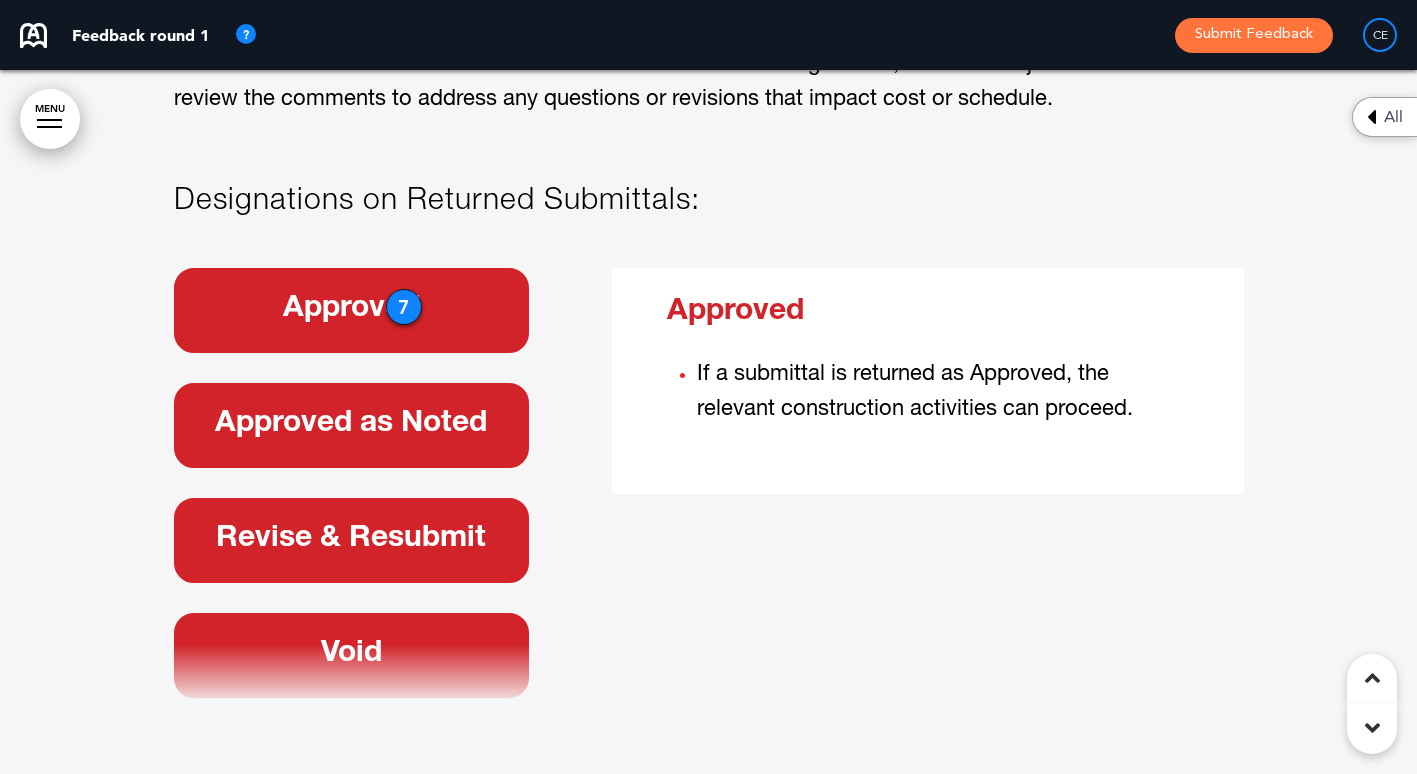 click on "7" at bounding box center [404, 307] 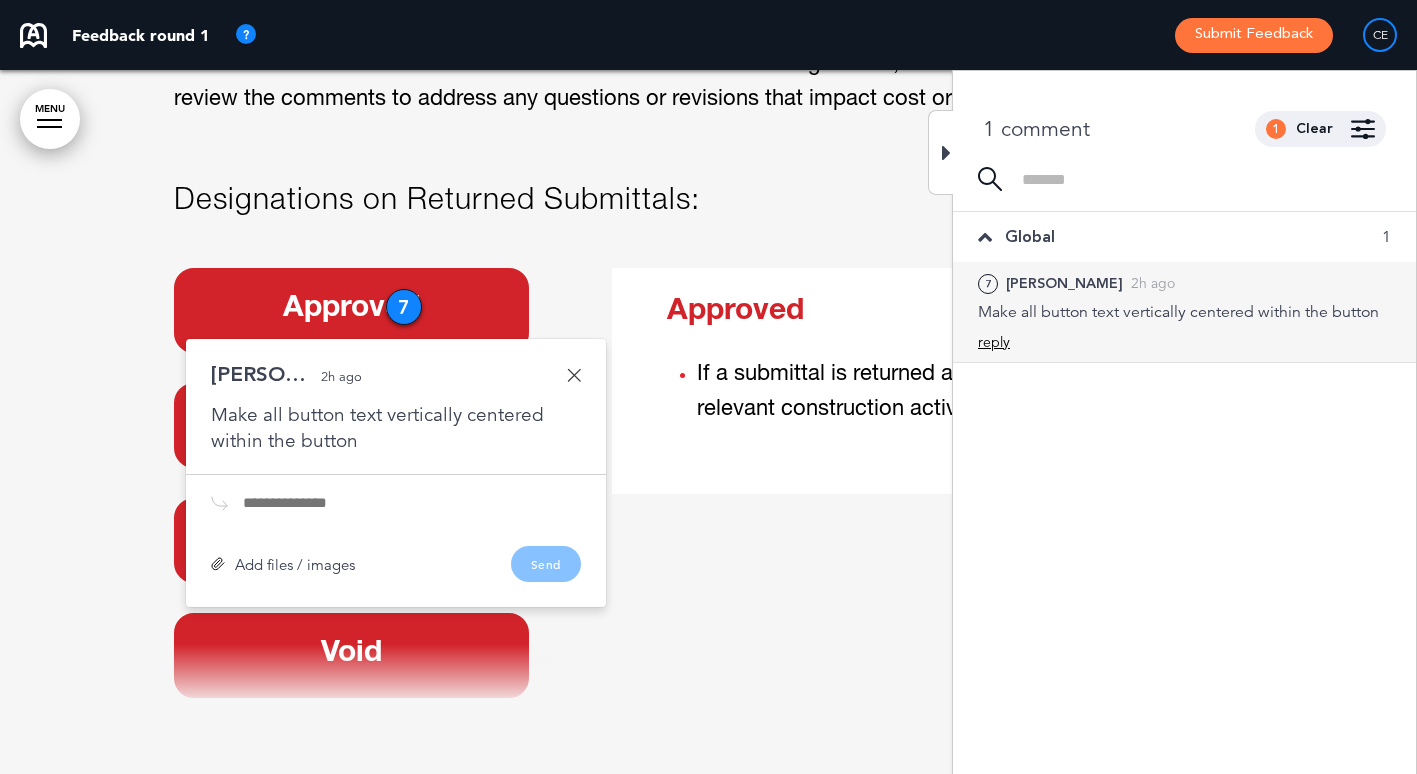 click on "reply" at bounding box center (994, 342) 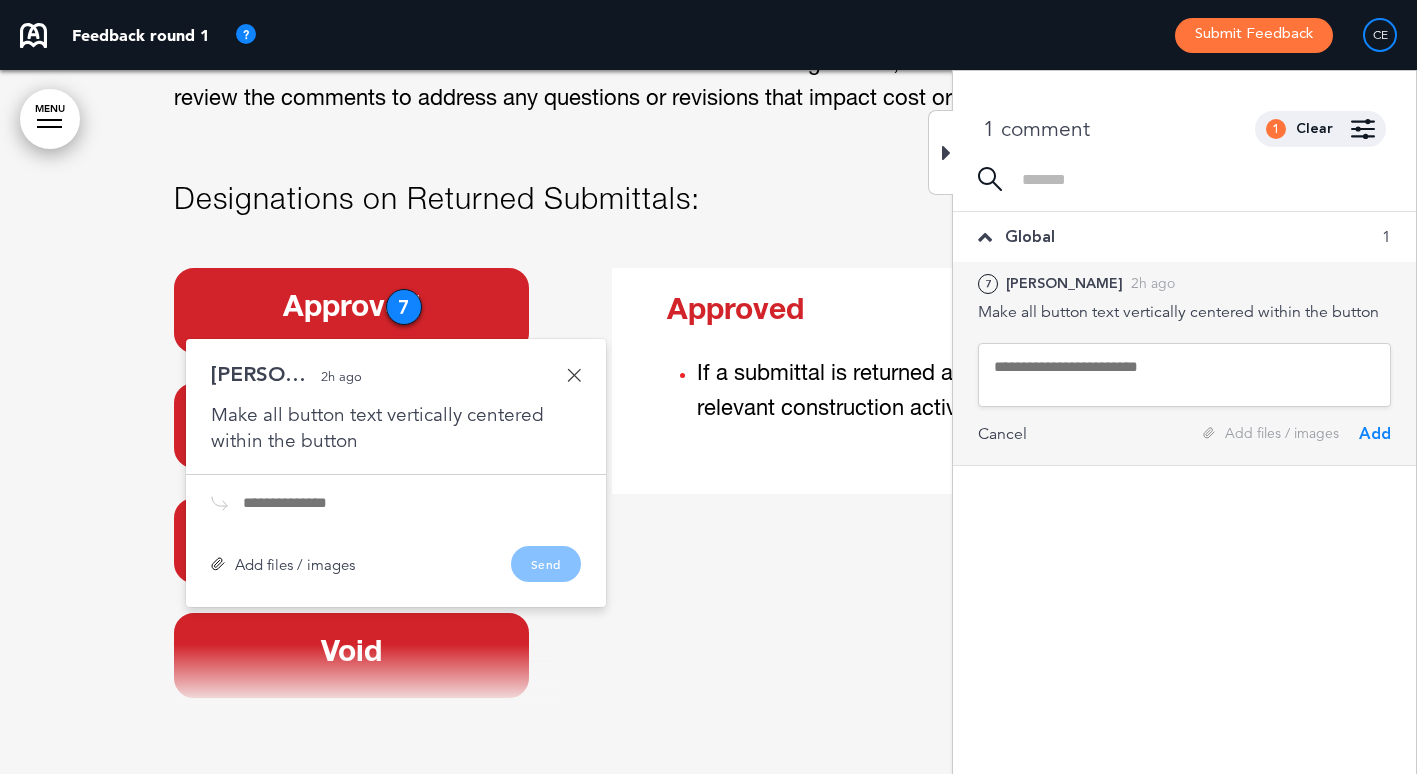 click at bounding box center [1184, 375] 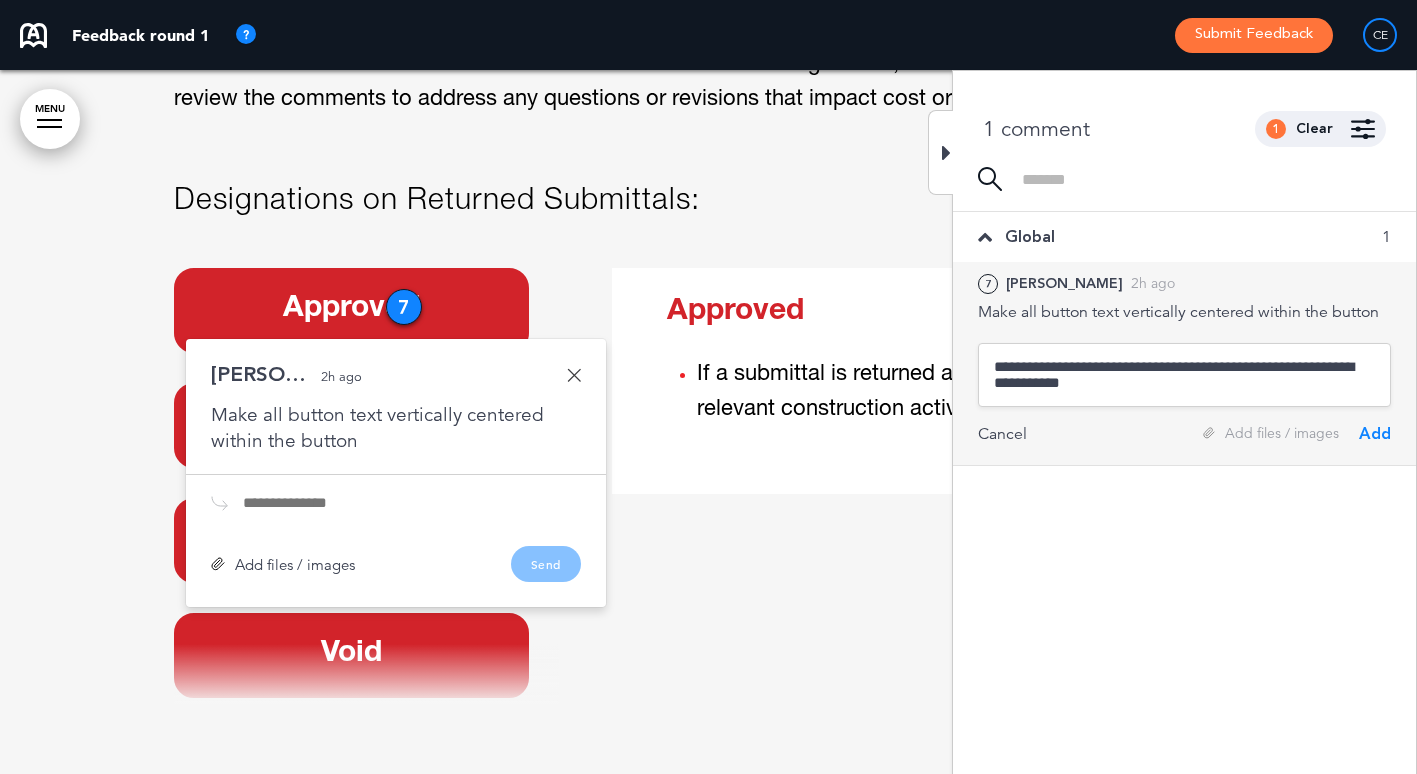 type on "**********" 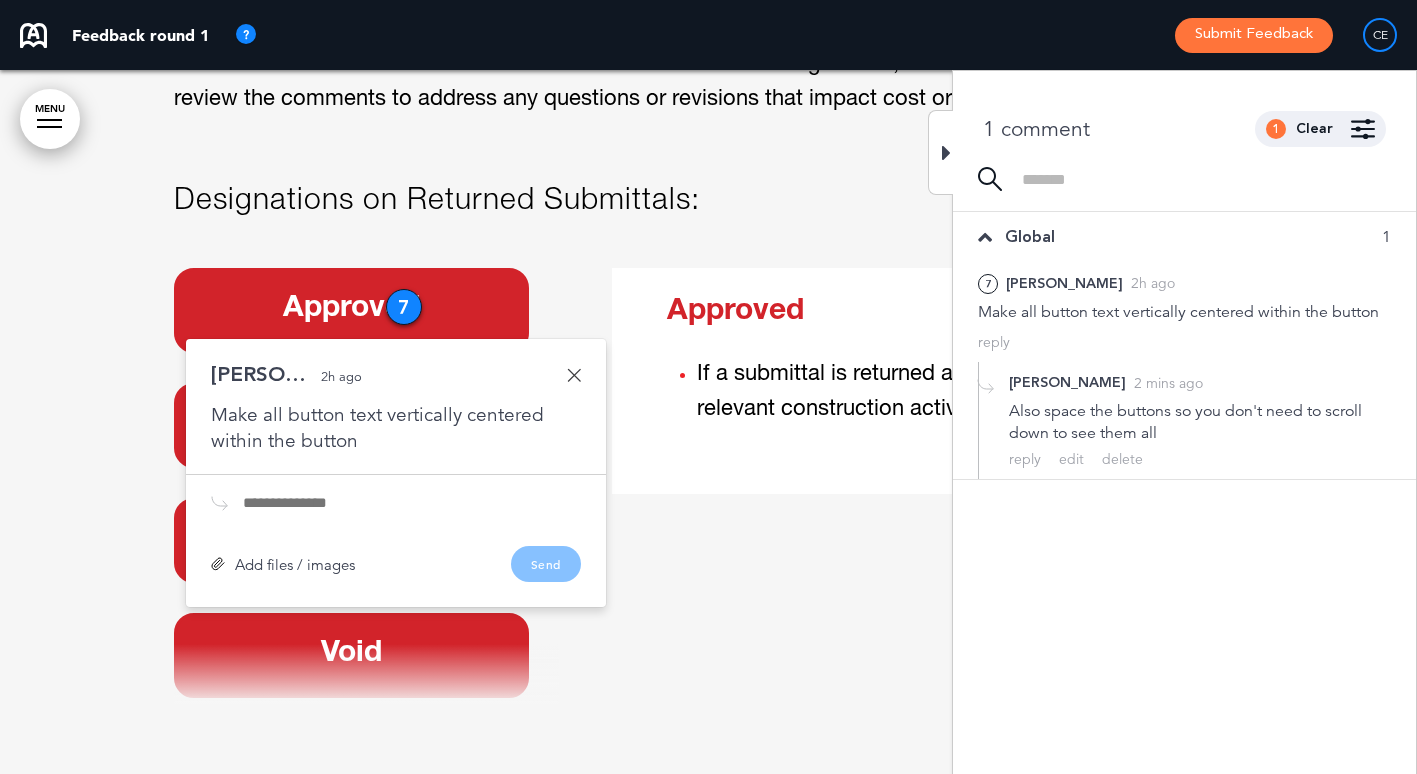 click at bounding box center (574, 375) 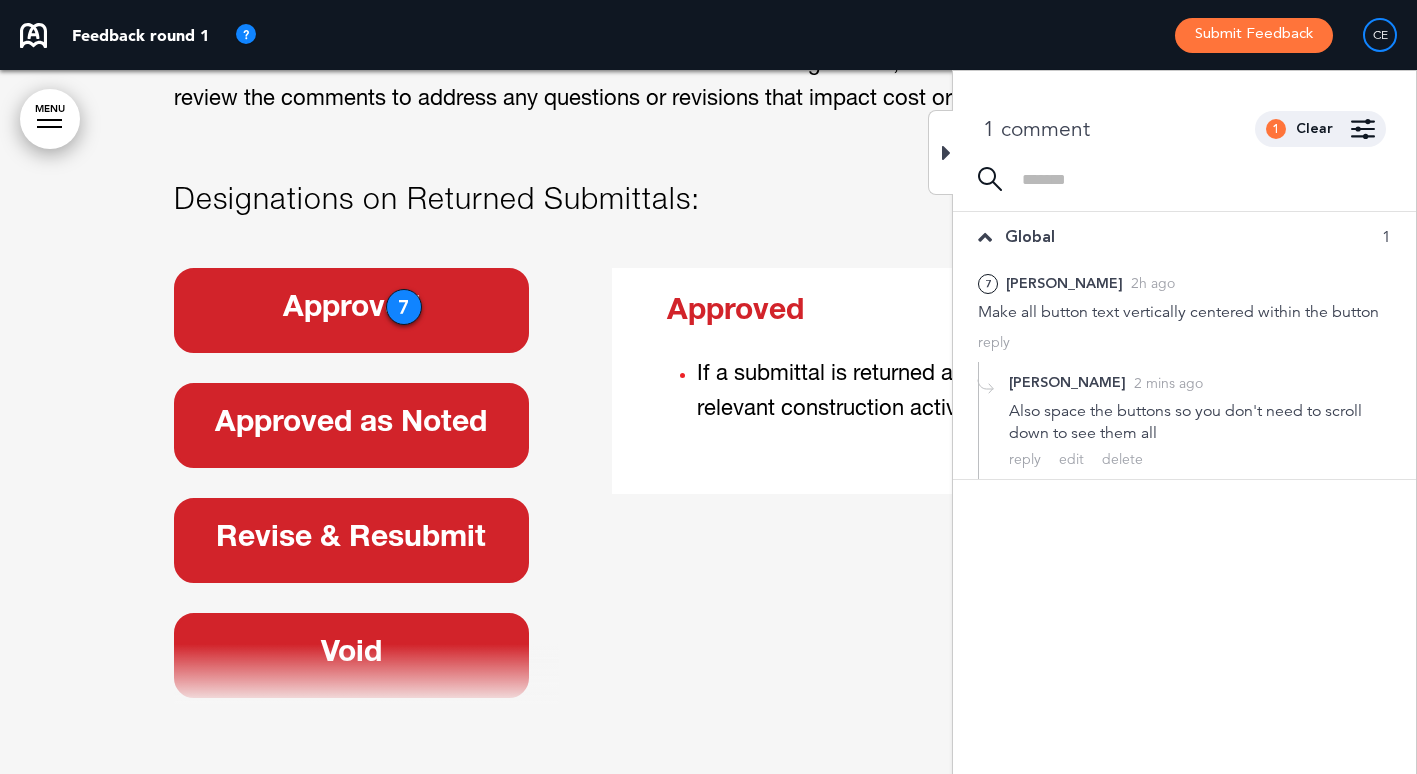 click at bounding box center (940, 152) 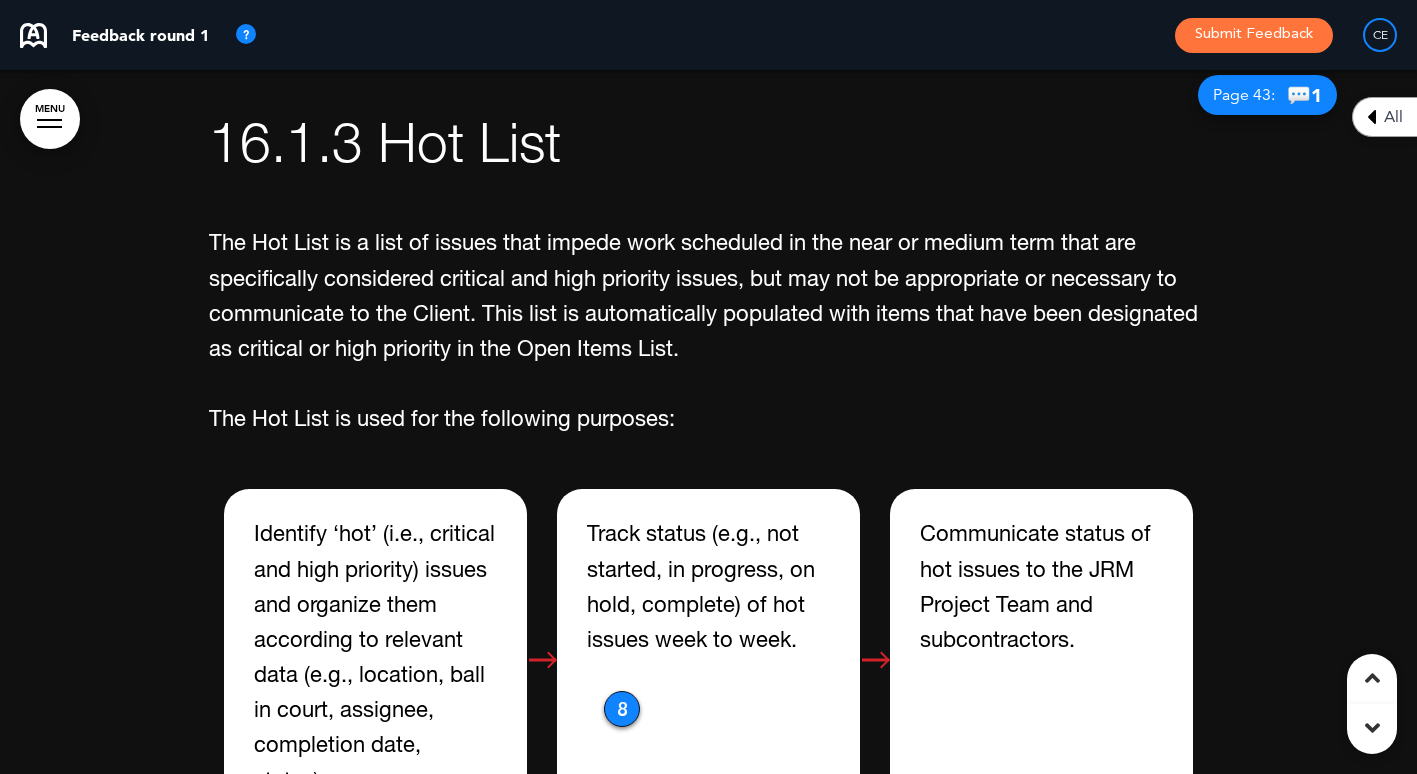 scroll, scrollTop: 37923, scrollLeft: 0, axis: vertical 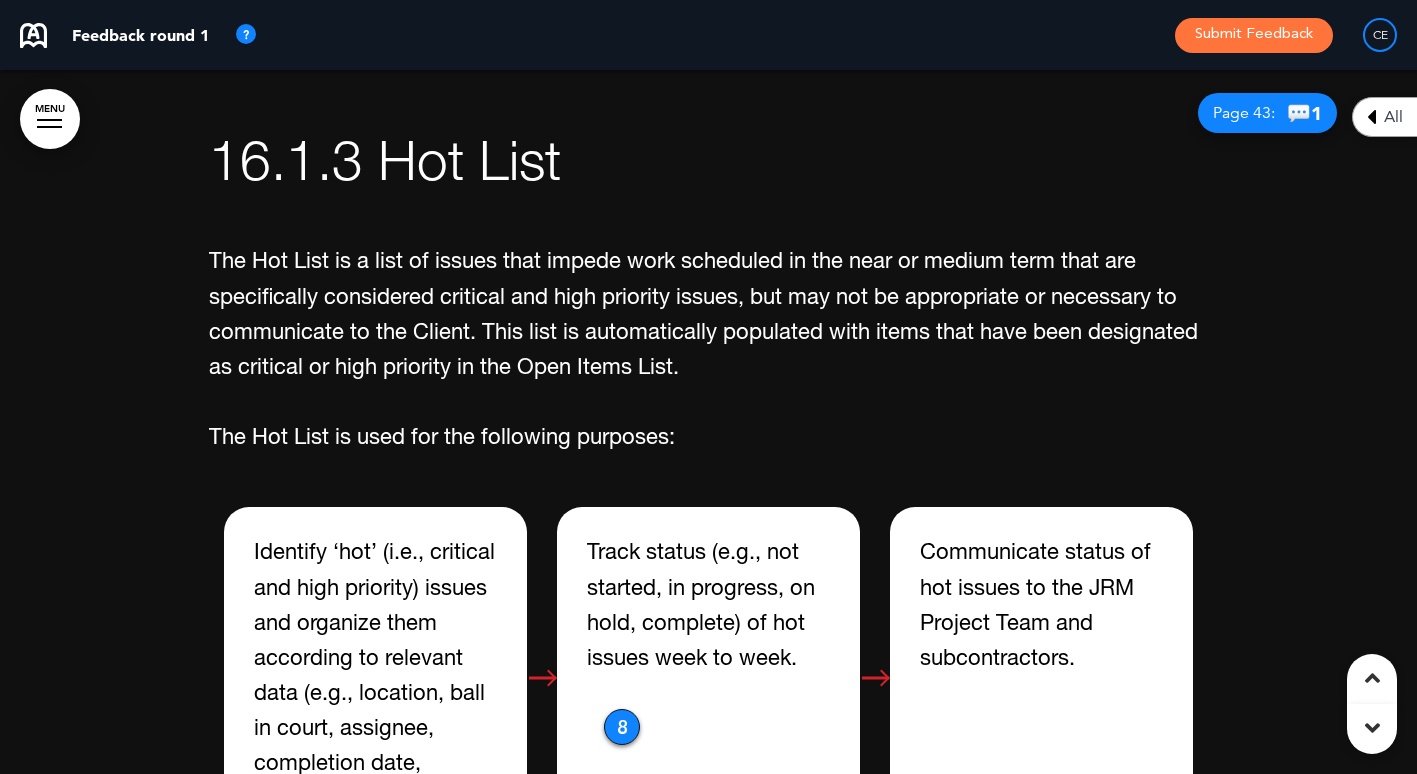 click on "Track status (e.g., not started, in progress, on hold, complete) of hot issues week to week." at bounding box center (708, 678) 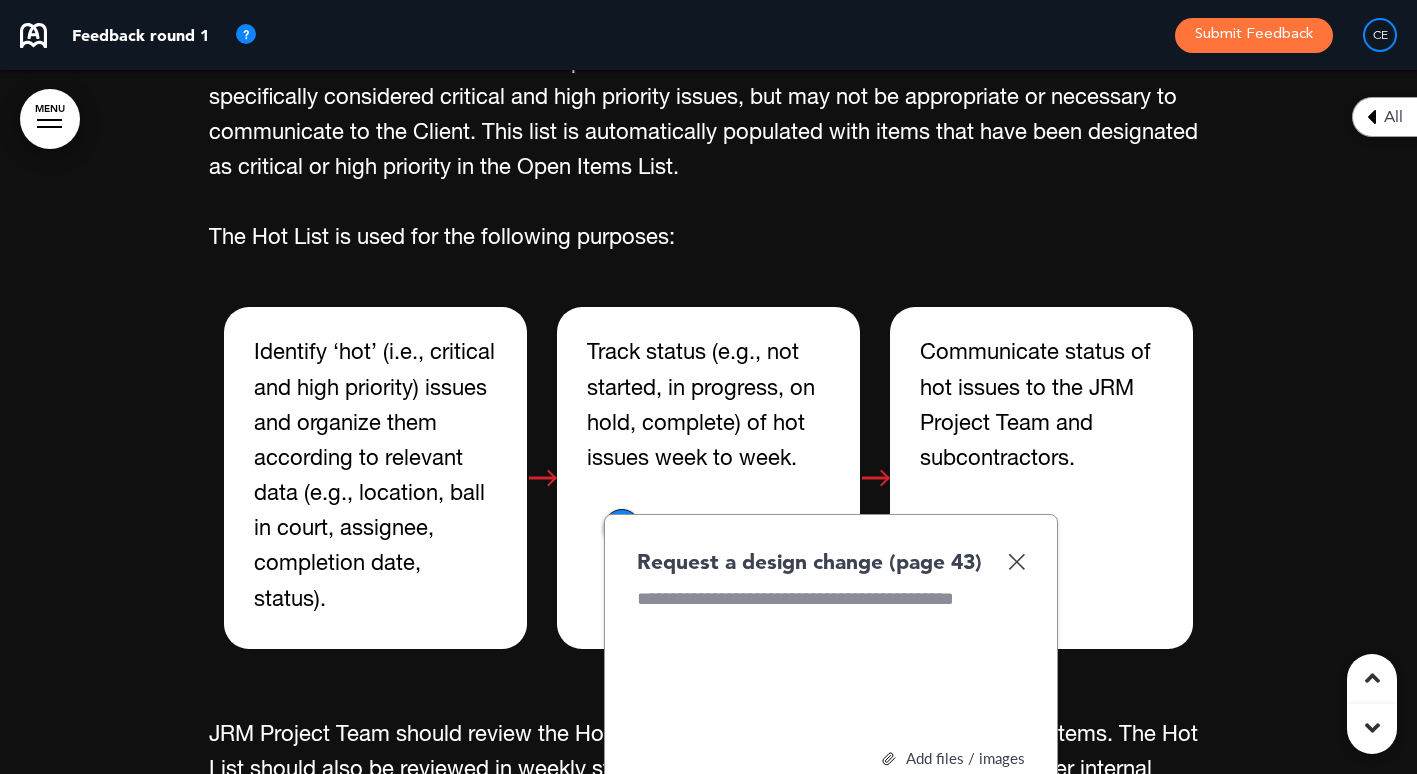 scroll, scrollTop: 38223, scrollLeft: 0, axis: vertical 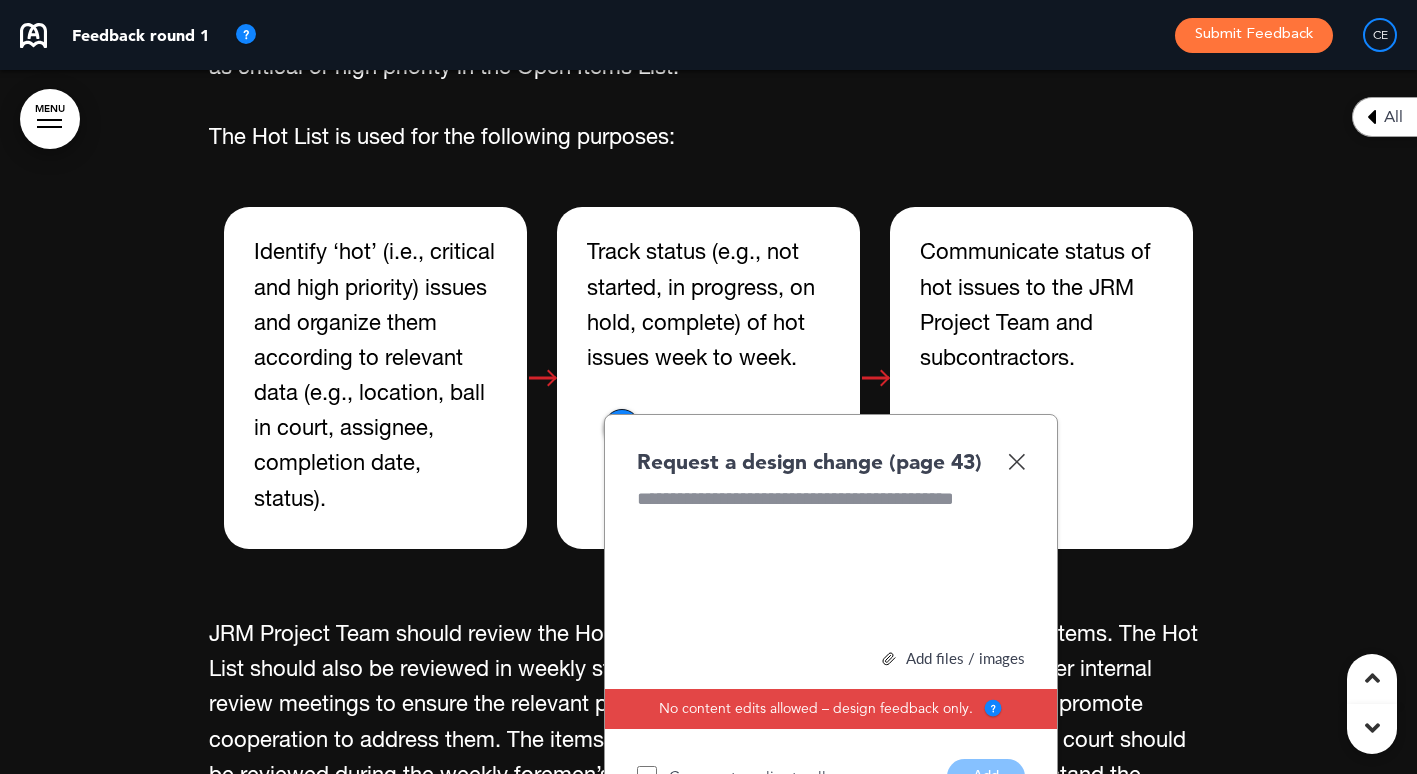 click at bounding box center (1016, 461) 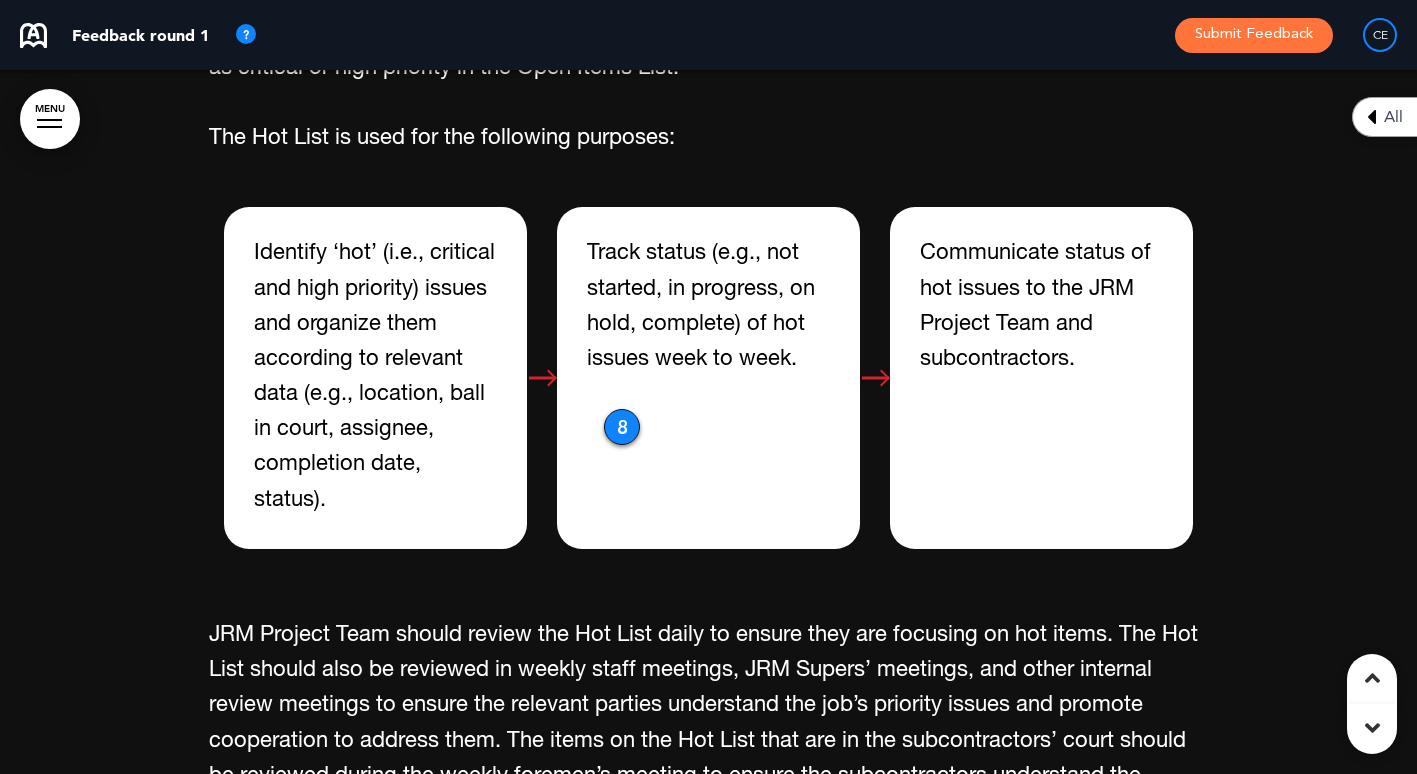 click on "8" at bounding box center [622, 427] 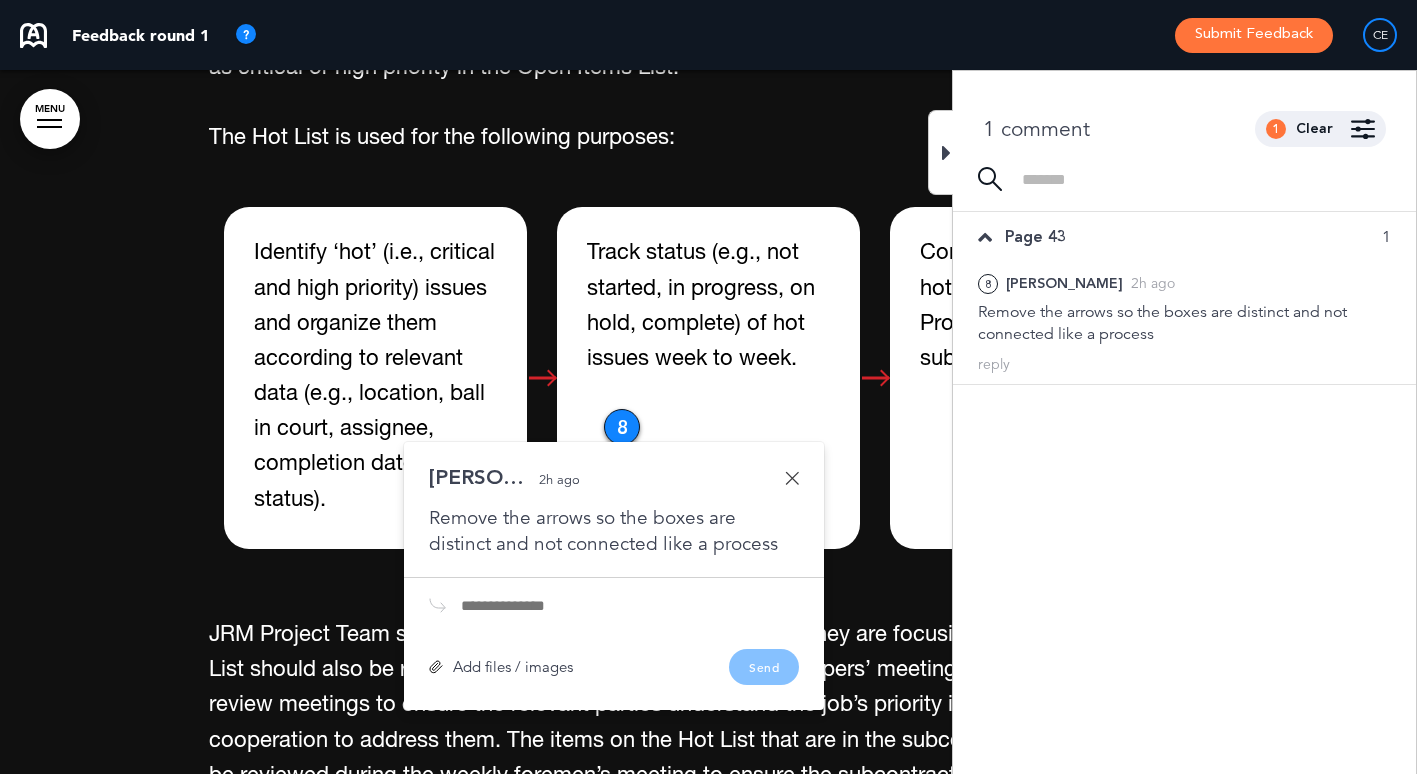 click at bounding box center [792, 478] 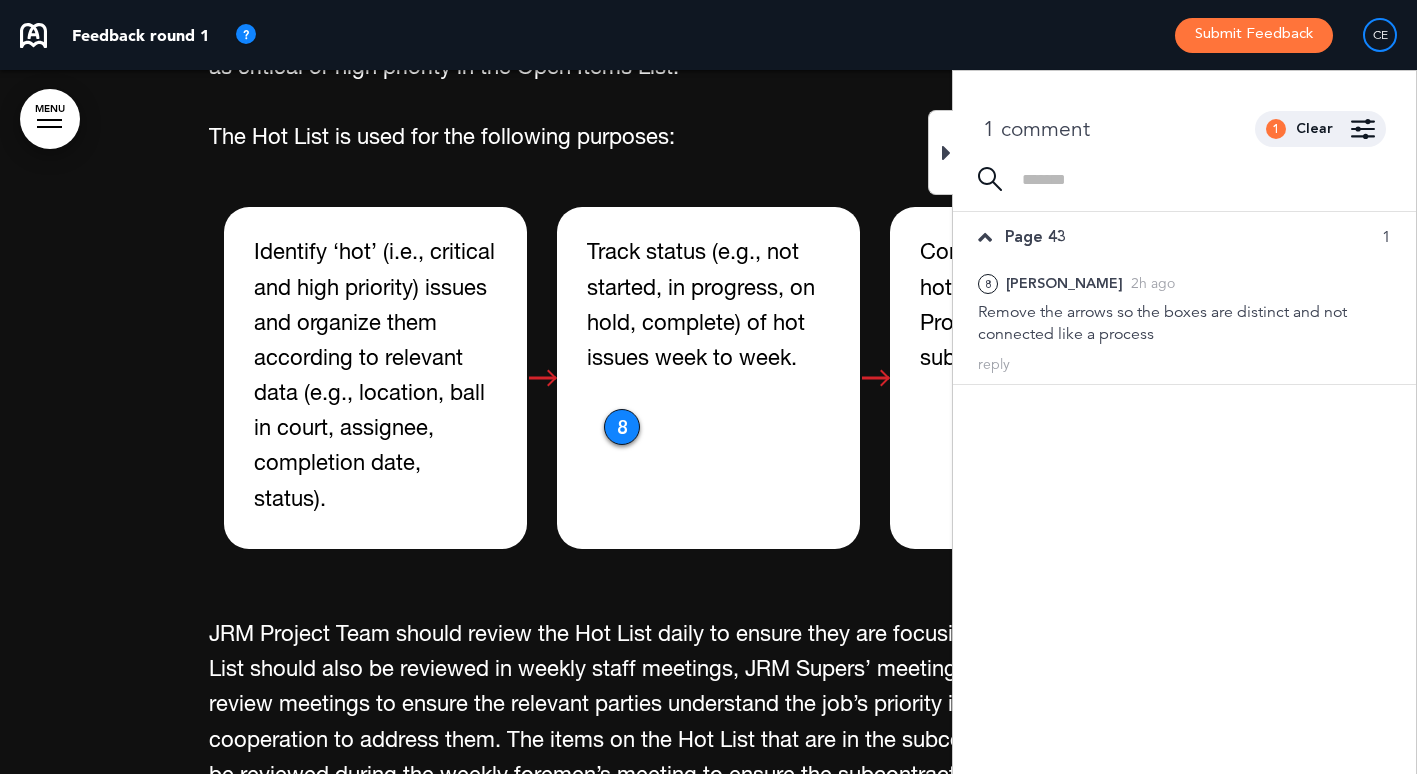 click at bounding box center (940, 152) 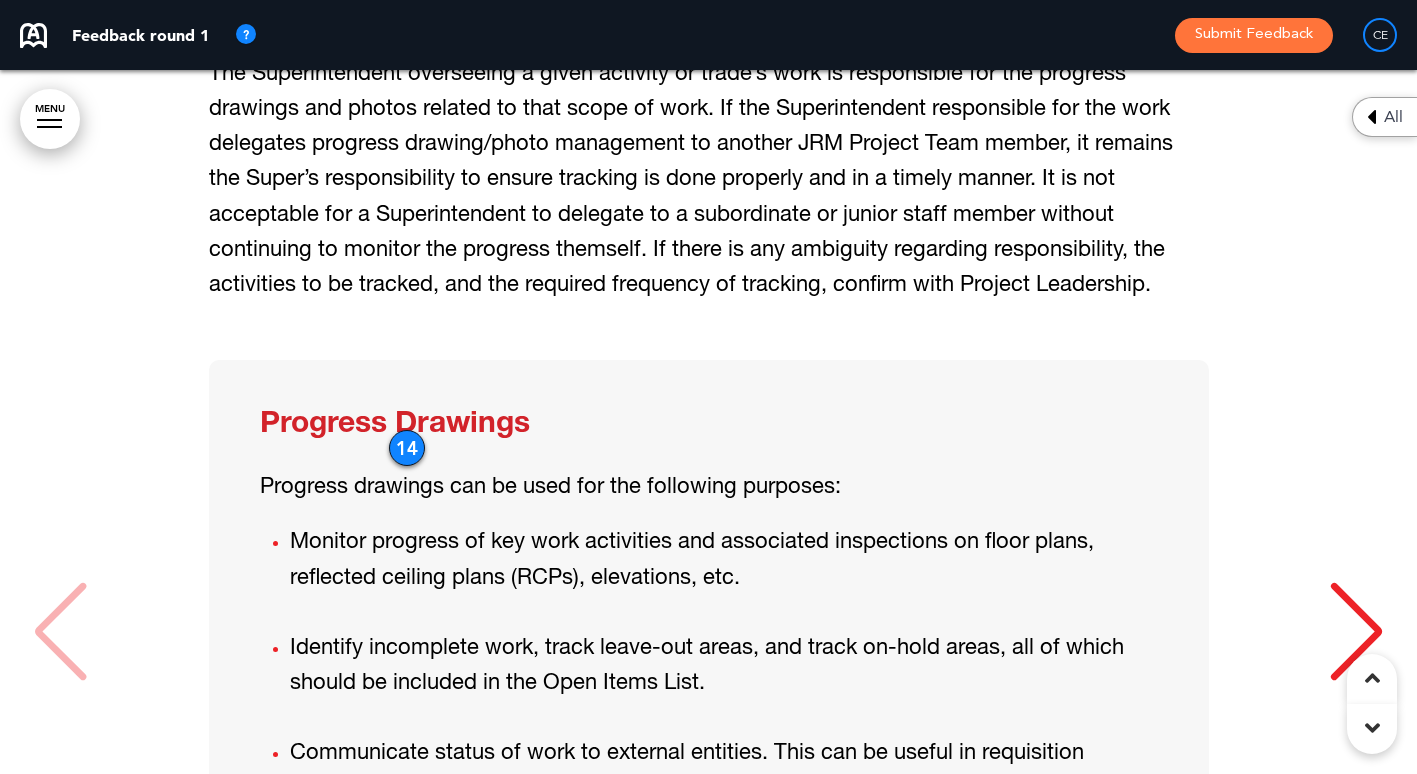scroll, scrollTop: 41423, scrollLeft: 0, axis: vertical 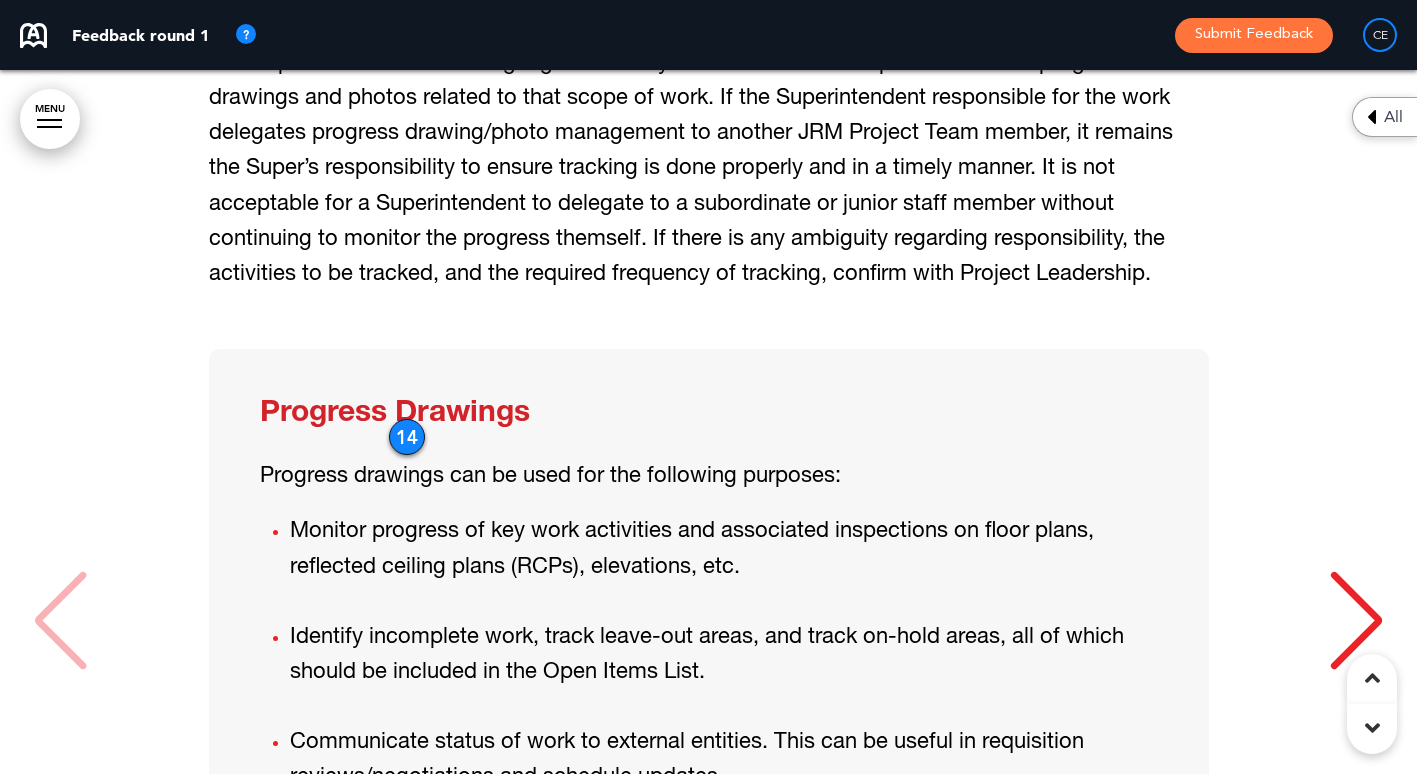 click on "14" at bounding box center [407, 437] 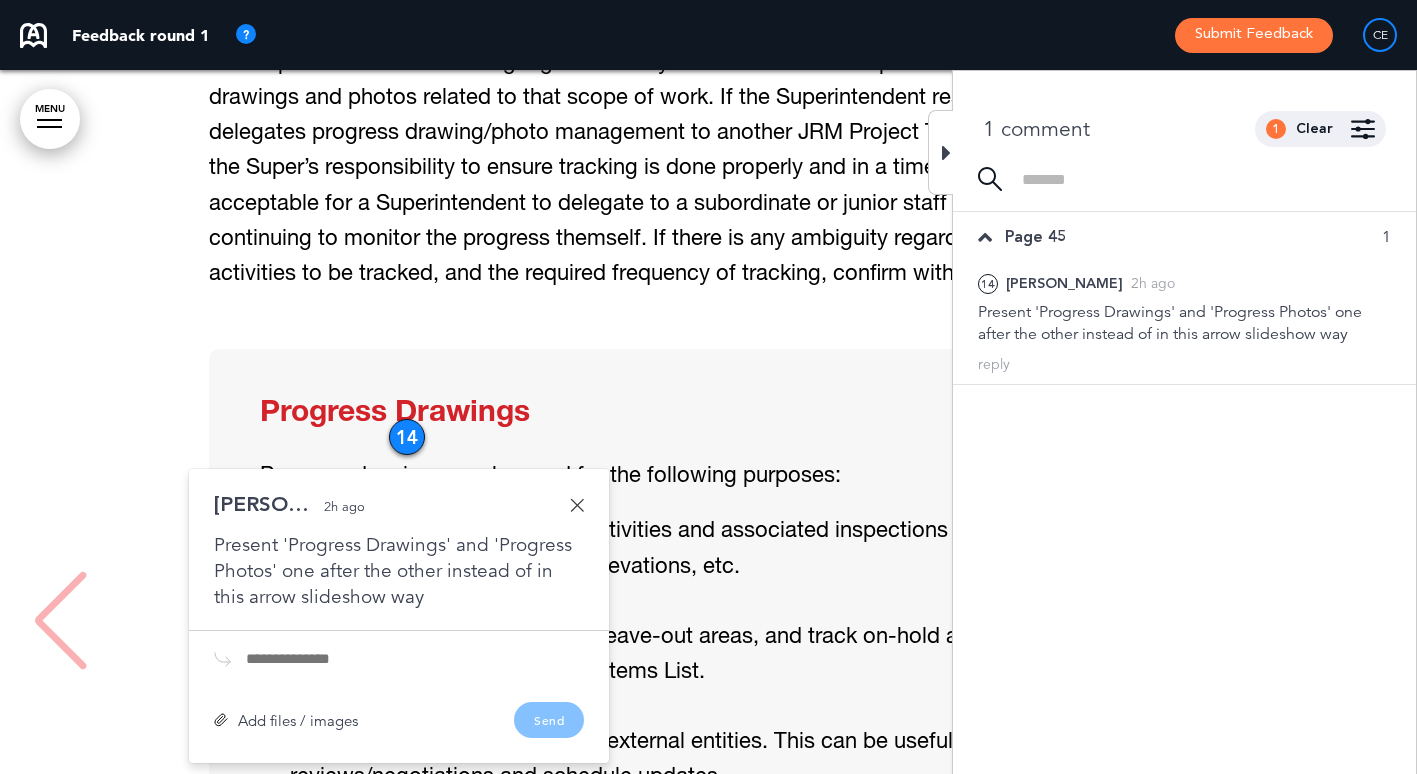 click at bounding box center [577, 505] 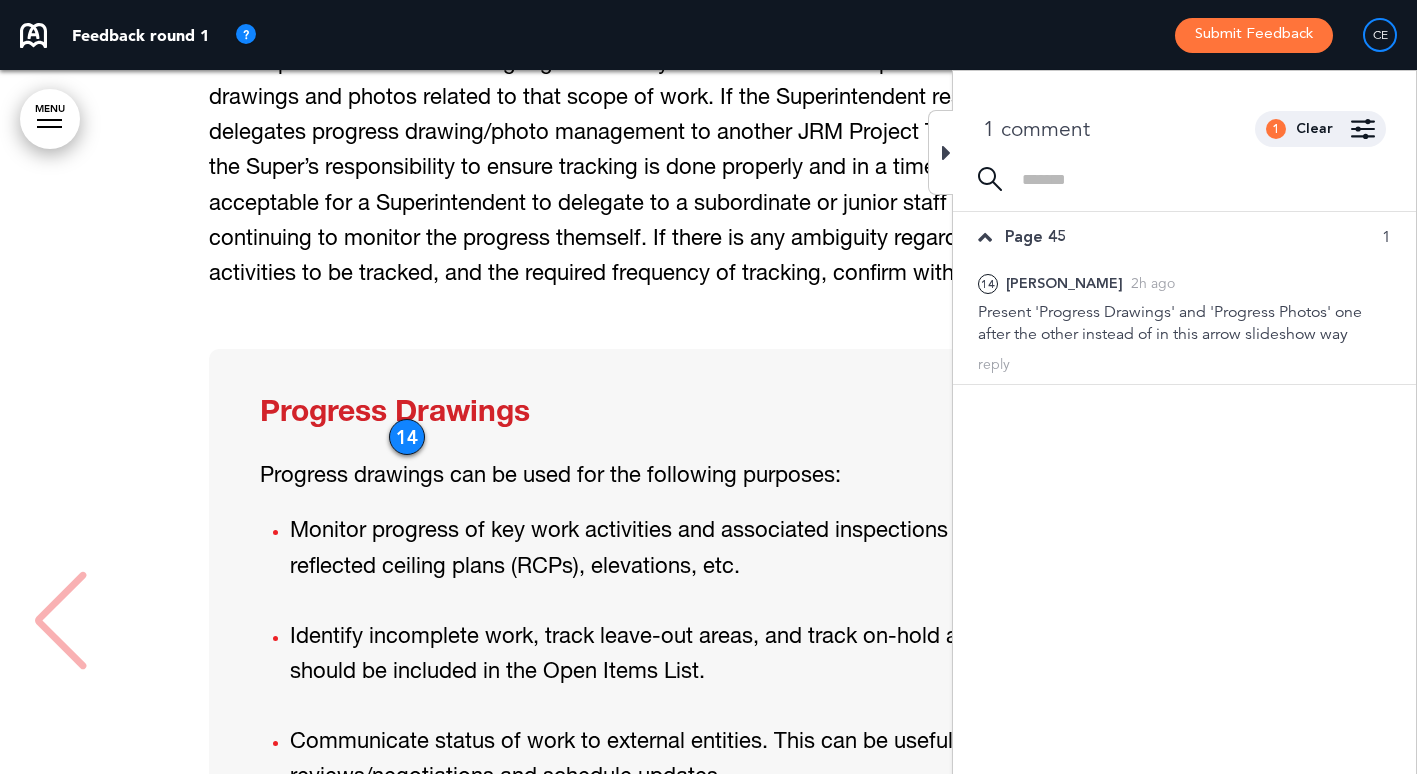 click at bounding box center (946, 153) 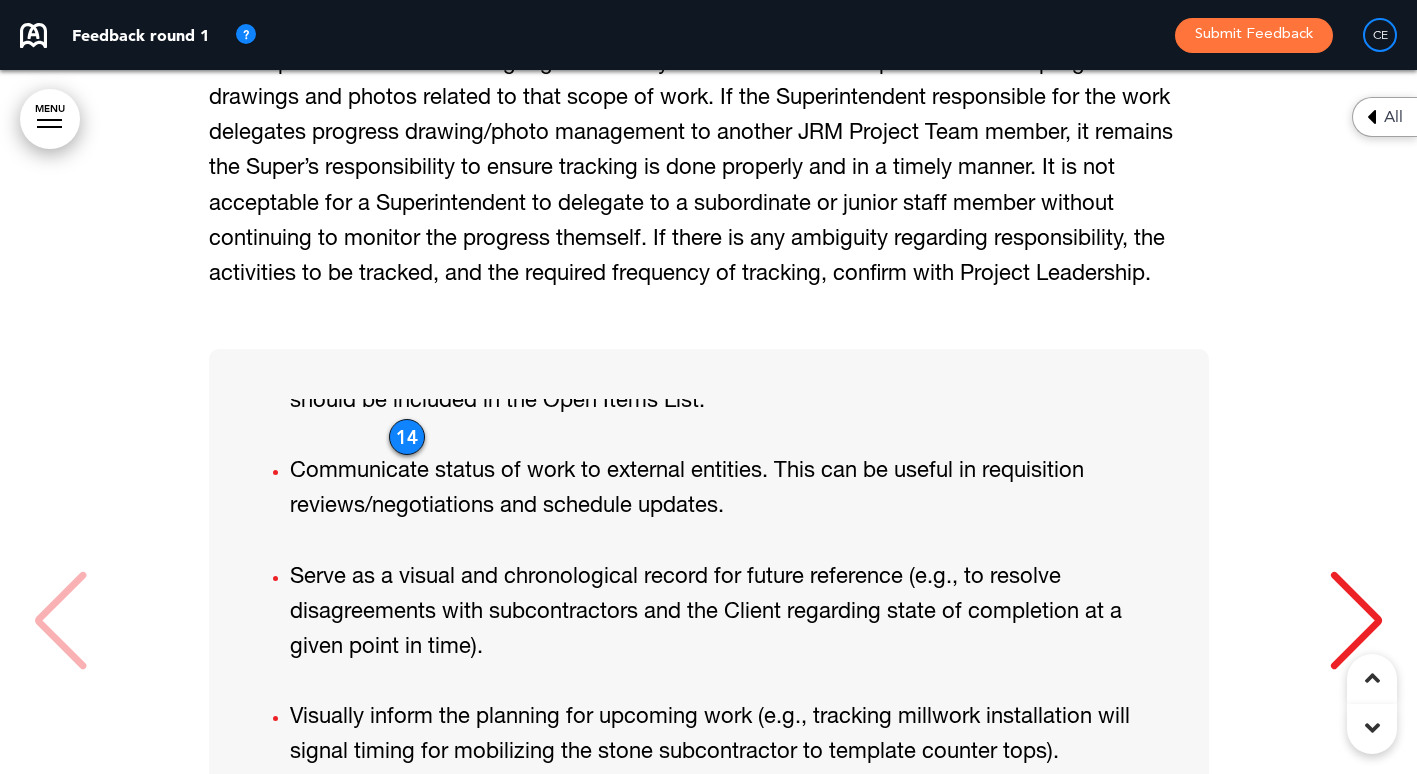 scroll, scrollTop: 400, scrollLeft: 0, axis: vertical 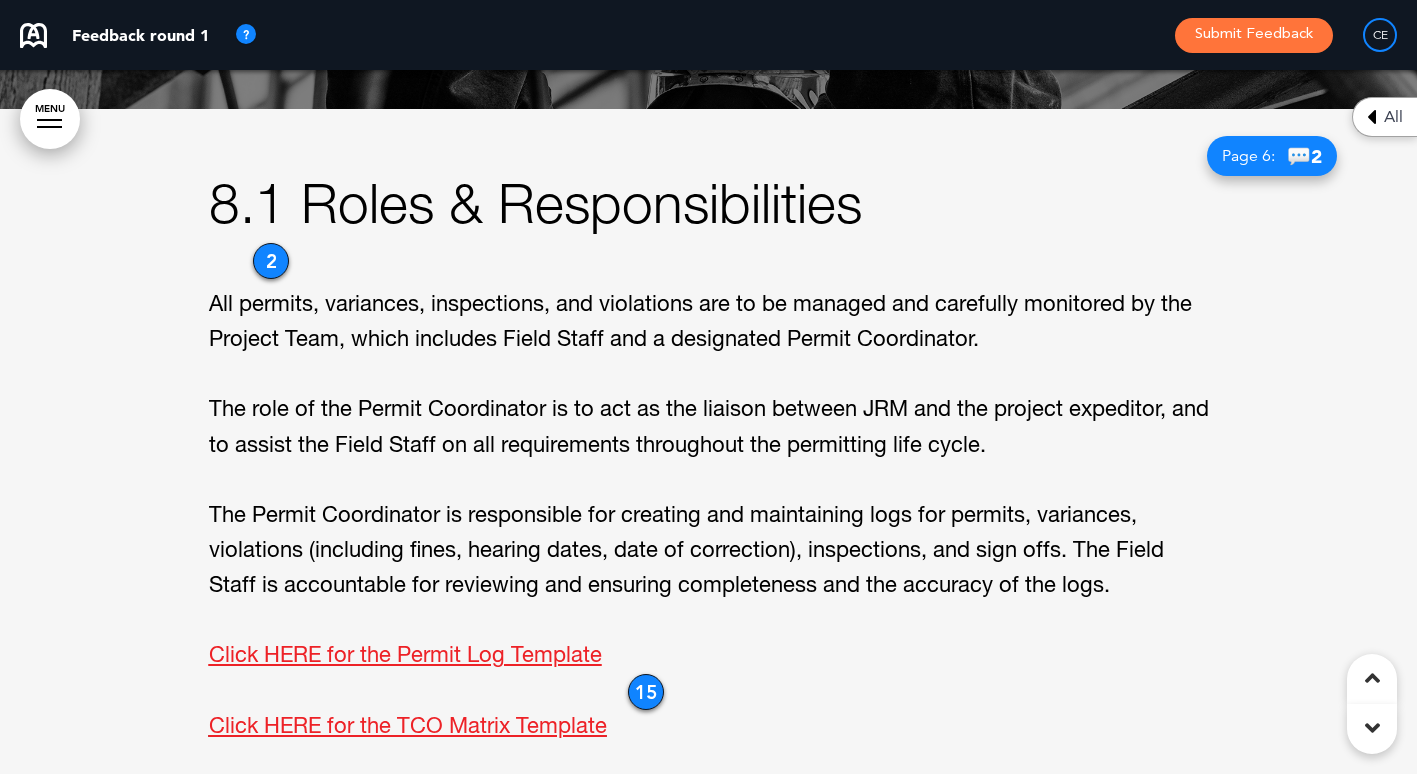 click on "2" at bounding box center (271, 261) 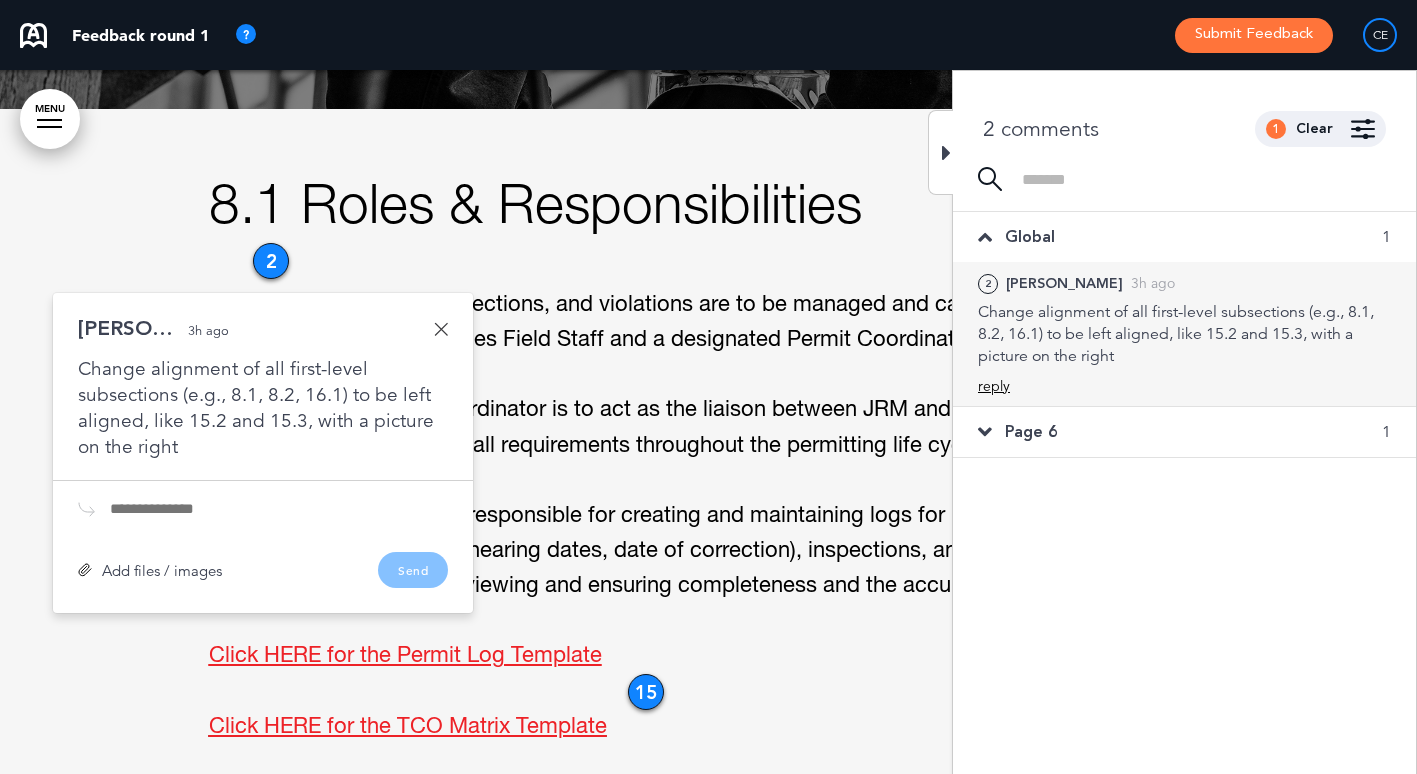 click on "reply" at bounding box center [994, 386] 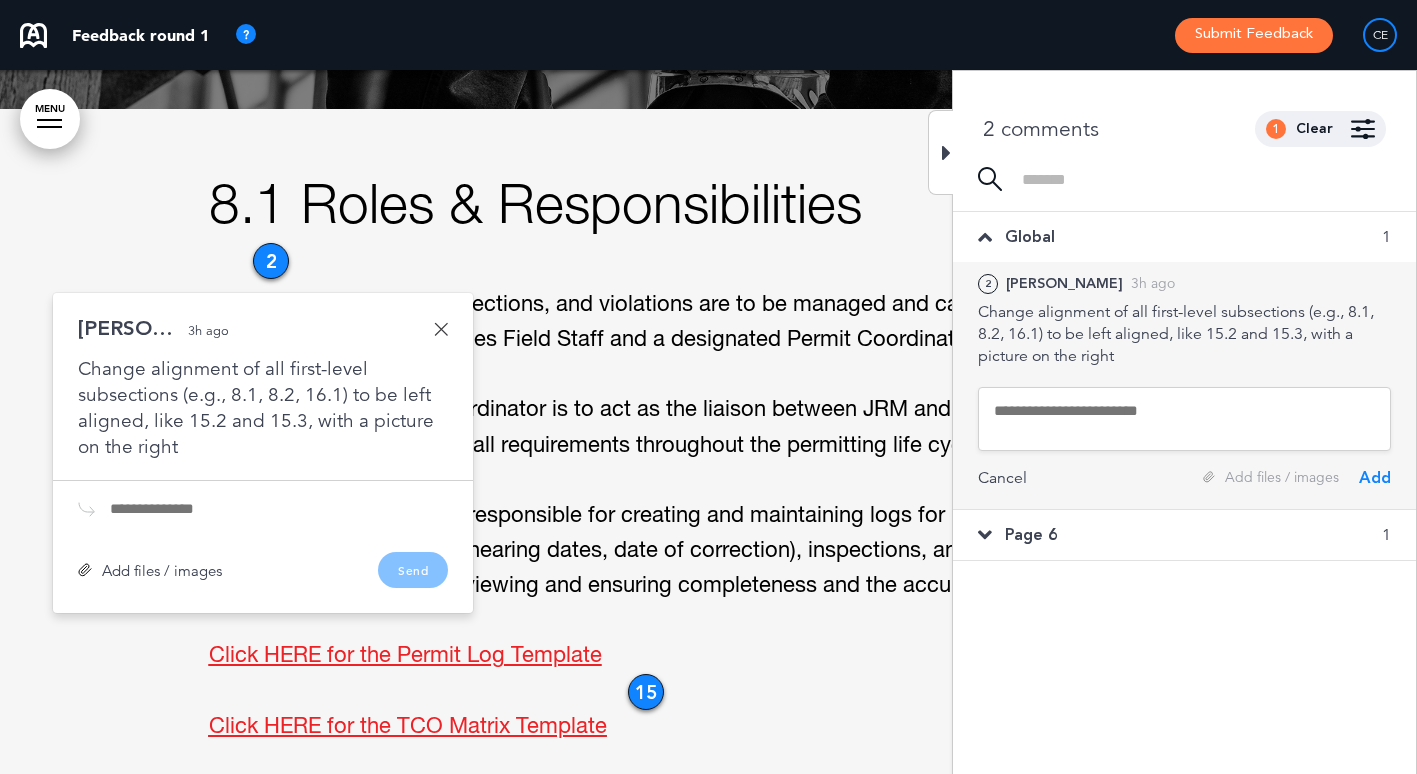click at bounding box center (1184, 419) 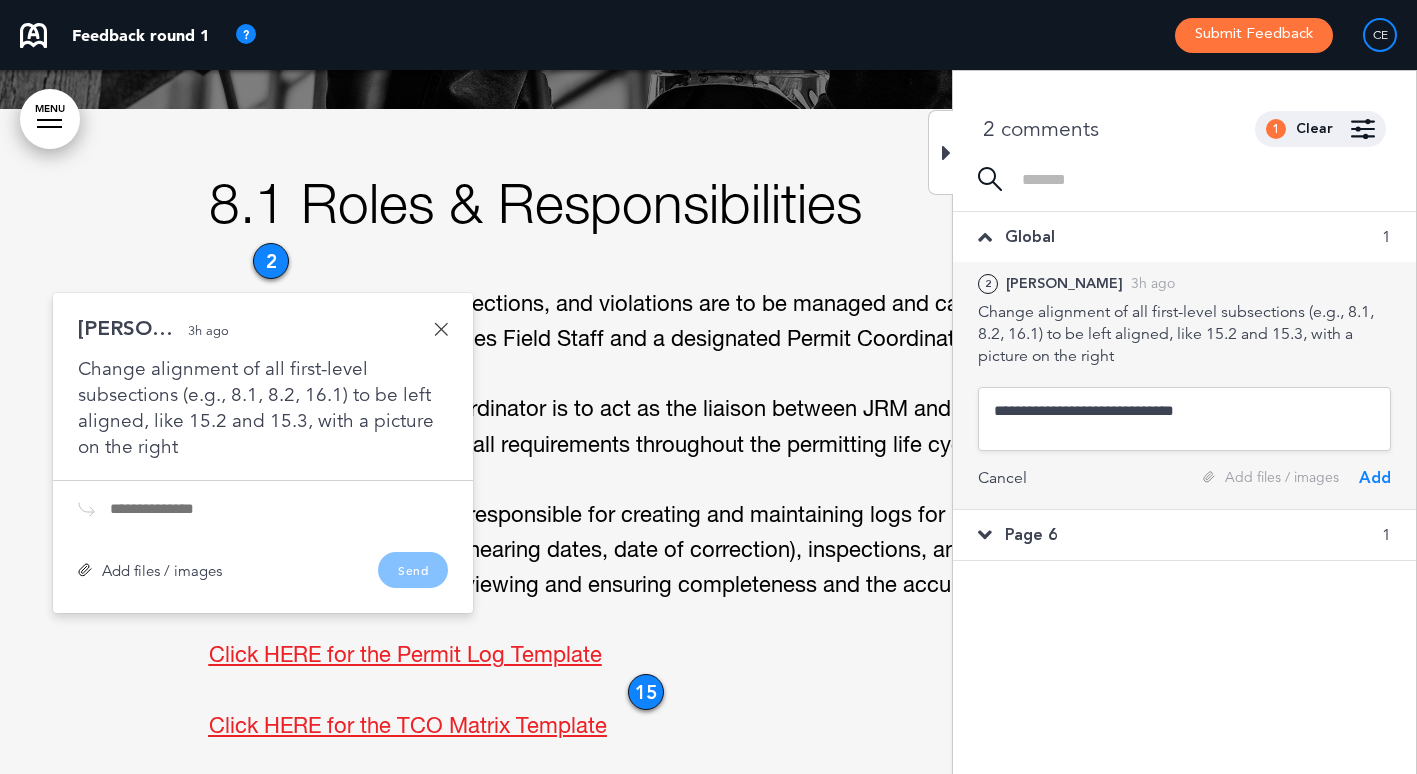 type on "**********" 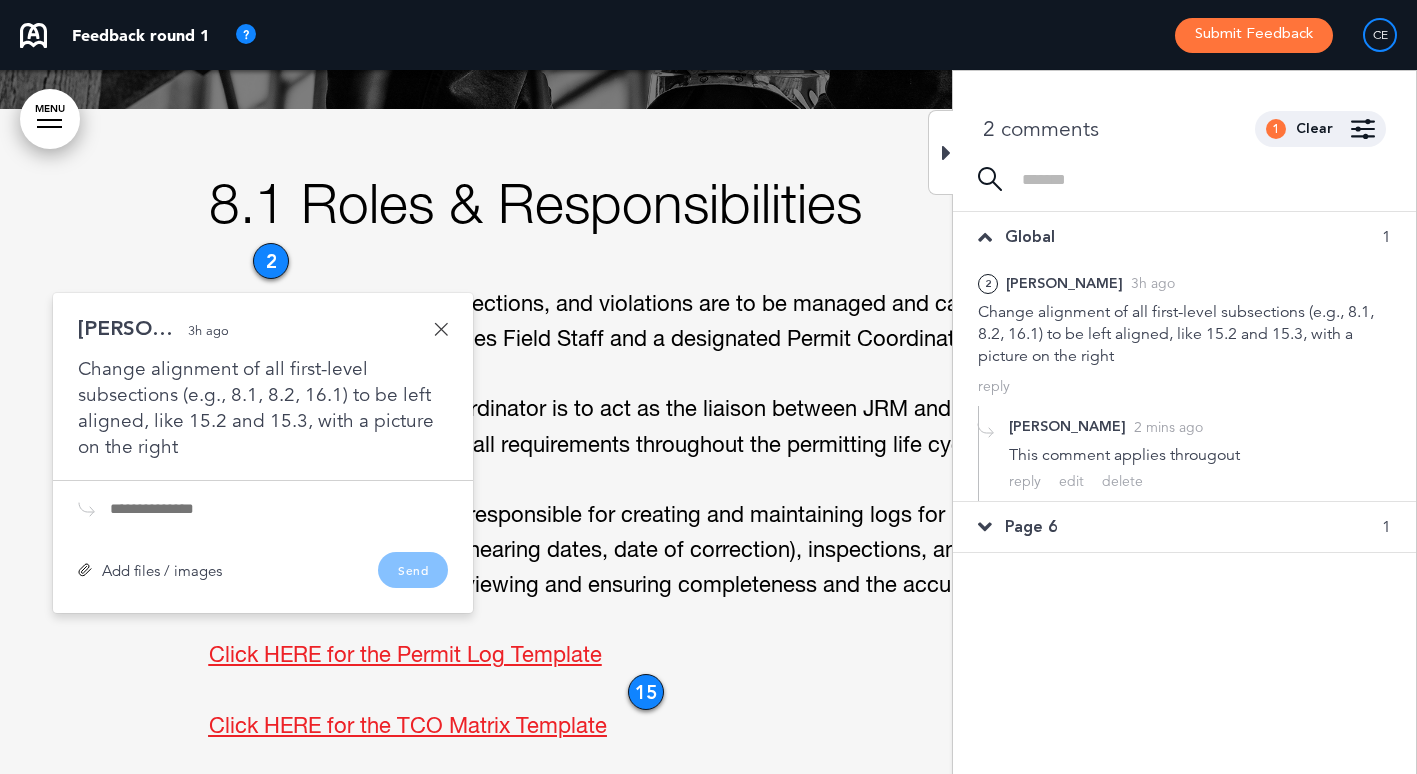 click at bounding box center [946, 153] 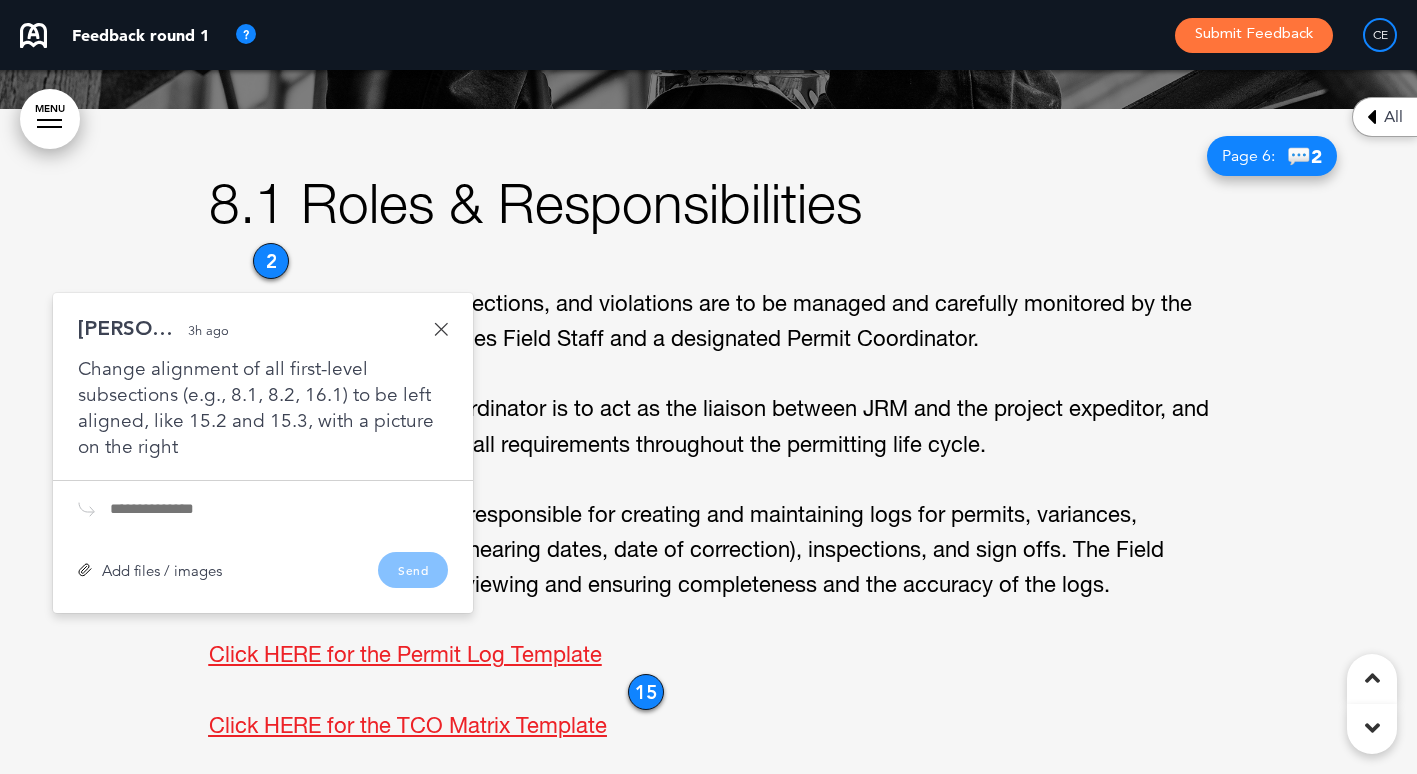click at bounding box center [441, 329] 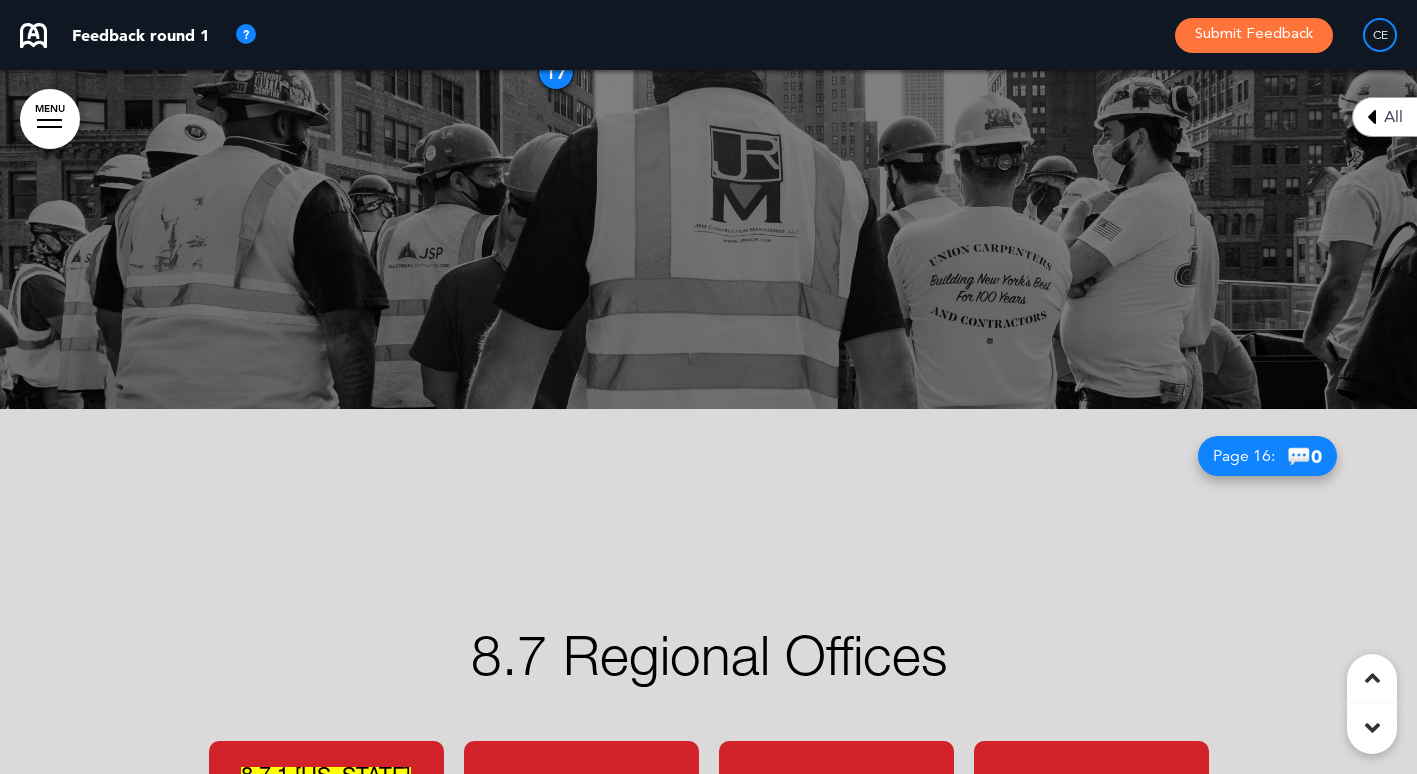 scroll, scrollTop: 11800, scrollLeft: 0, axis: vertical 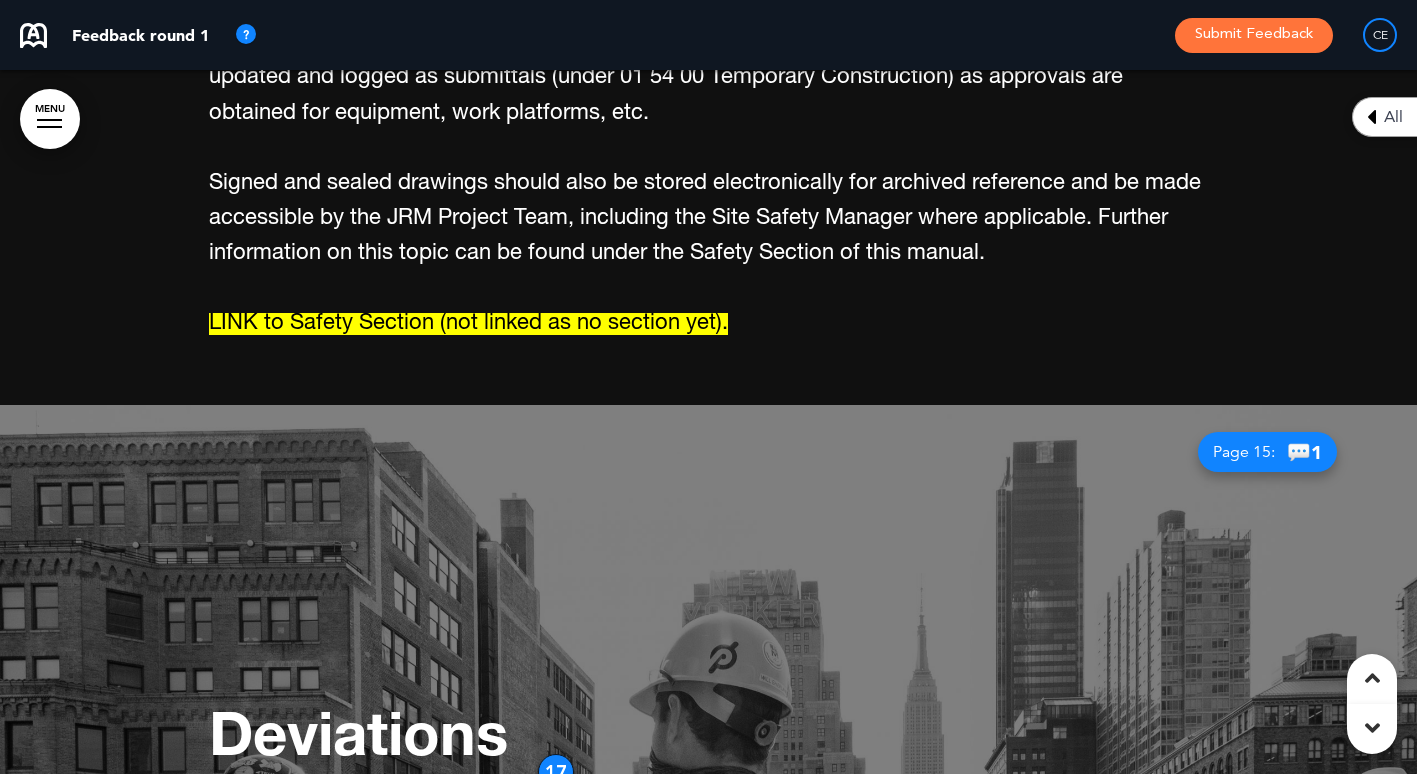 click on "17" at bounding box center [556, 772] 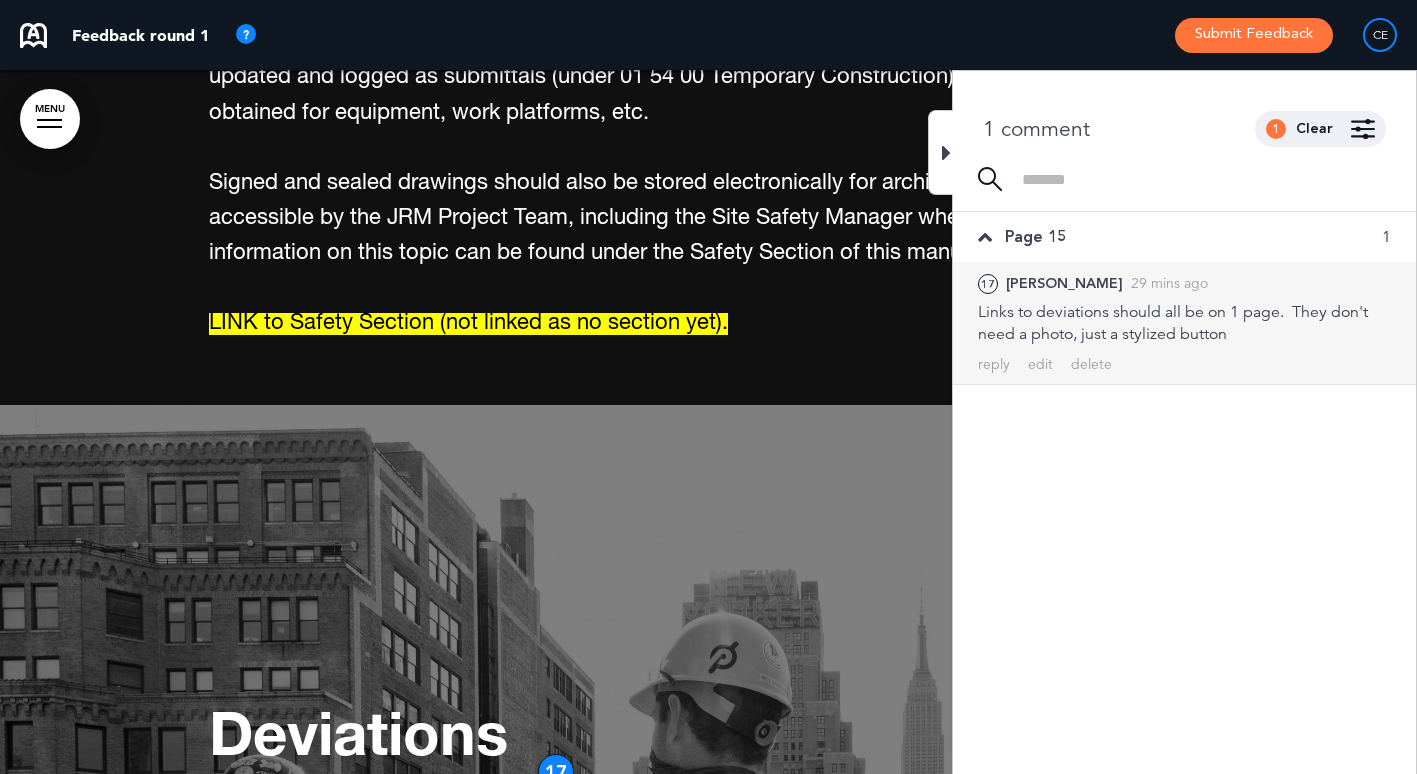 click on "edit" at bounding box center [1040, 364] 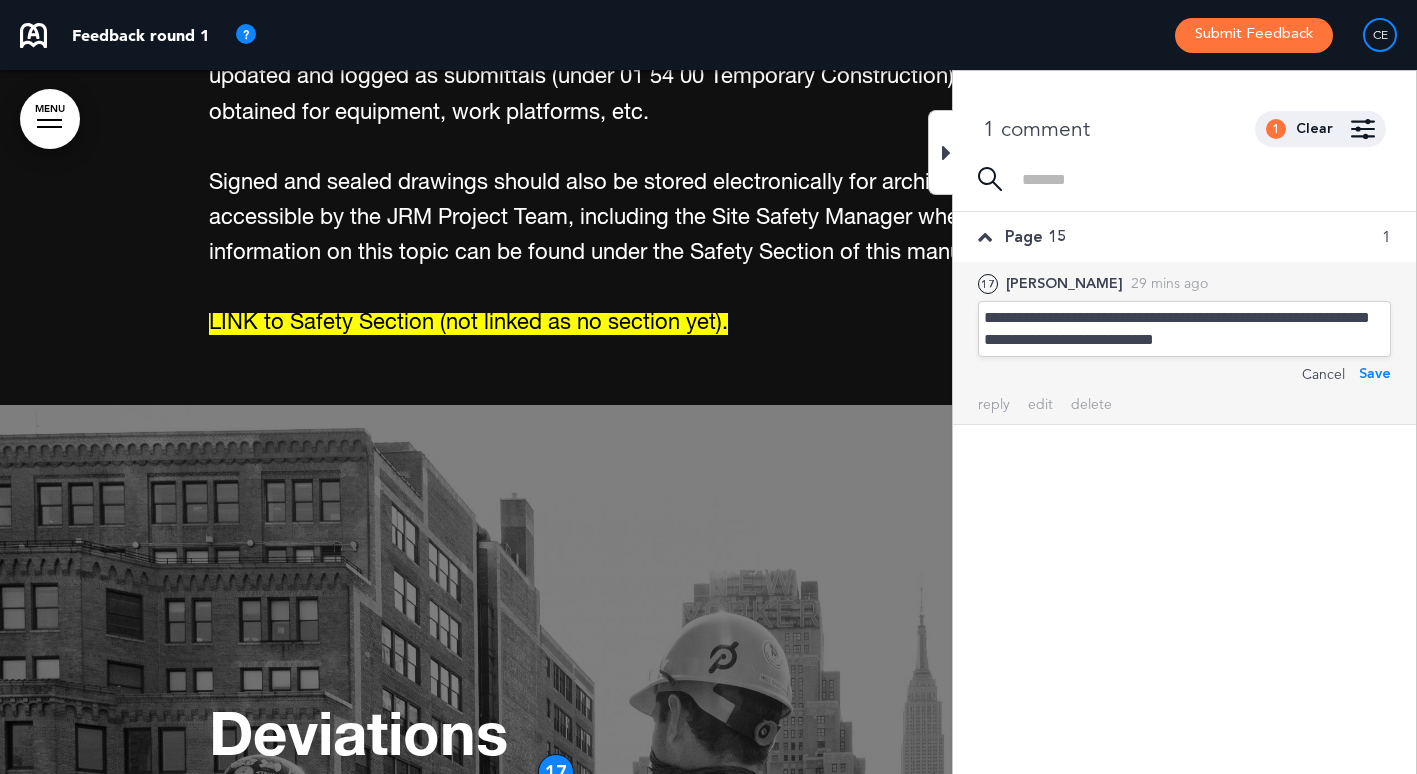 click on "**********" at bounding box center [1184, 329] 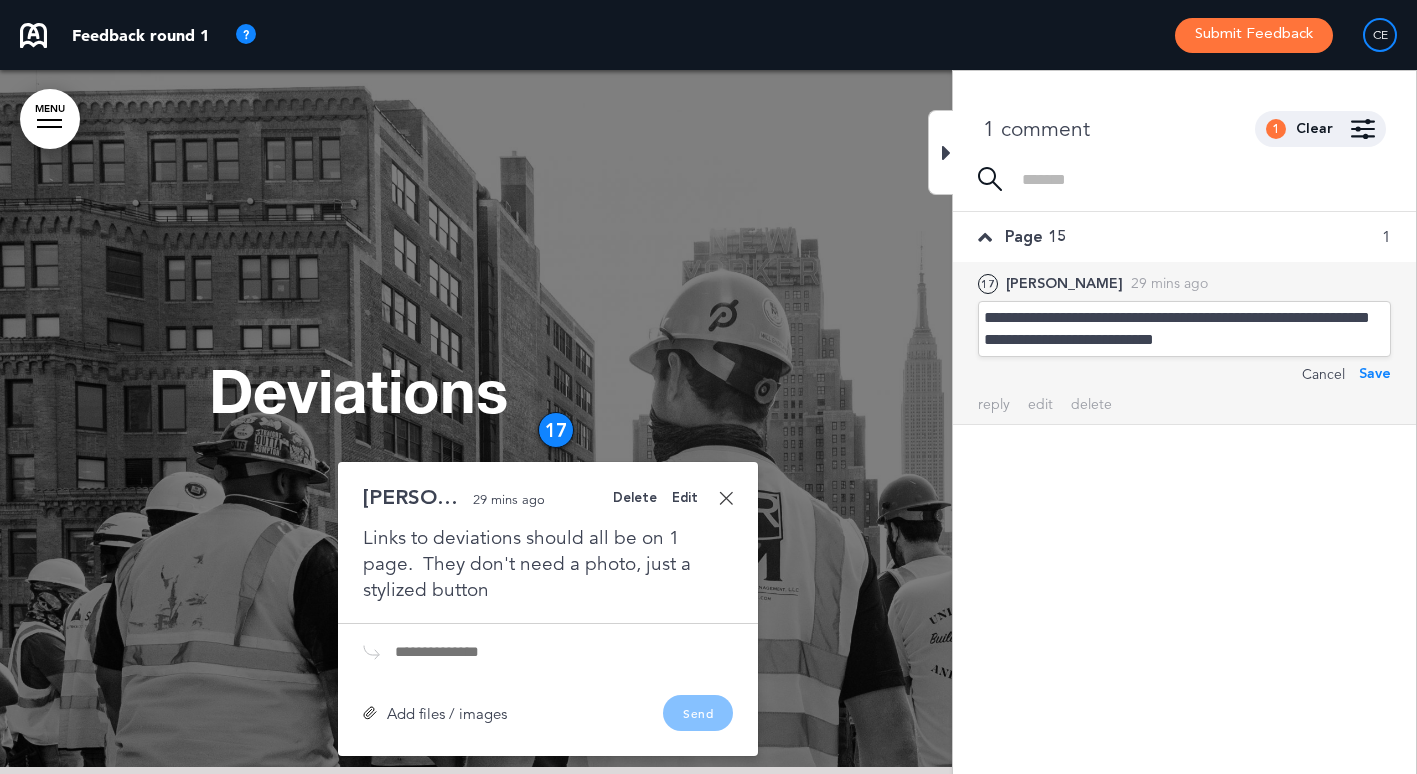 scroll, scrollTop: 12314, scrollLeft: 0, axis: vertical 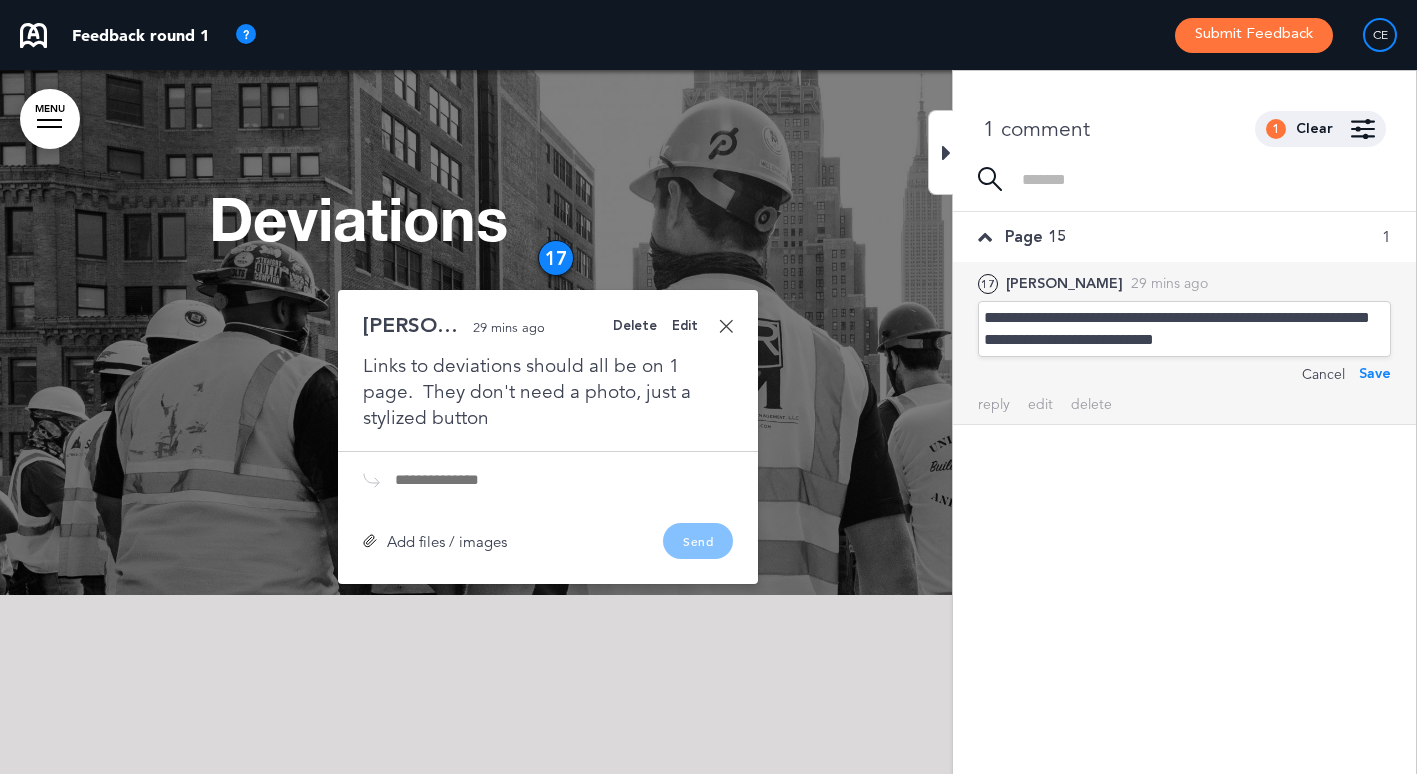 type 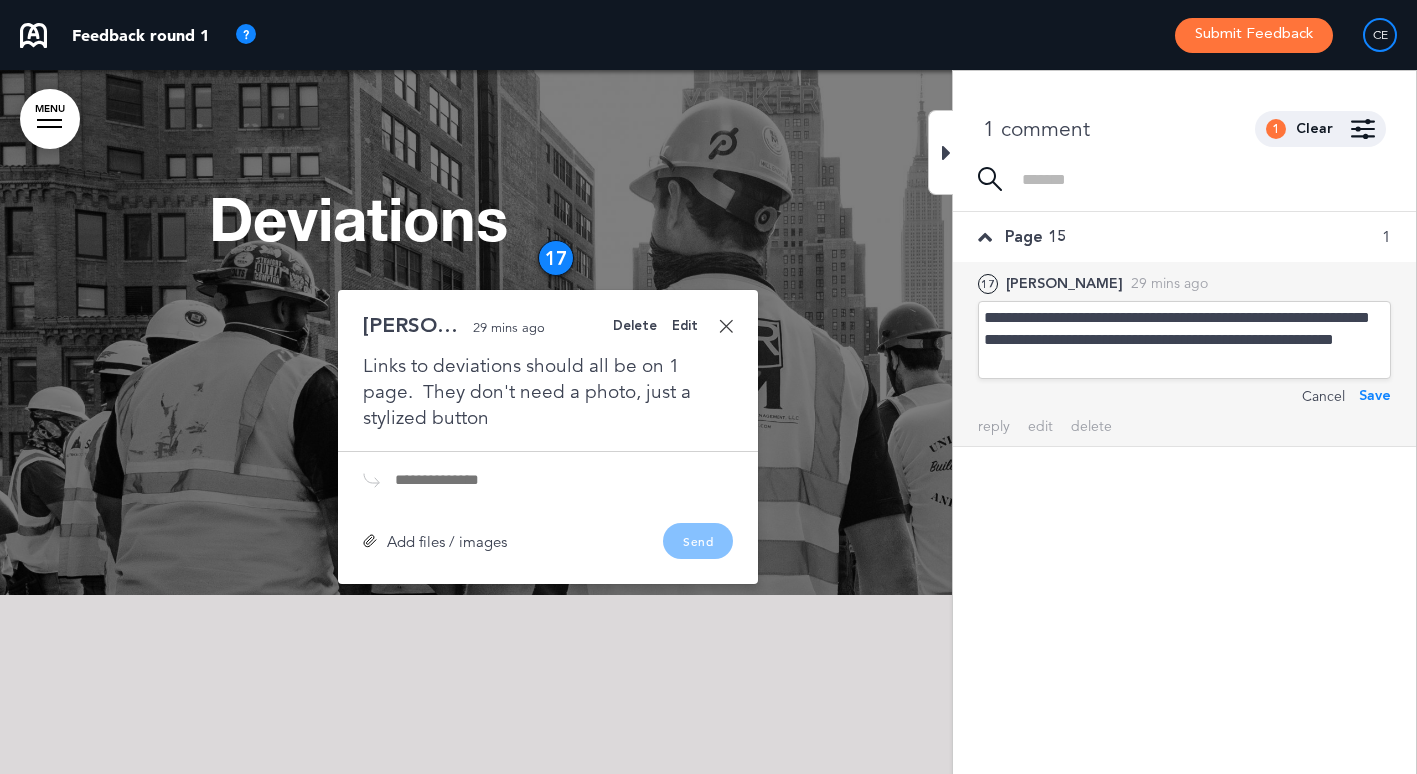 click on "Save" at bounding box center (1375, 396) 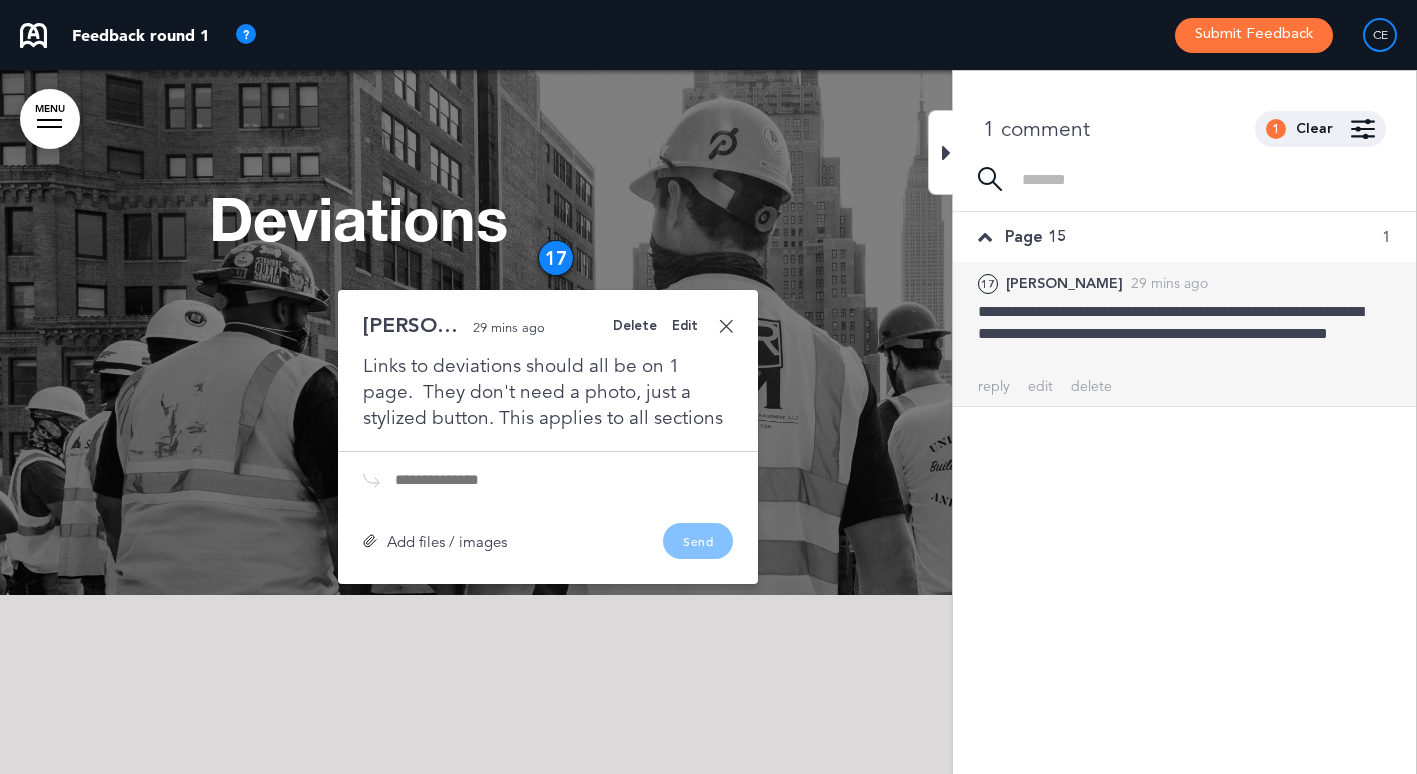 click on "Deviations" at bounding box center [709, 228] 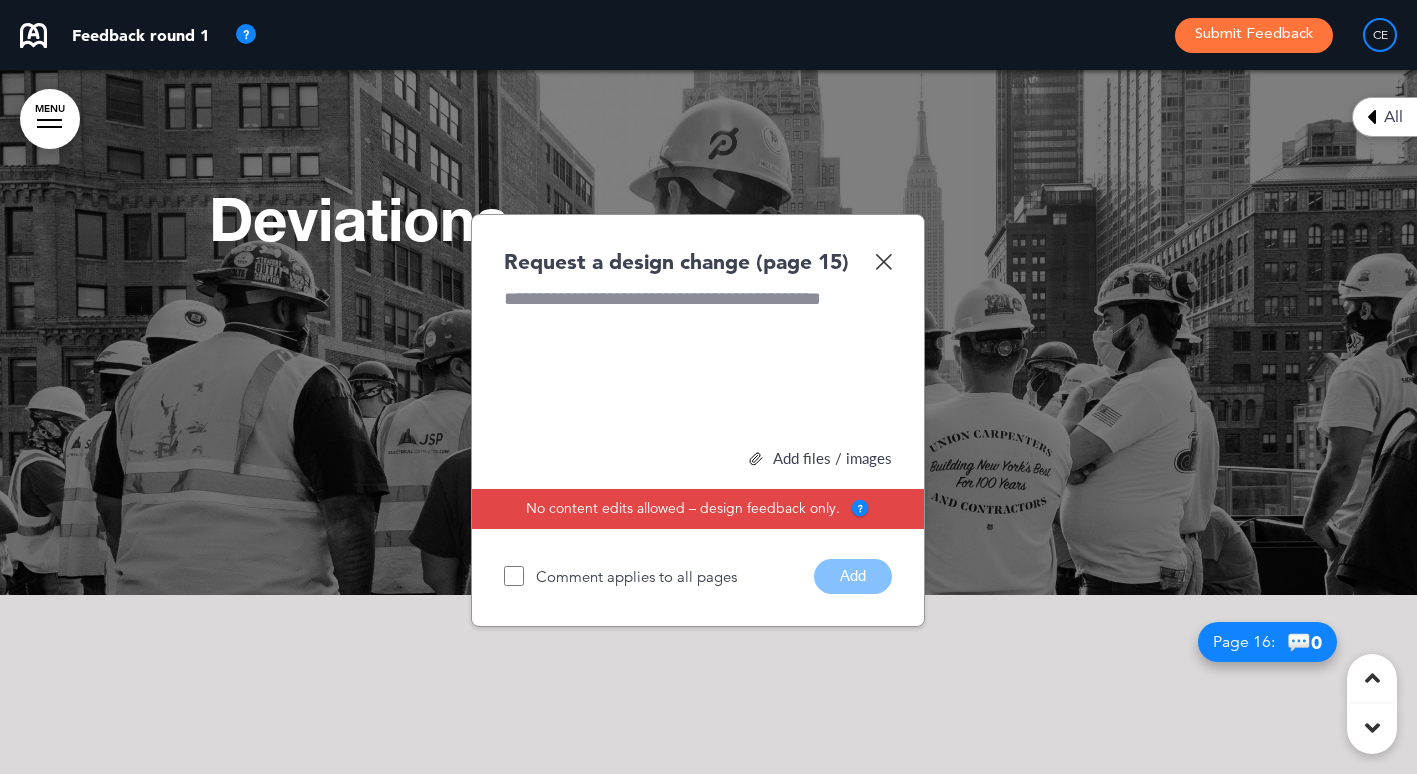 click at bounding box center (883, 261) 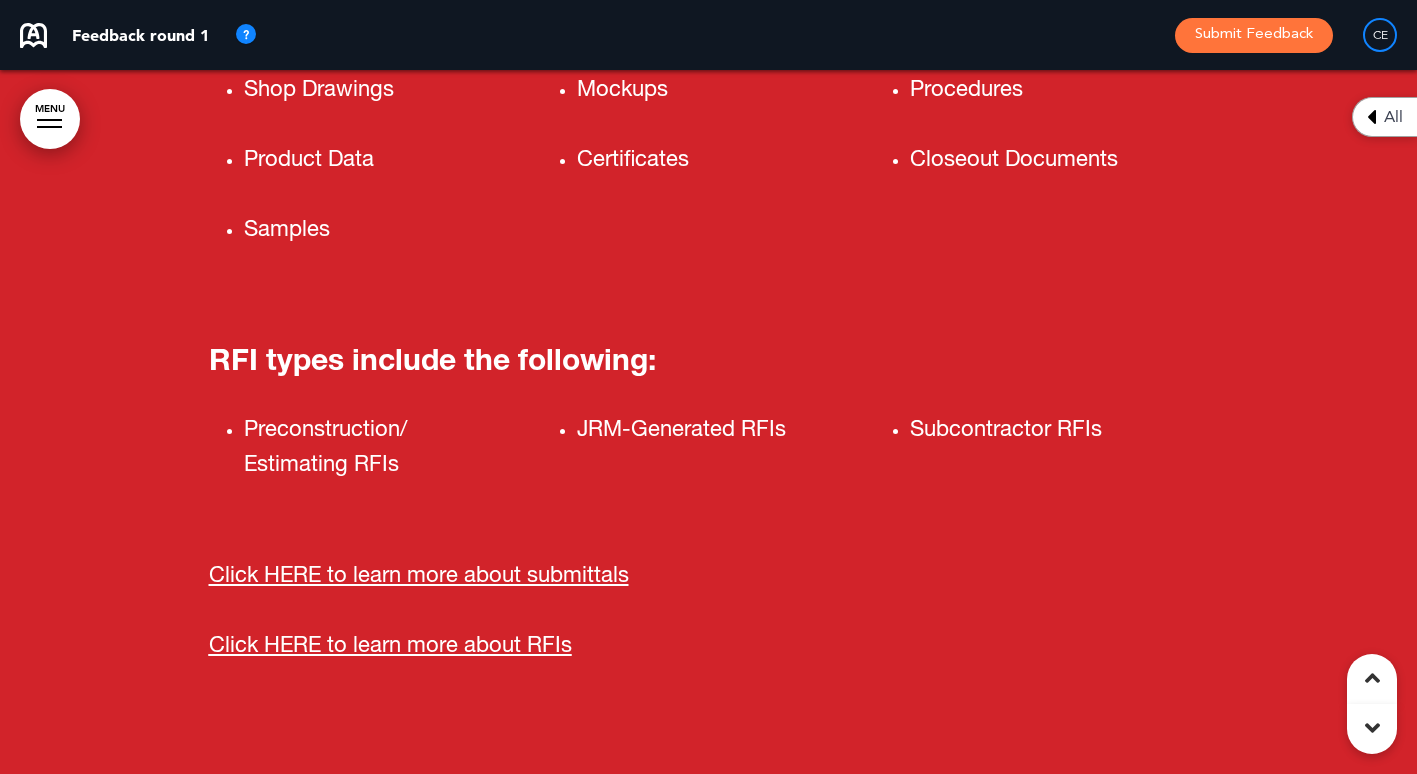 scroll, scrollTop: 15614, scrollLeft: 0, axis: vertical 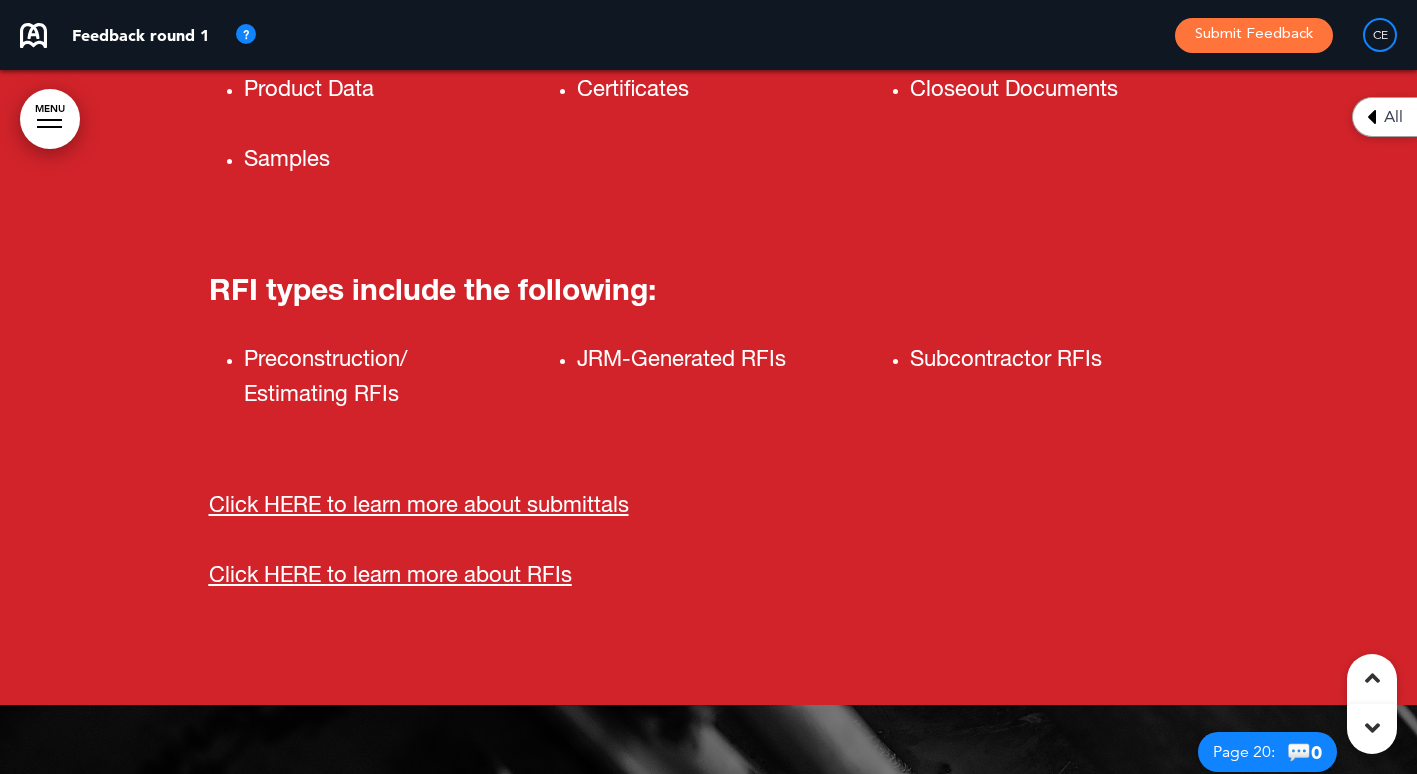 click on "Click HERE to learn more about submittals" at bounding box center (419, 507) 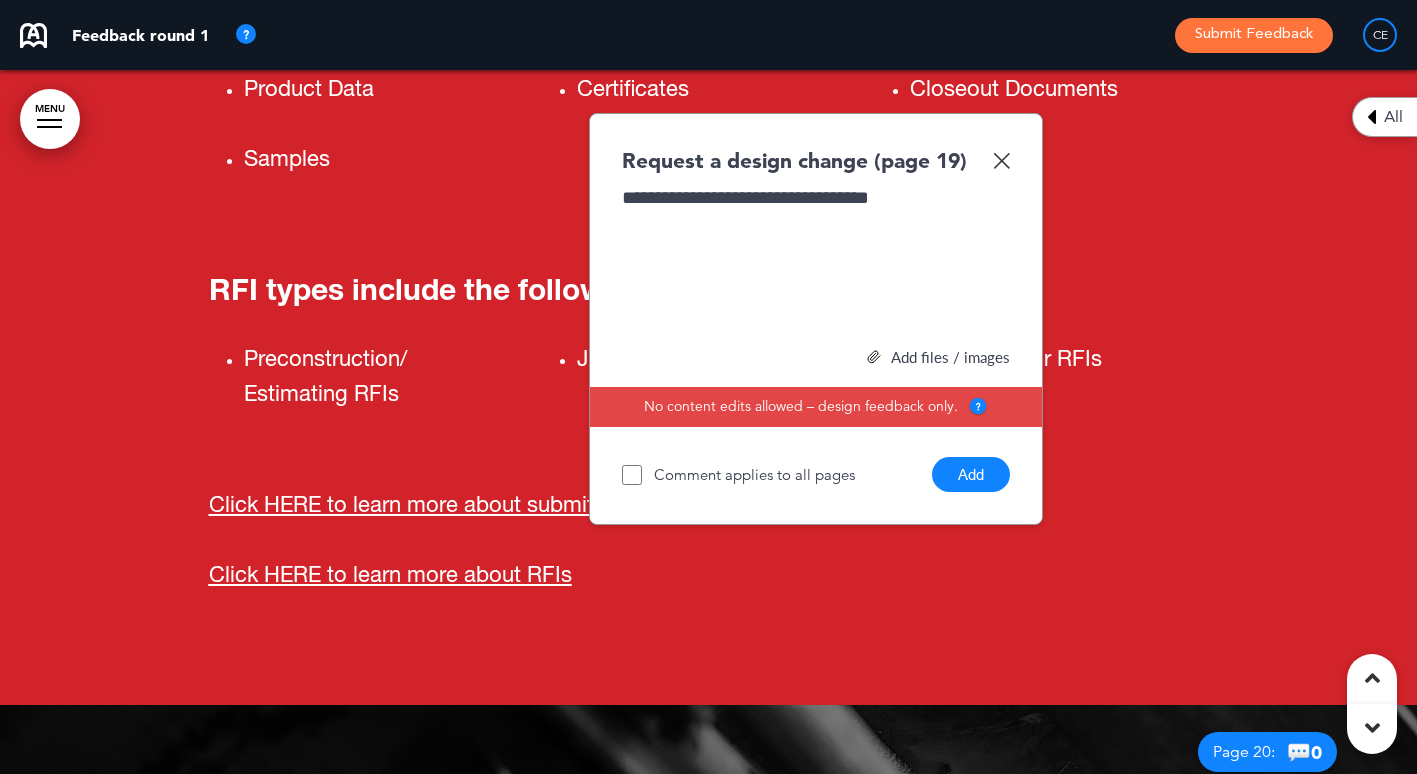 click on "Add" at bounding box center (971, 474) 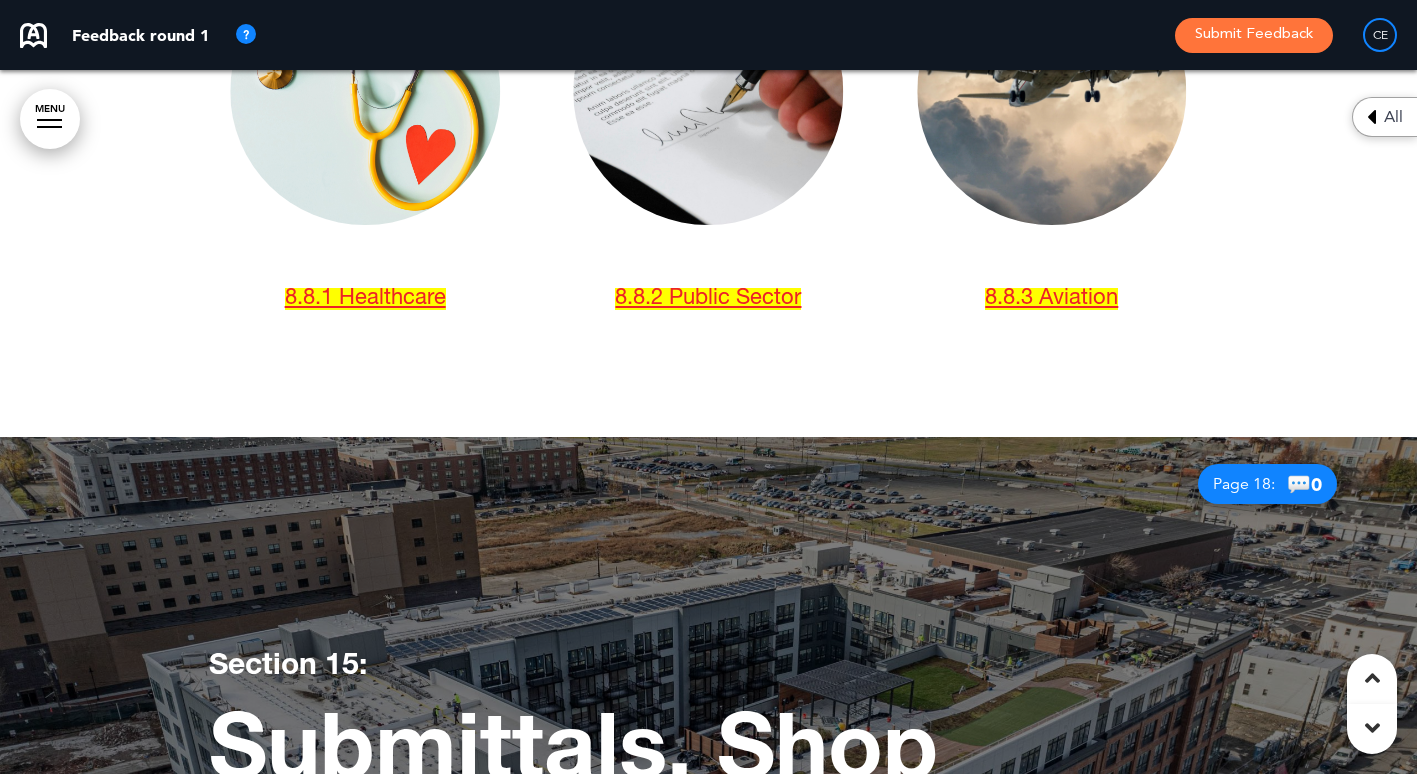 scroll, scrollTop: 13514, scrollLeft: 0, axis: vertical 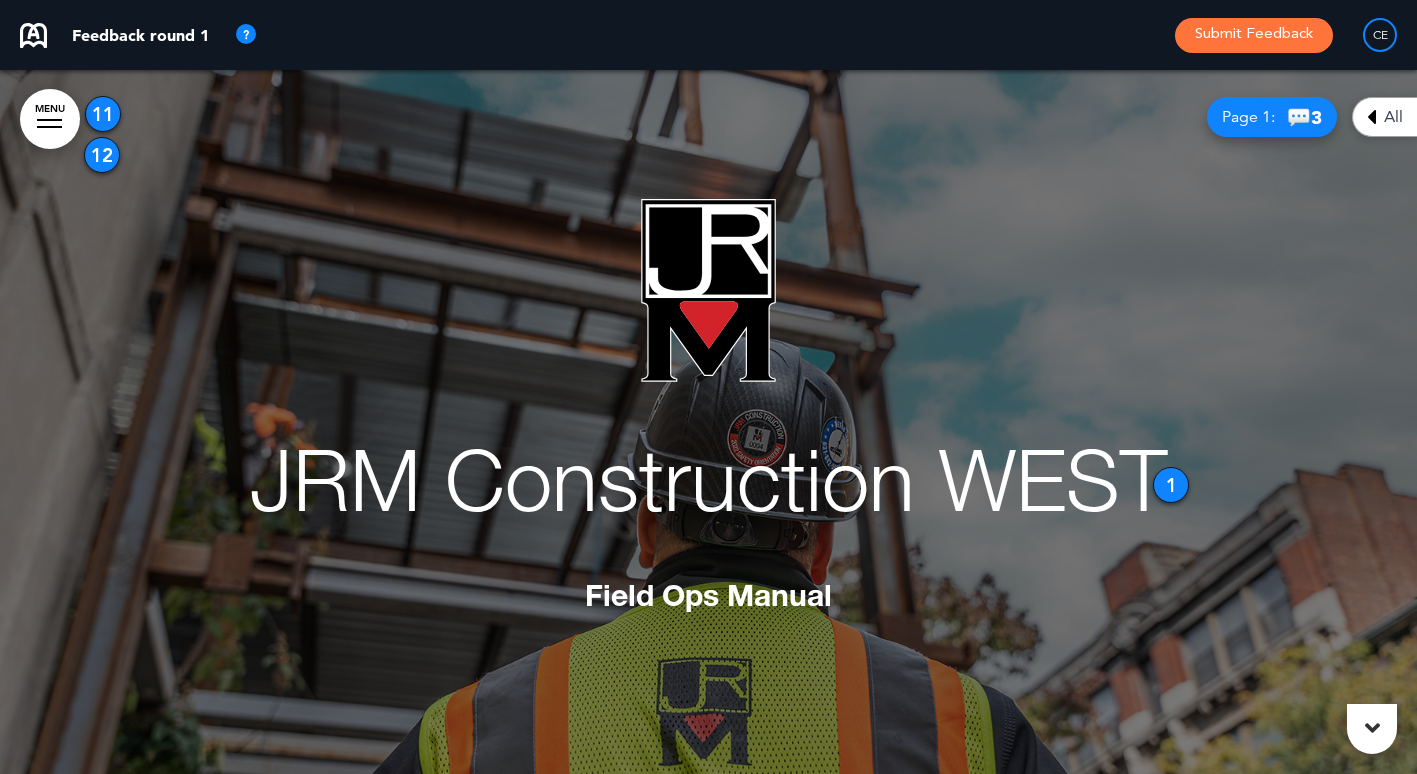 click on "11" at bounding box center [103, 114] 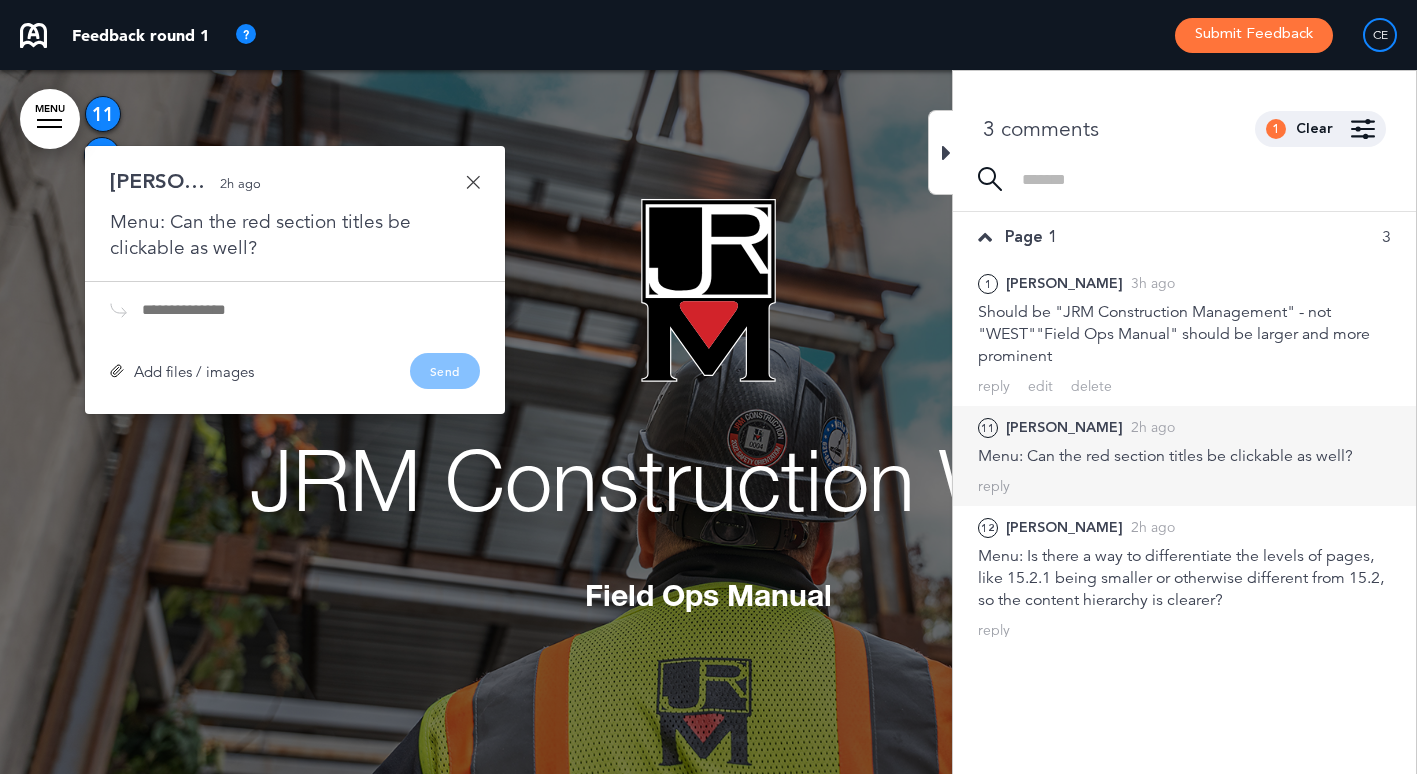 scroll, scrollTop: 11, scrollLeft: 0, axis: vertical 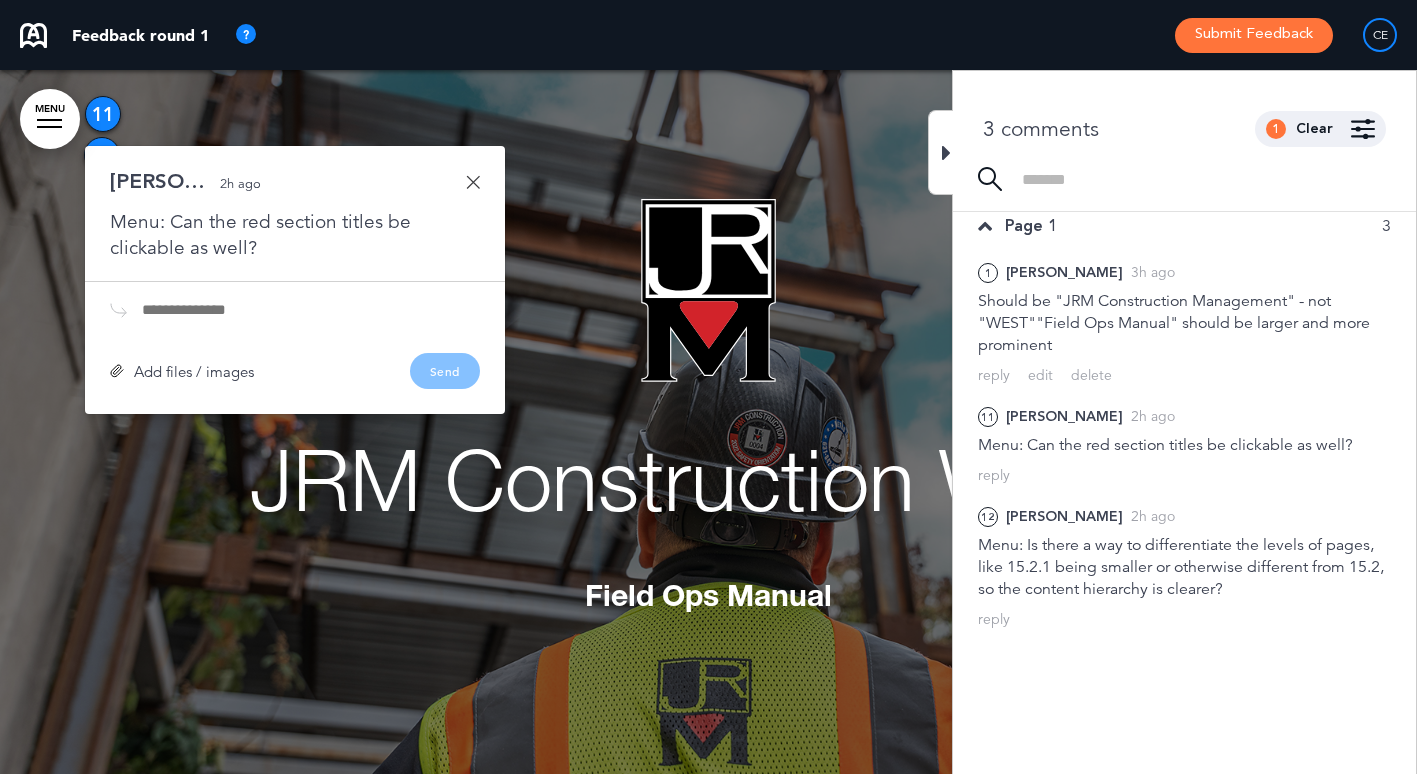 click at bounding box center [311, 310] 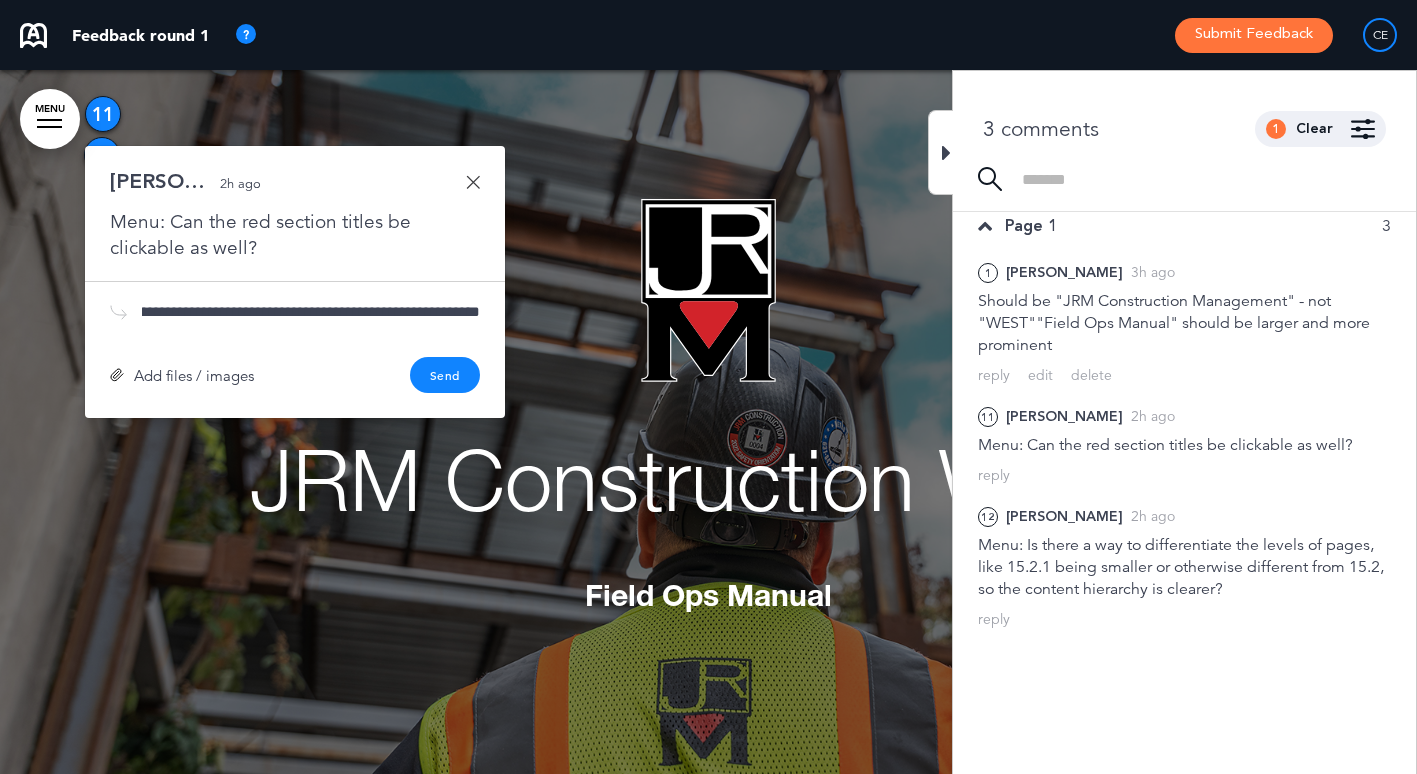 scroll, scrollTop: 0, scrollLeft: 888, axis: horizontal 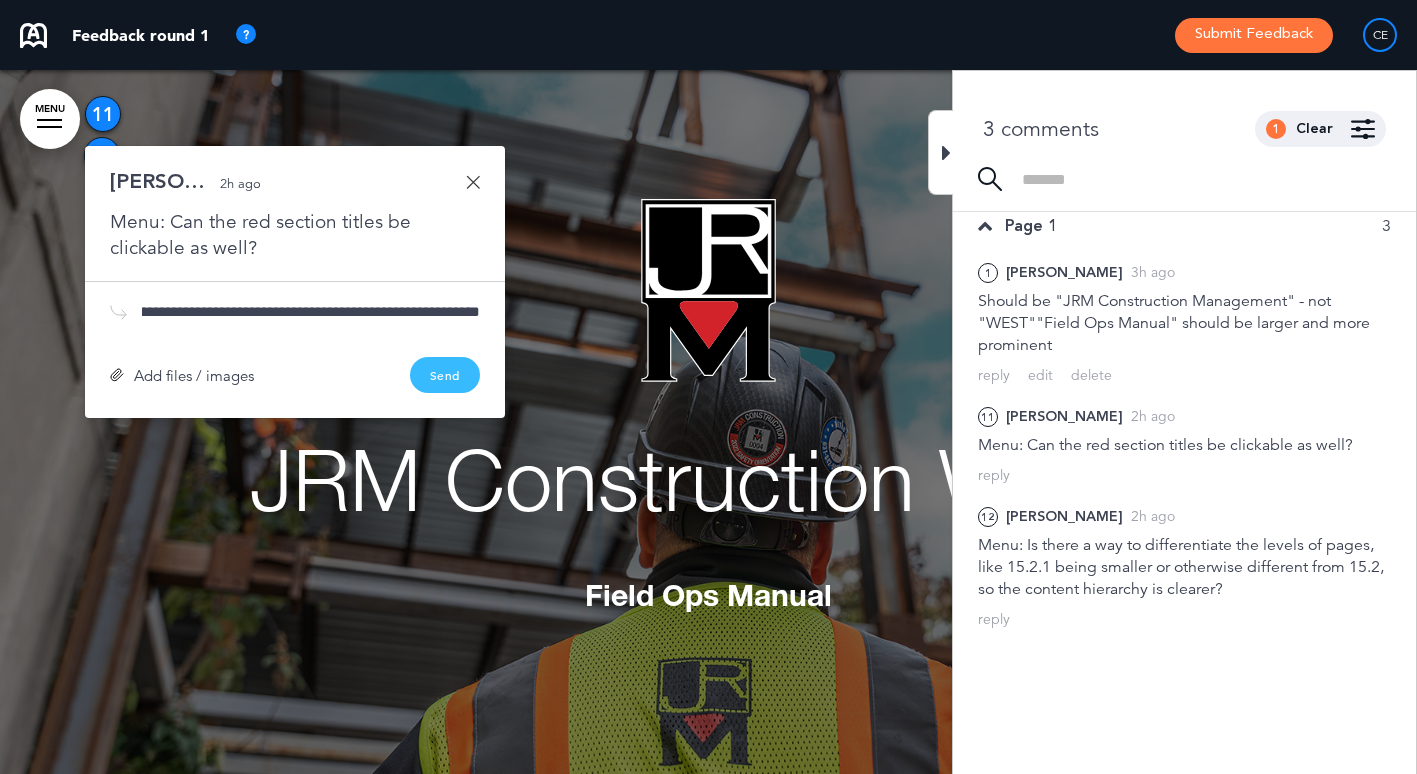 type on "**********" 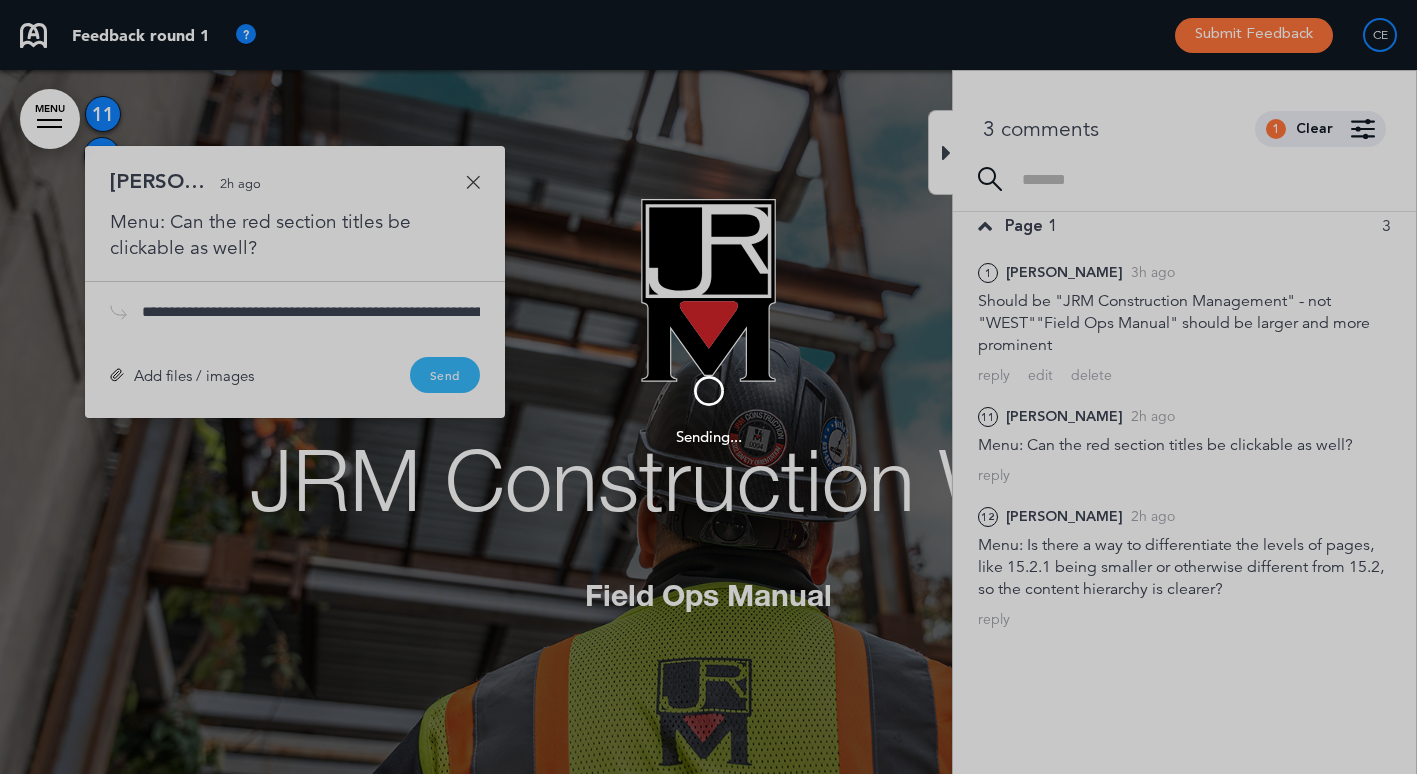 type 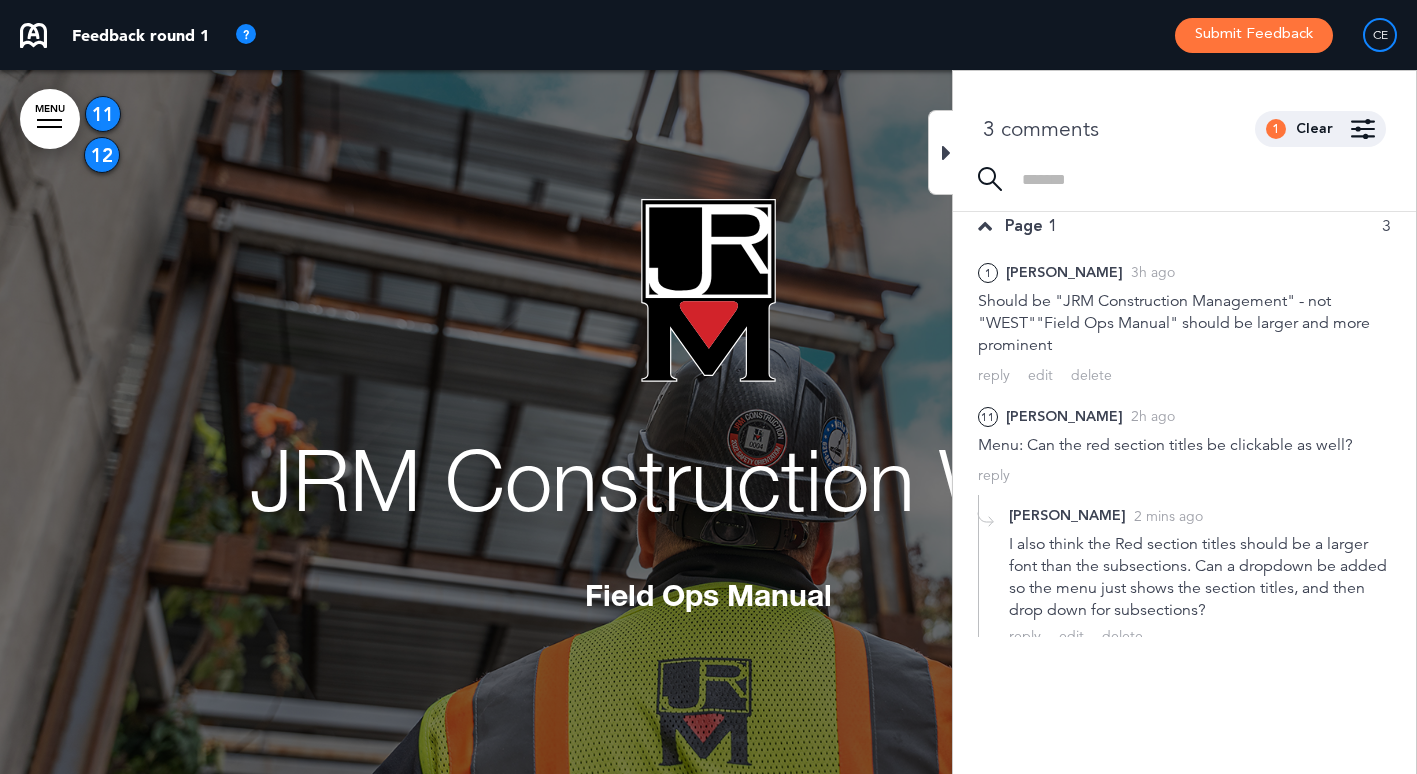 click on "12" at bounding box center [102, 155] 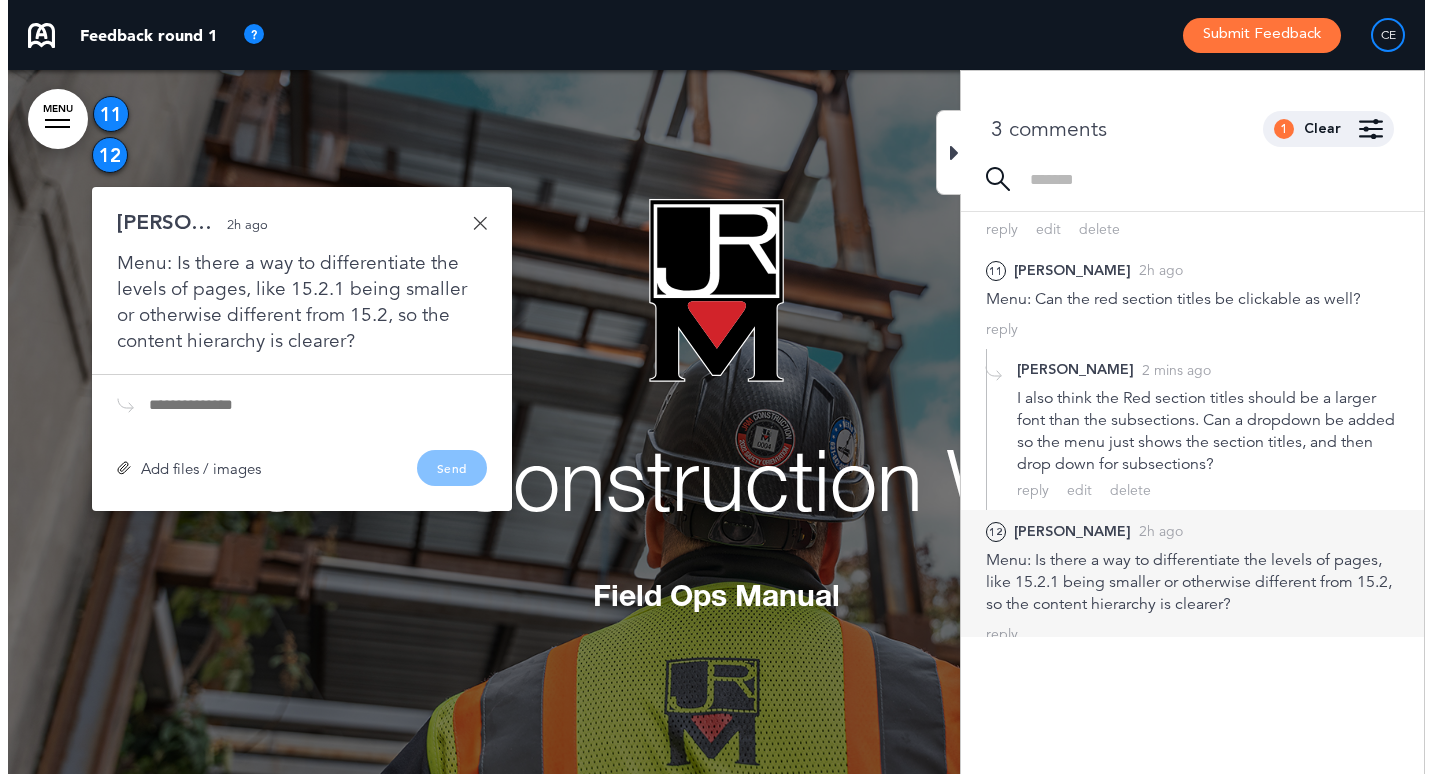 scroll, scrollTop: 172, scrollLeft: 0, axis: vertical 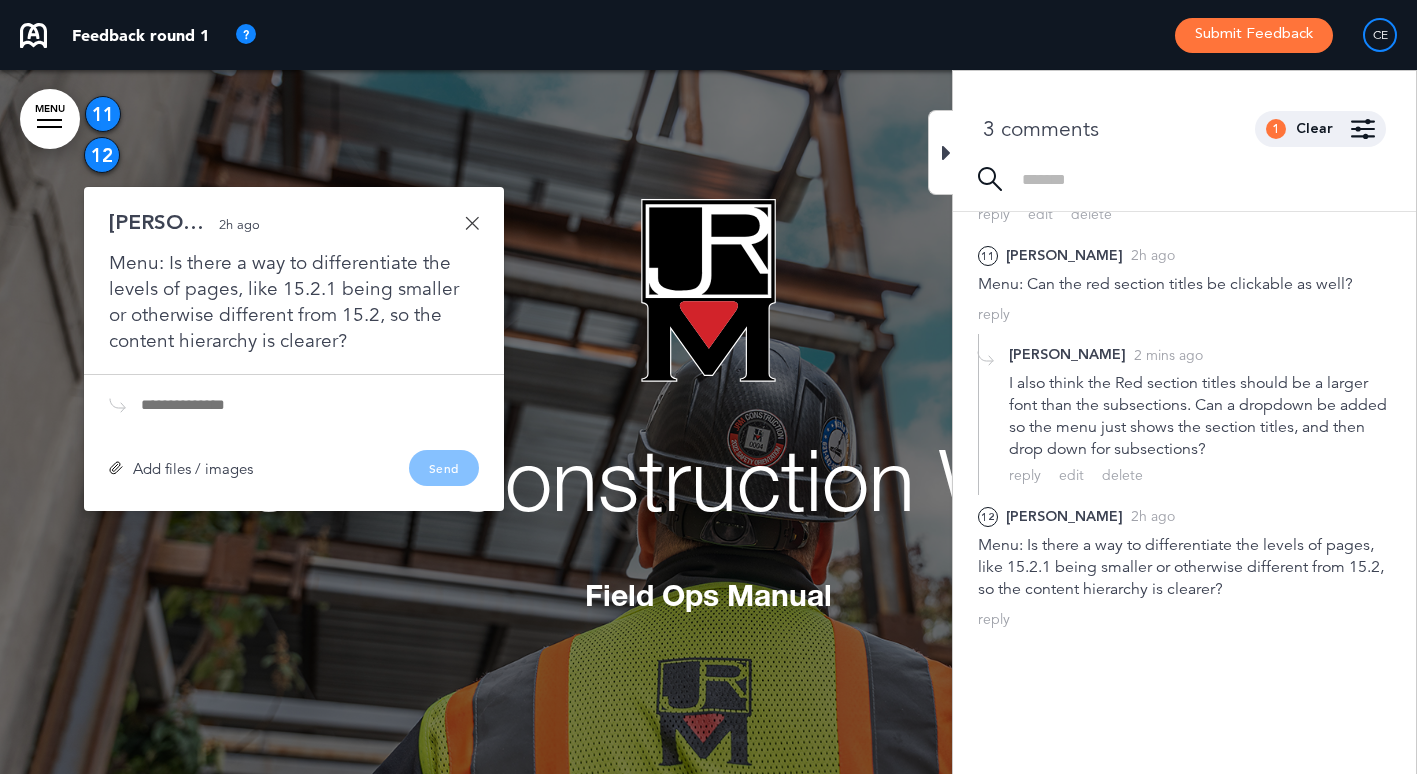 click at bounding box center (472, 223) 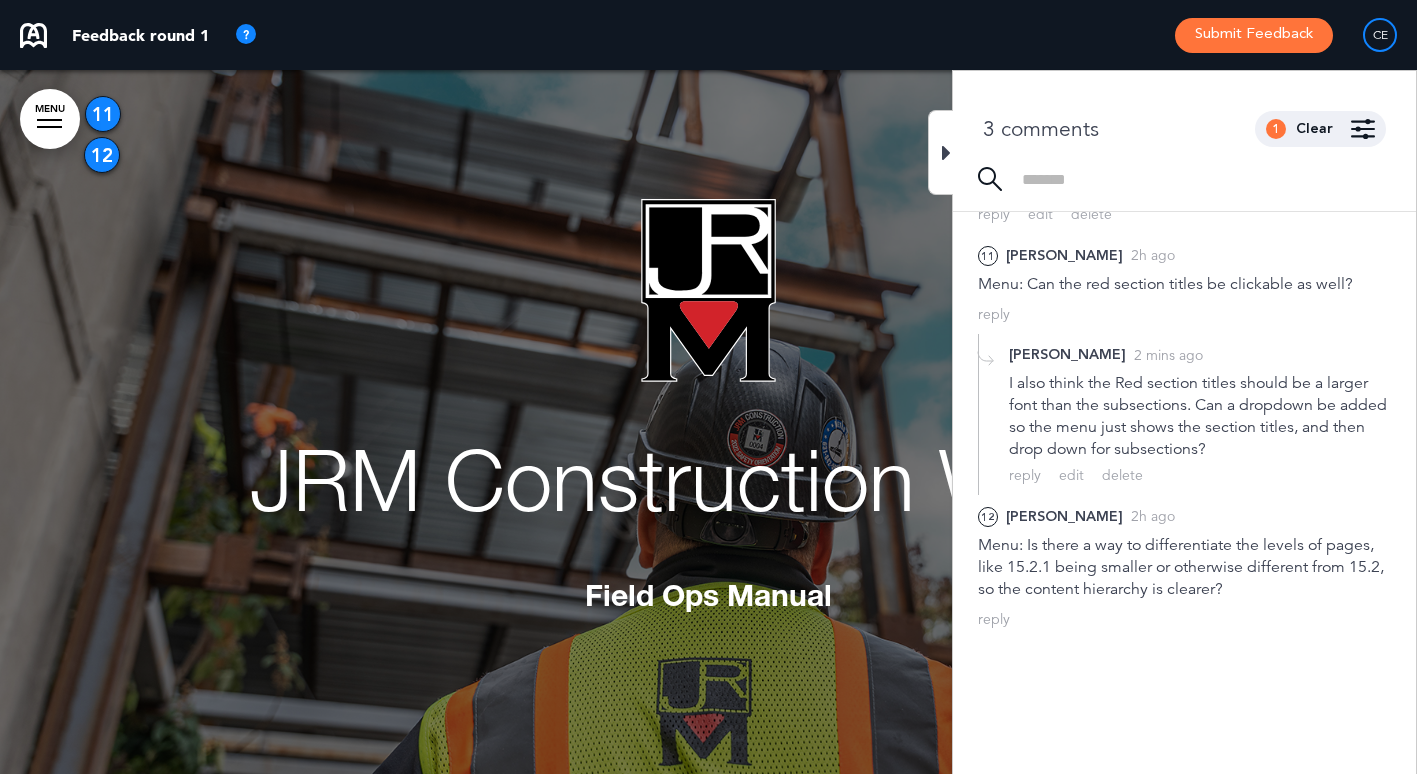 click on "MENU" at bounding box center [50, 119] 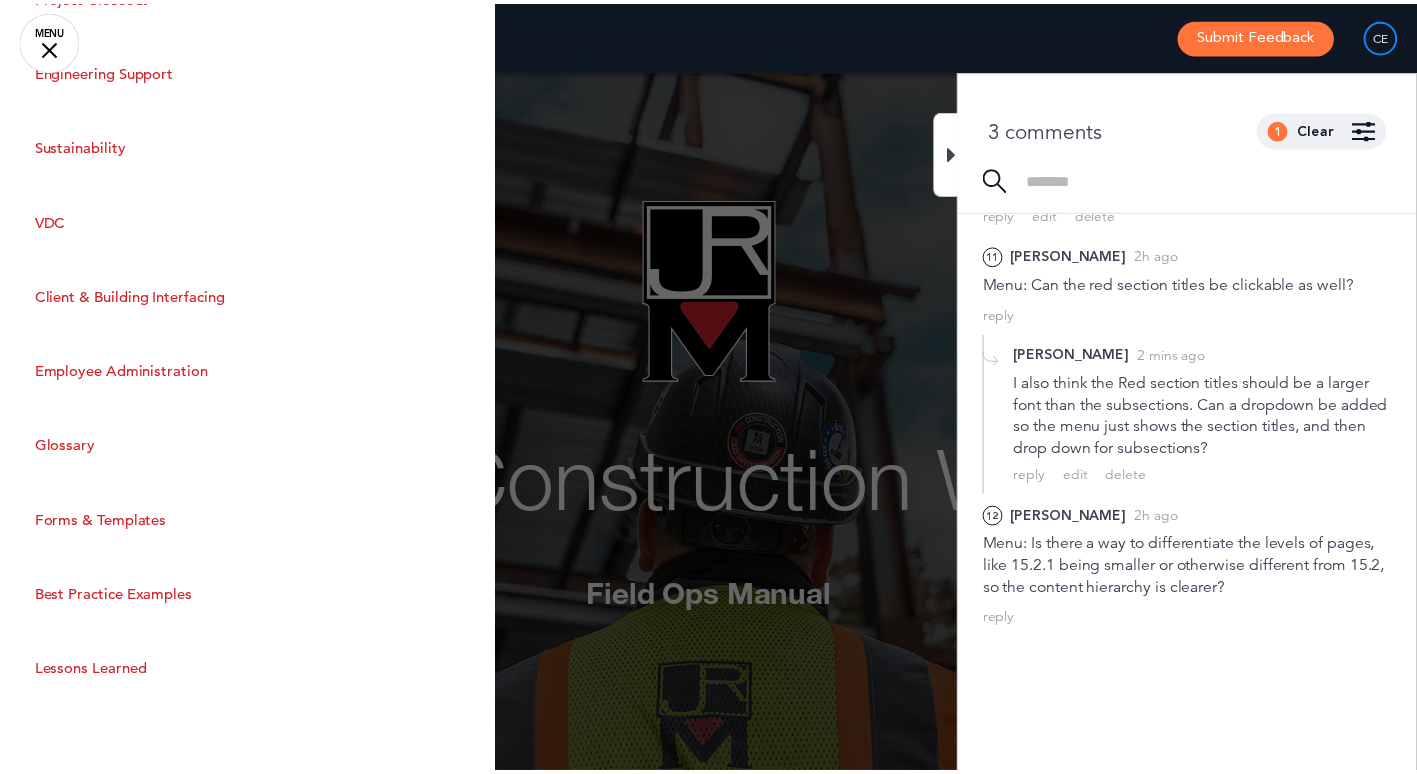 scroll, scrollTop: 4023, scrollLeft: 0, axis: vertical 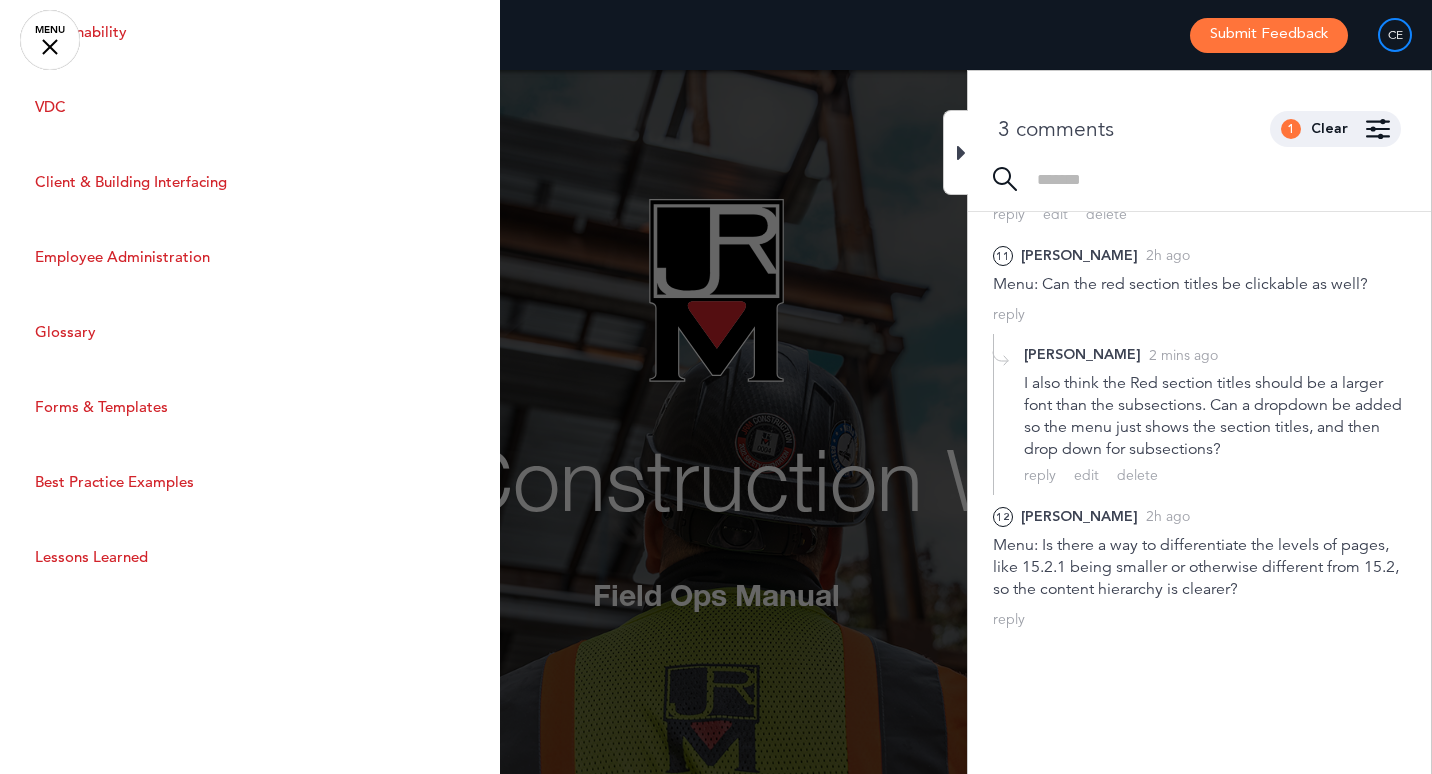 click on "MENU" at bounding box center [50, 40] 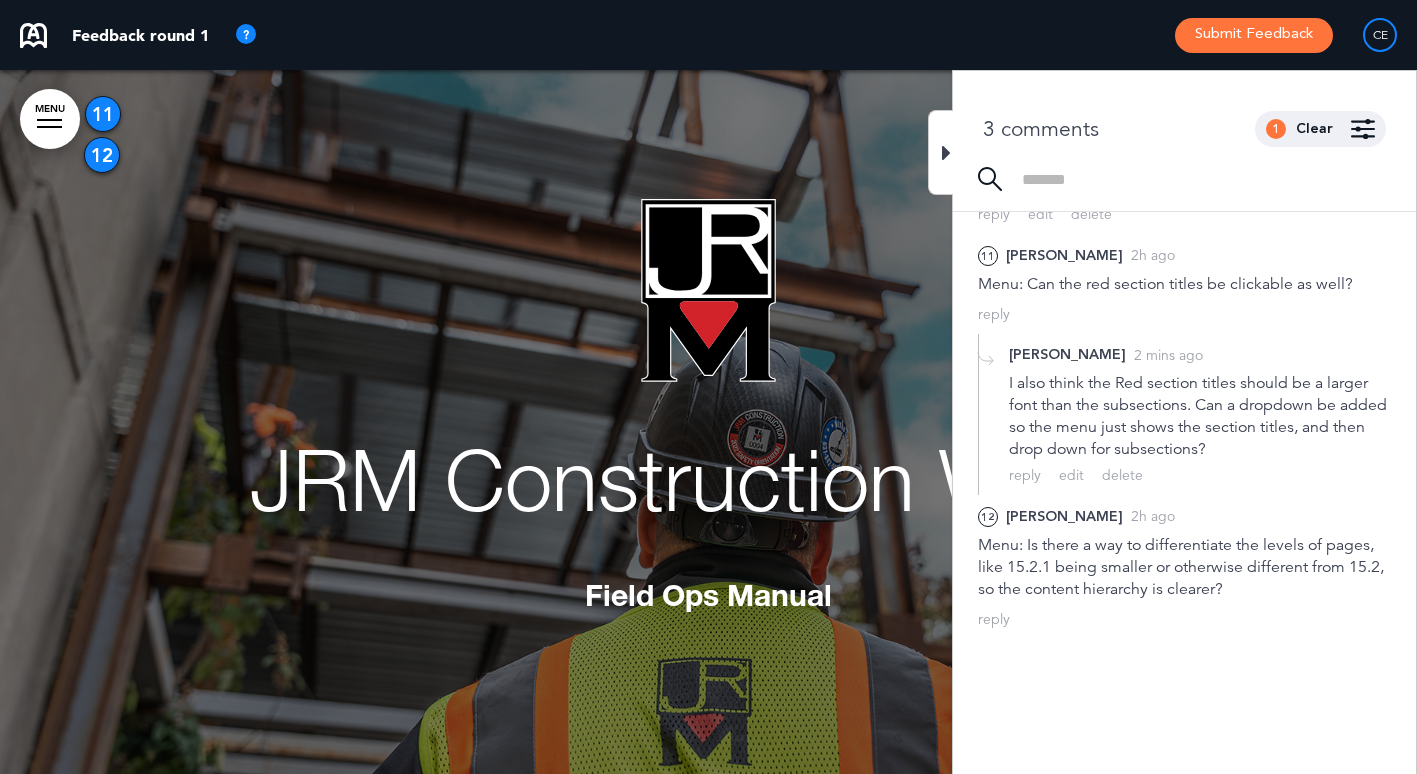 click at bounding box center [940, 152] 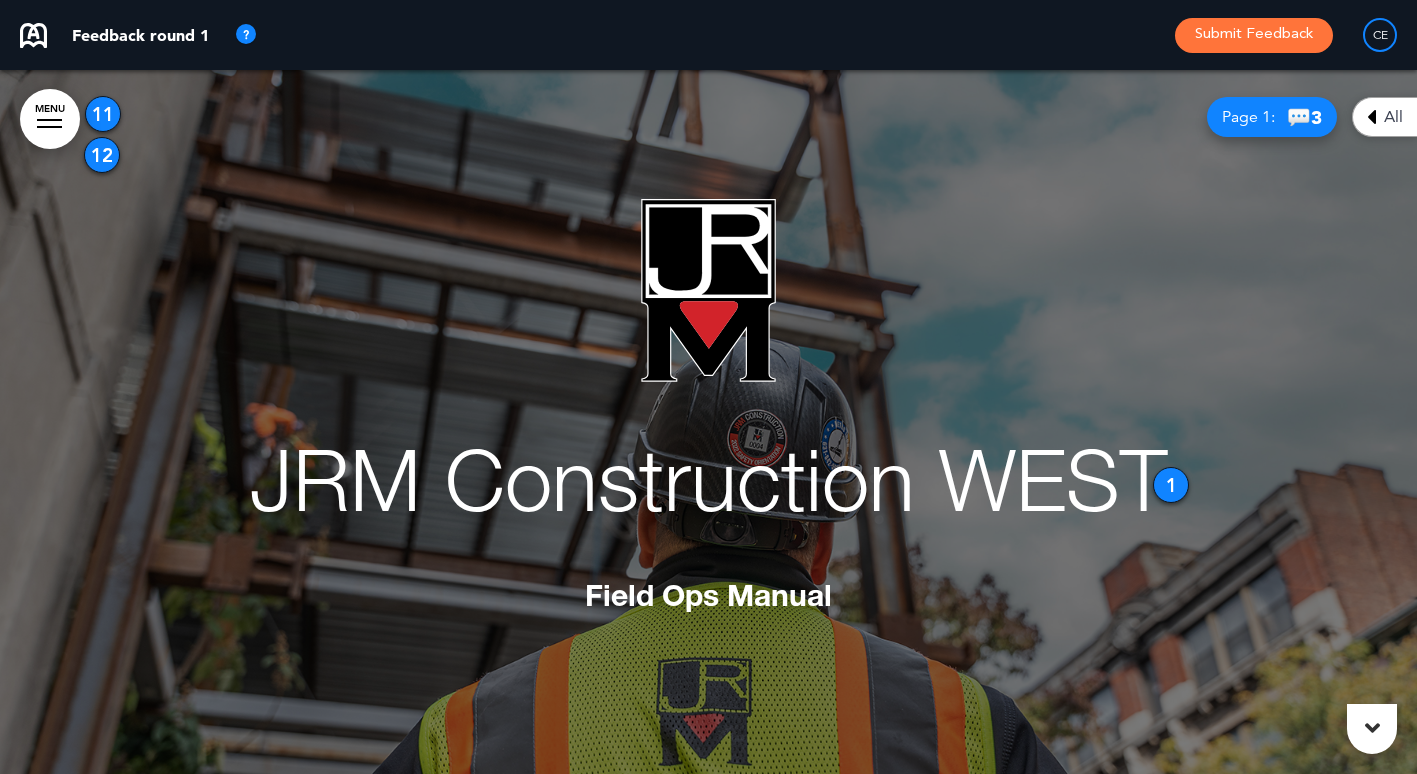 click on "JRM Construction WEST Field Ops Manual" at bounding box center [709, 407] 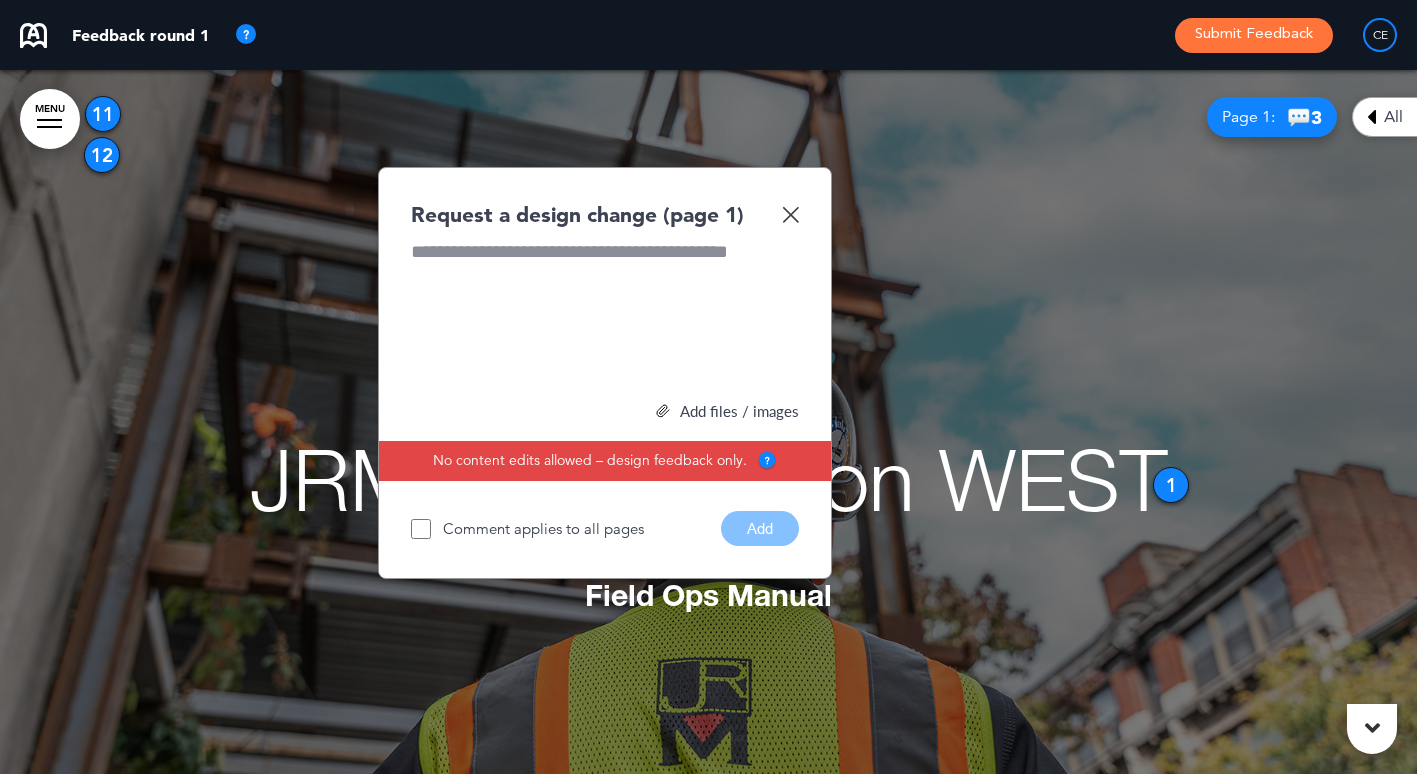 type 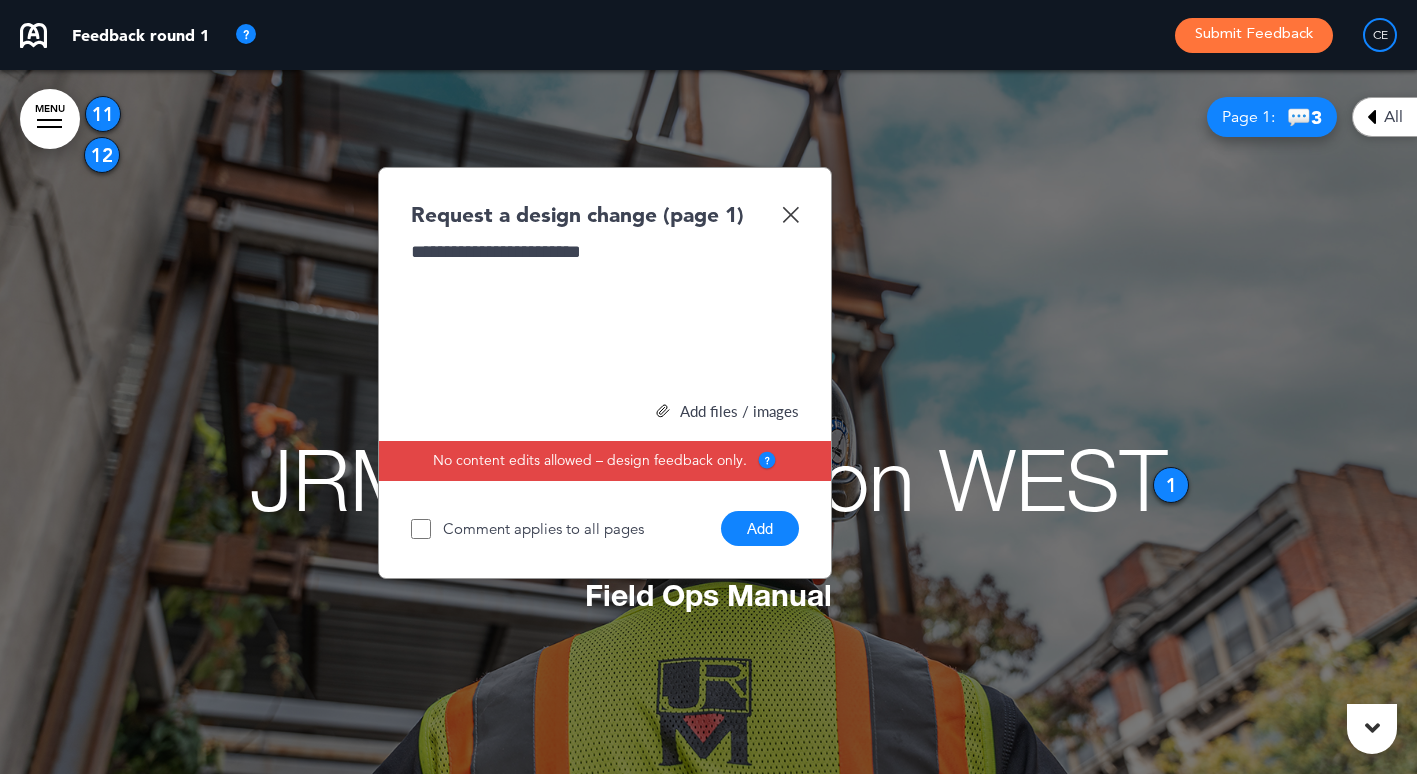 click on "**********" at bounding box center [605, 314] 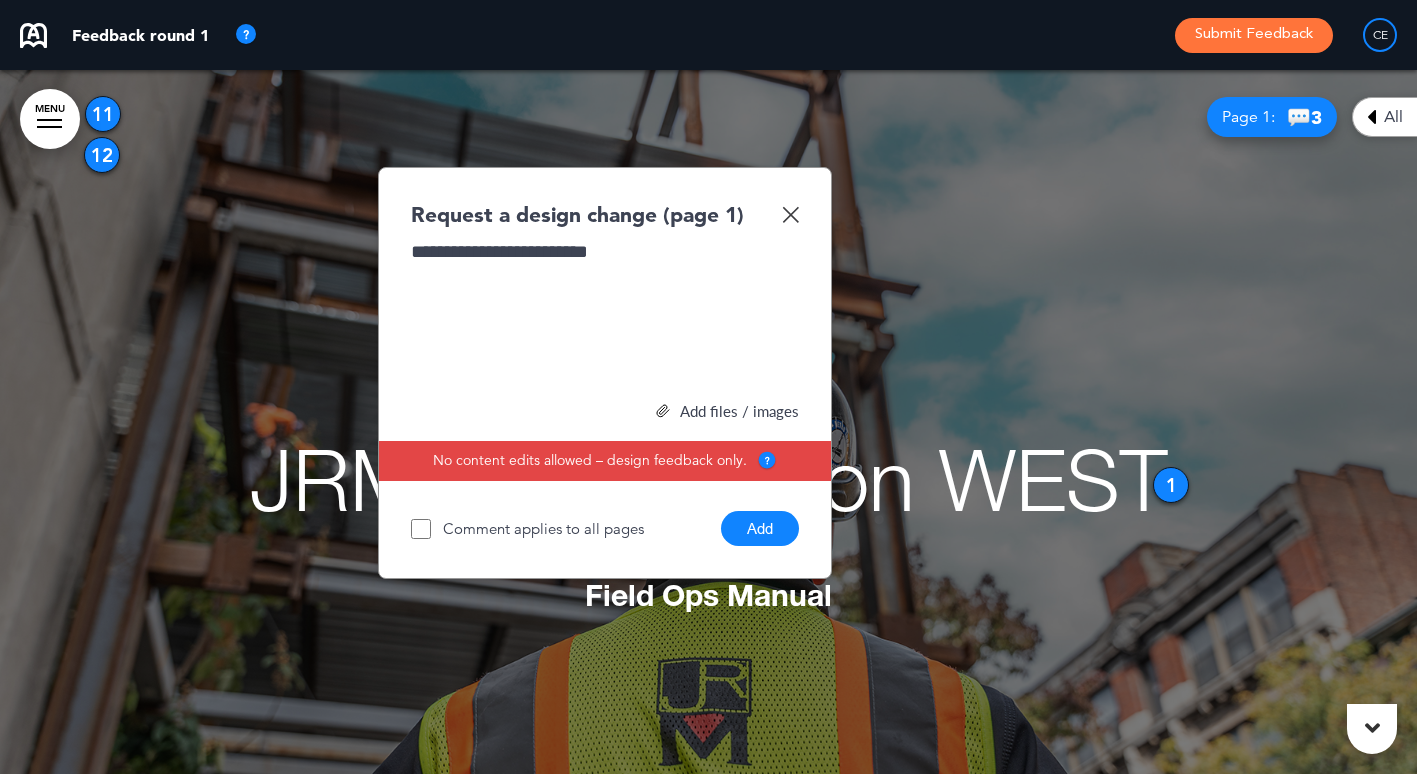 click on "**********" at bounding box center [605, 314] 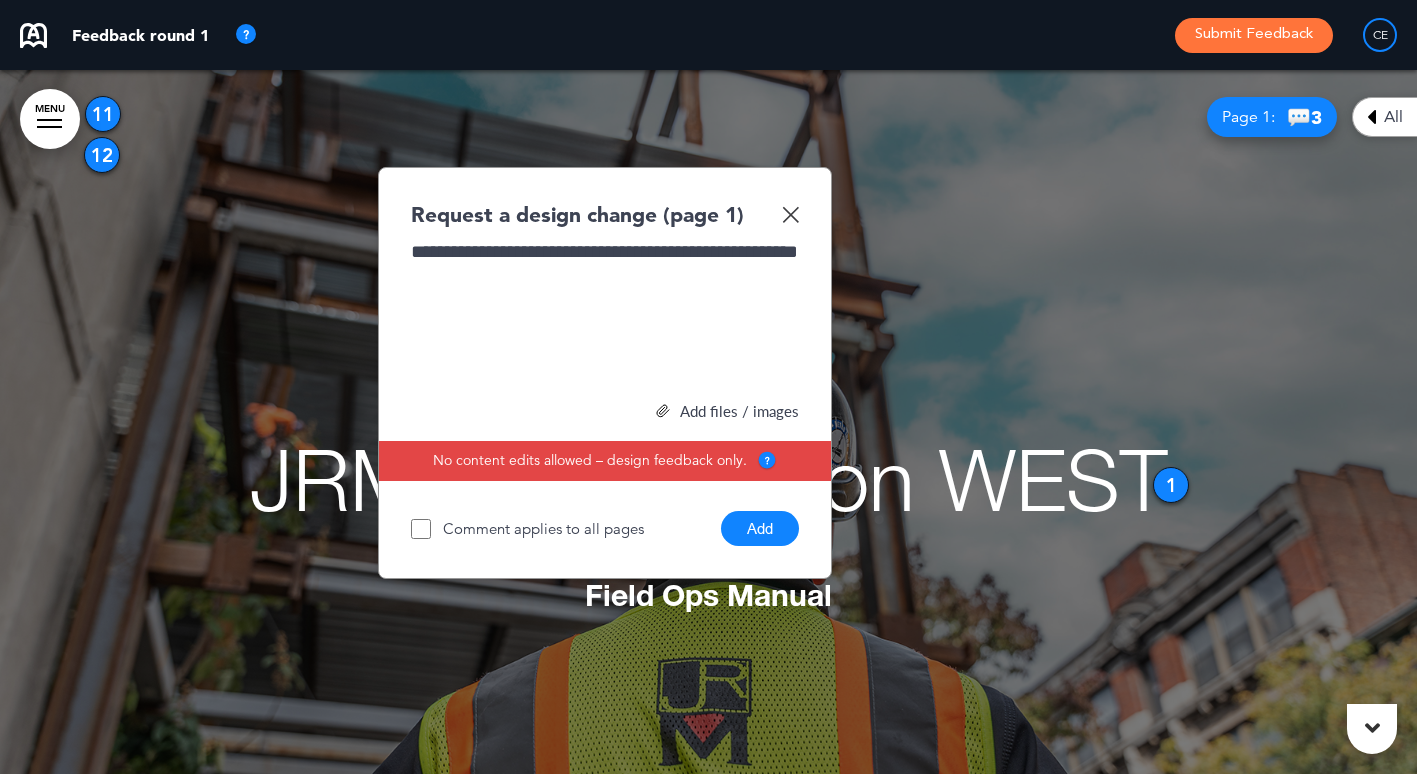 click on "Add" at bounding box center (760, 528) 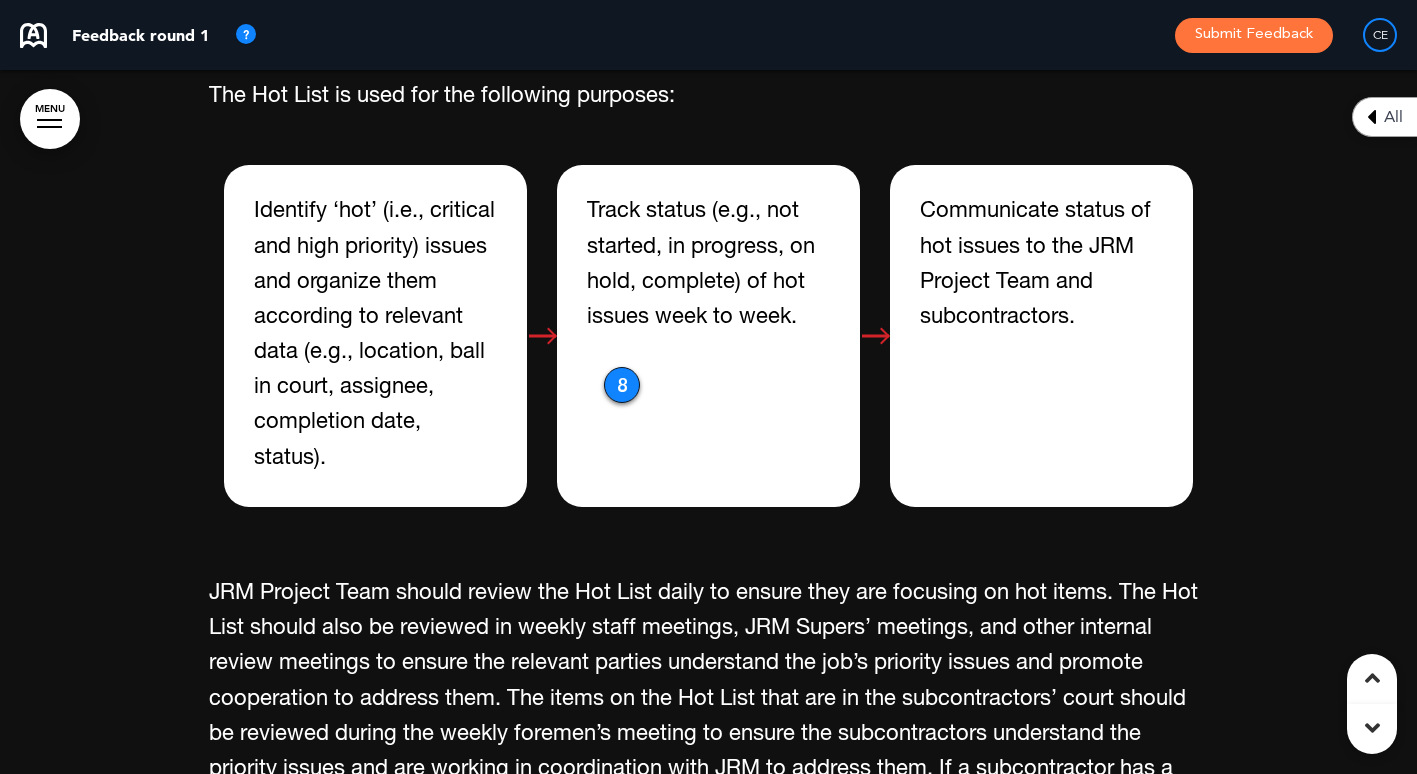 scroll, scrollTop: 37900, scrollLeft: 0, axis: vertical 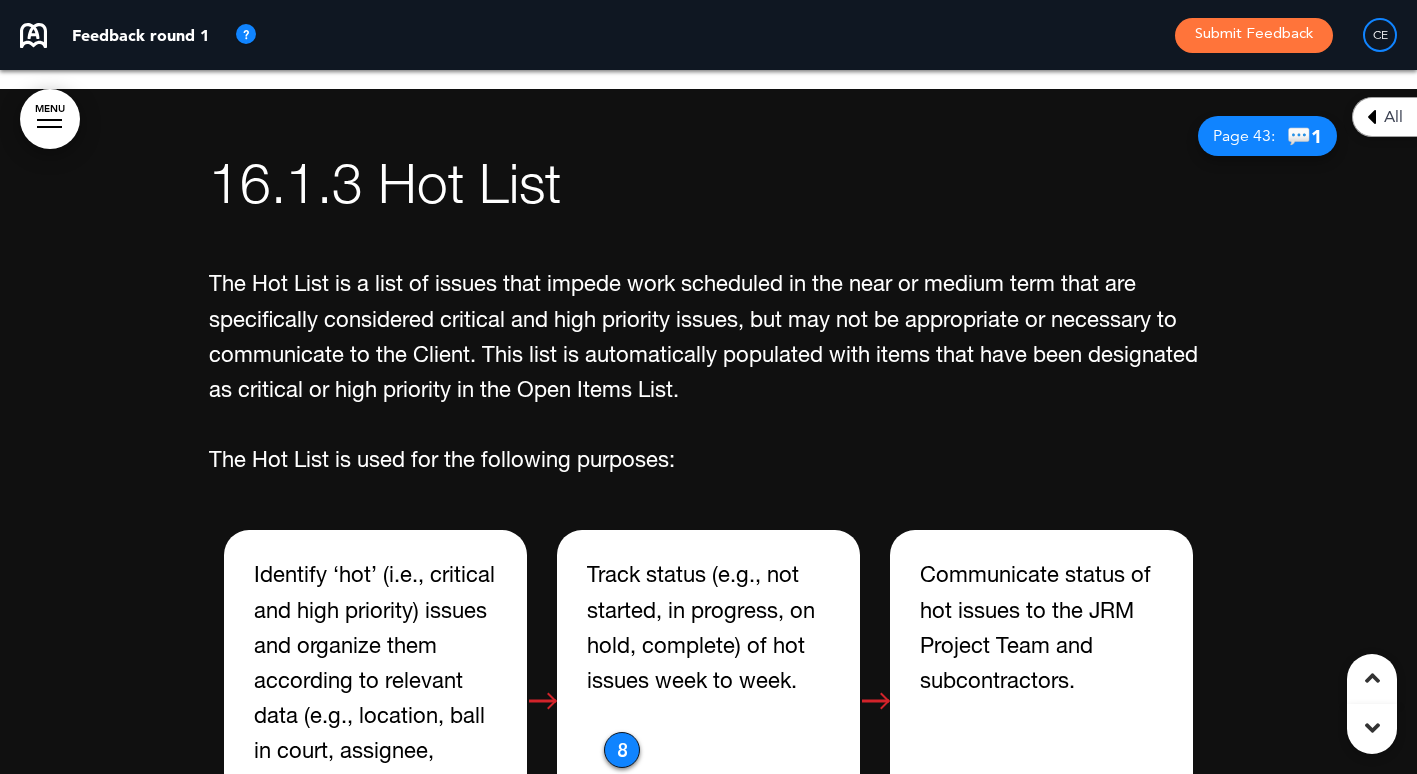 click on "Track status (e.g., not started, in progress, on hold, complete) of hot issues week to week." at bounding box center [708, 701] 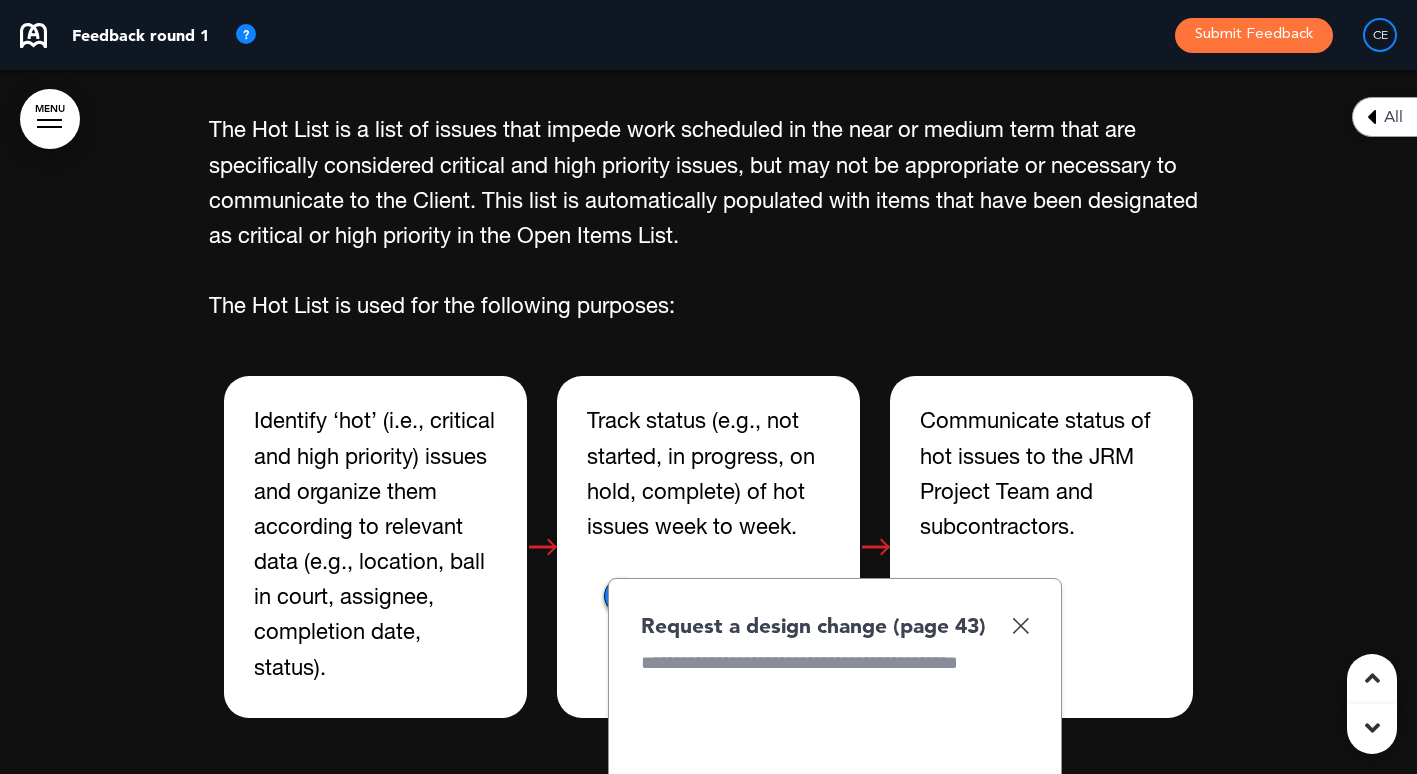 scroll, scrollTop: 38100, scrollLeft: 0, axis: vertical 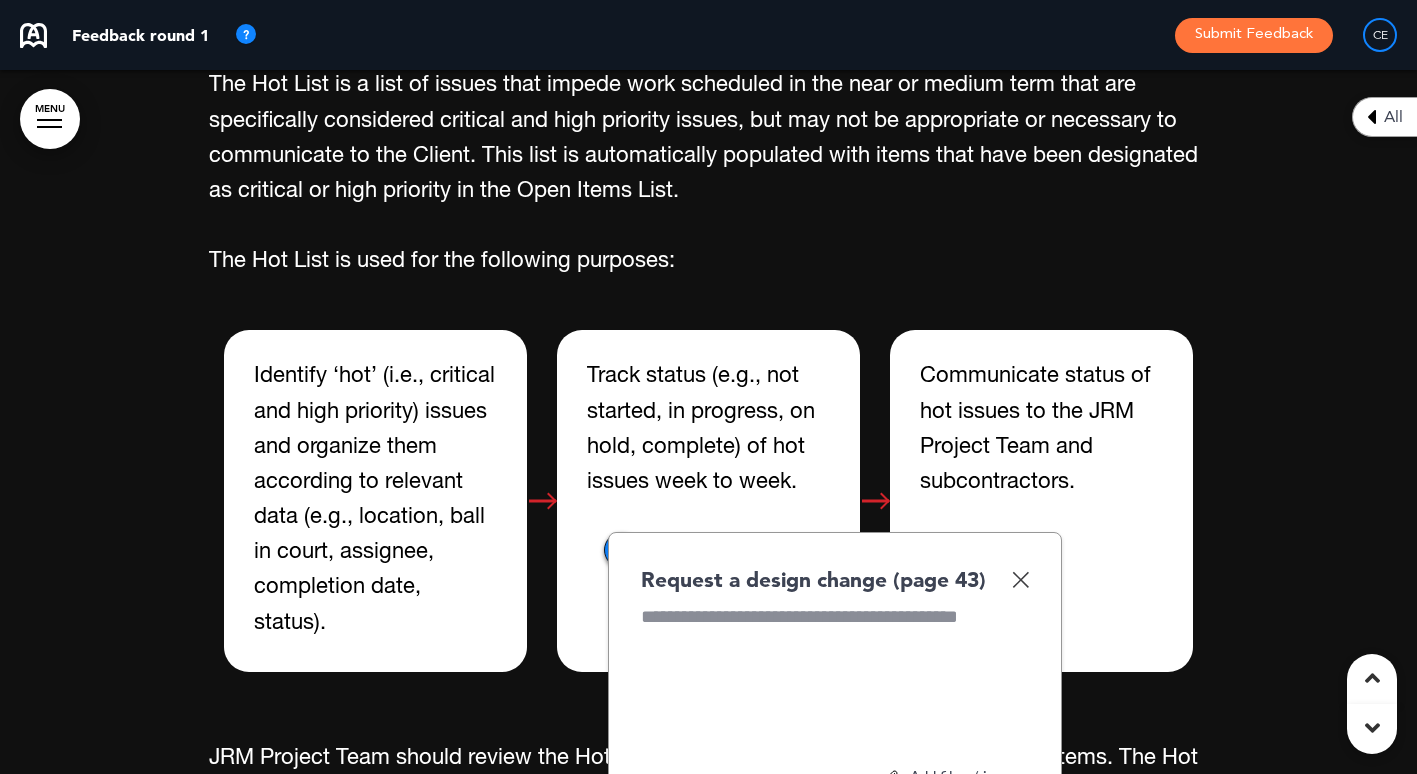 click at bounding box center (1020, 579) 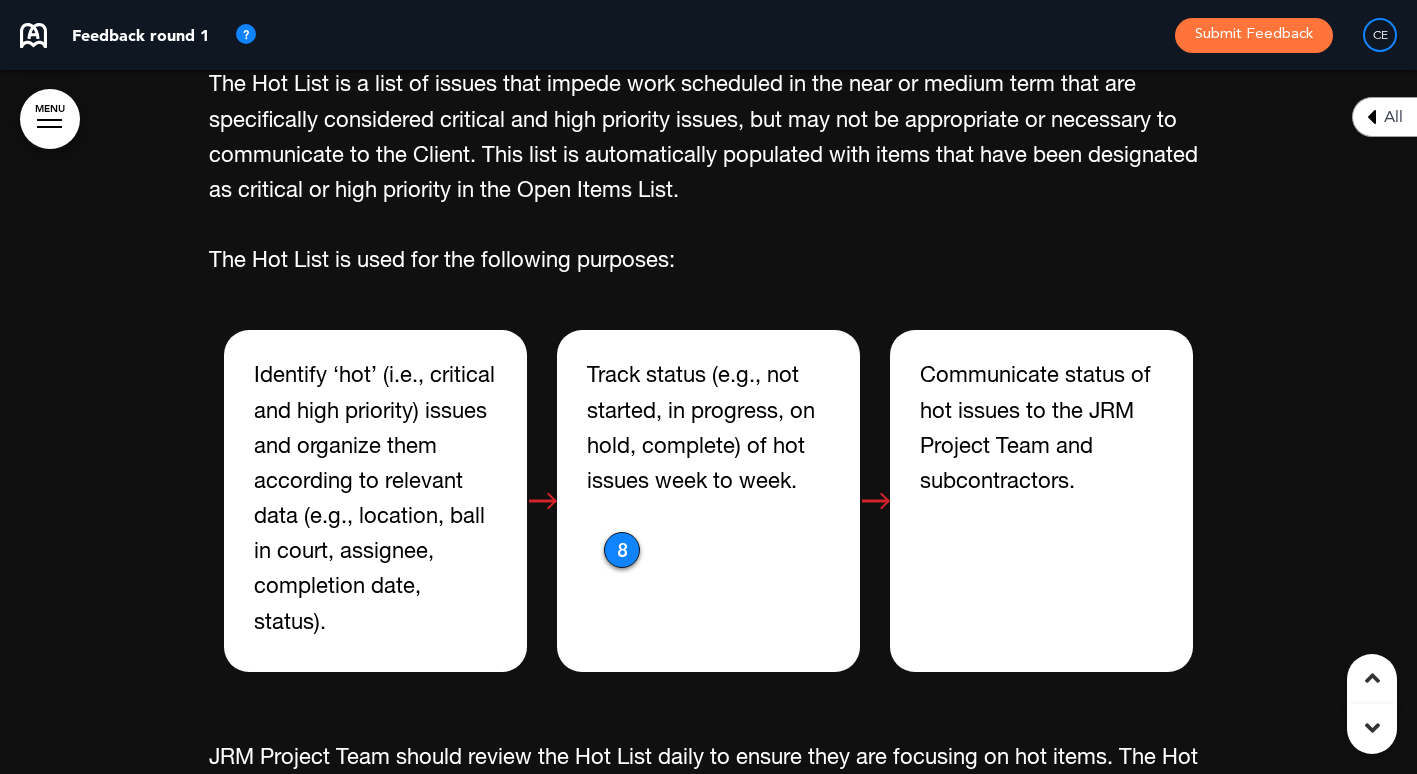 click on "8" at bounding box center (622, 550) 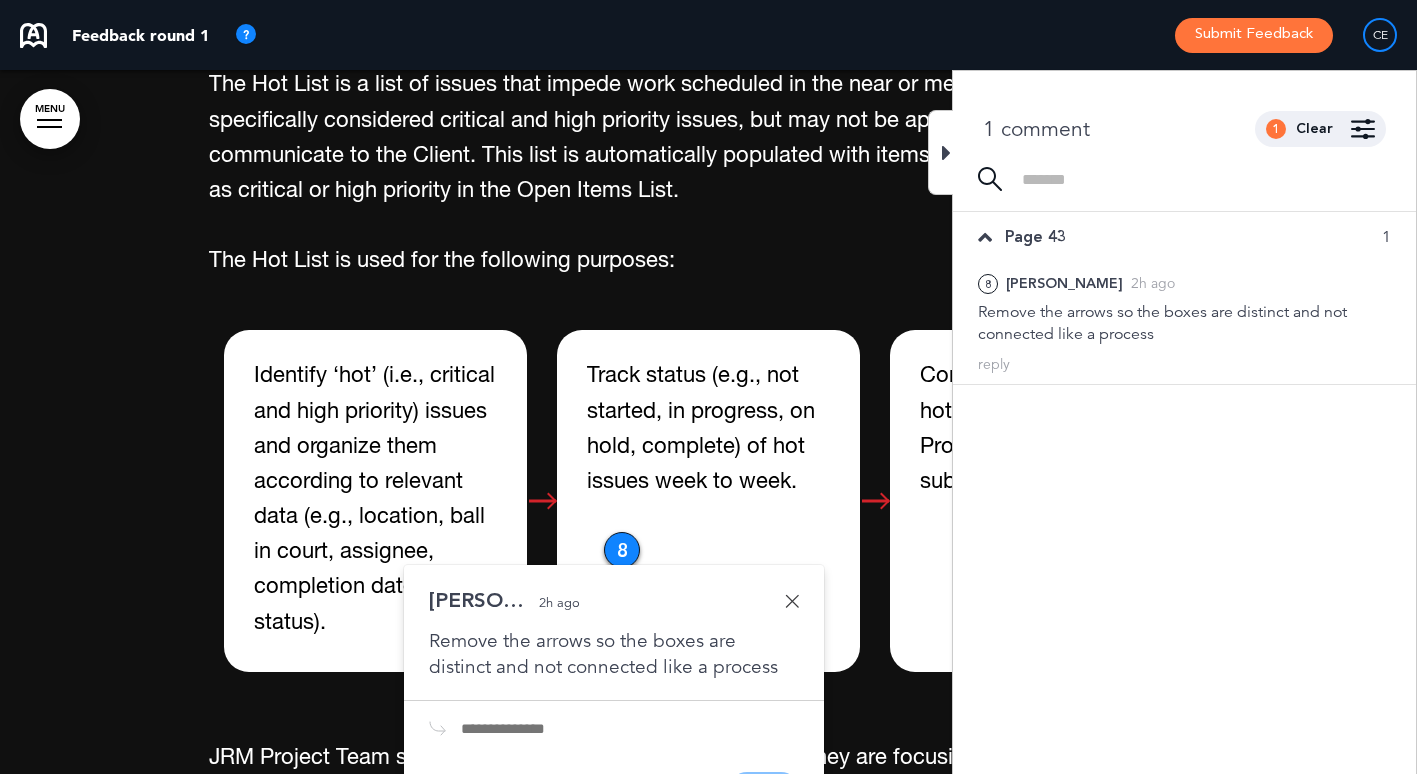 click at bounding box center (630, 729) 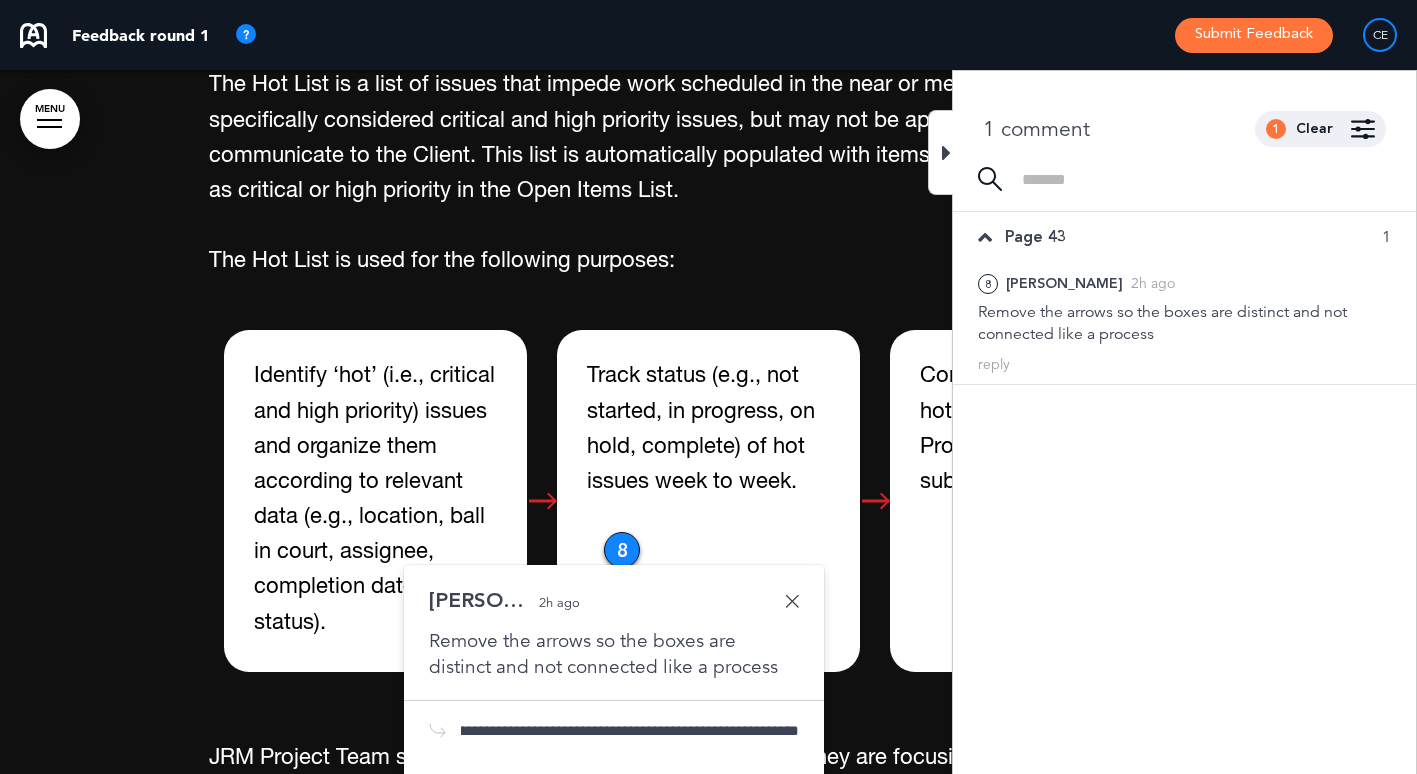 scroll, scrollTop: 0, scrollLeft: 40, axis: horizontal 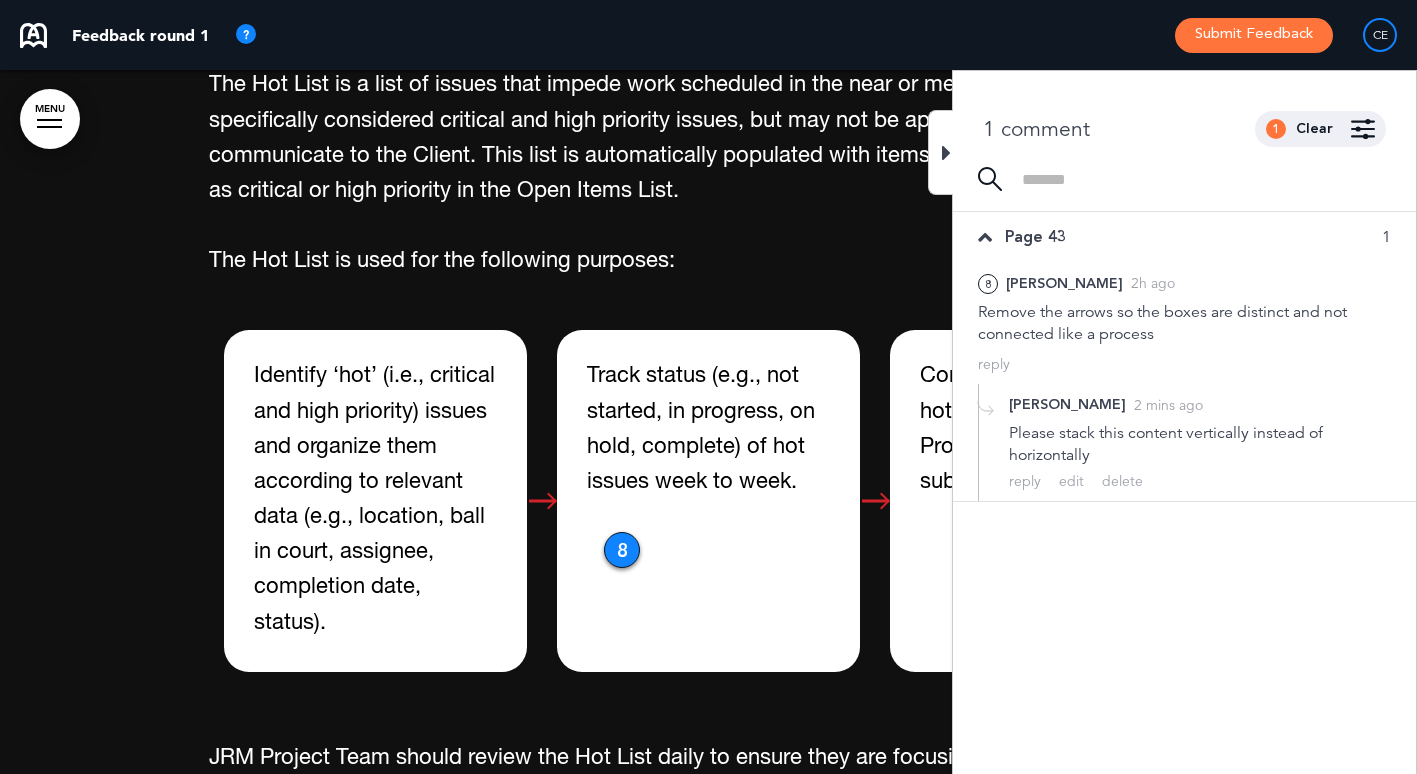 click at bounding box center [940, 152] 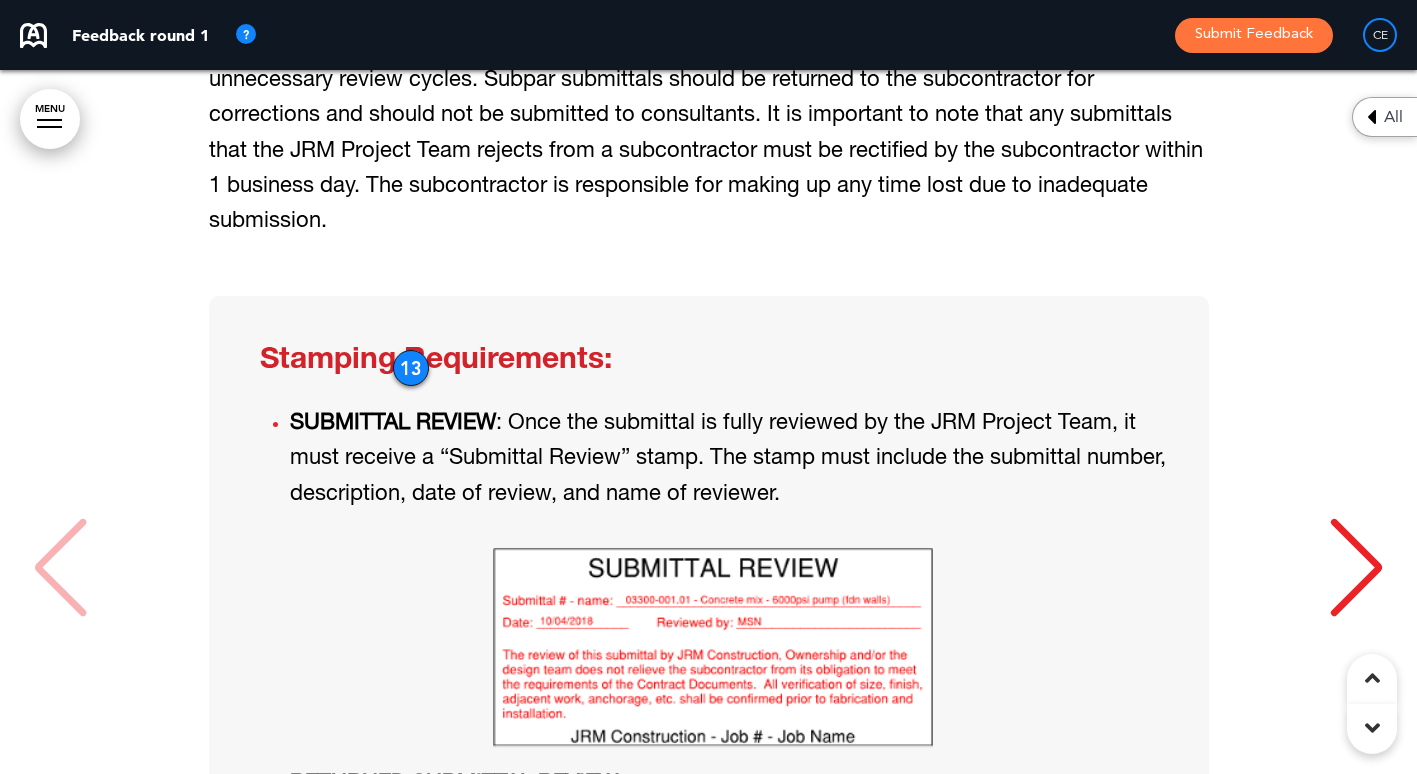 scroll, scrollTop: 22800, scrollLeft: 0, axis: vertical 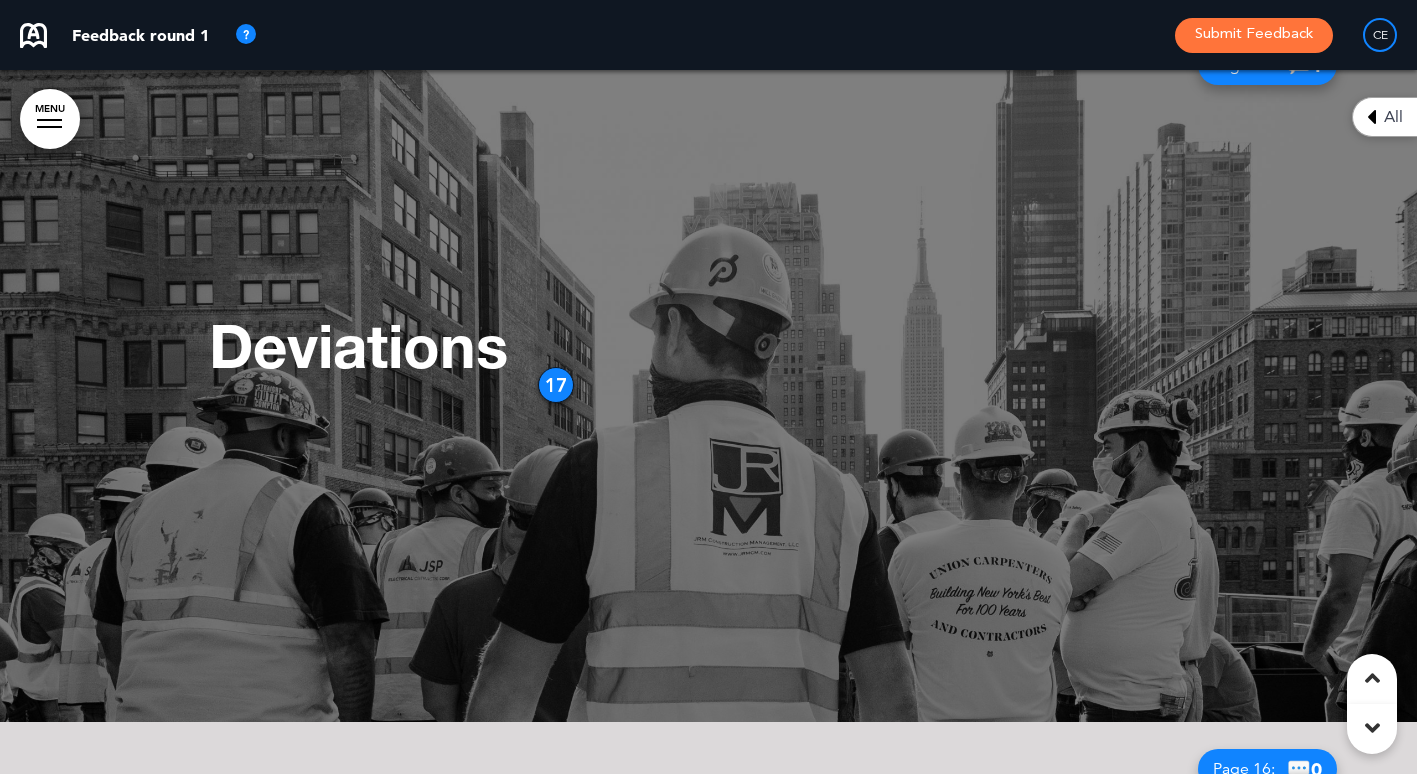 click on "17" at bounding box center (556, 385) 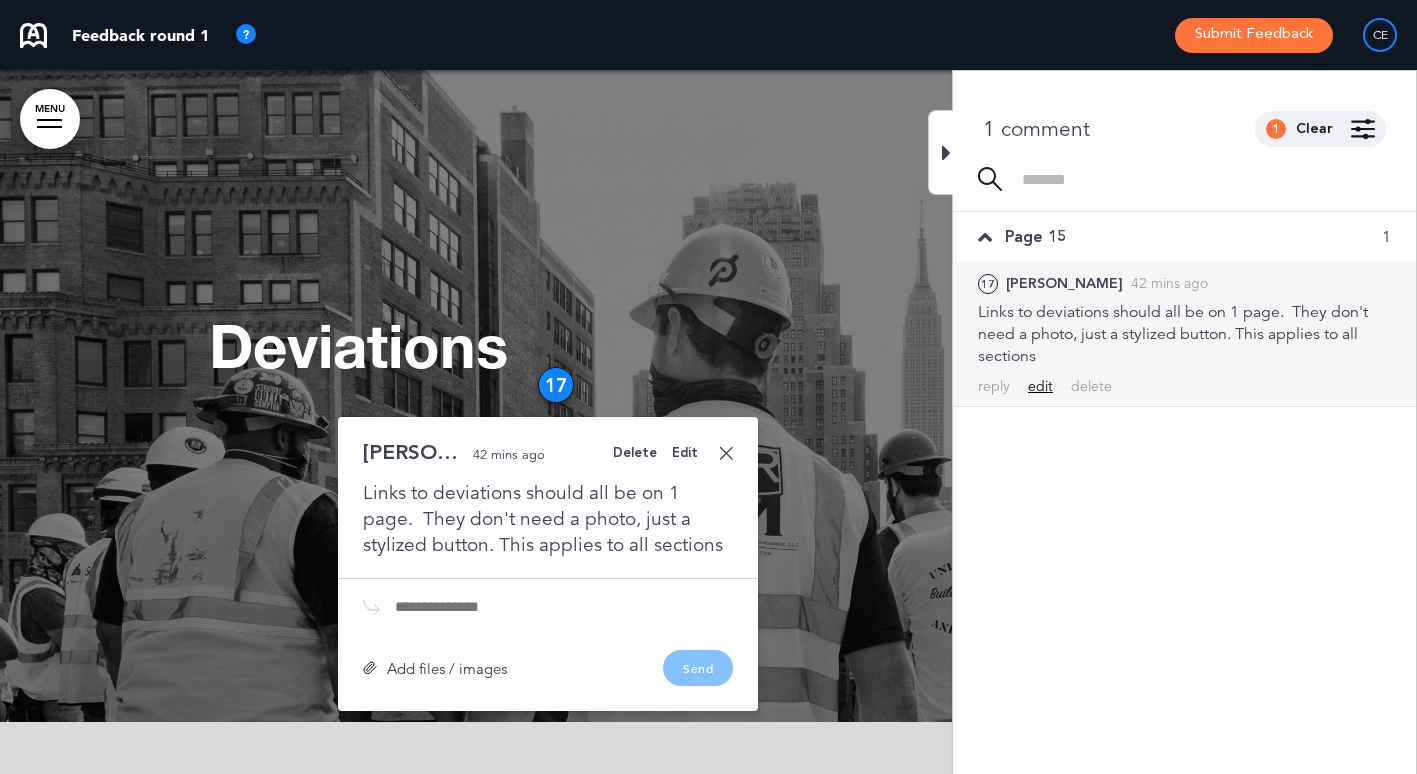 click on "edit" at bounding box center (1040, 386) 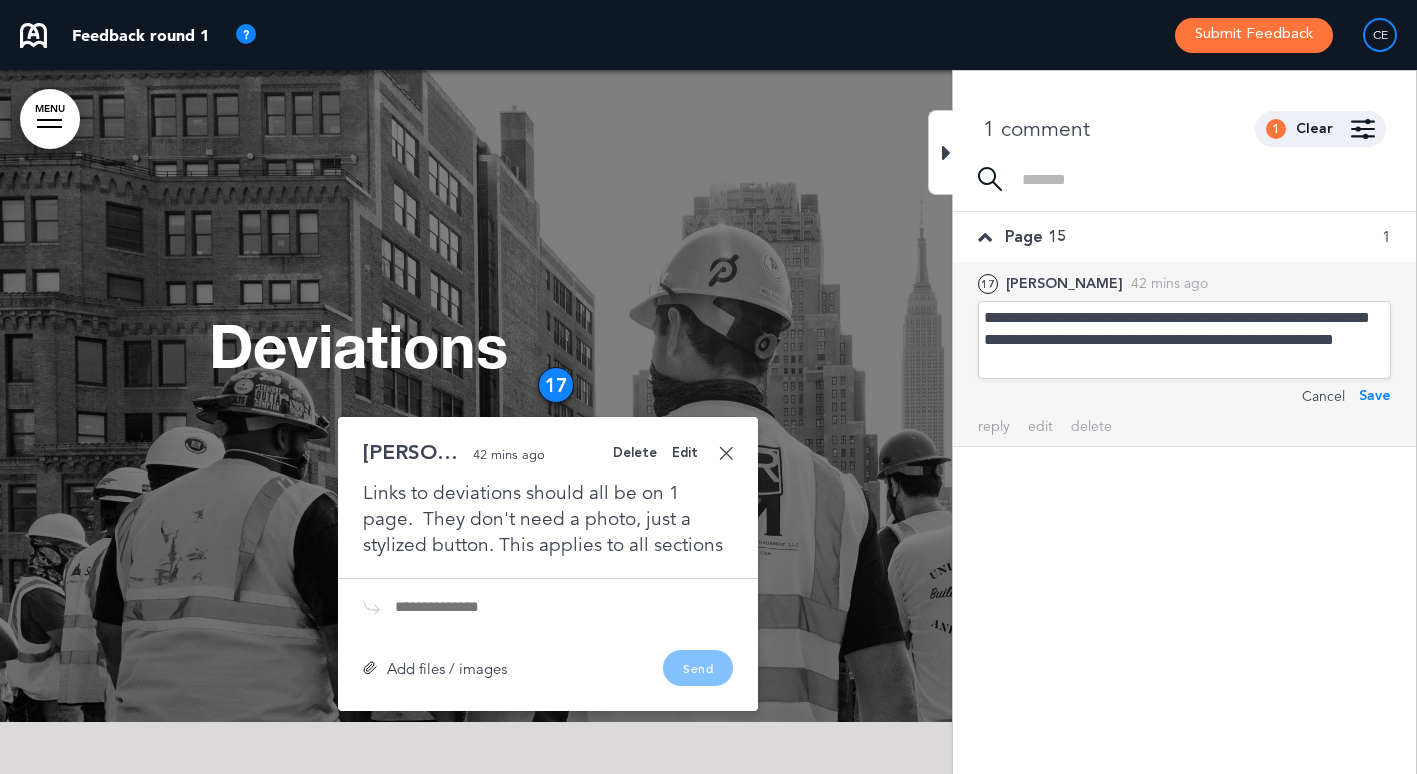 click on "Save" at bounding box center (1375, 396) 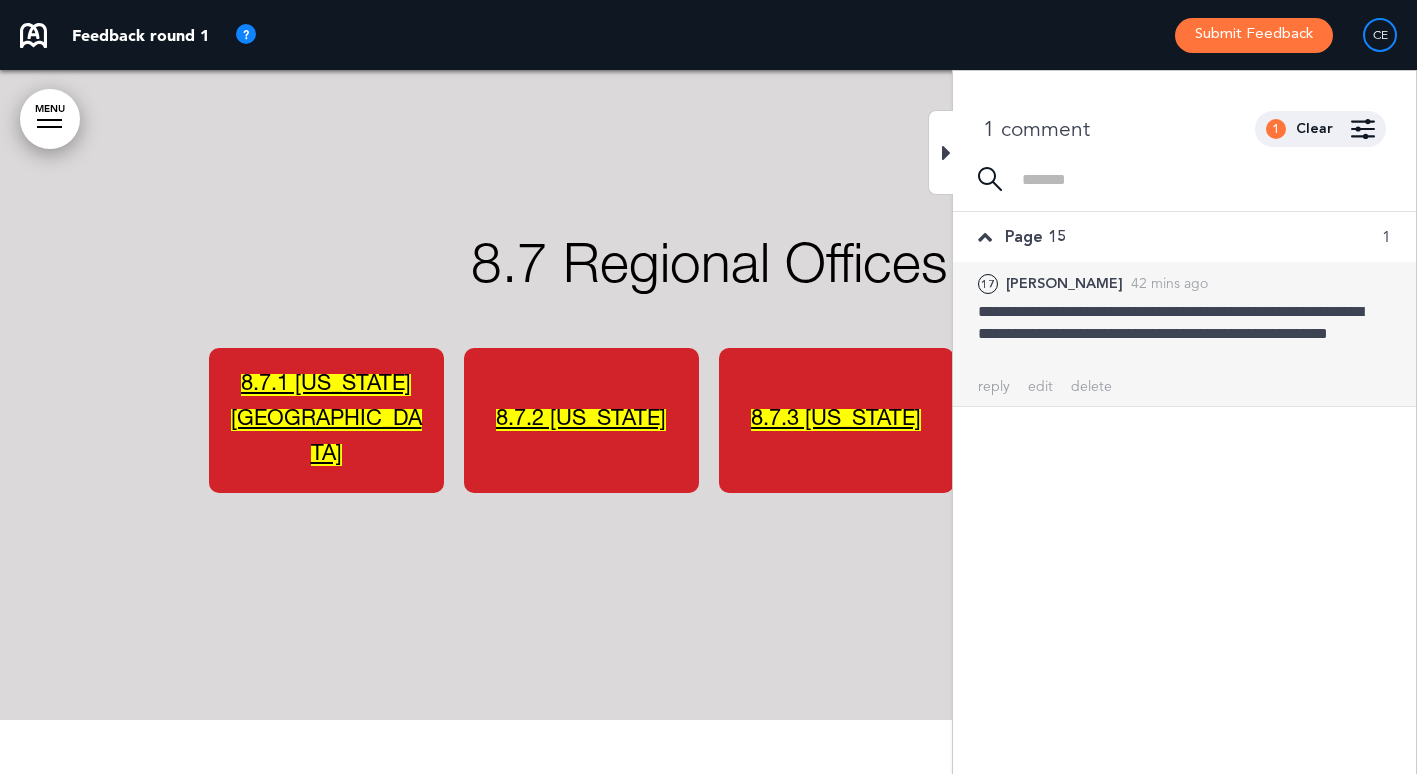 scroll, scrollTop: 12314, scrollLeft: 0, axis: vertical 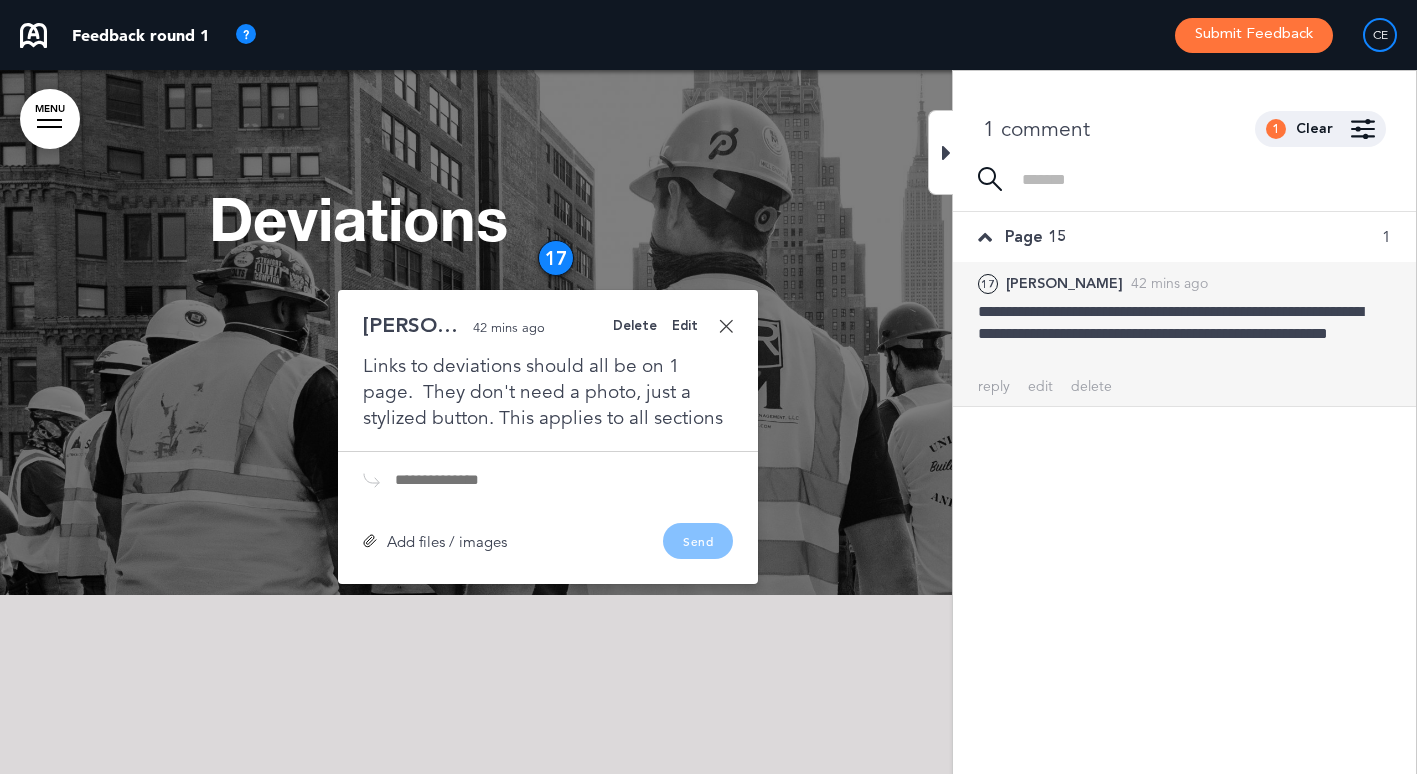 click on "**********" at bounding box center (1184, 334) 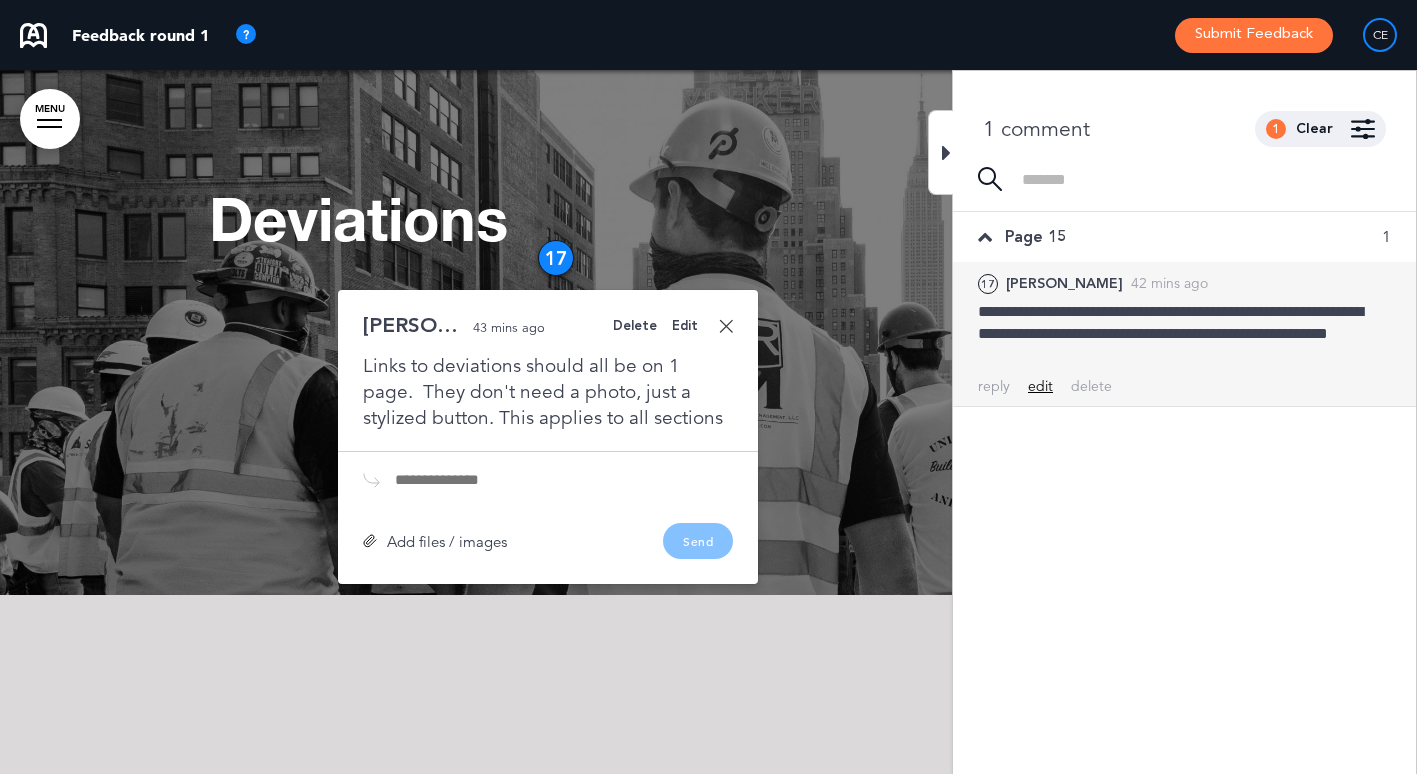 click on "edit" at bounding box center (1040, 386) 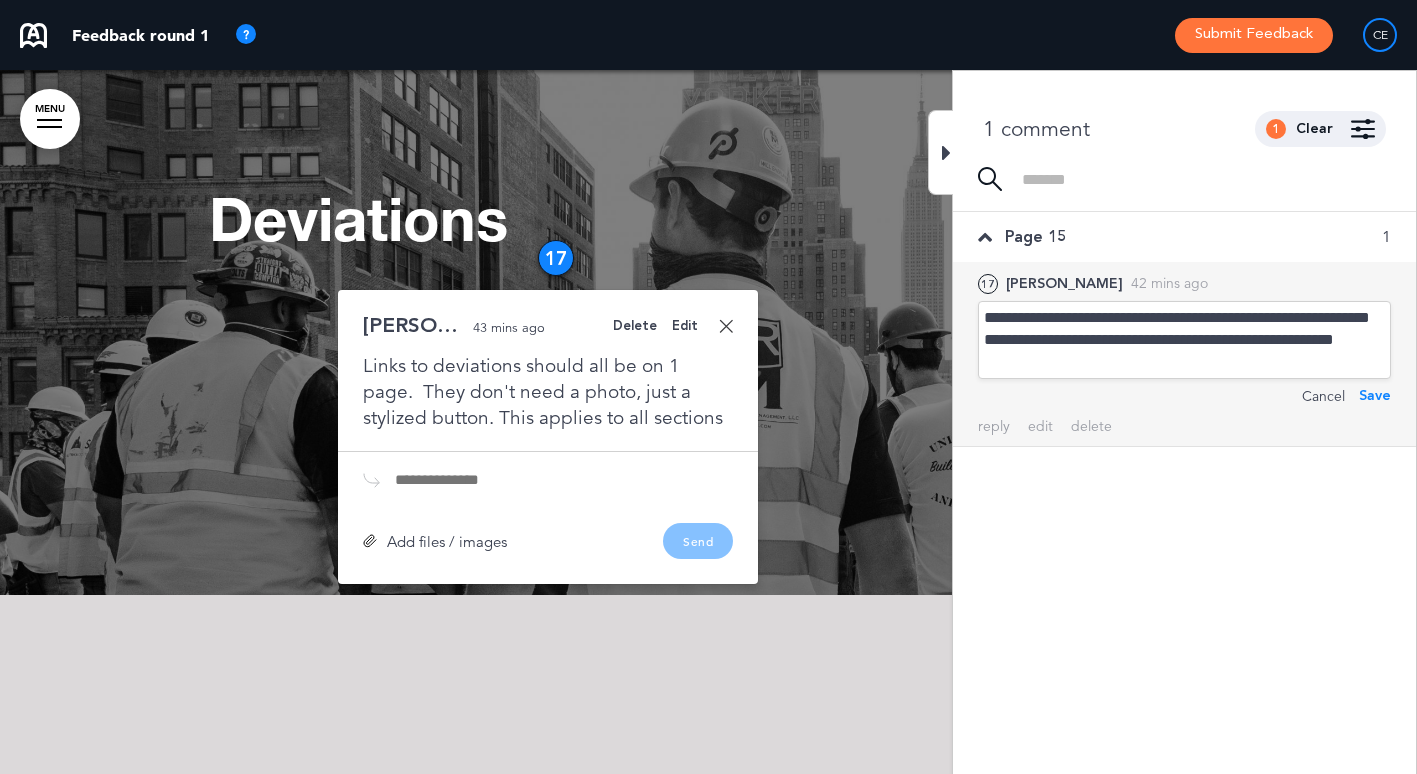 click on "**********" at bounding box center [1184, 340] 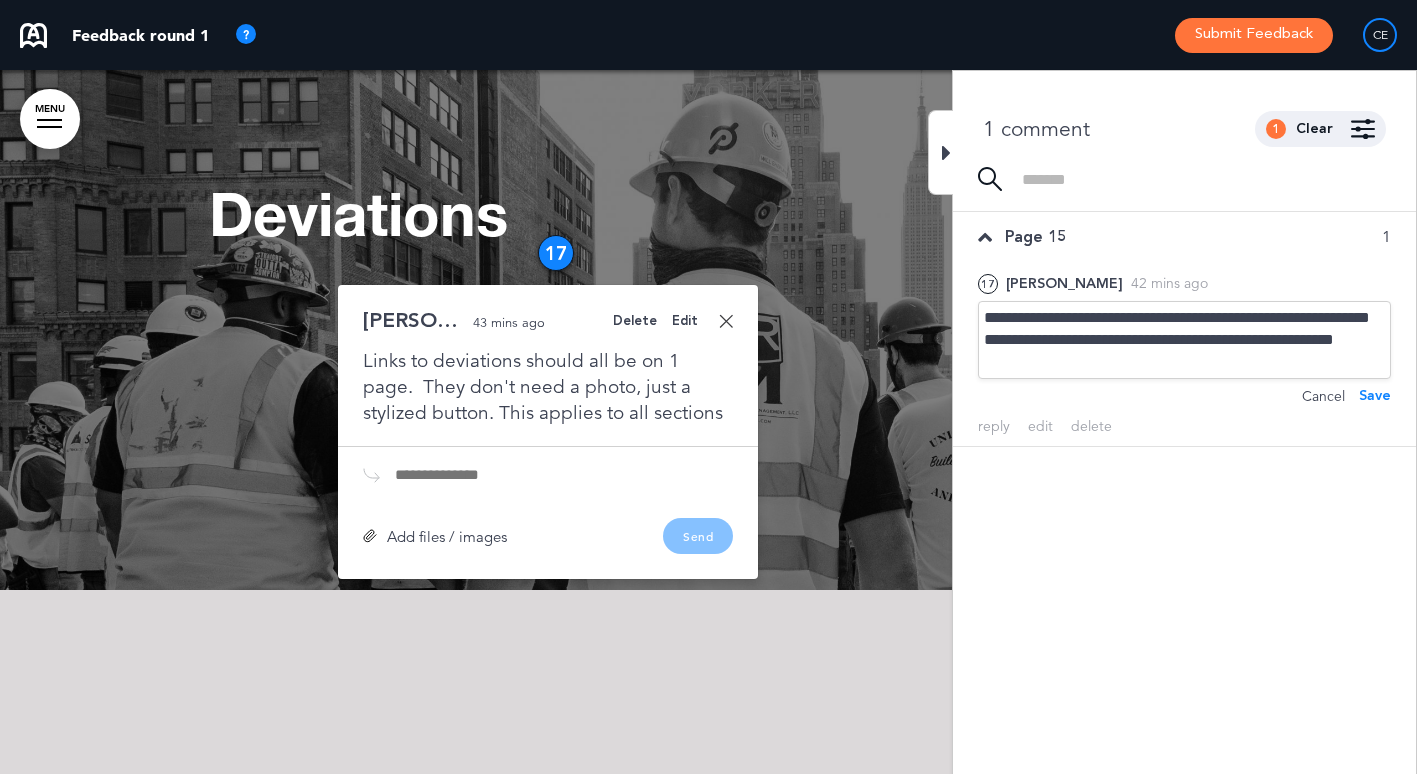 scroll, scrollTop: 12314, scrollLeft: 0, axis: vertical 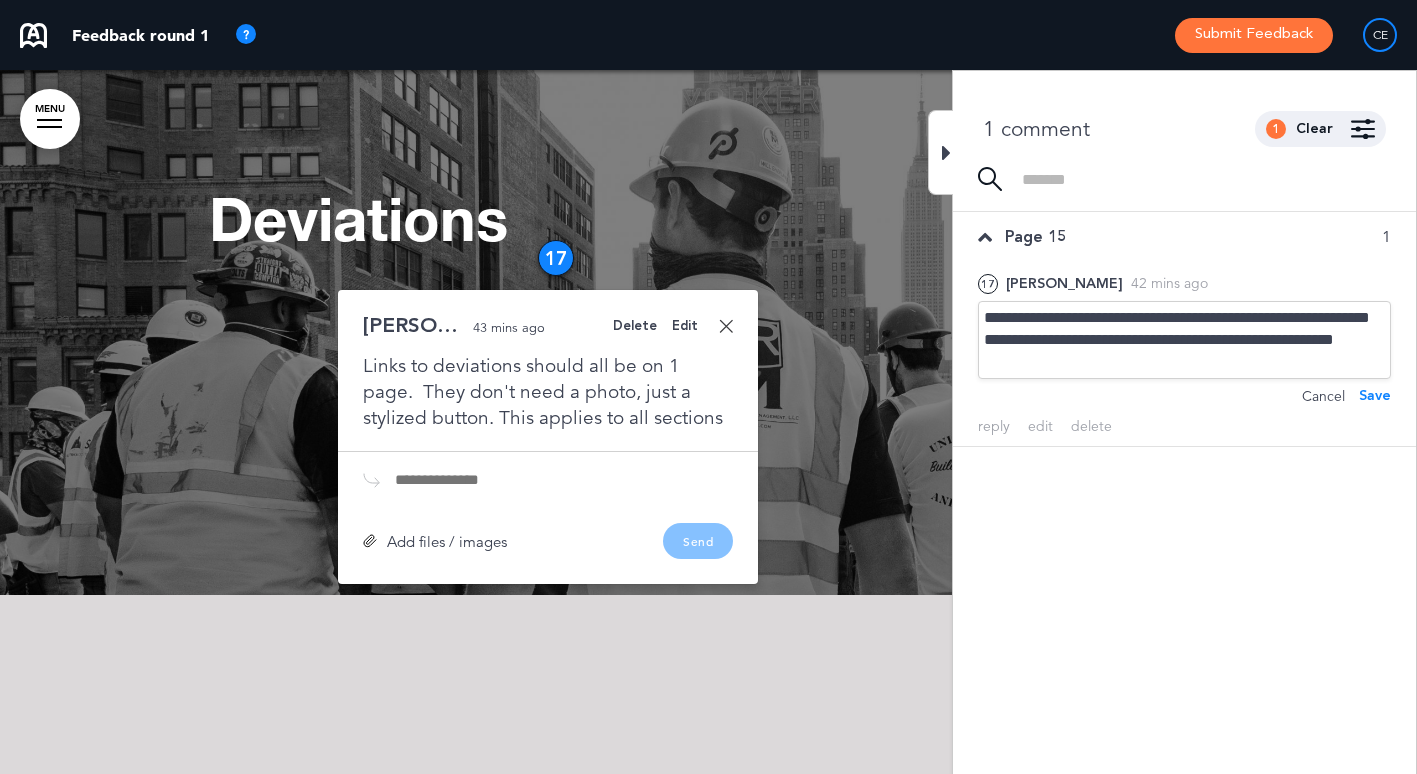 click on "**********" at bounding box center (1184, 424) 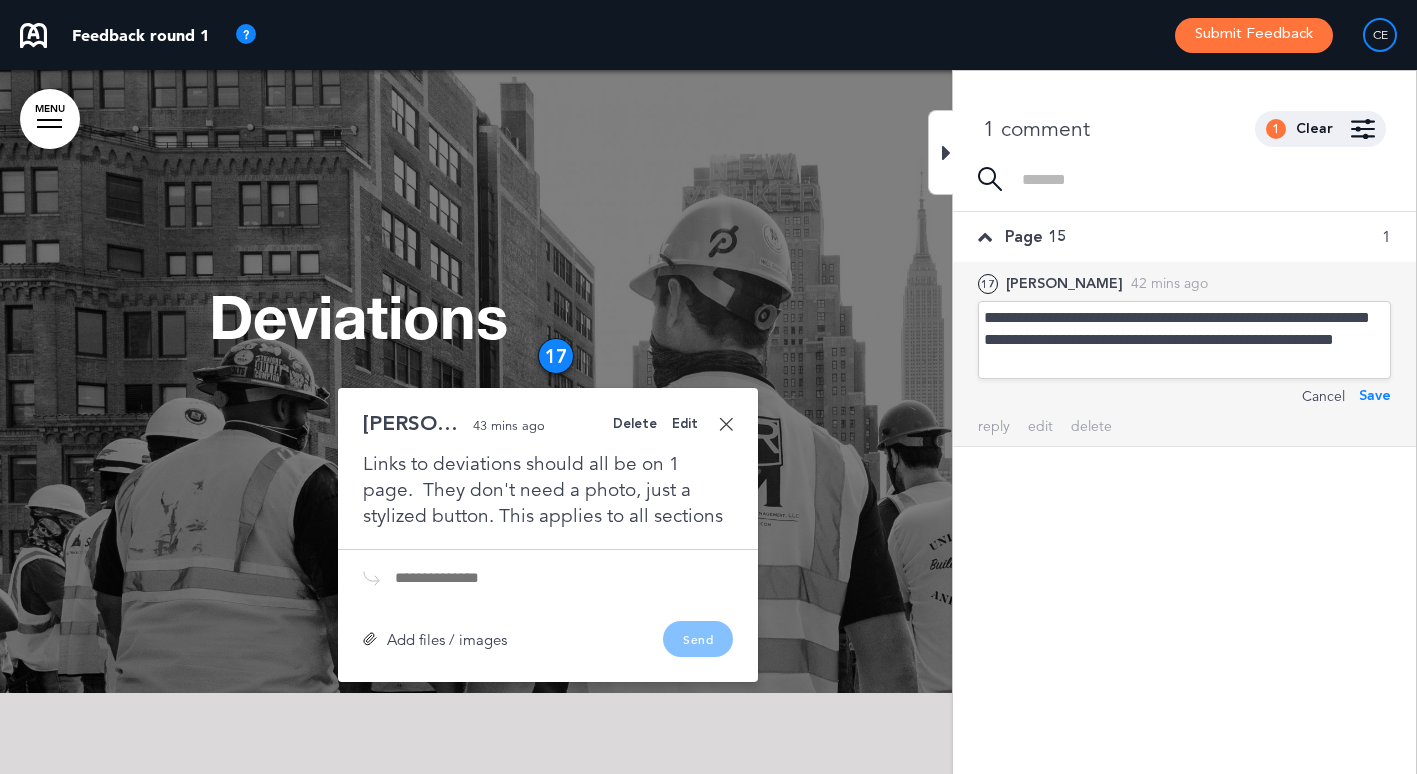 scroll, scrollTop: 12214, scrollLeft: 0, axis: vertical 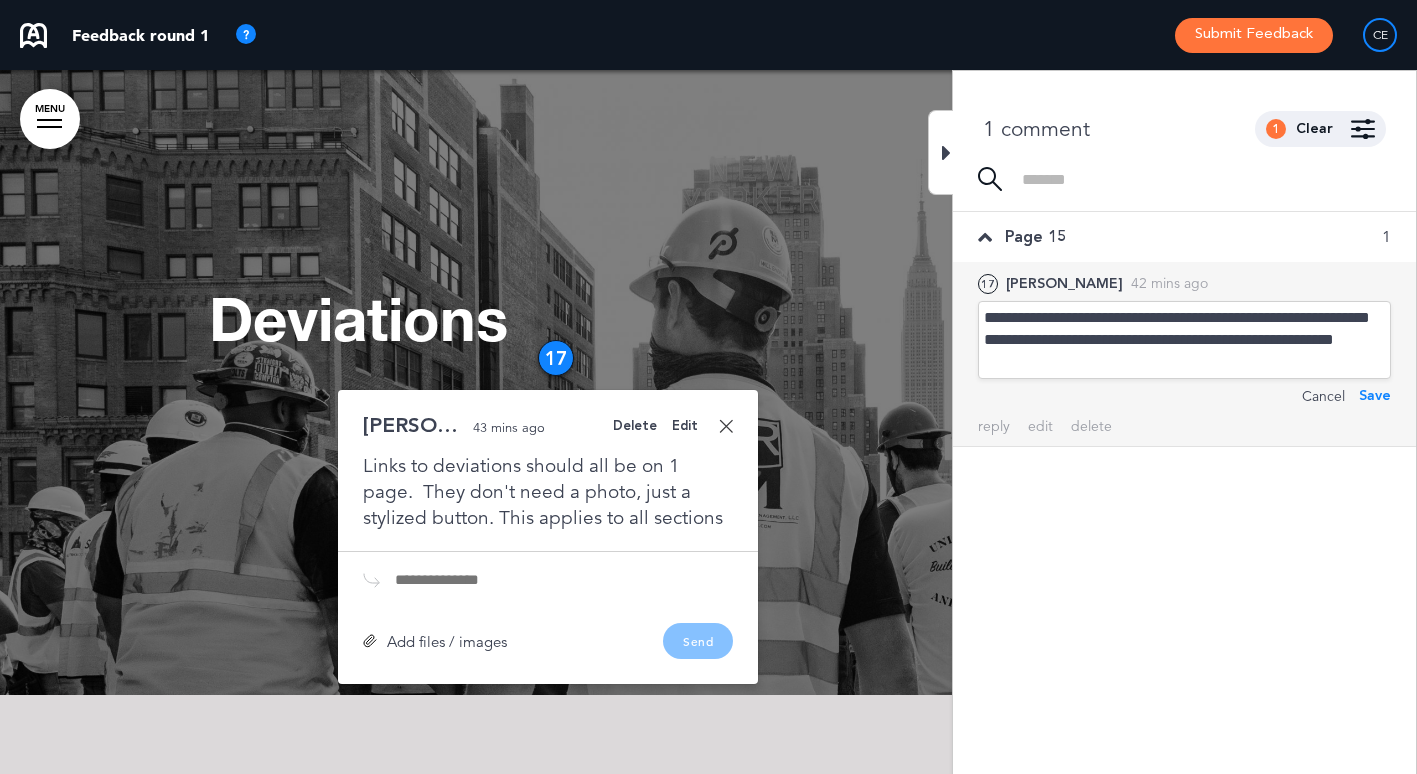 click on "Save" at bounding box center (1375, 396) 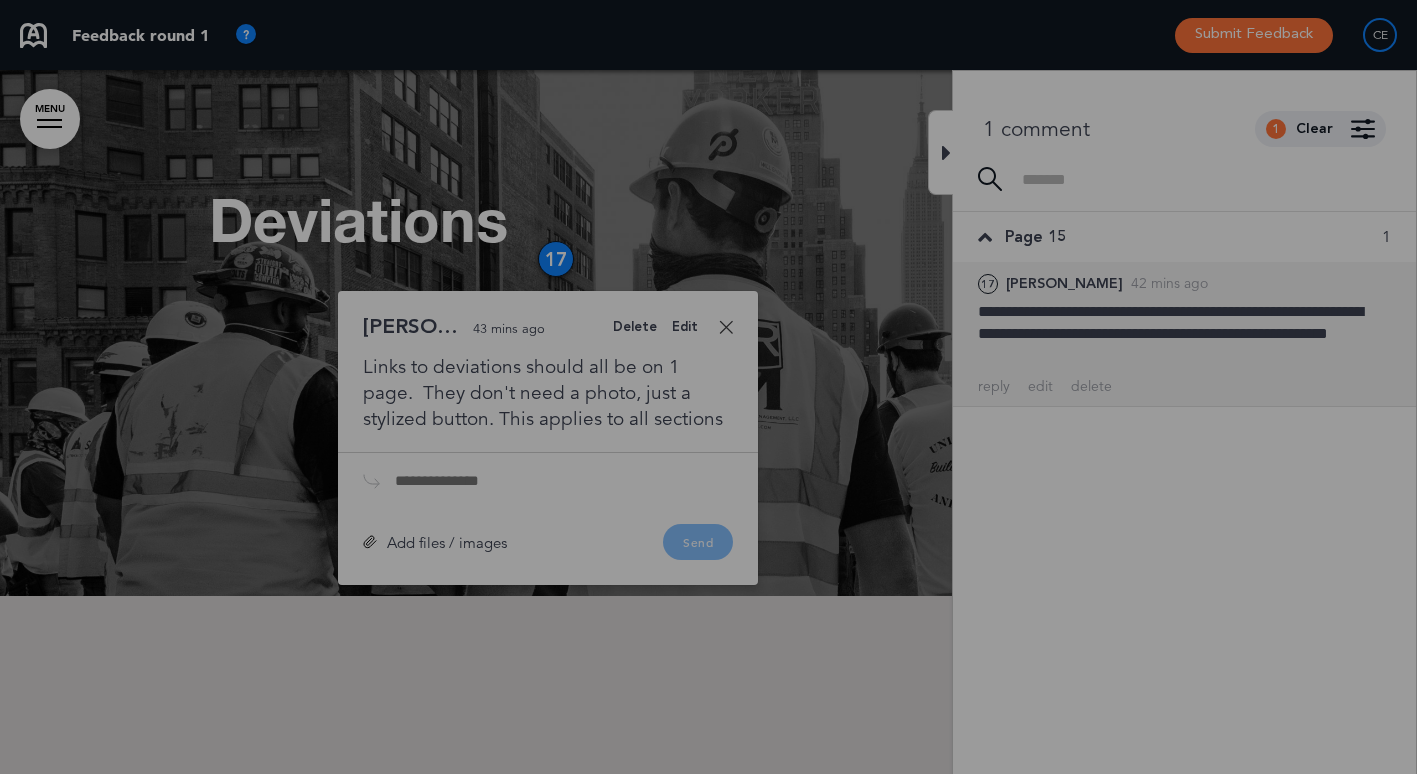 scroll, scrollTop: 12314, scrollLeft: 0, axis: vertical 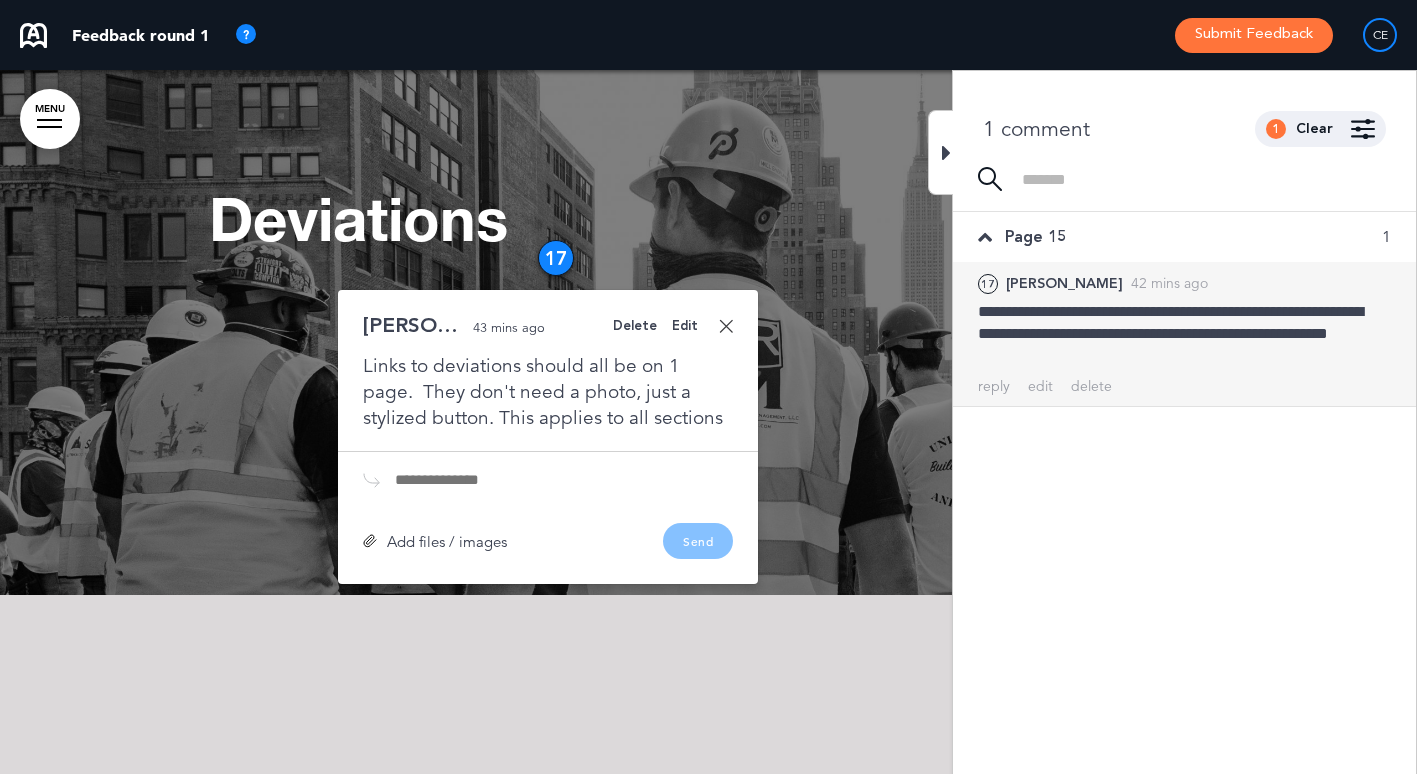 click on "Links to deviations should all be on 1 page.  They don't need a photo, just a stylized button. This applies to all sections" at bounding box center (548, 392) 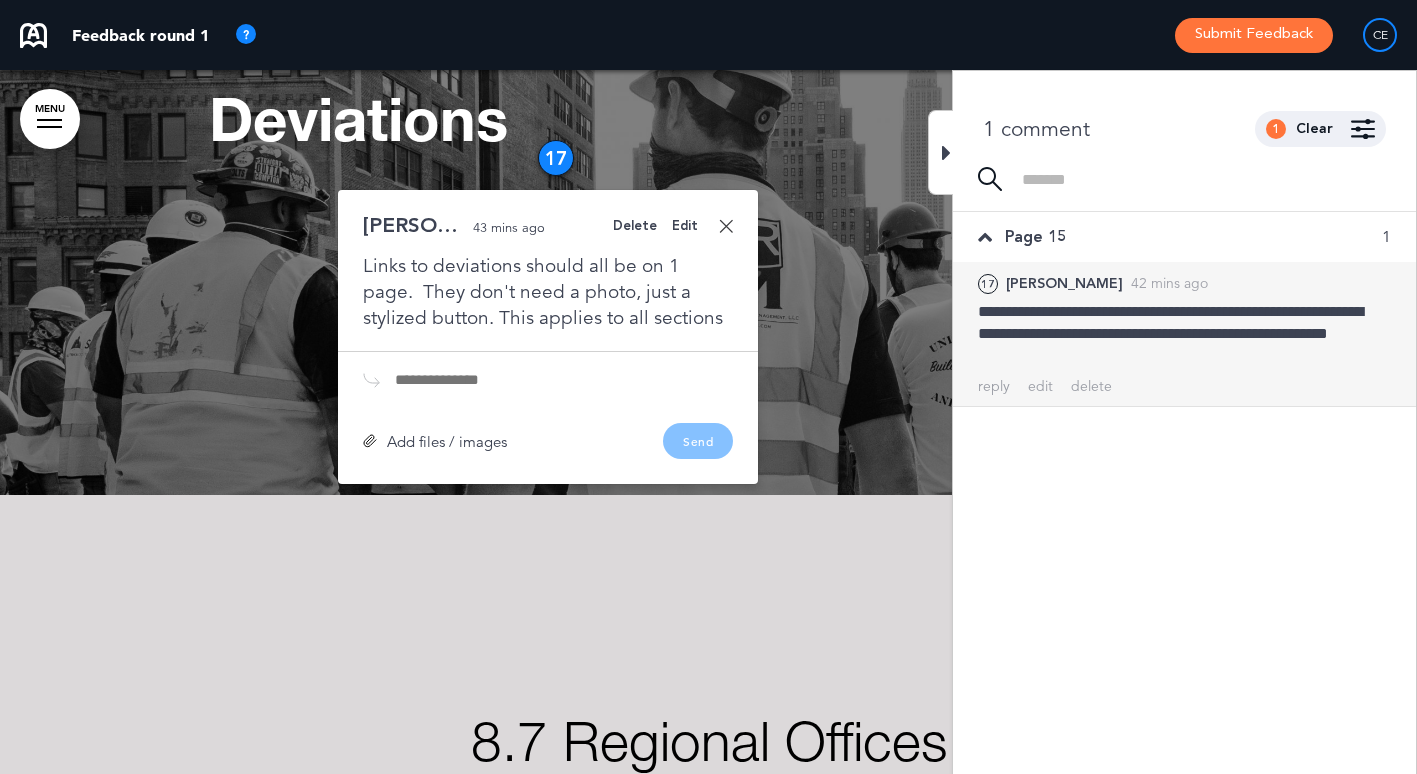 scroll, scrollTop: 12314, scrollLeft: 0, axis: vertical 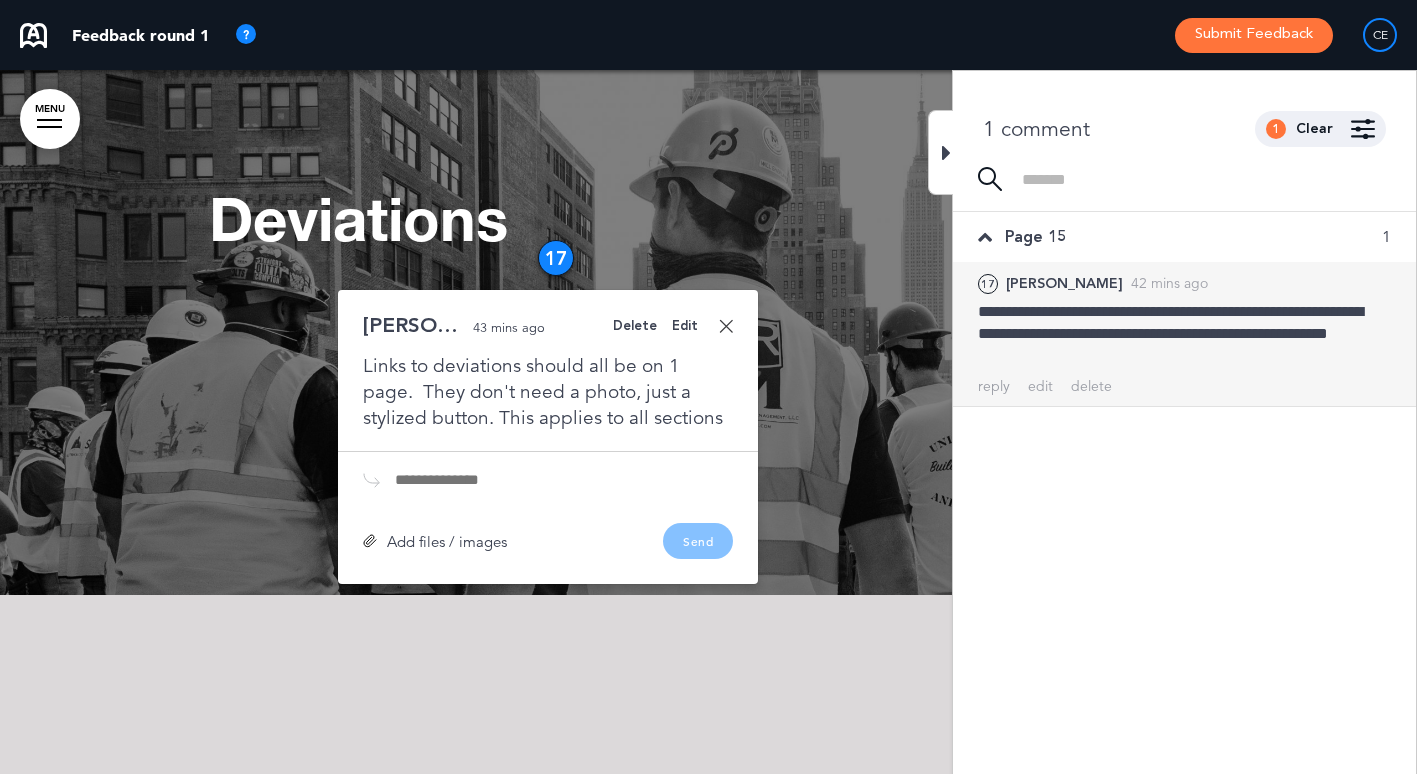 click at bounding box center (1363, 129) 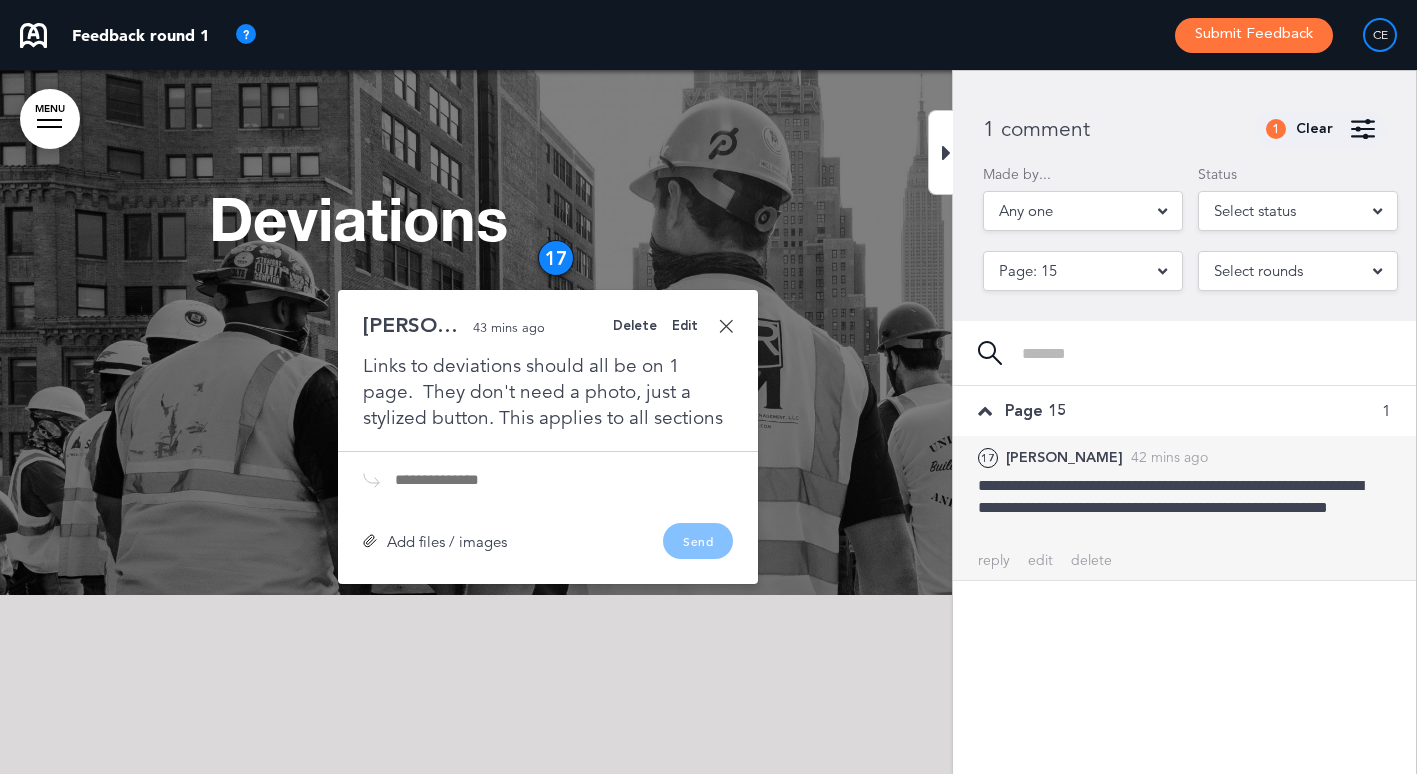 click on "Select status" at bounding box center (1298, 211) 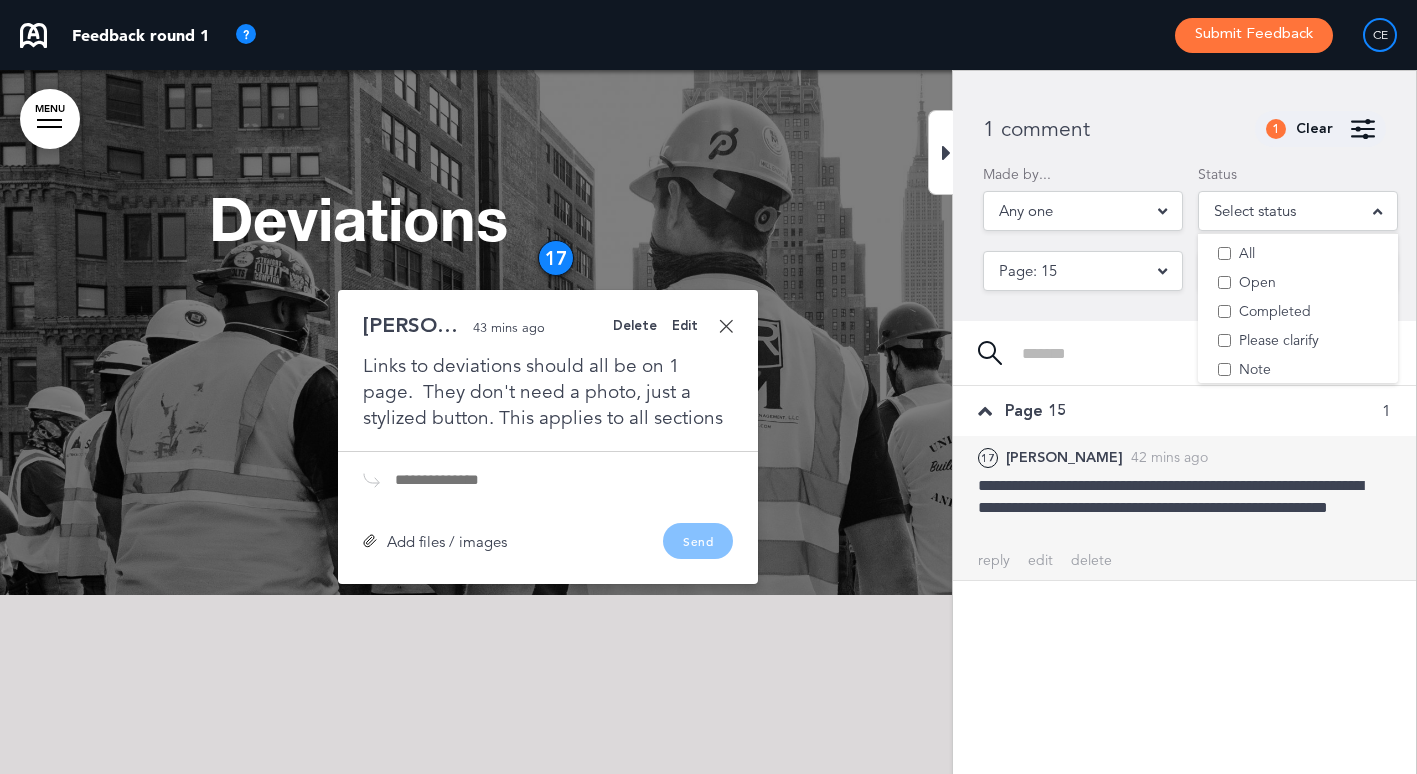 click on "Select status" at bounding box center [1298, 211] 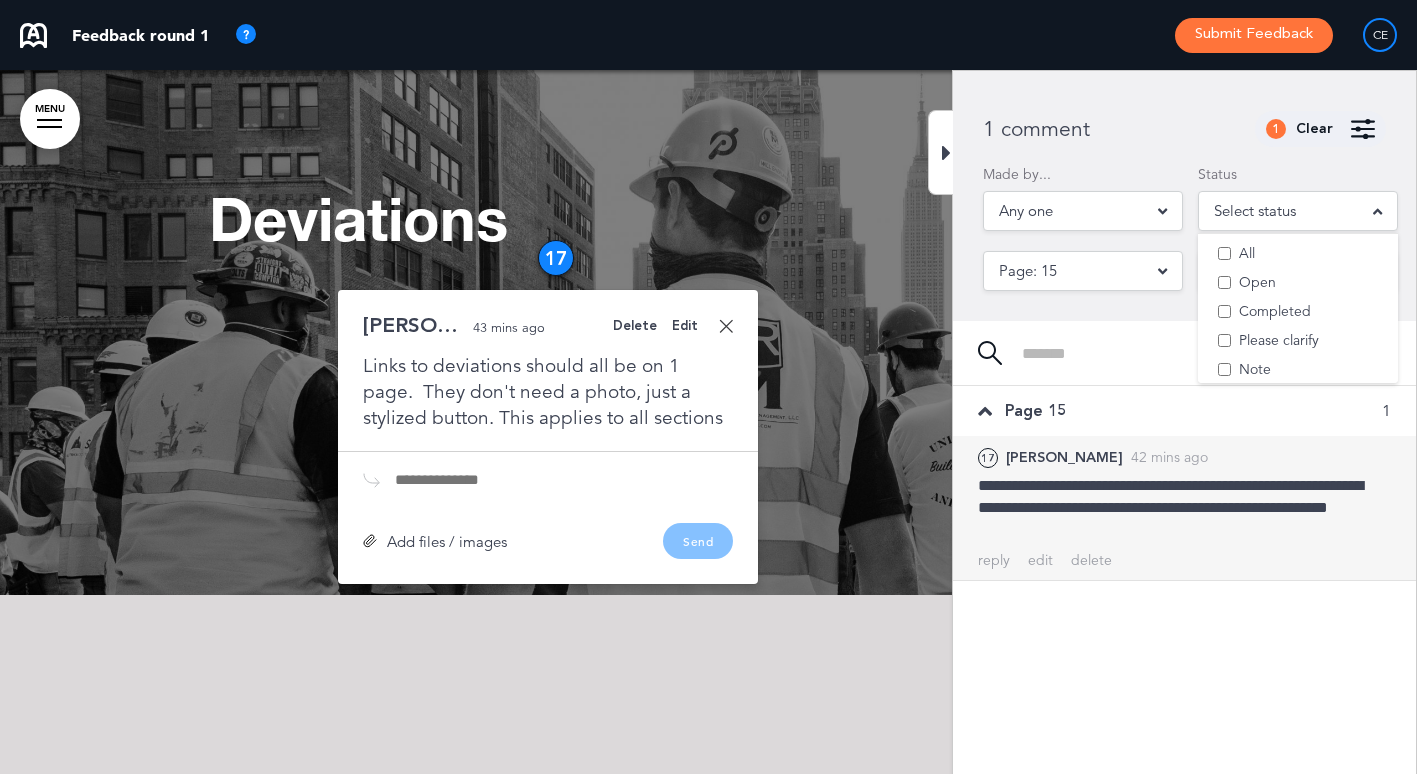 click on "Any one" at bounding box center [1083, 211] 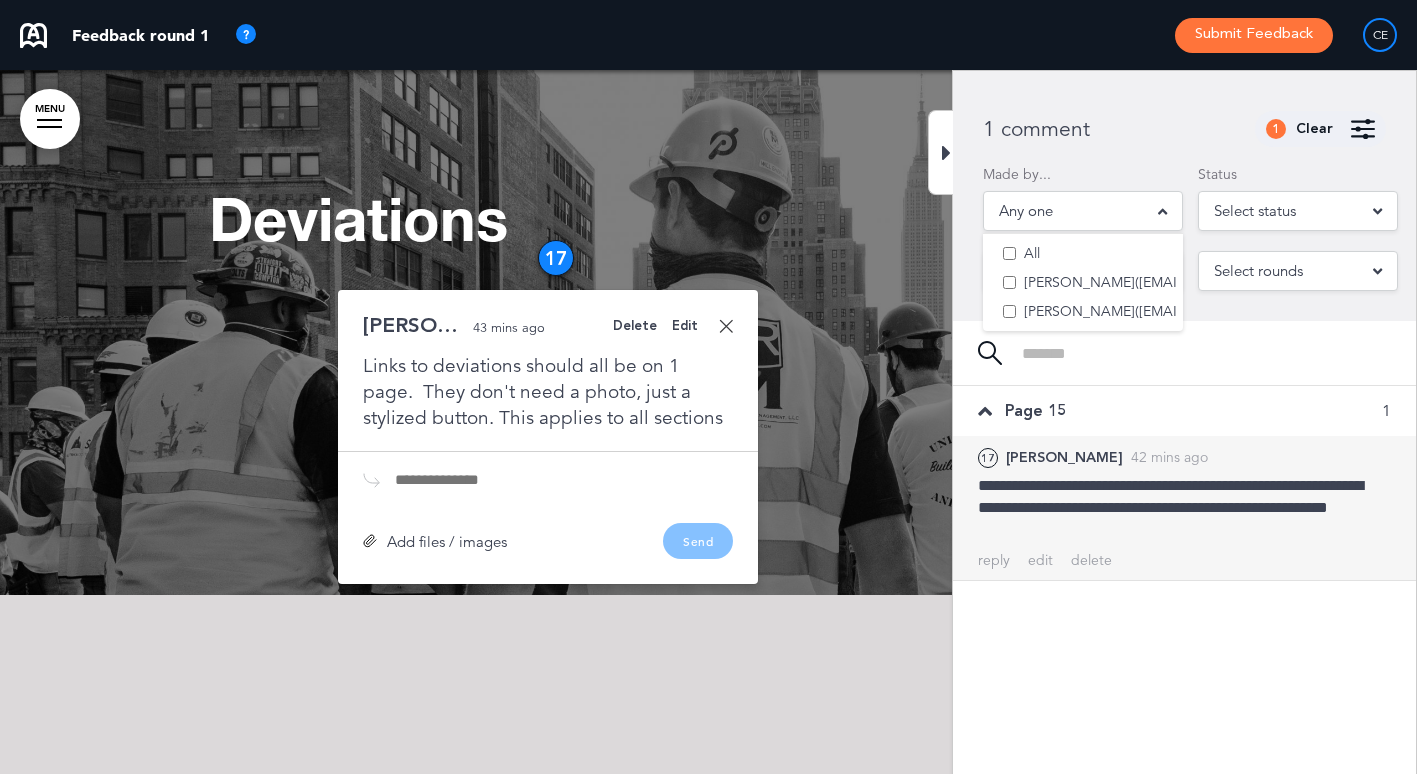 click on "Any one" at bounding box center [1083, 211] 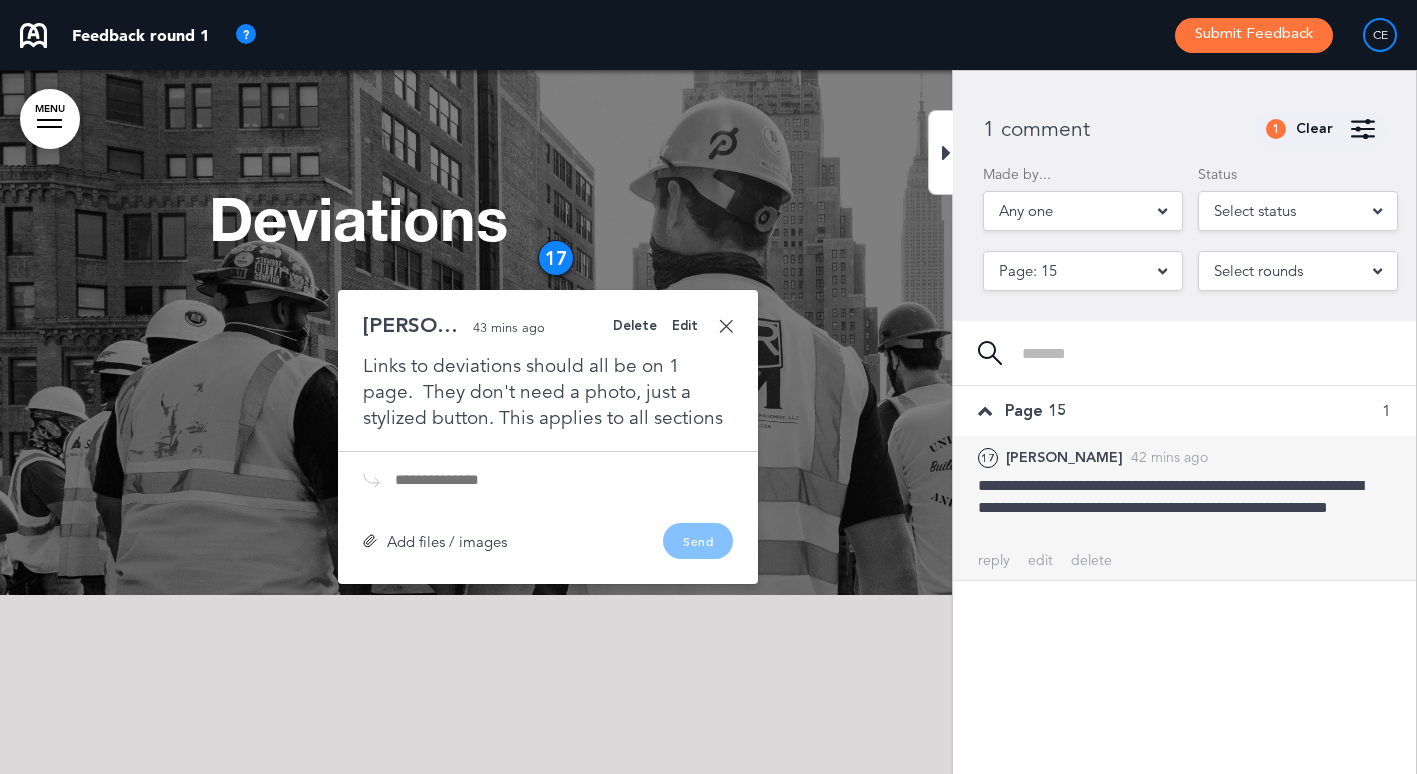 click on "Select rounds" at bounding box center (1298, 271) 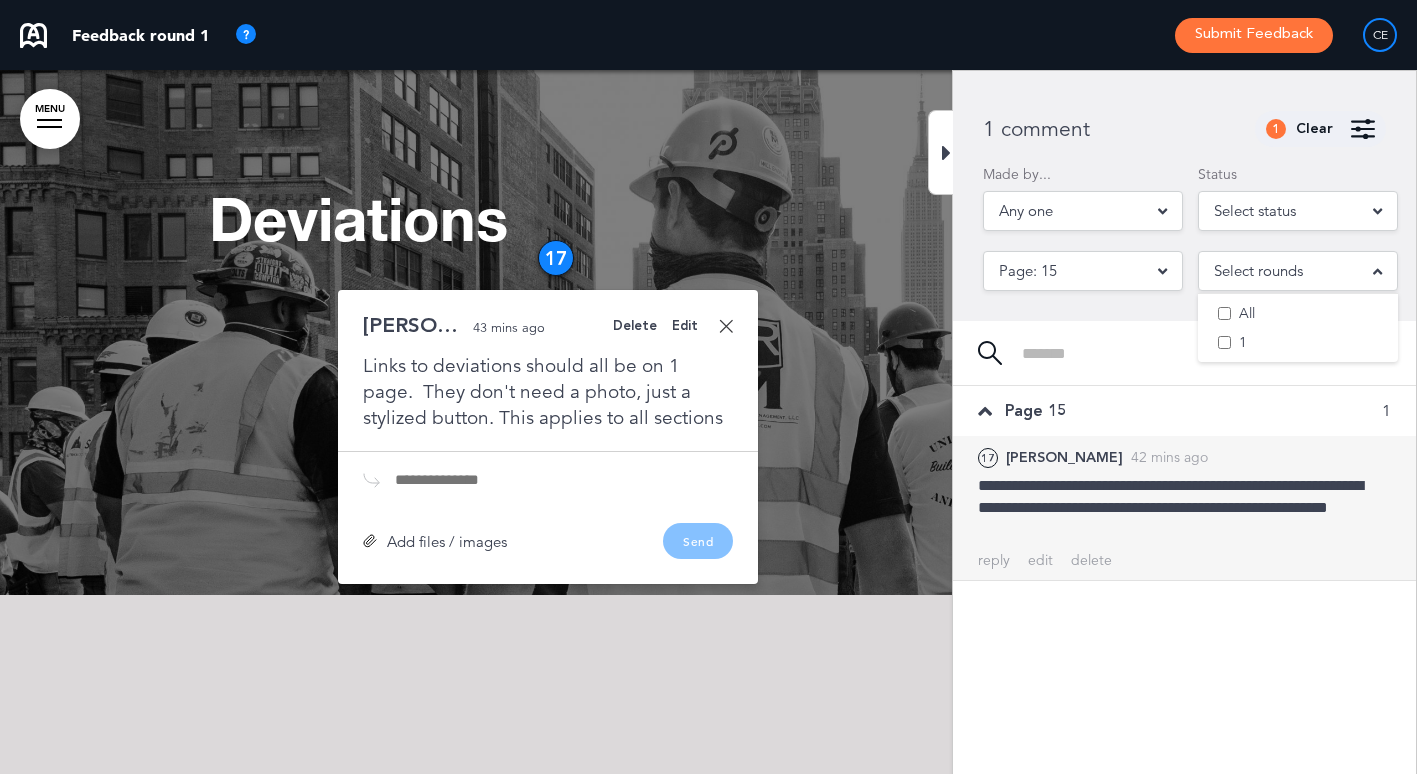 click at bounding box center [1377, 271] 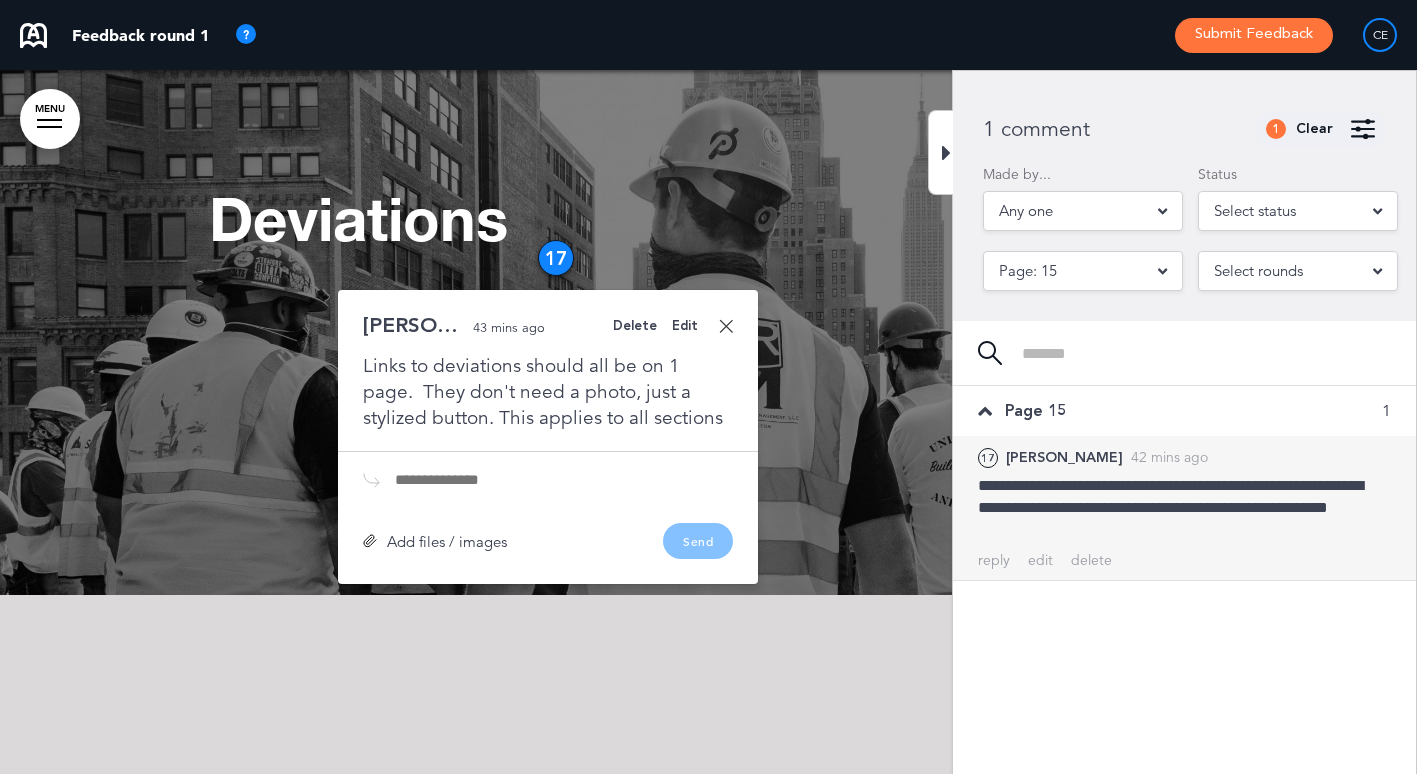 click at bounding box center (1377, 211) 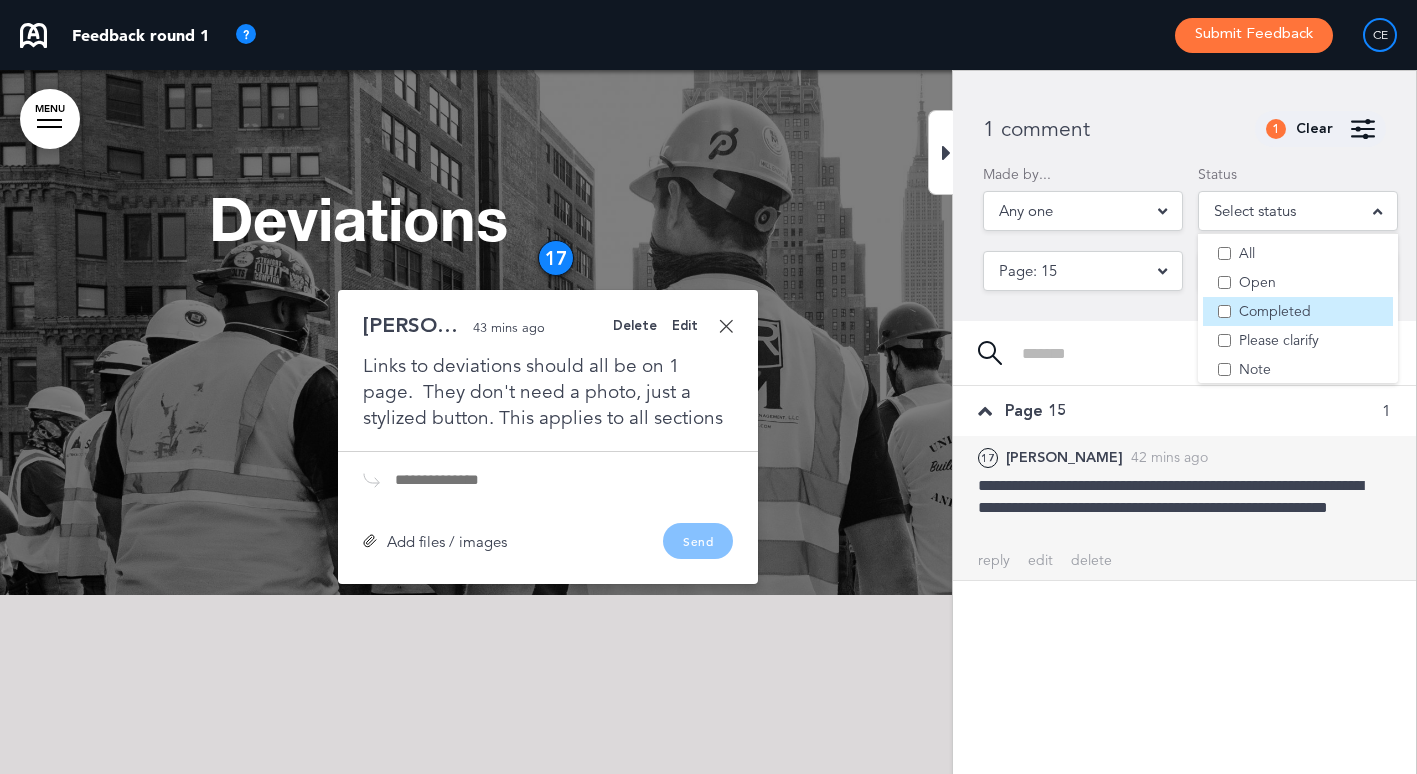 scroll, scrollTop: 6, scrollLeft: 0, axis: vertical 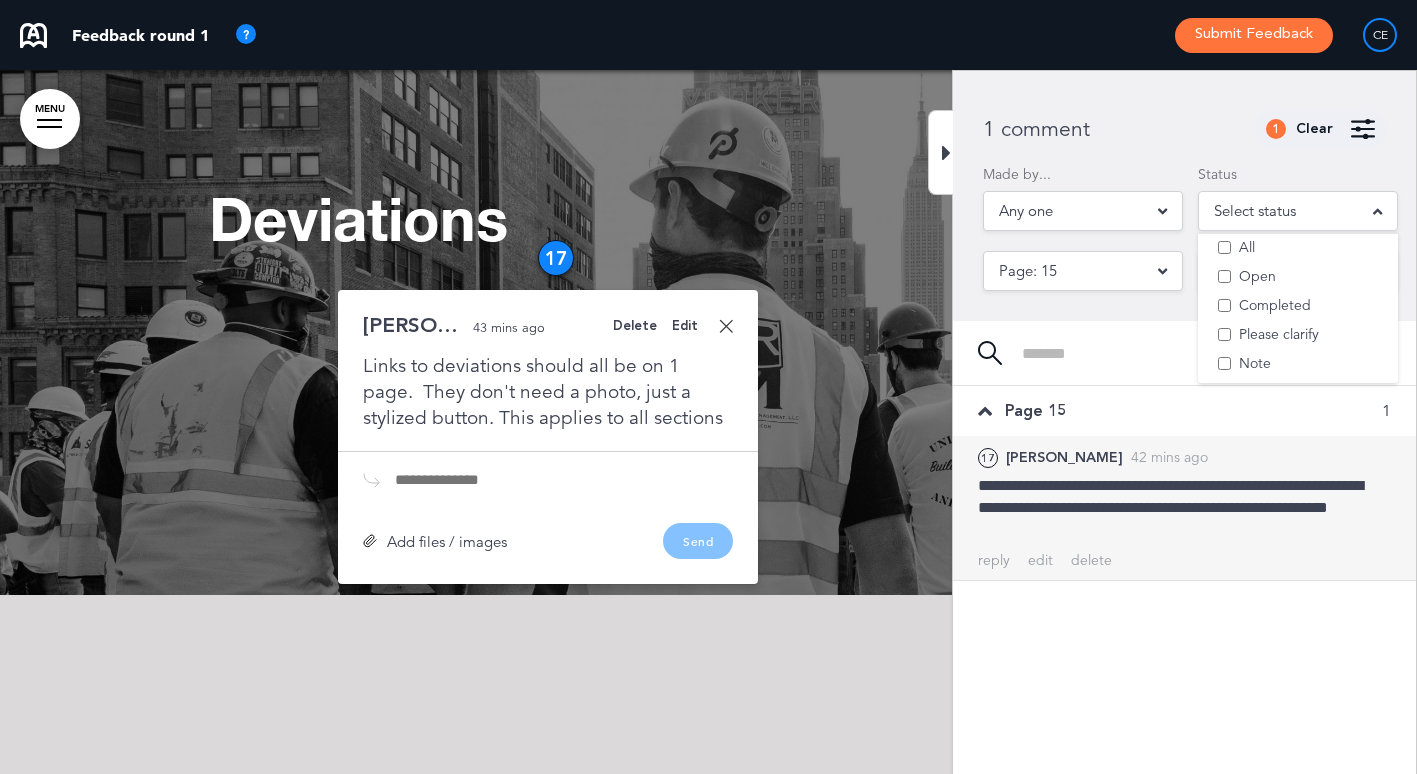 click at bounding box center (1377, 211) 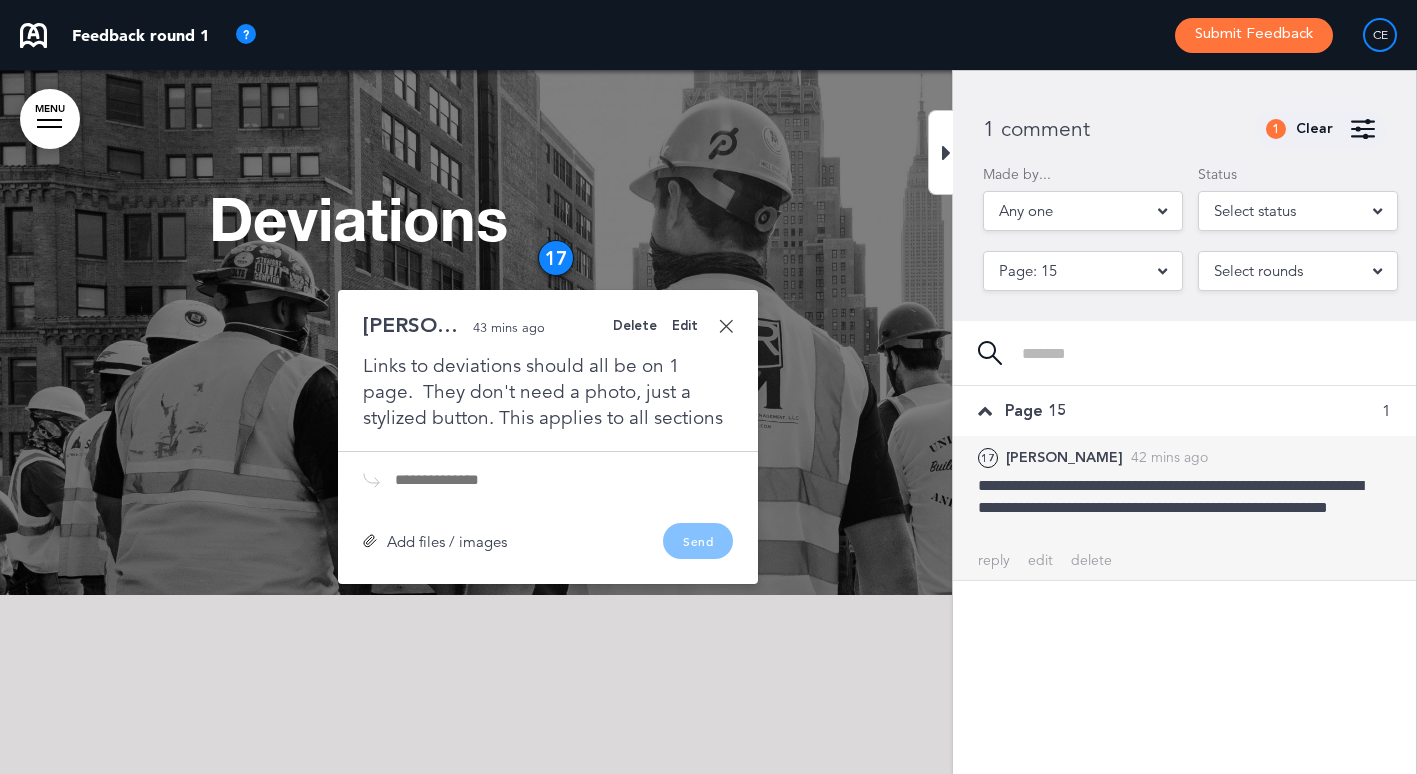 click on "Page 15
1" at bounding box center (1184, 411) 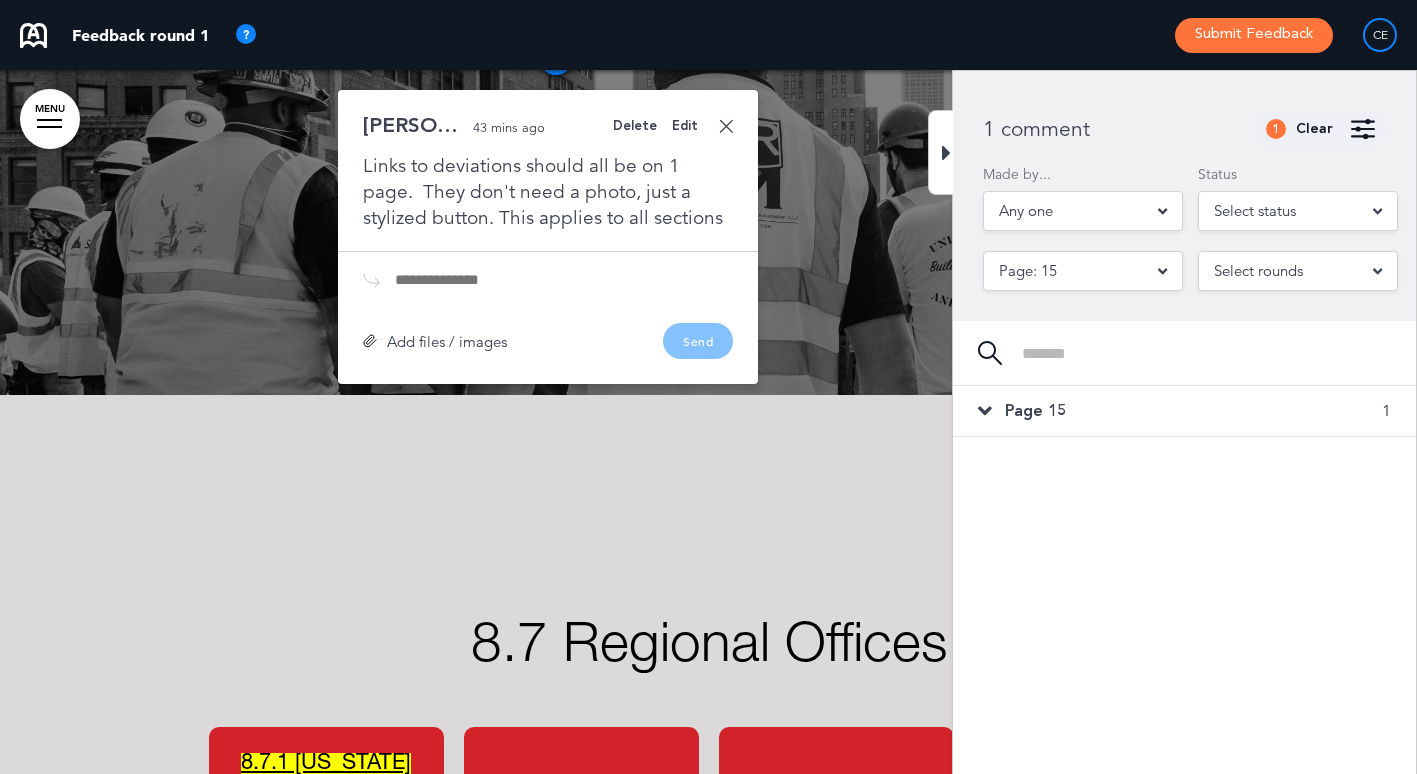 click on "Page 15
1" at bounding box center (1184, 411) 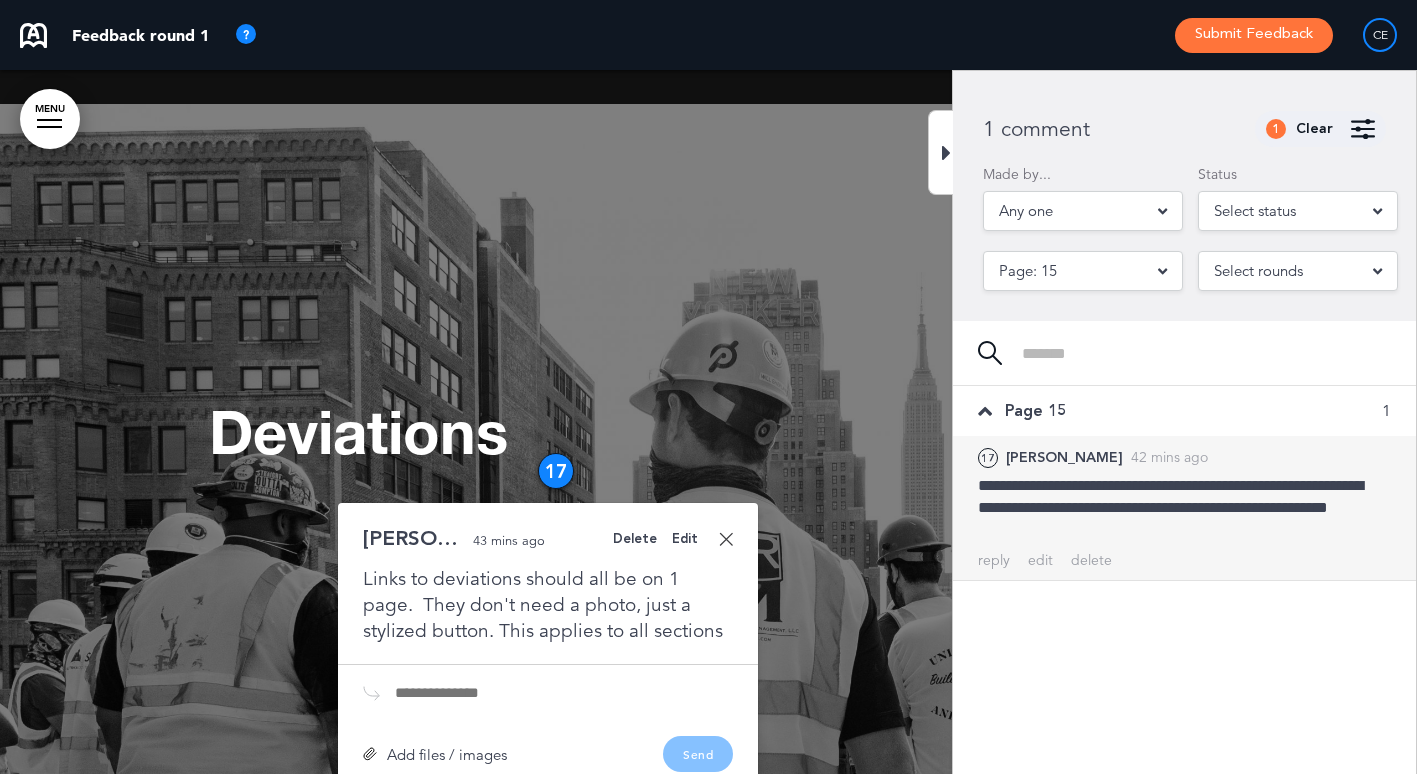scroll, scrollTop: 12165, scrollLeft: 0, axis: vertical 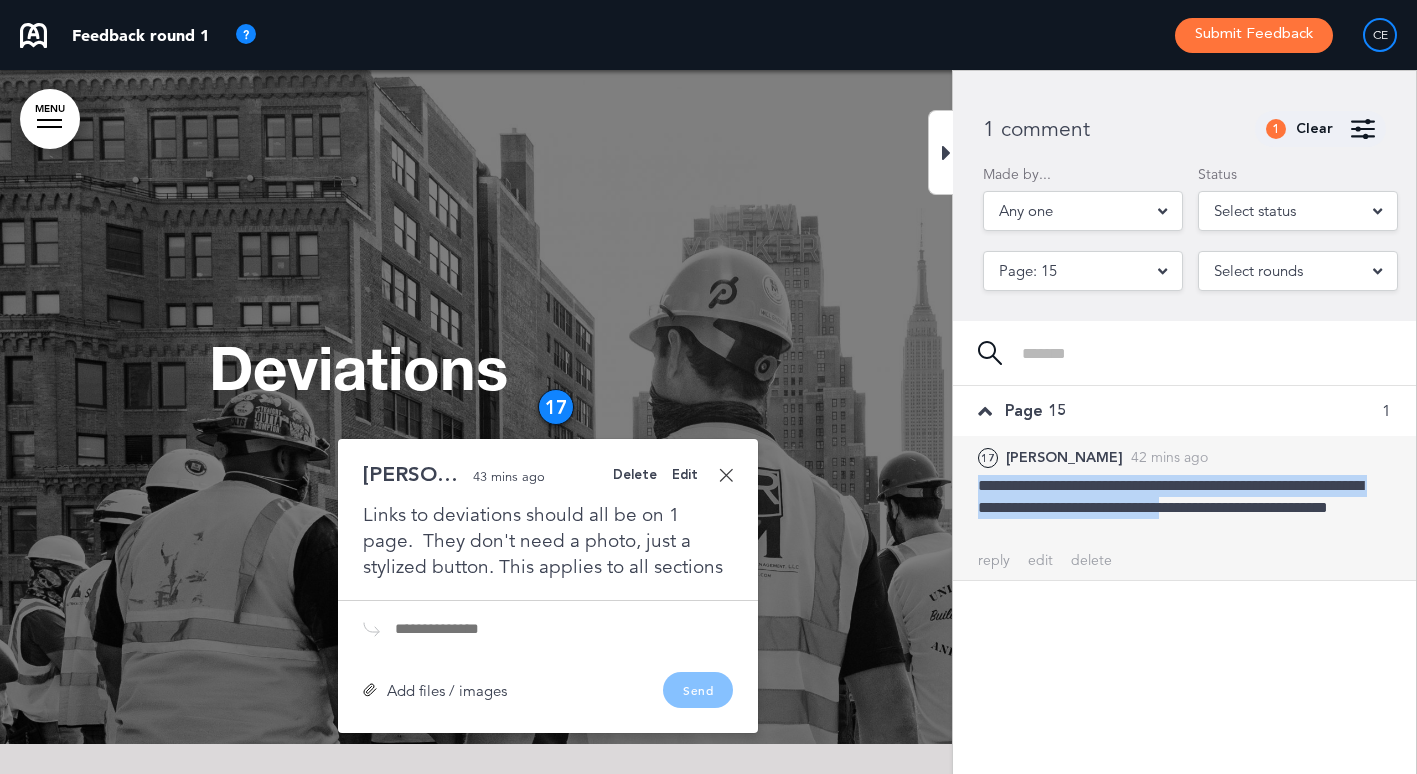drag, startPoint x: 976, startPoint y: 485, endPoint x: 1238, endPoint y: 515, distance: 263.71198 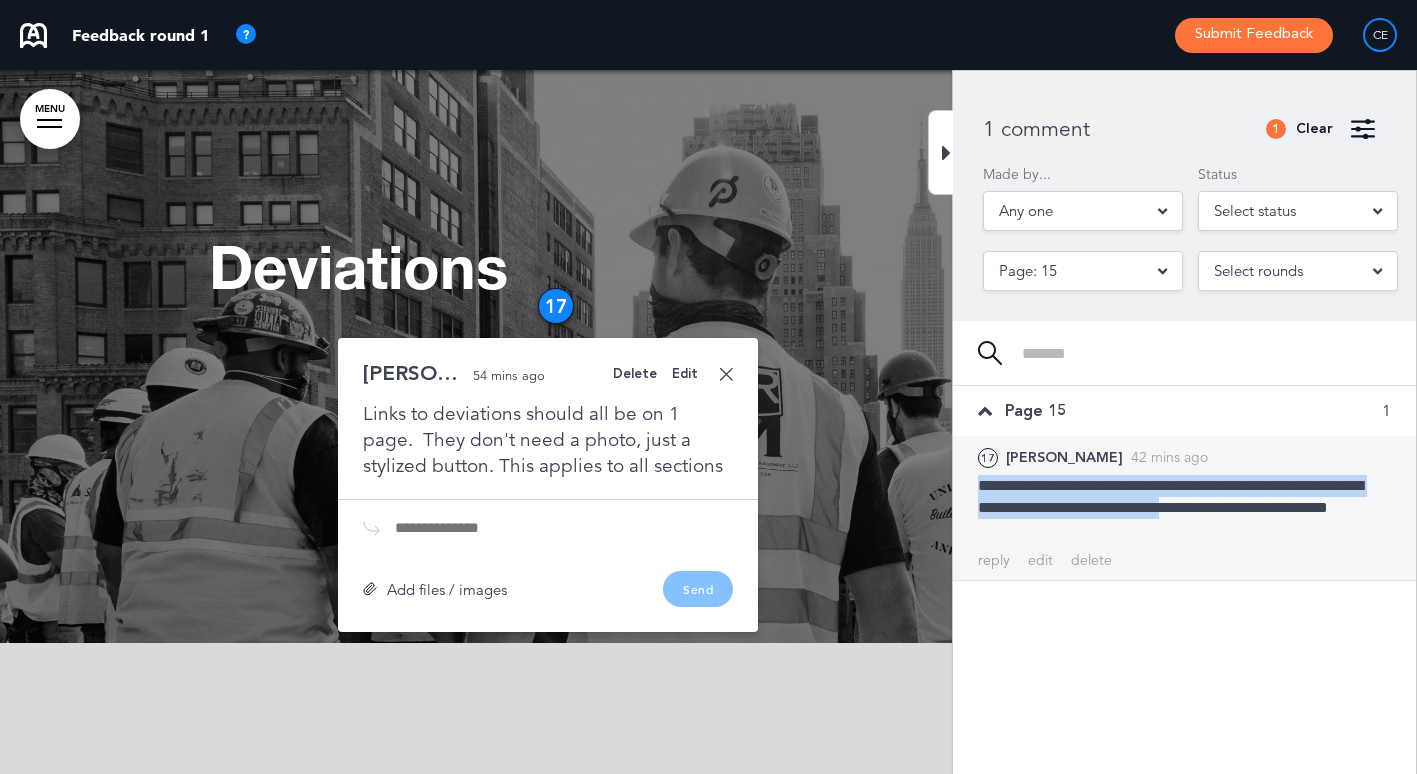 scroll, scrollTop: 12314, scrollLeft: 0, axis: vertical 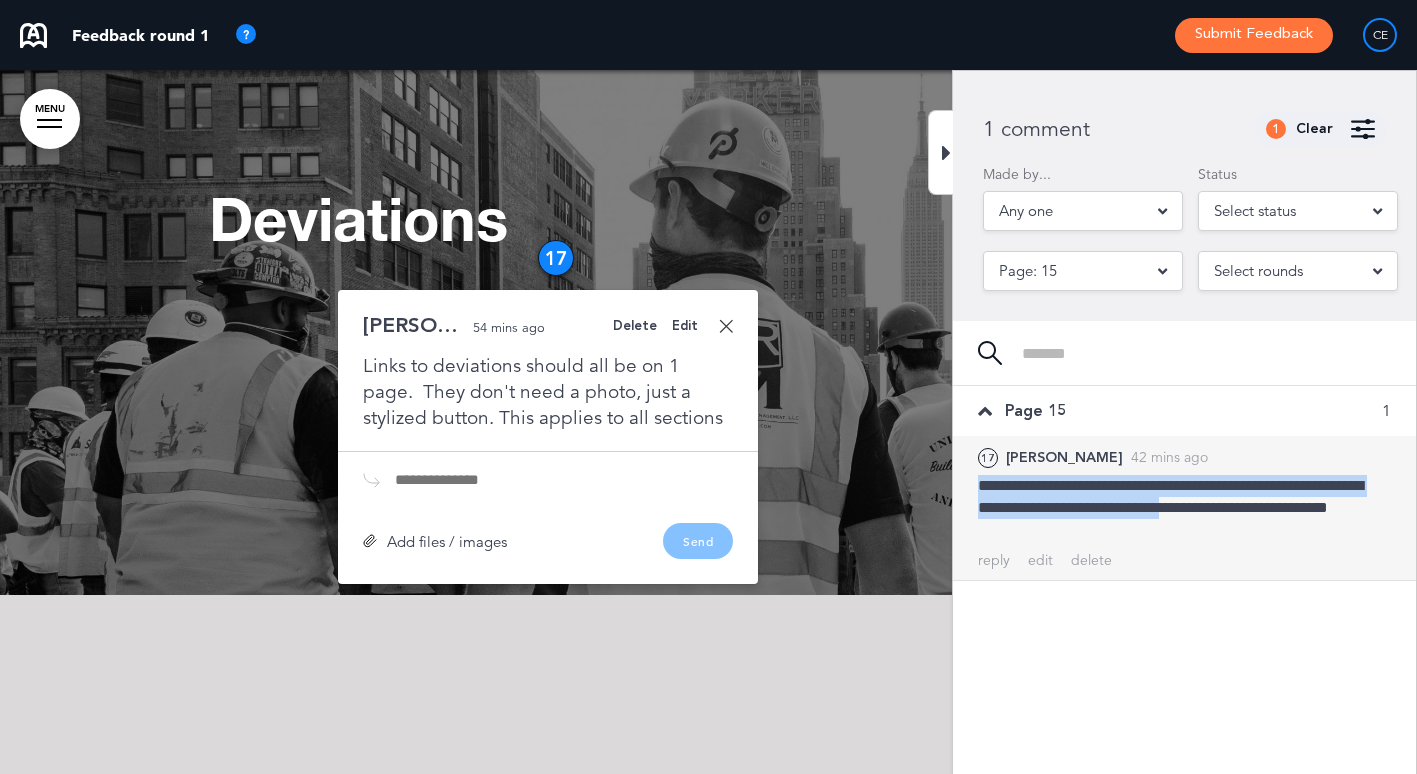 drag, startPoint x: 1238, startPoint y: 515, endPoint x: 1219, endPoint y: 499, distance: 24.839485 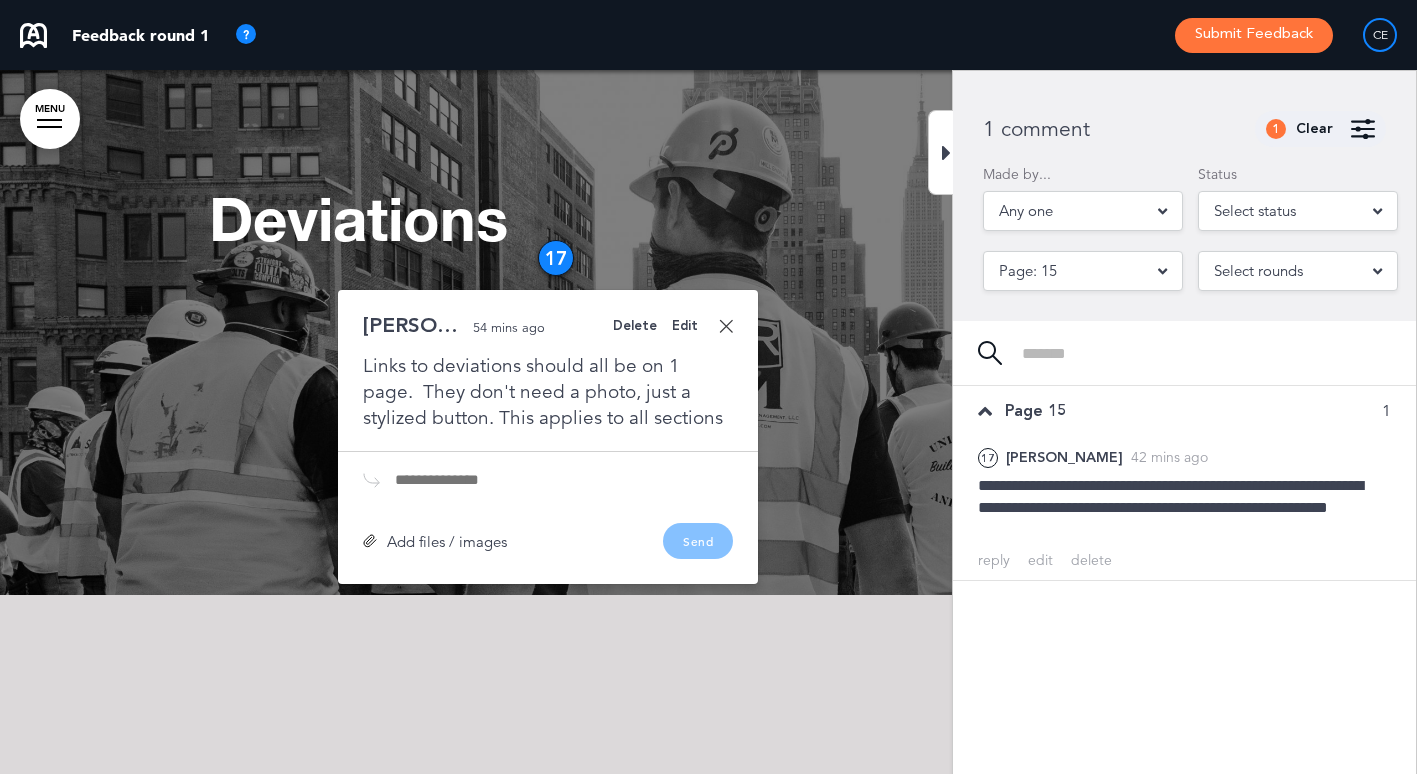 click at bounding box center [940, 152] 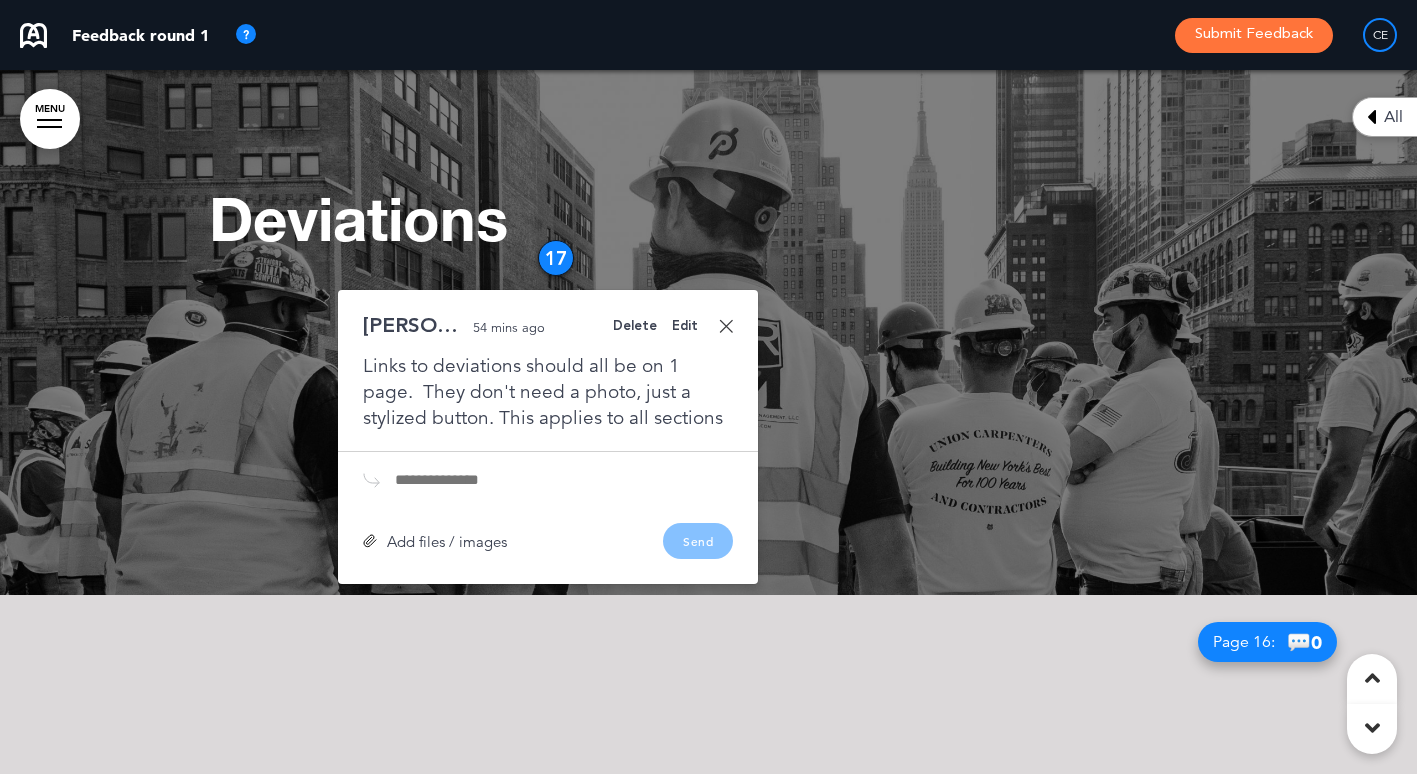 click at bounding box center (726, 326) 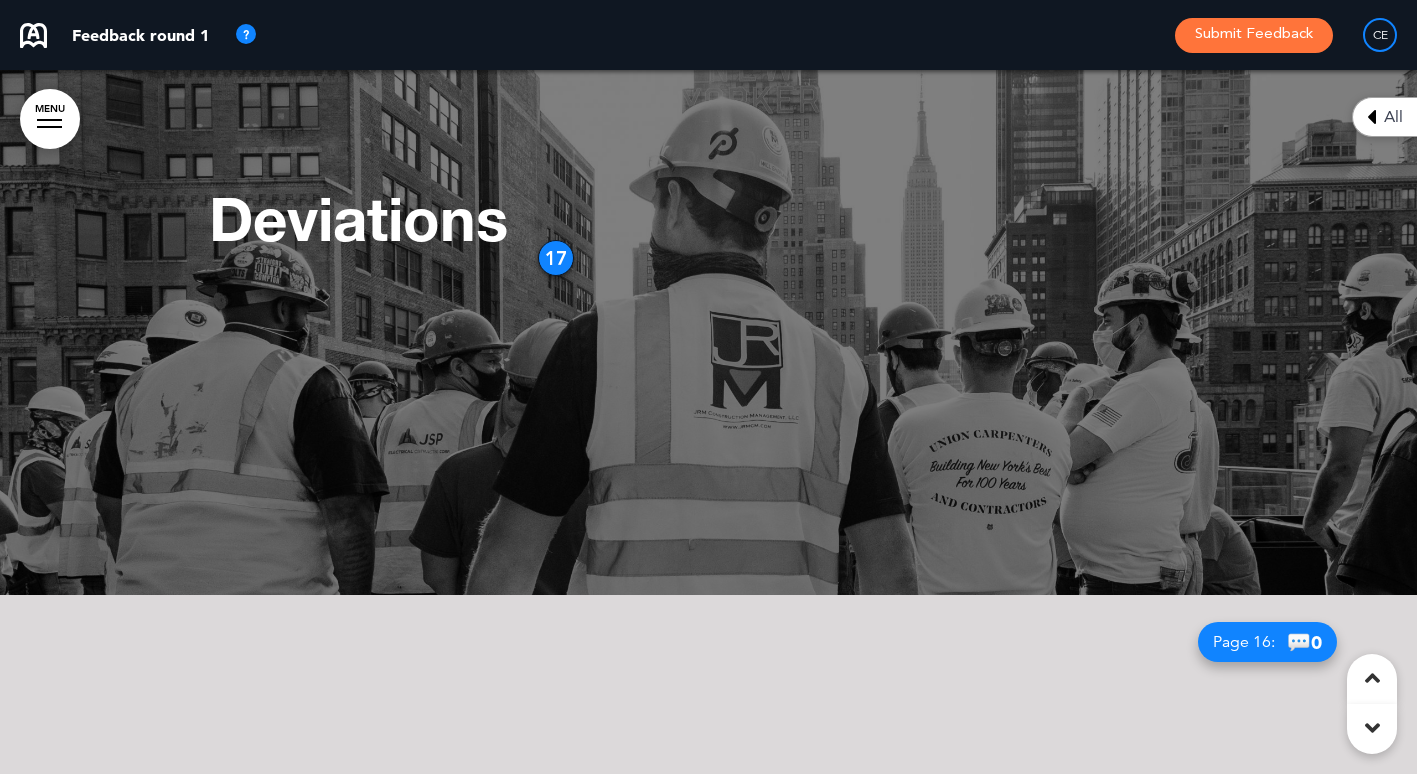 click on "Deviations" at bounding box center [709, 228] 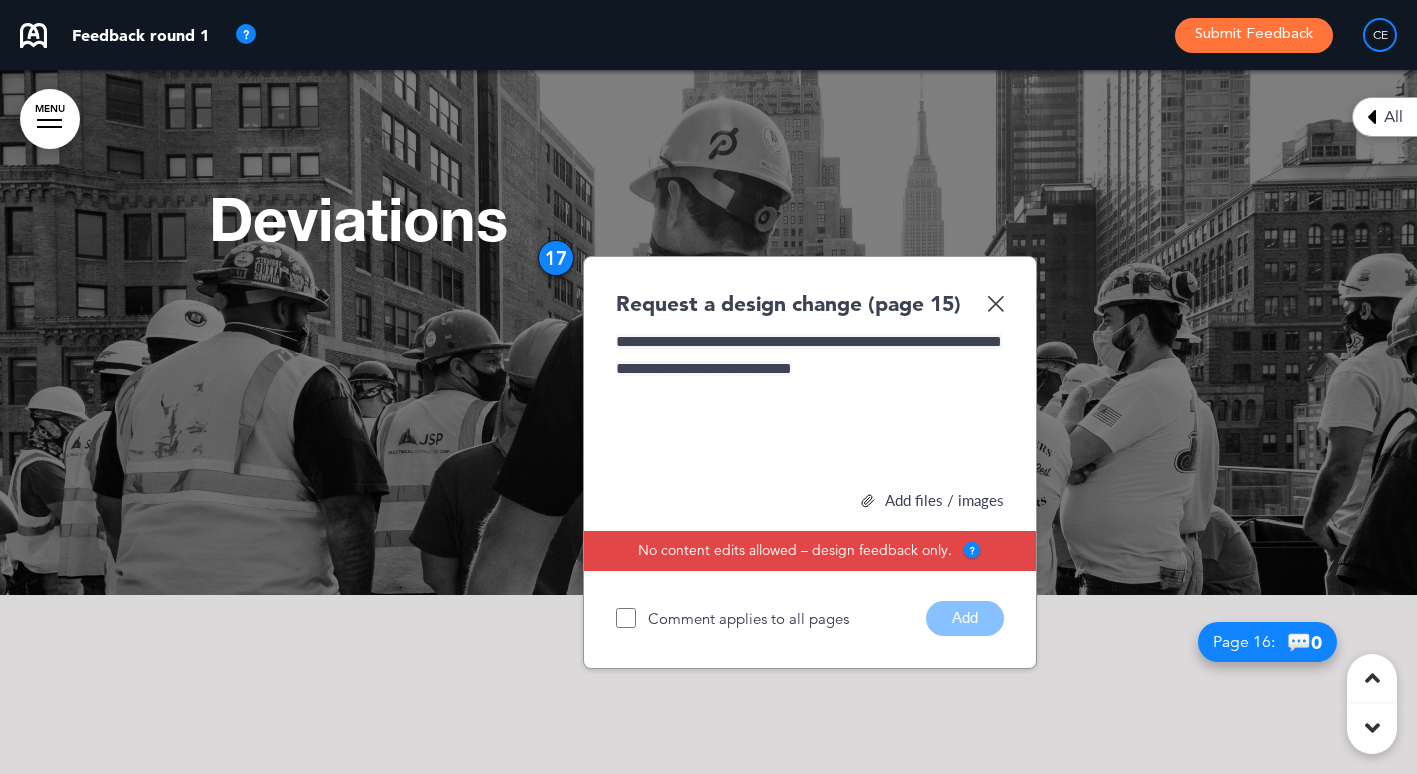 click on "Comment applies to all pages" at bounding box center [732, 618] 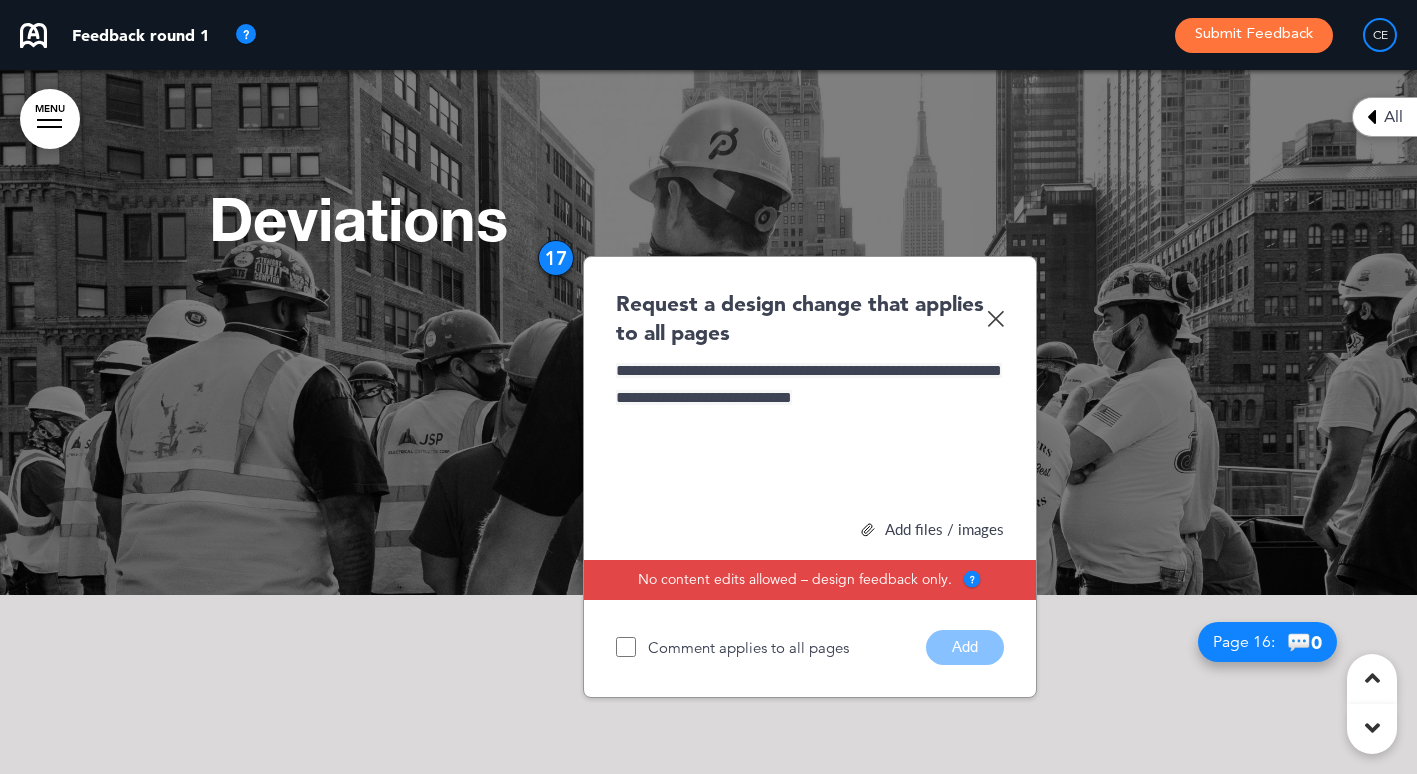 click on "**********" at bounding box center [810, 432] 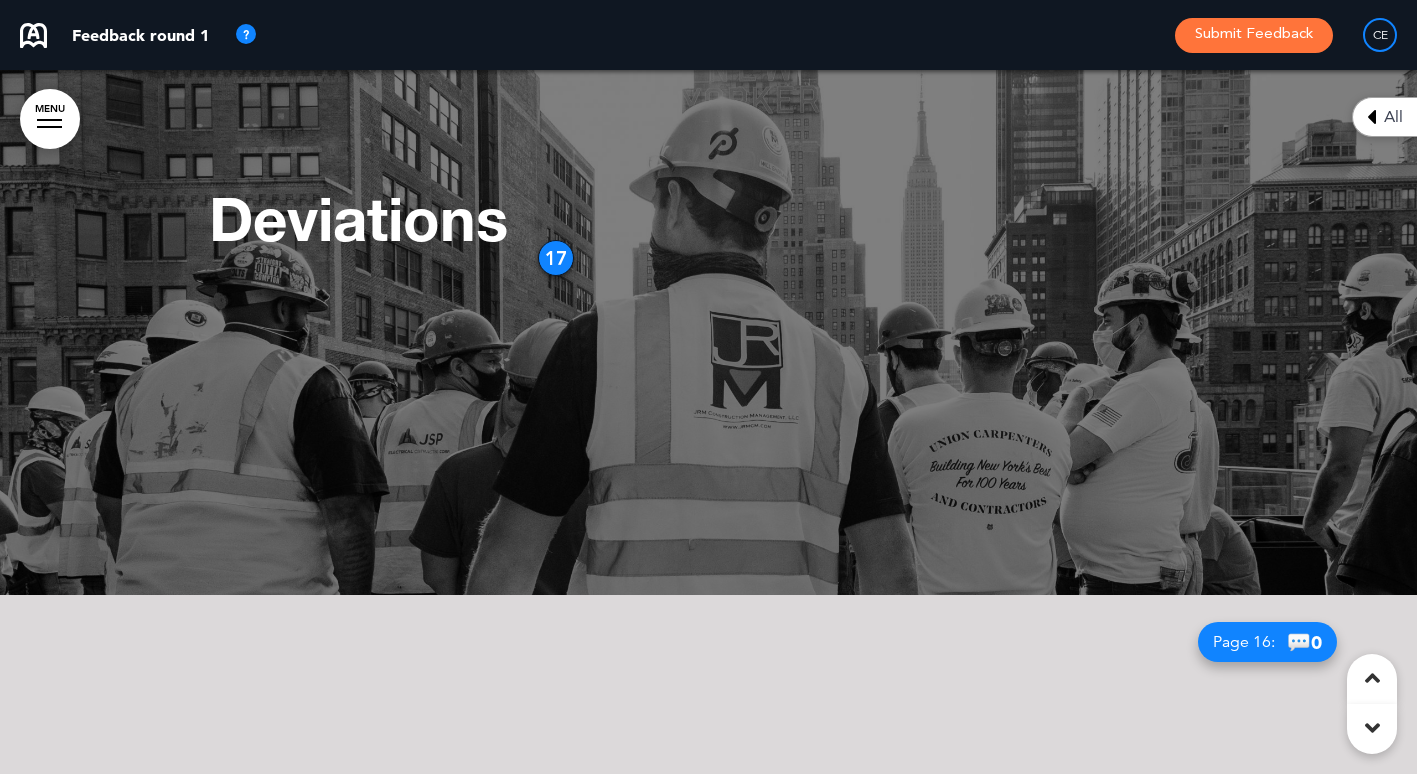 click on "Deviations" at bounding box center [709, 228] 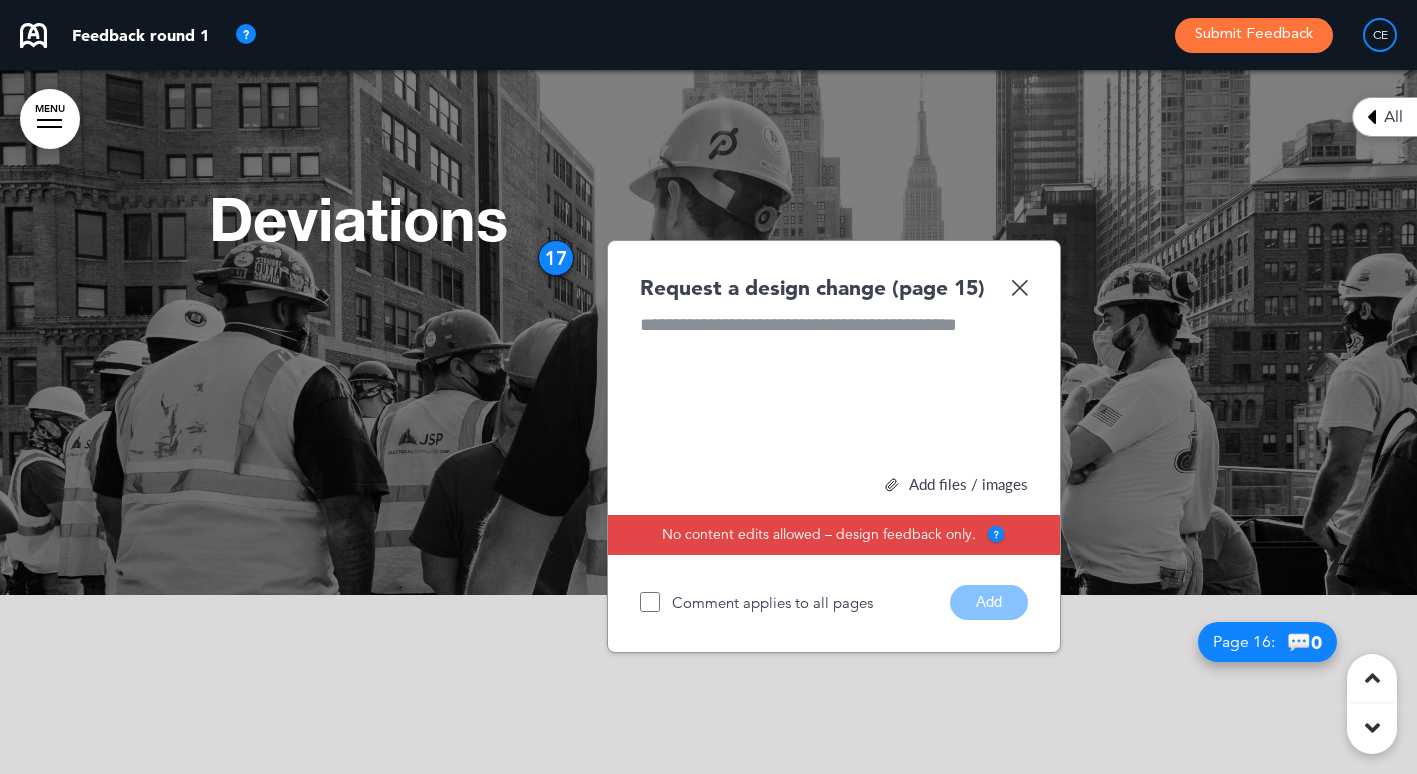 click at bounding box center (834, 387) 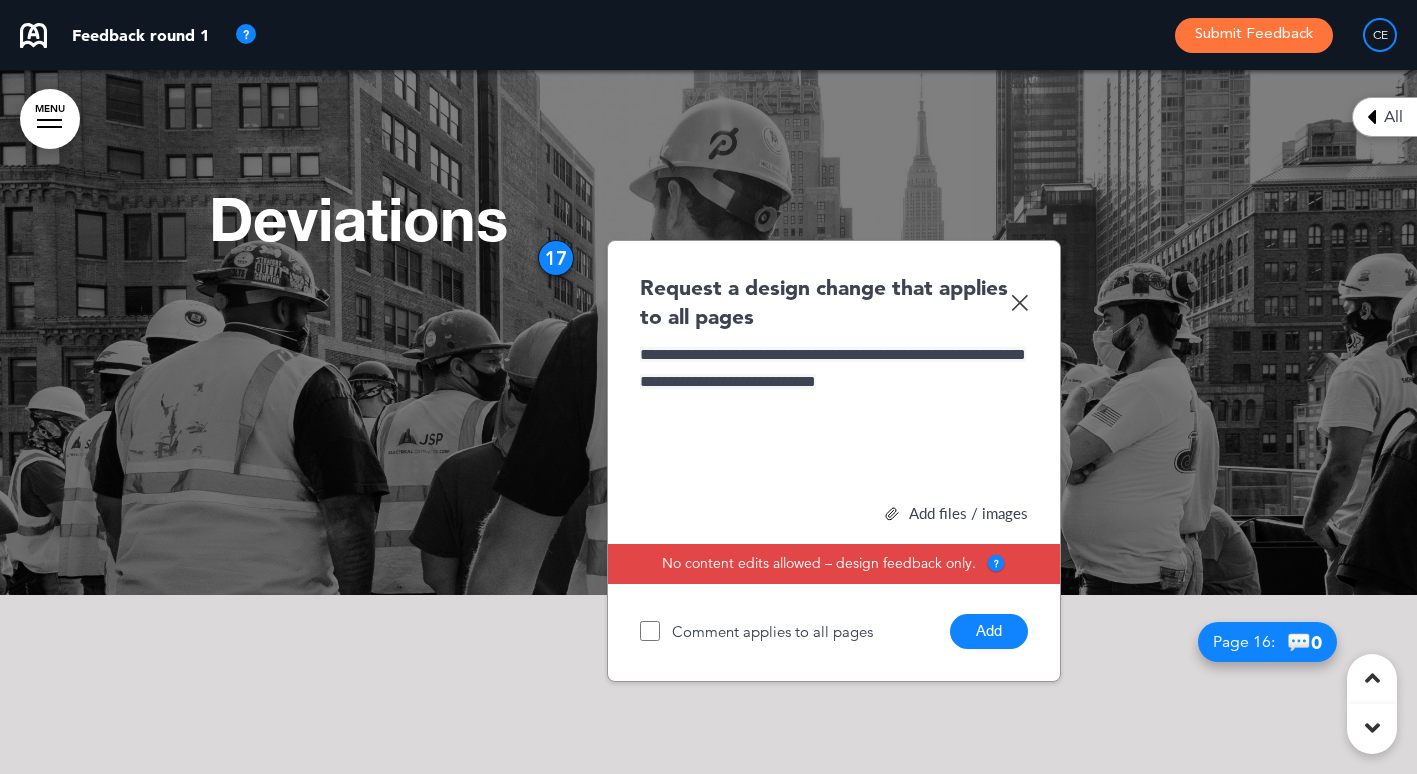 click on "Add" at bounding box center (989, 631) 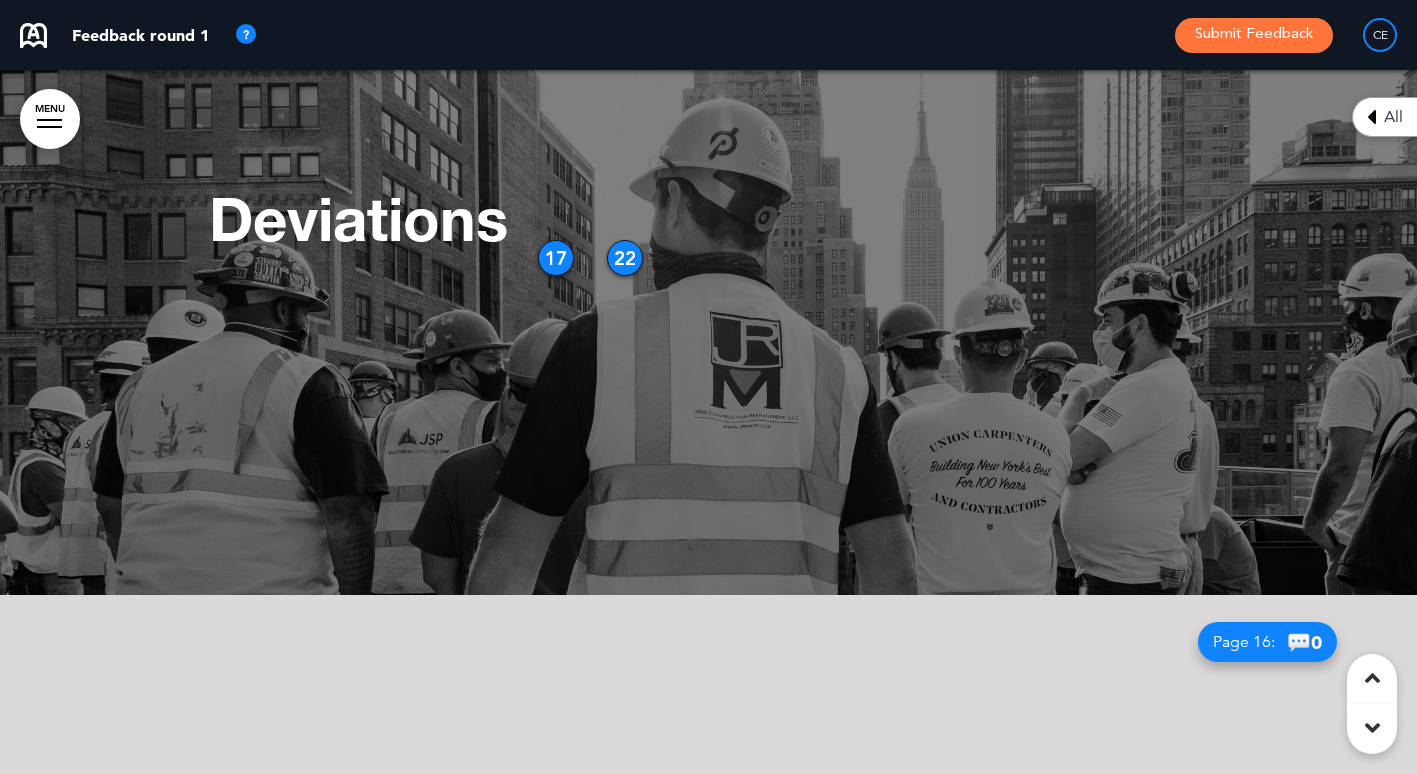 click on "17" at bounding box center (556, 258) 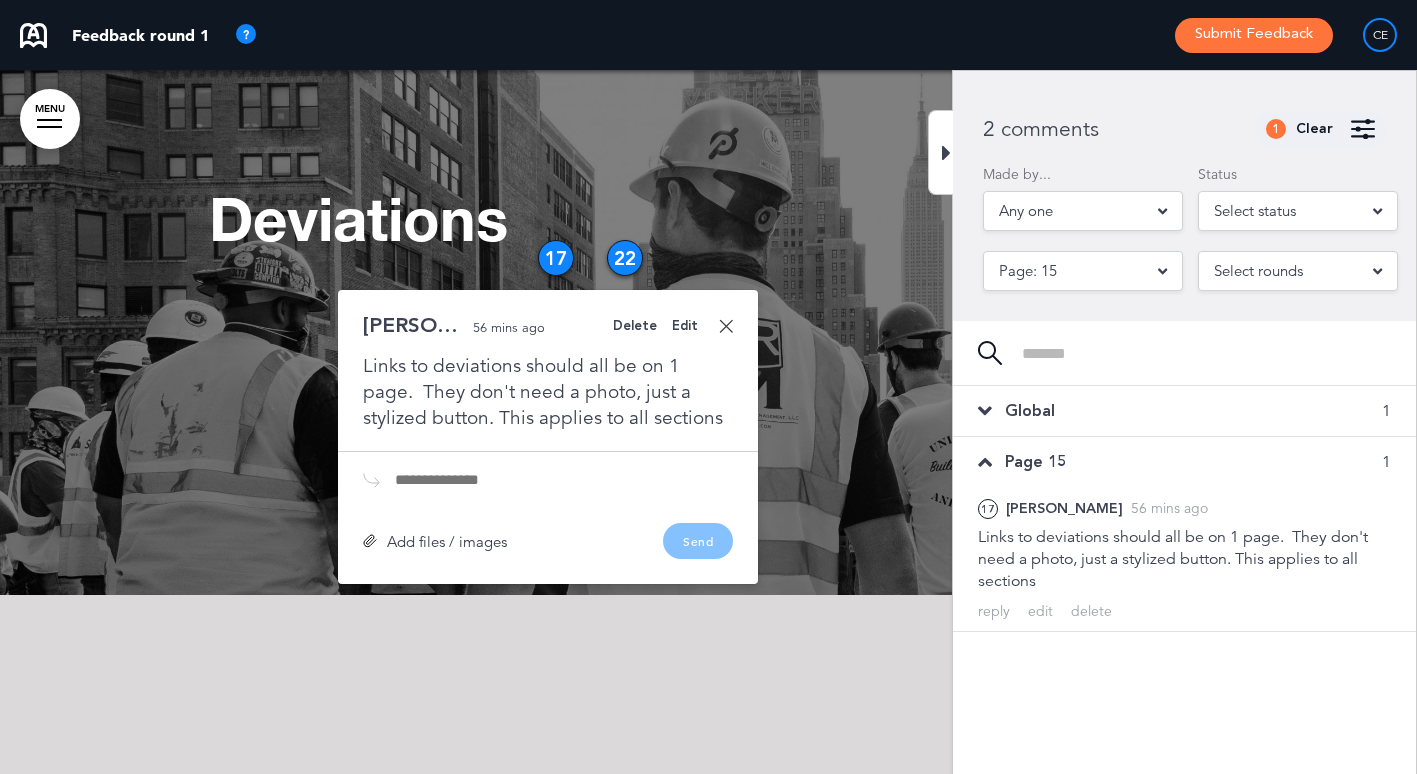 click on "Edit" at bounding box center [685, 326] 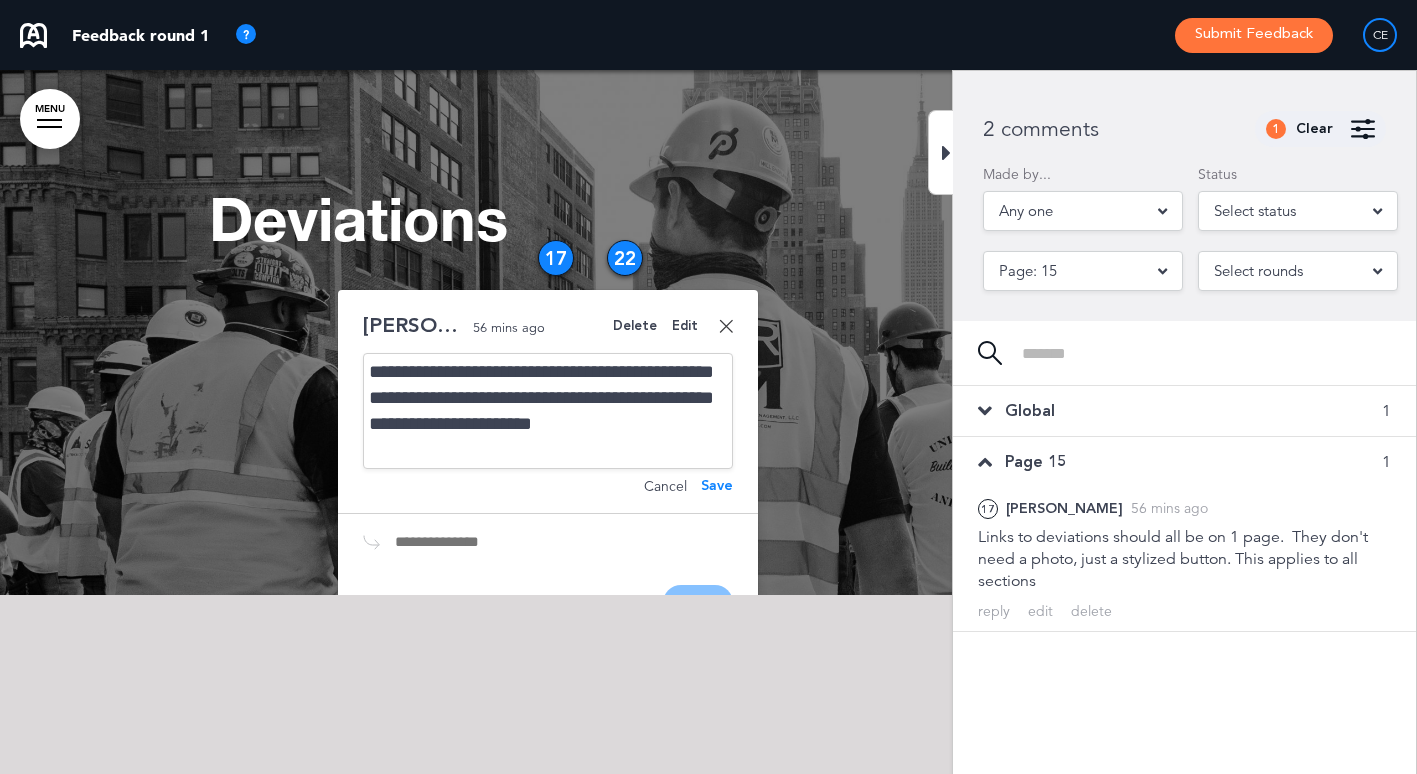 click on "Delete" at bounding box center (635, 326) 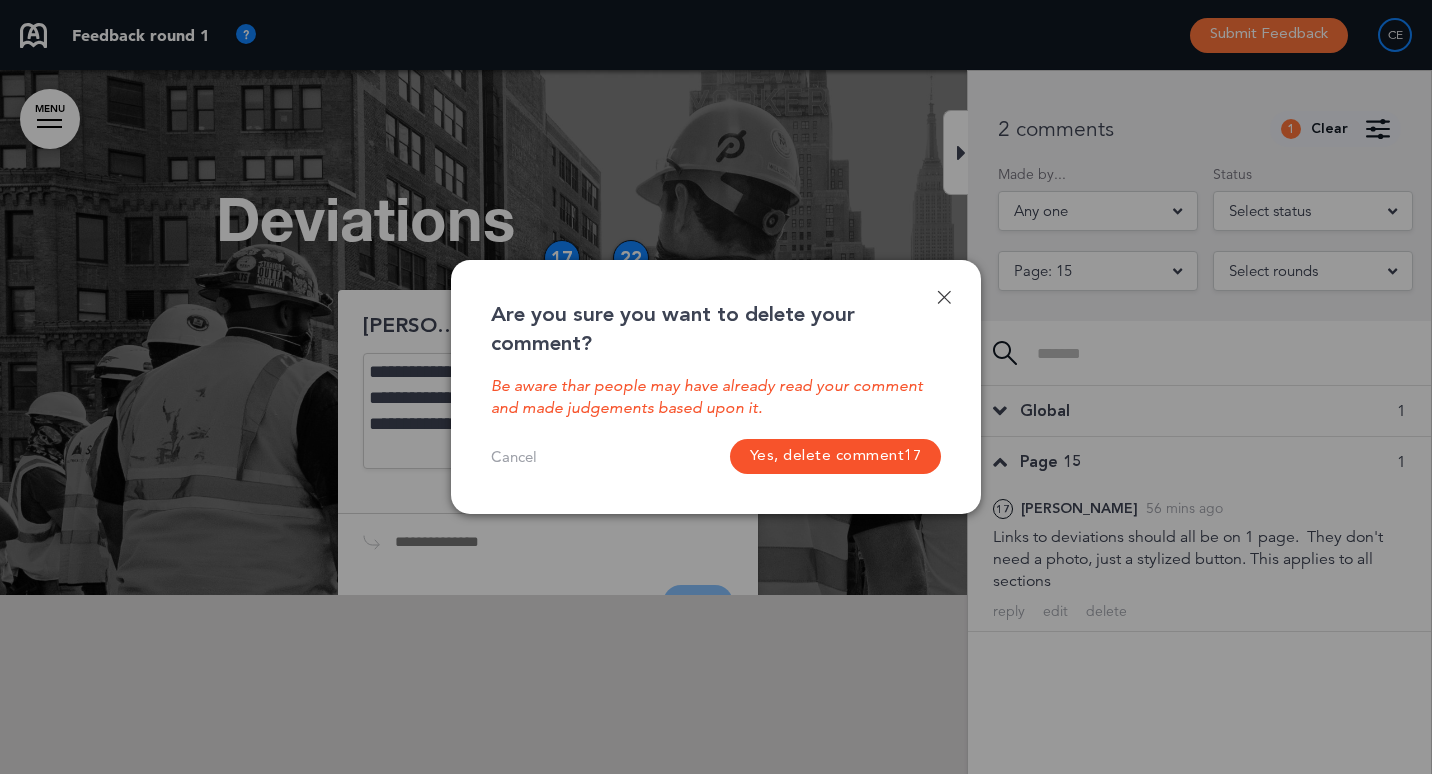 click on "Yes, delete comment  17" at bounding box center [836, 456] 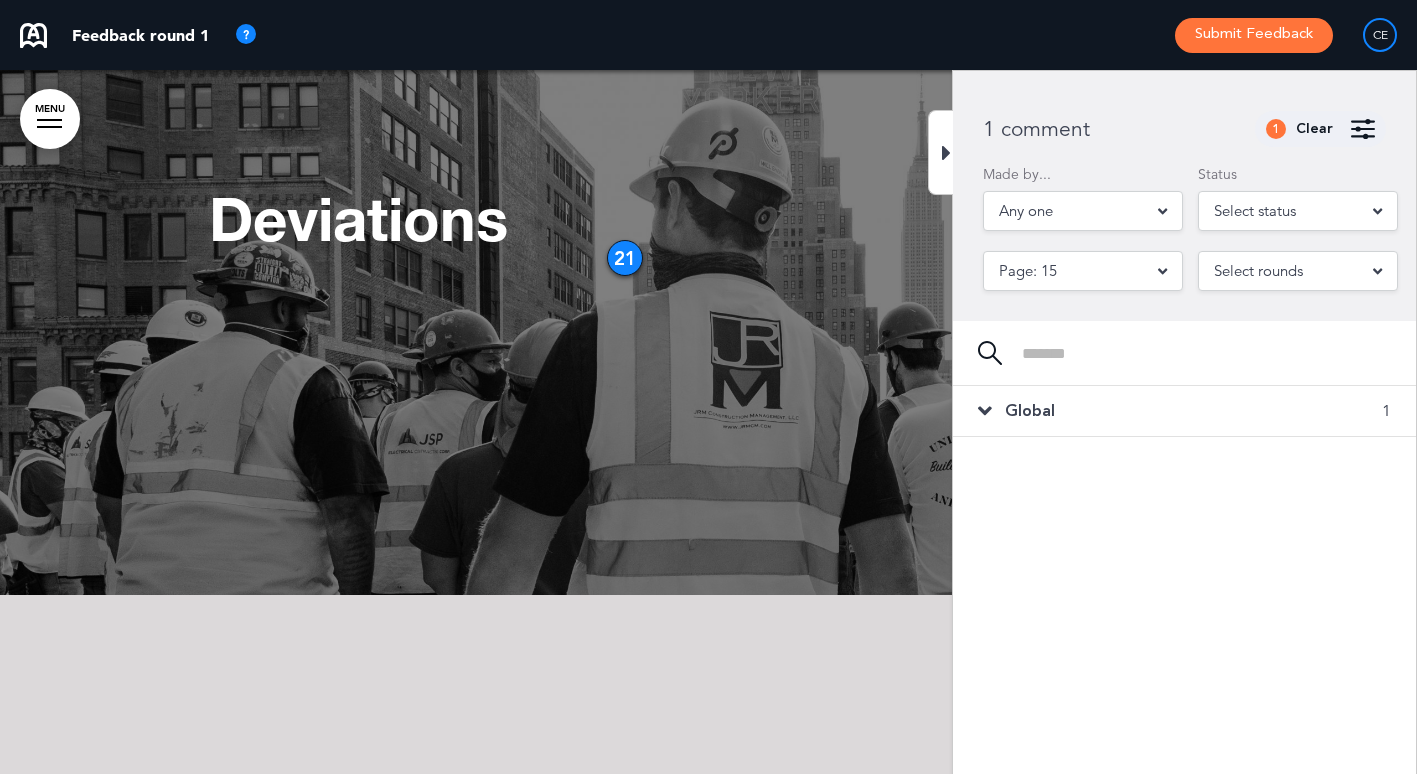 click at bounding box center [940, 152] 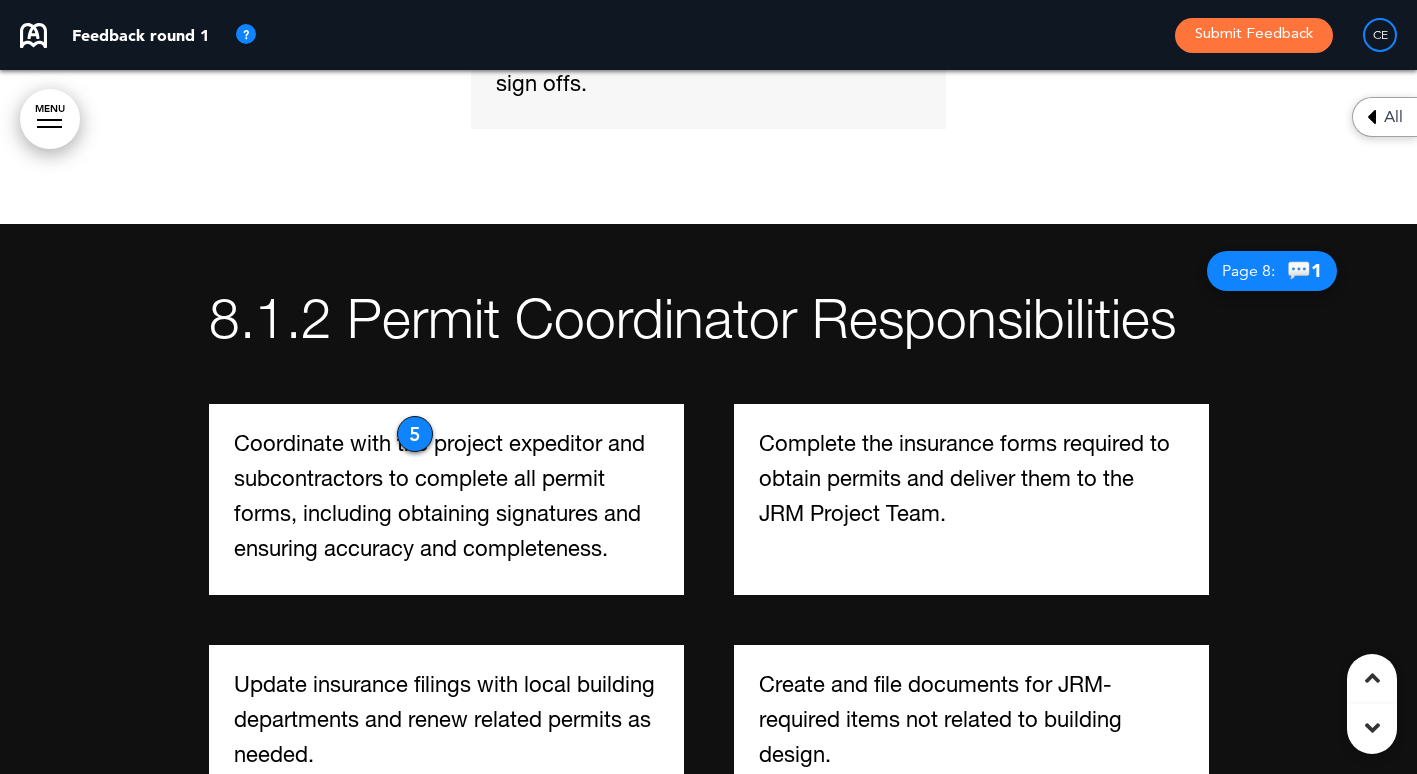 scroll, scrollTop: 5014, scrollLeft: 0, axis: vertical 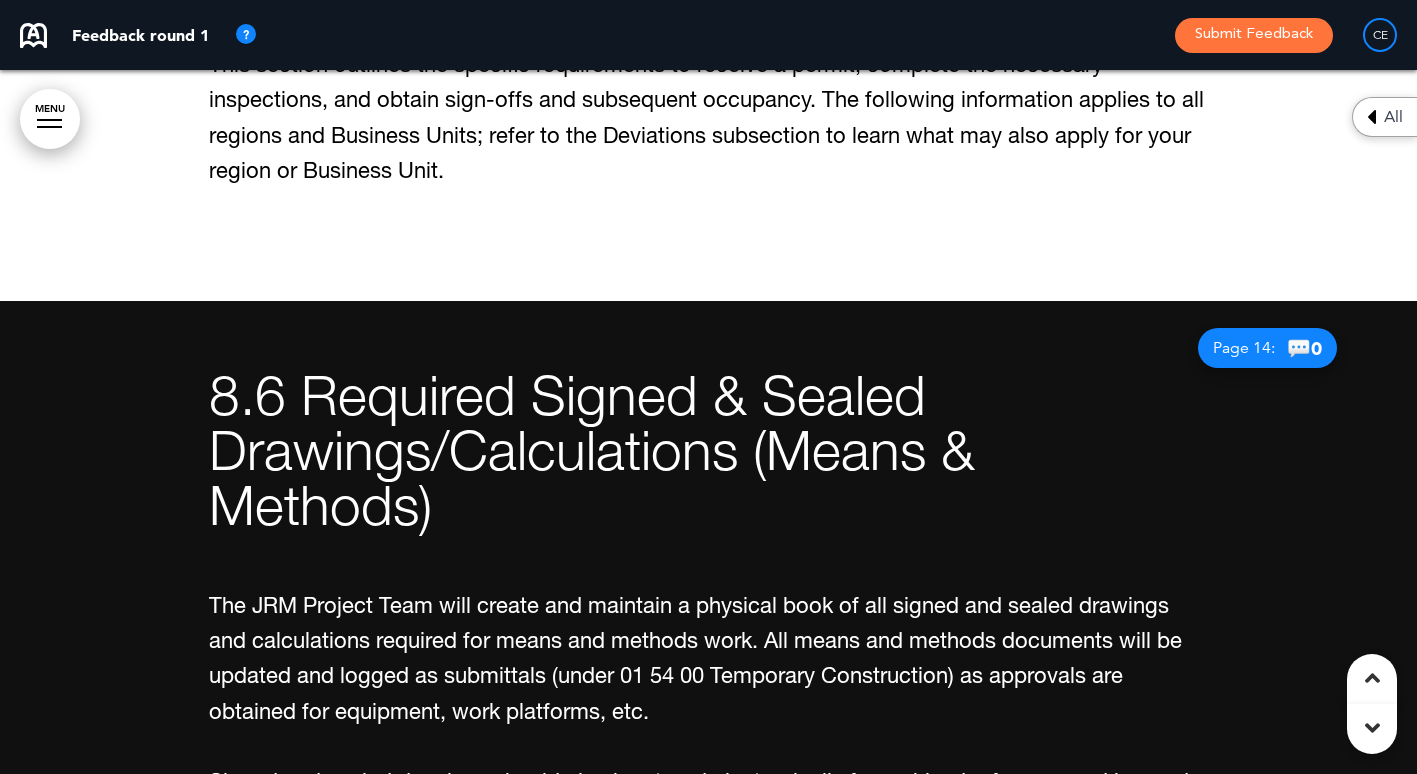 click on "All" at bounding box center (1384, 117) 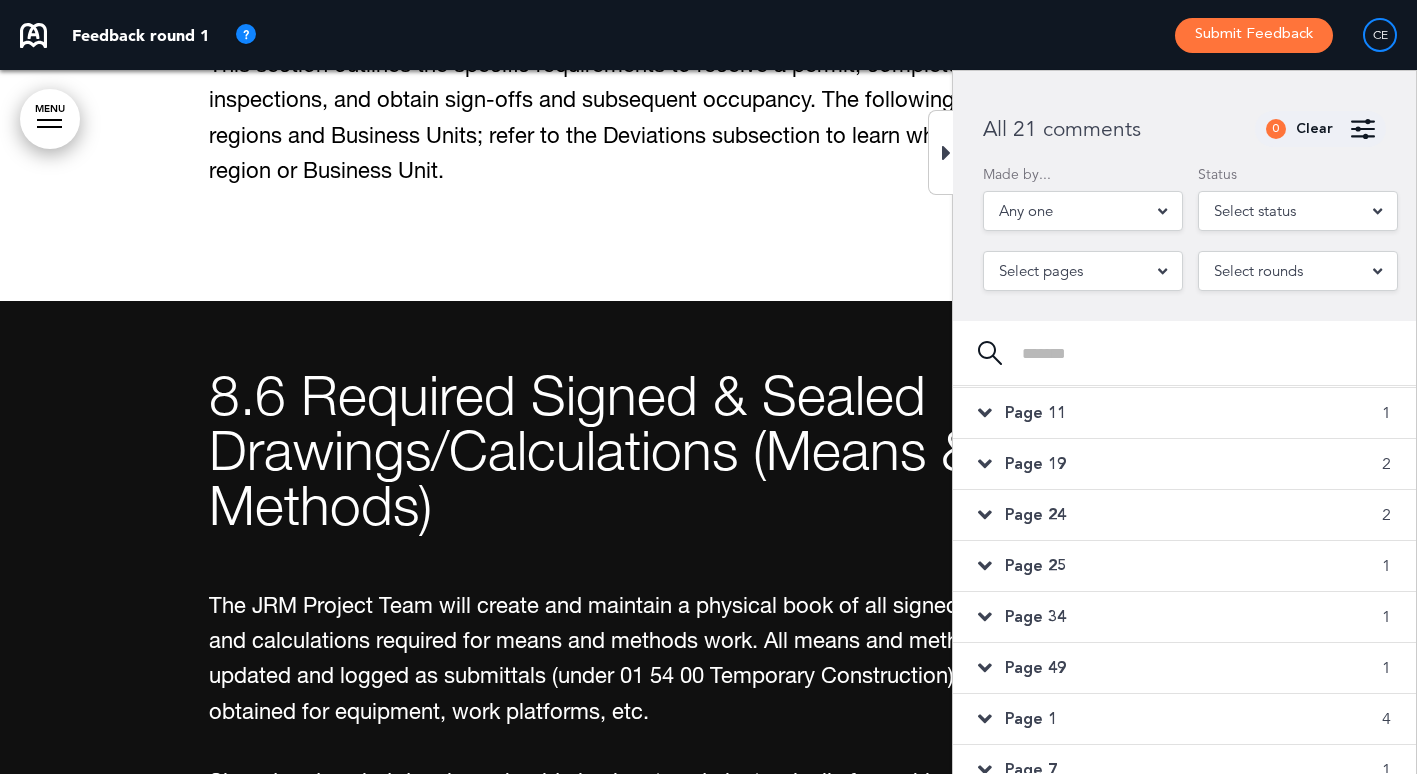scroll, scrollTop: 0, scrollLeft: 0, axis: both 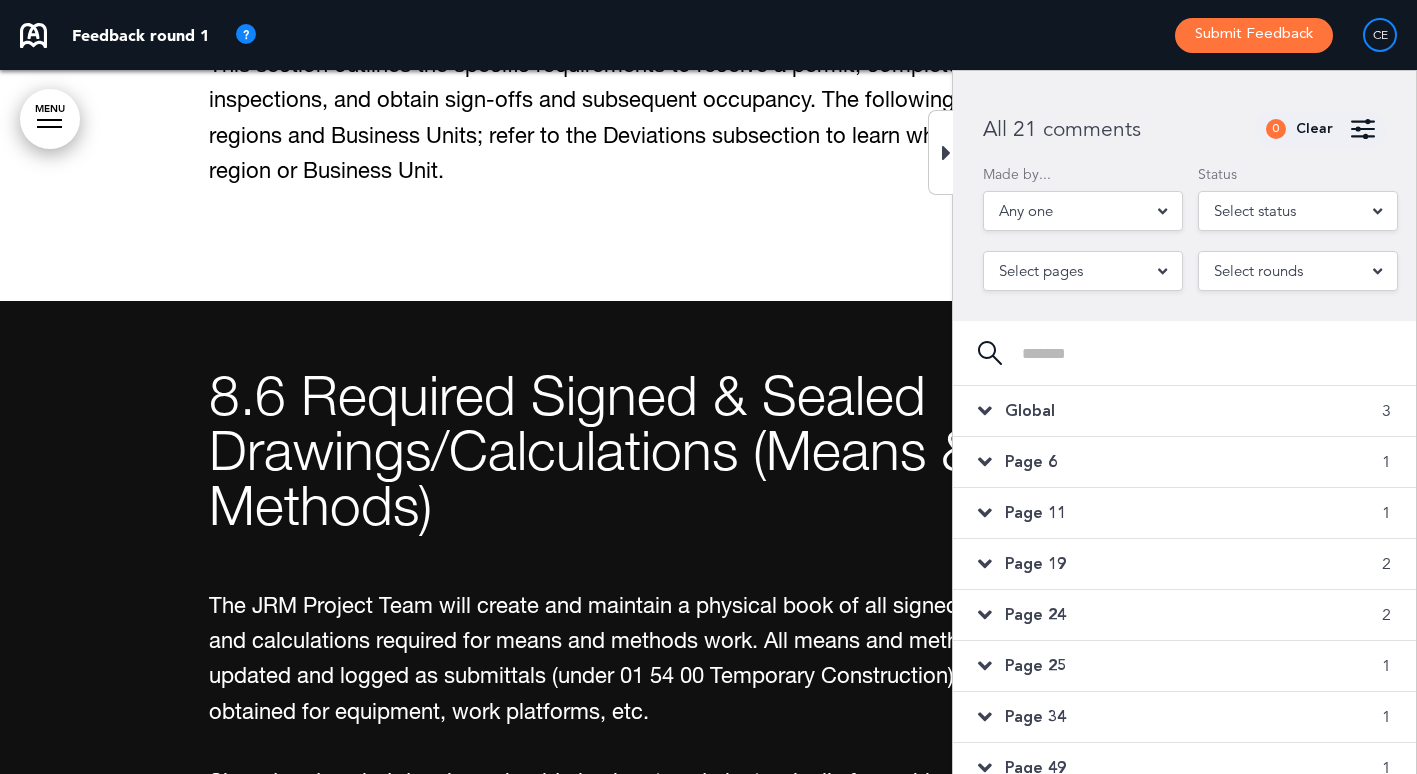 click at bounding box center [985, 411] 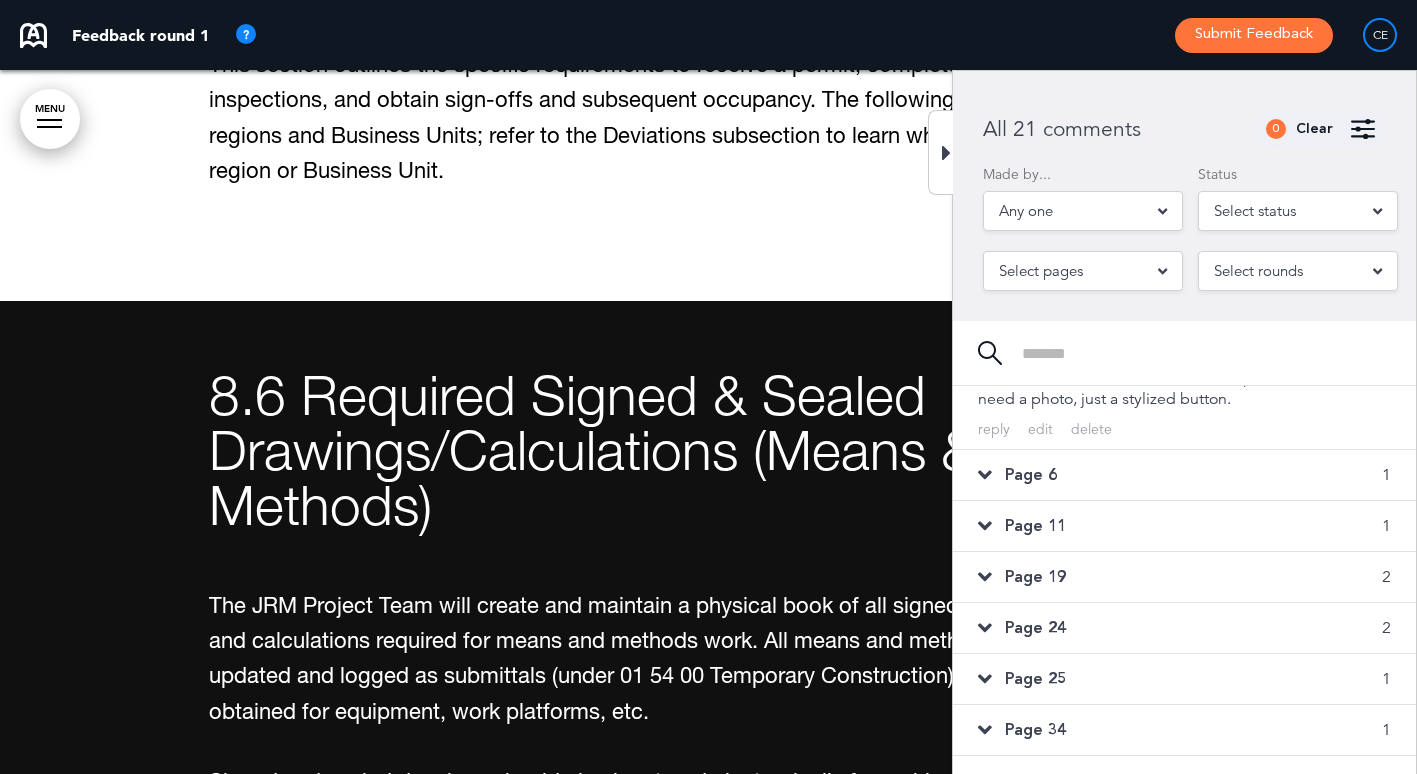 scroll, scrollTop: 600, scrollLeft: 0, axis: vertical 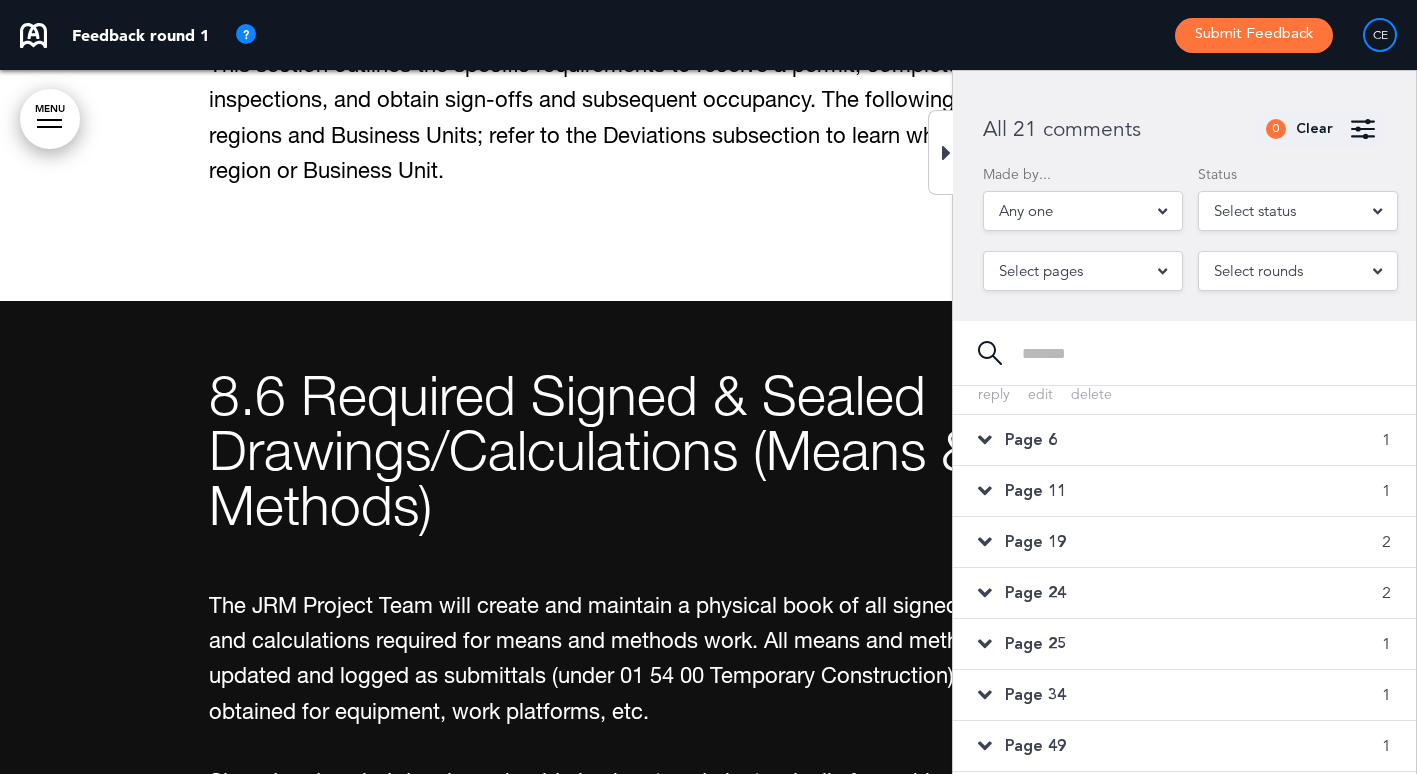 click at bounding box center (985, 440) 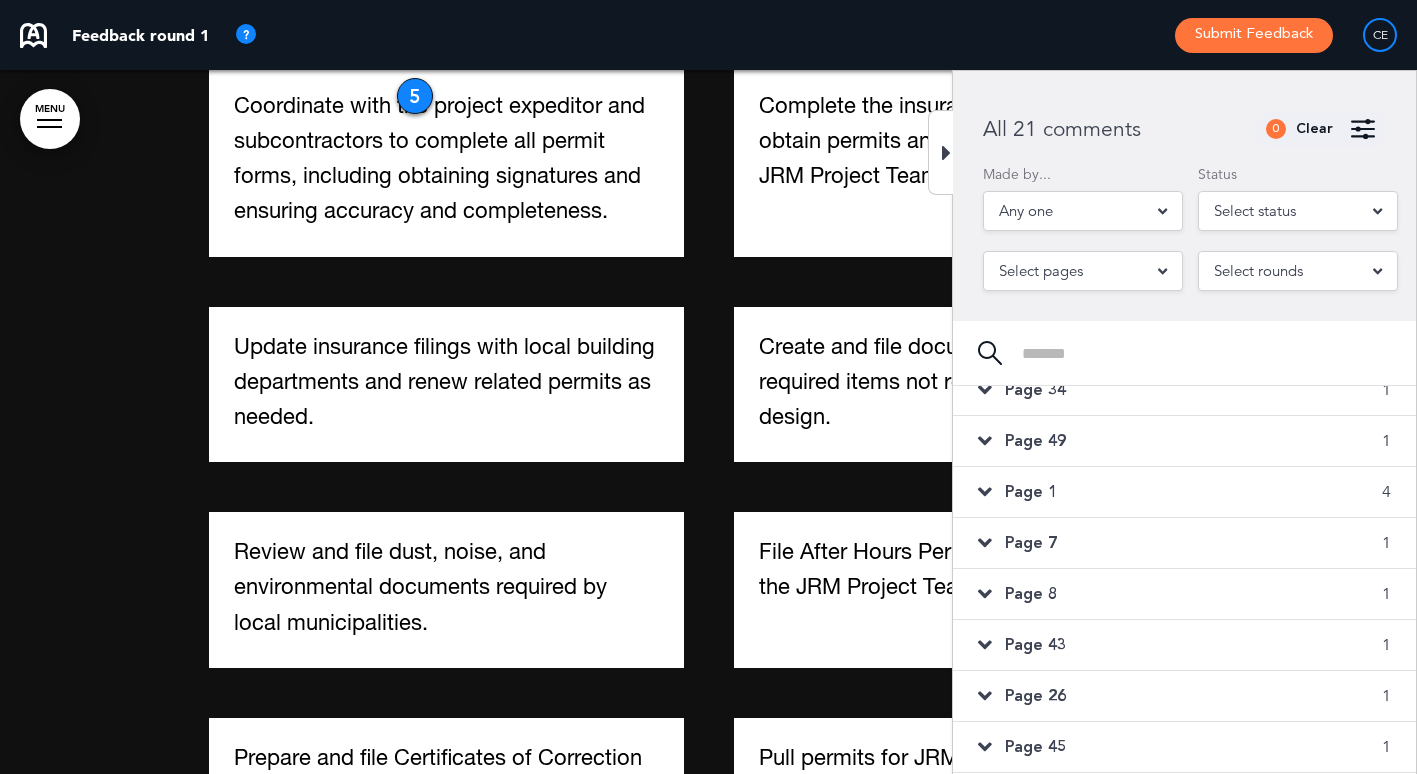 scroll, scrollTop: 3704, scrollLeft: 0, axis: vertical 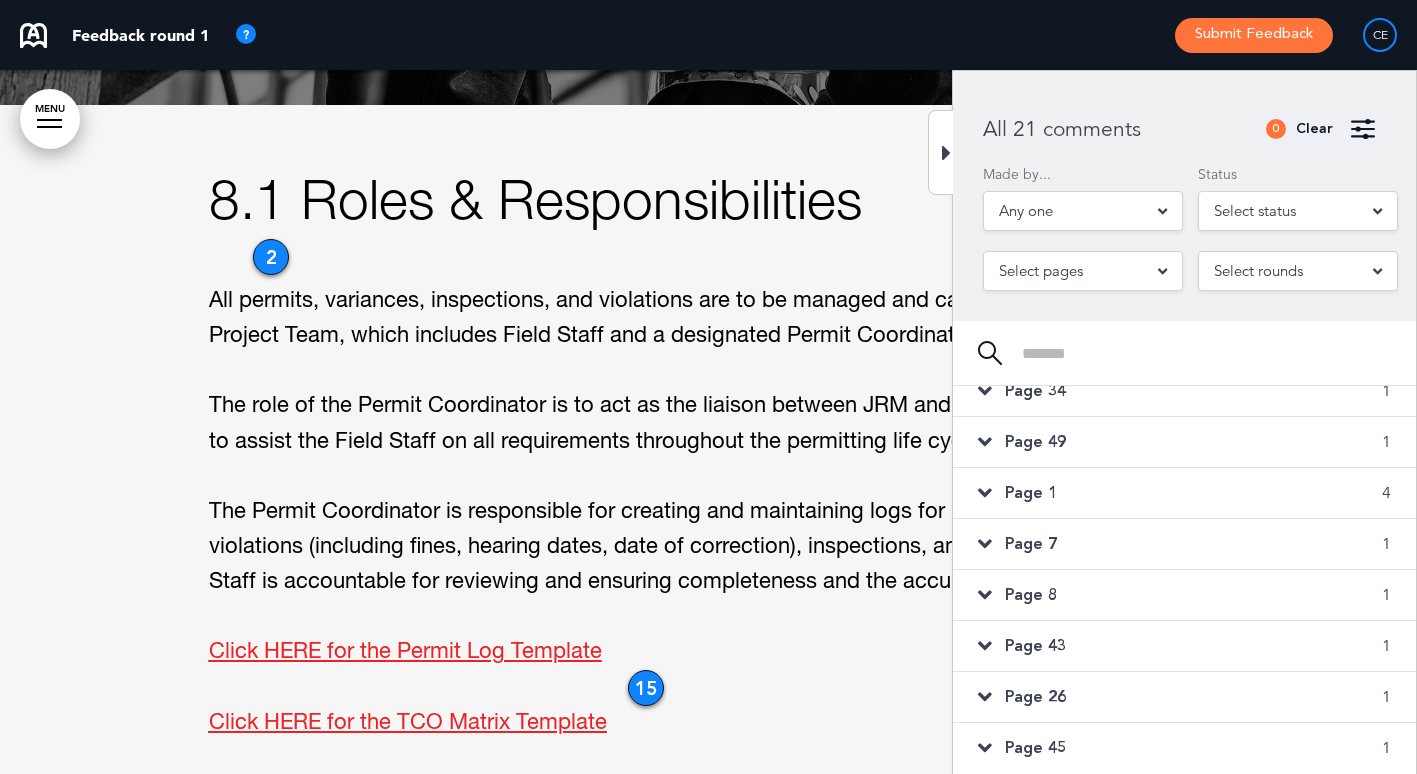 click at bounding box center (940, 152) 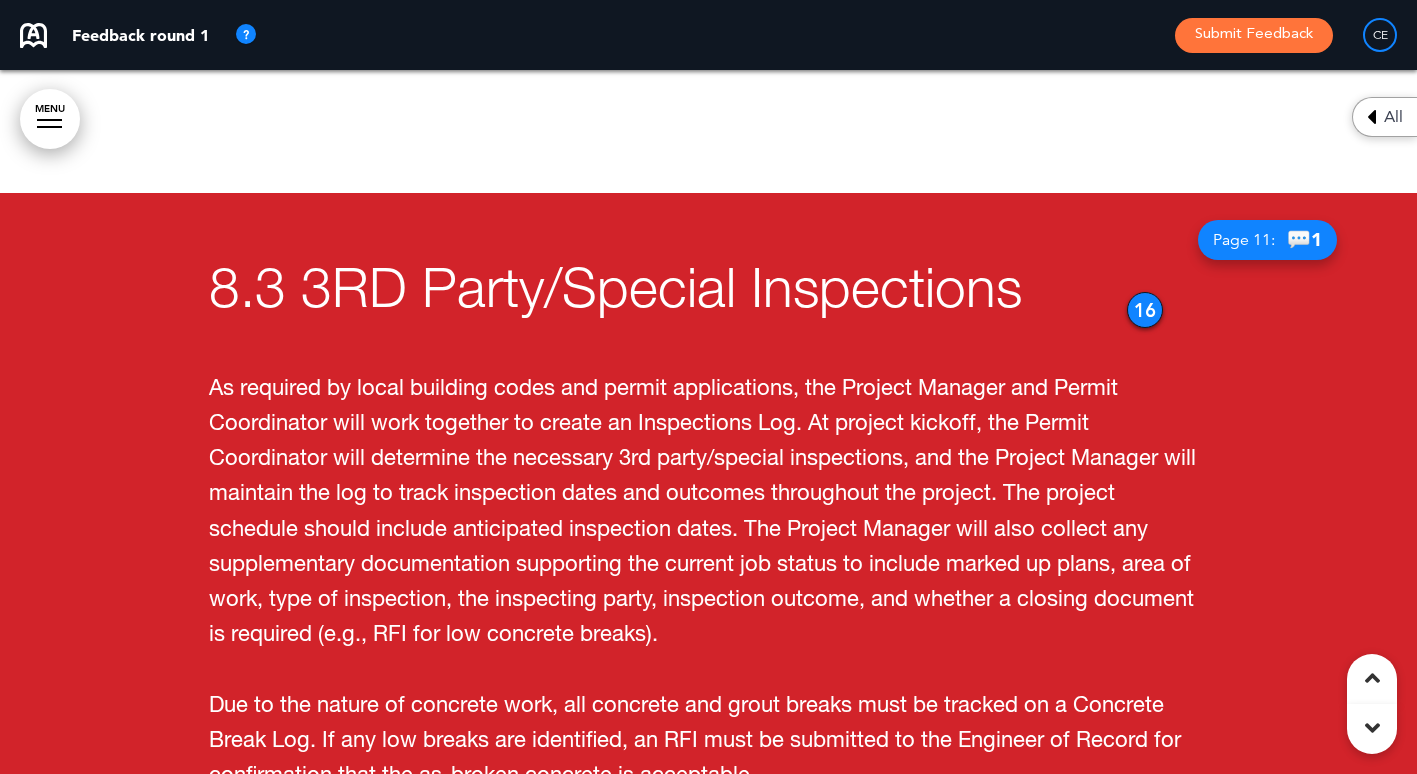 scroll, scrollTop: 8804, scrollLeft: 0, axis: vertical 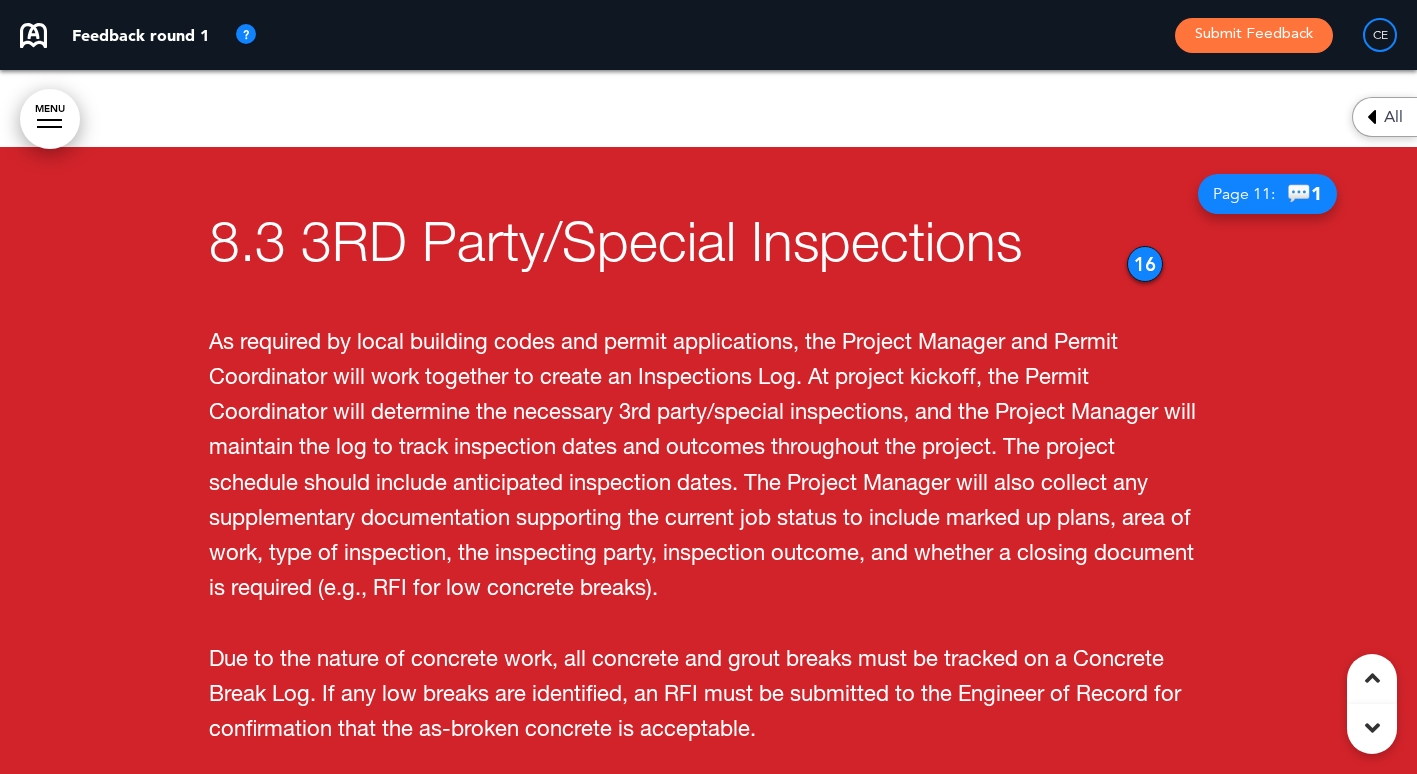 click on "16" at bounding box center (1145, 264) 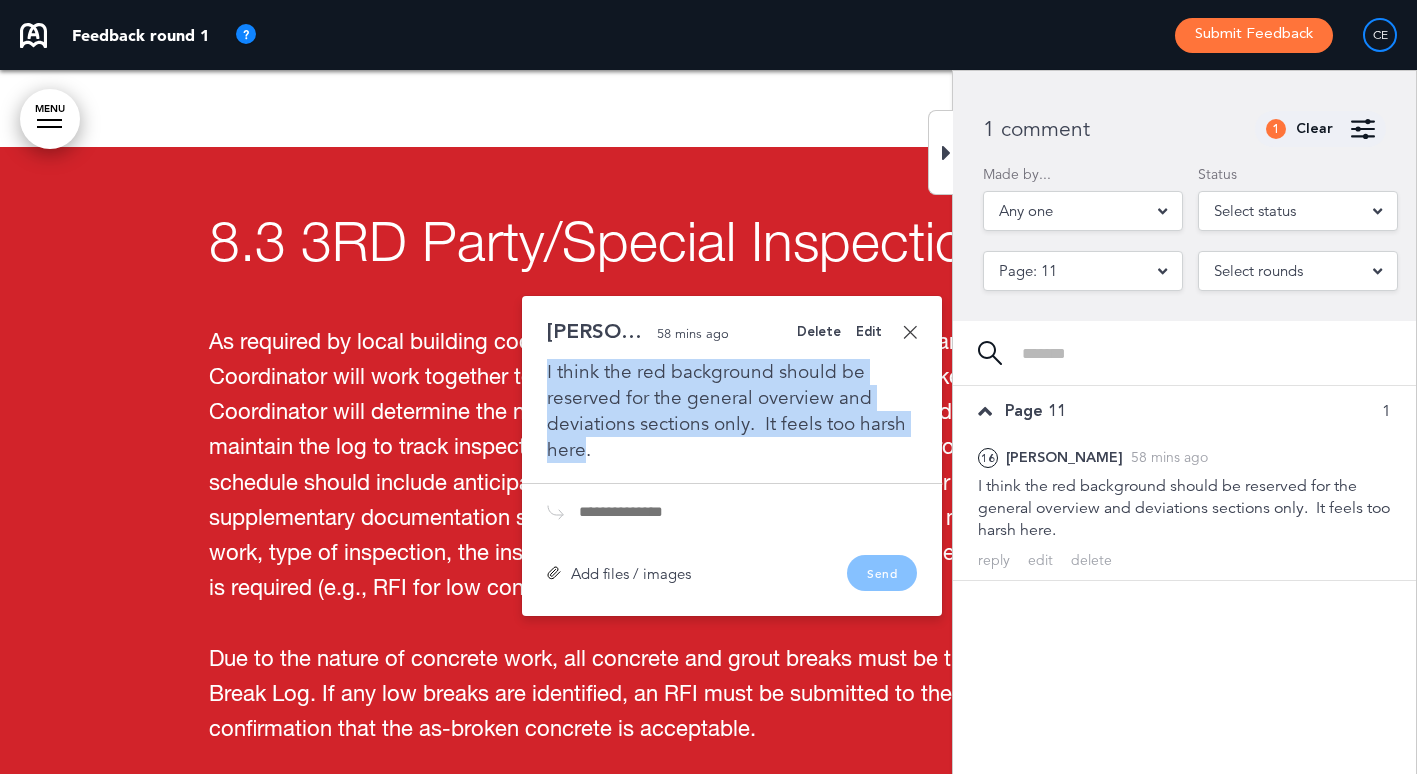 drag, startPoint x: 587, startPoint y: 414, endPoint x: 539, endPoint y: 338, distance: 89.88882 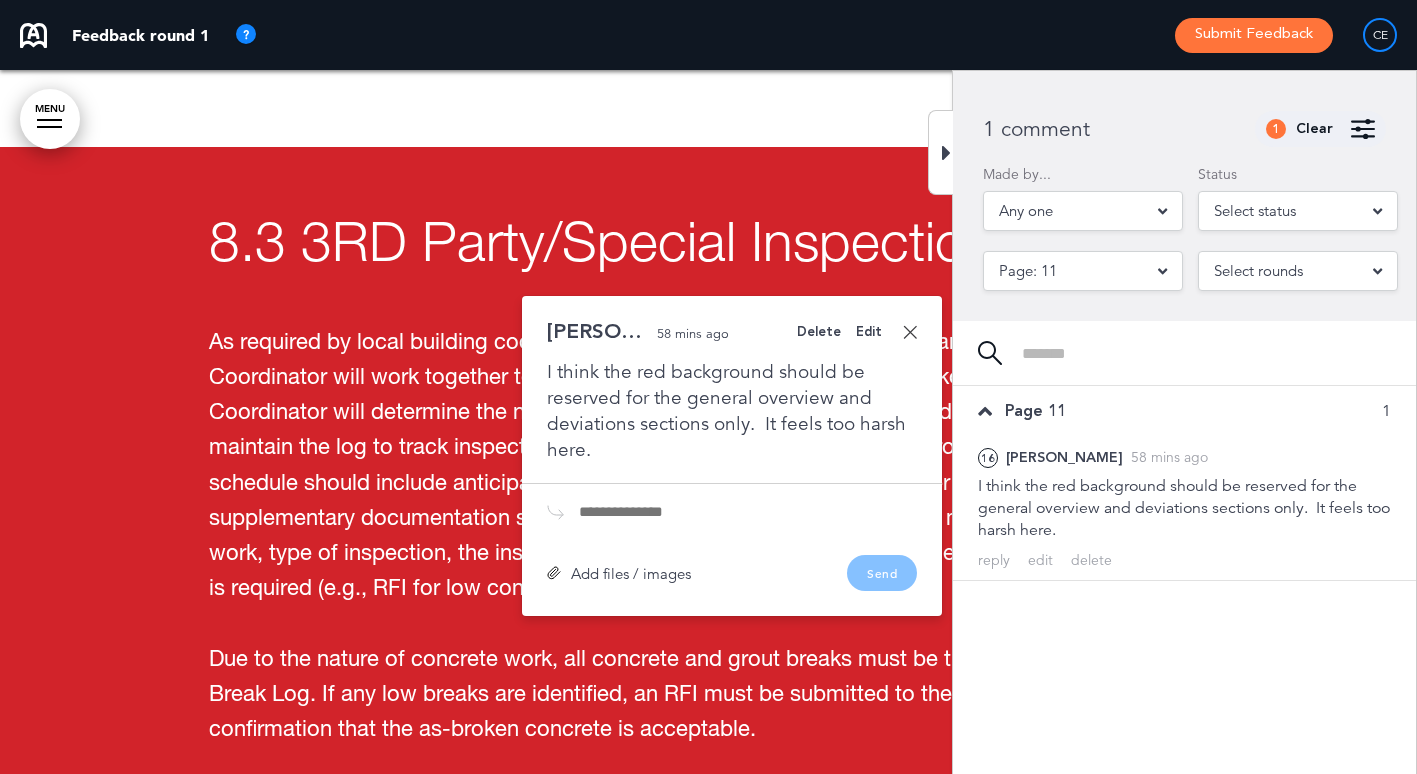 click on "Delete" at bounding box center (819, 332) 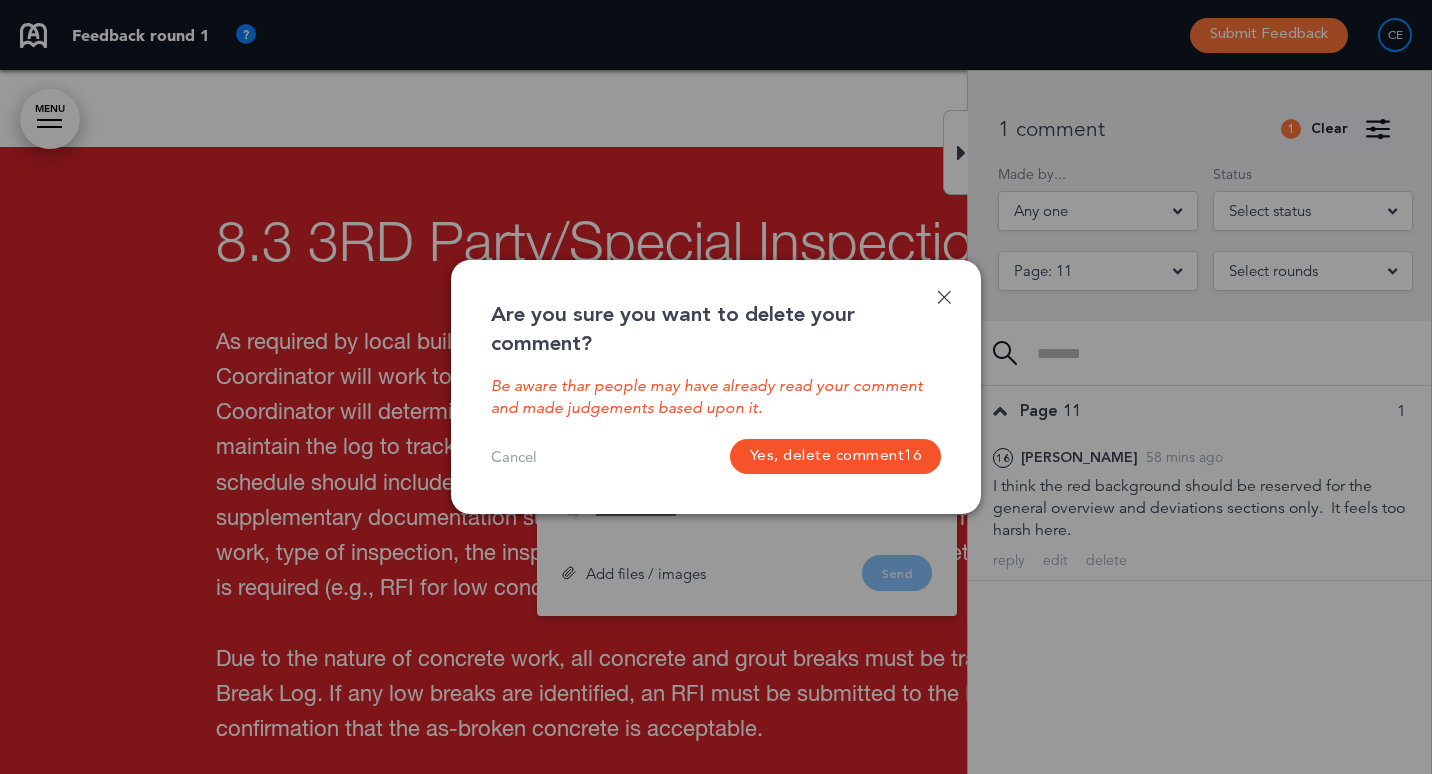 click on "Yes, delete comment  16" at bounding box center (836, 456) 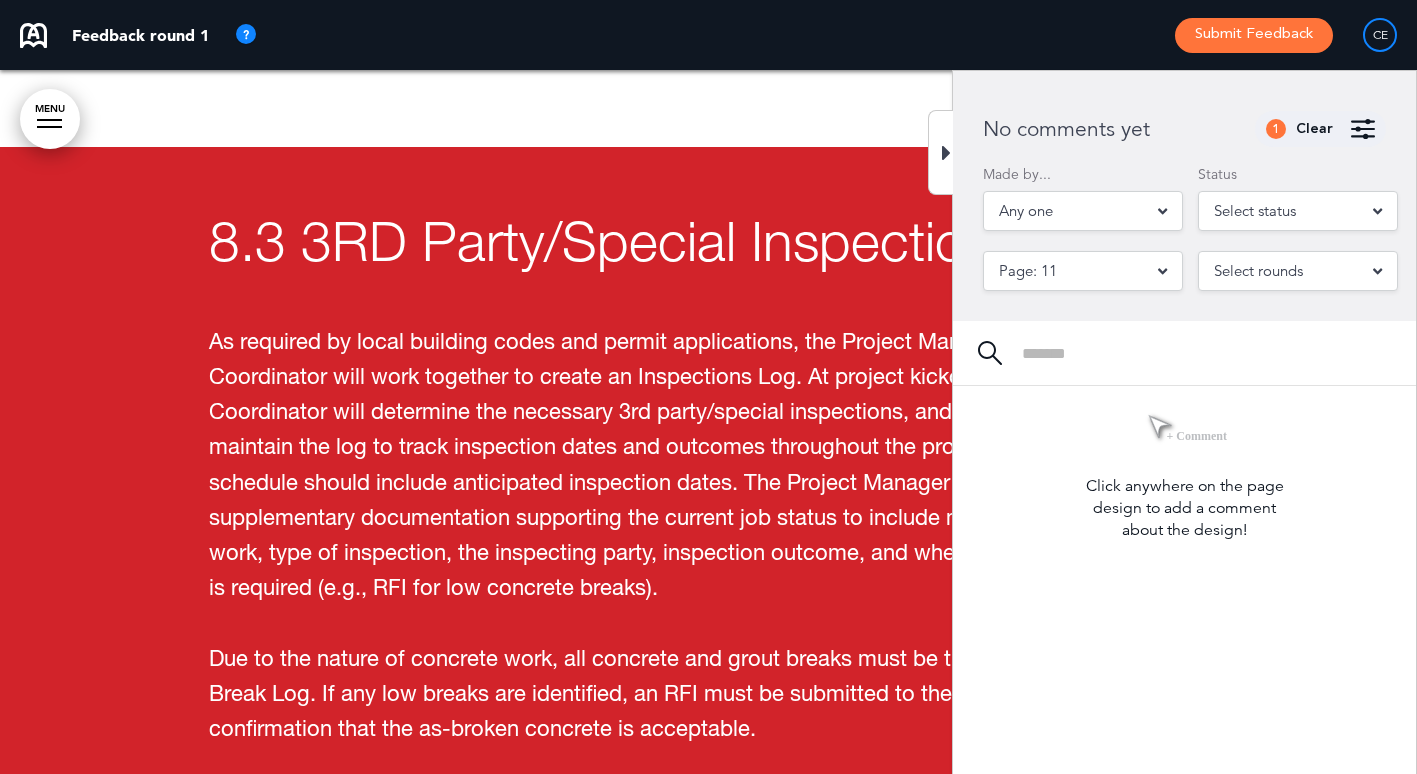 click on "8.3 3RD Party/Special Inspections As required by local building codes and permit applications, the Project Manager and Permit Coordinator will work together to create an Inspections Log. At project kickoff, the Permit Coordinator will determine the necessary 3rd party/special inspections, and the Project Manager will maintain the log to track inspection dates and outcomes throughout the project. The project schedule should include anticipated inspection dates. The Project Manager will also collect any supplementary documentation supporting the current job status to include marked up plans, area of work, type of inspection, the inspecting party, inspection outcome, and whether a closing document is required (e.g., RFI for low concrete breaks).    Due to the nature of concrete work, all concrete and grout breaks must be tracked on a Concrete Break Log. If any low breaks are identified, an RFI must be submitted to the Engineer of Record for confirmation that the as-broken concrete is acceptable." at bounding box center [709, 591] 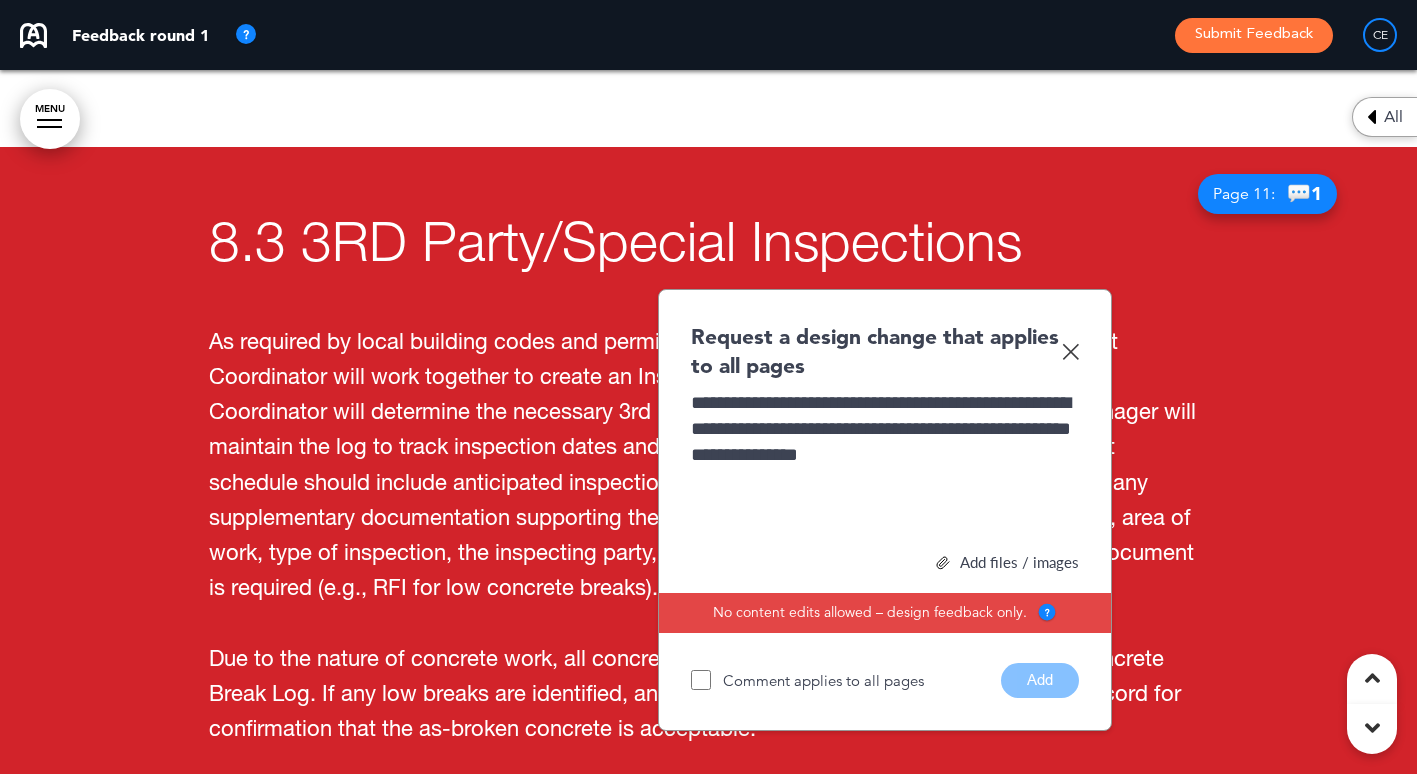 click on "**********" at bounding box center [881, 428] 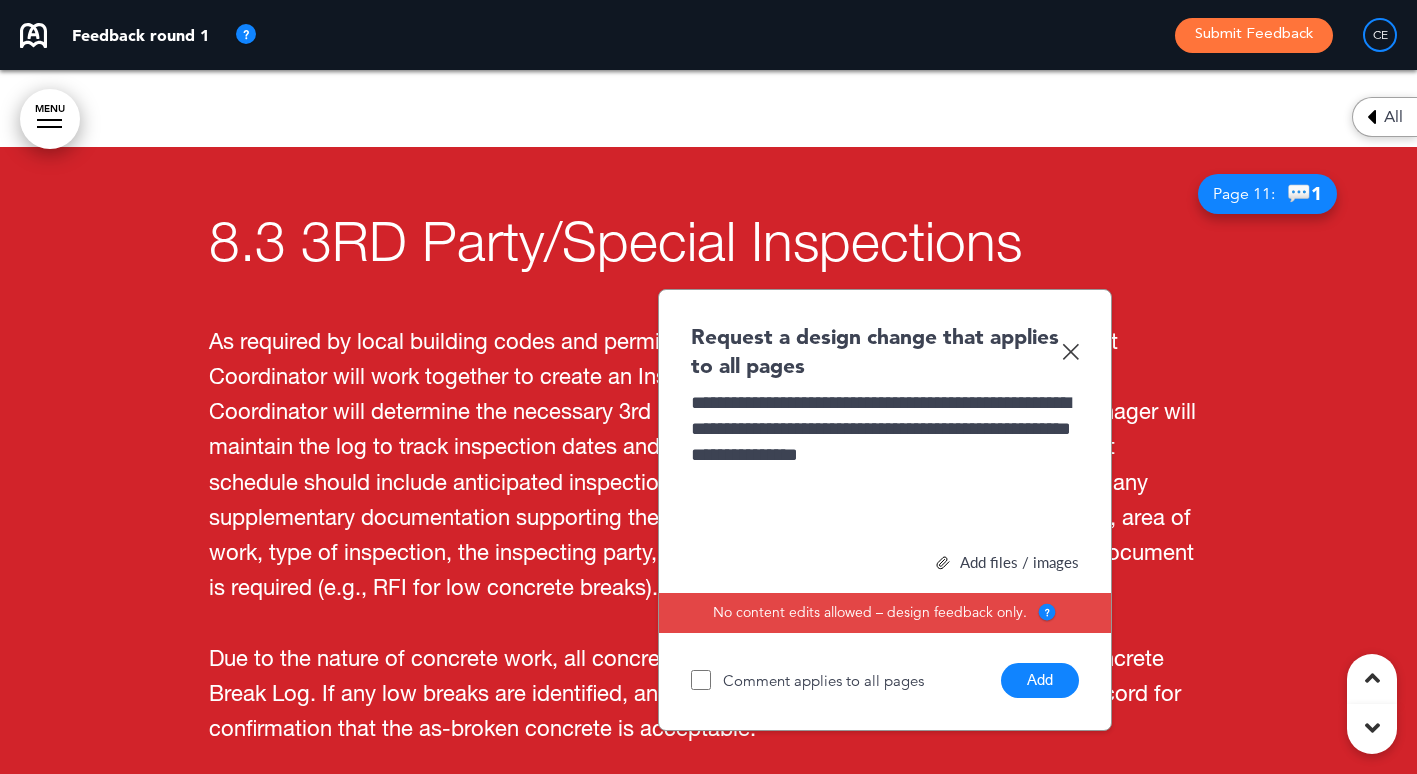 click on "Add" at bounding box center (1040, 680) 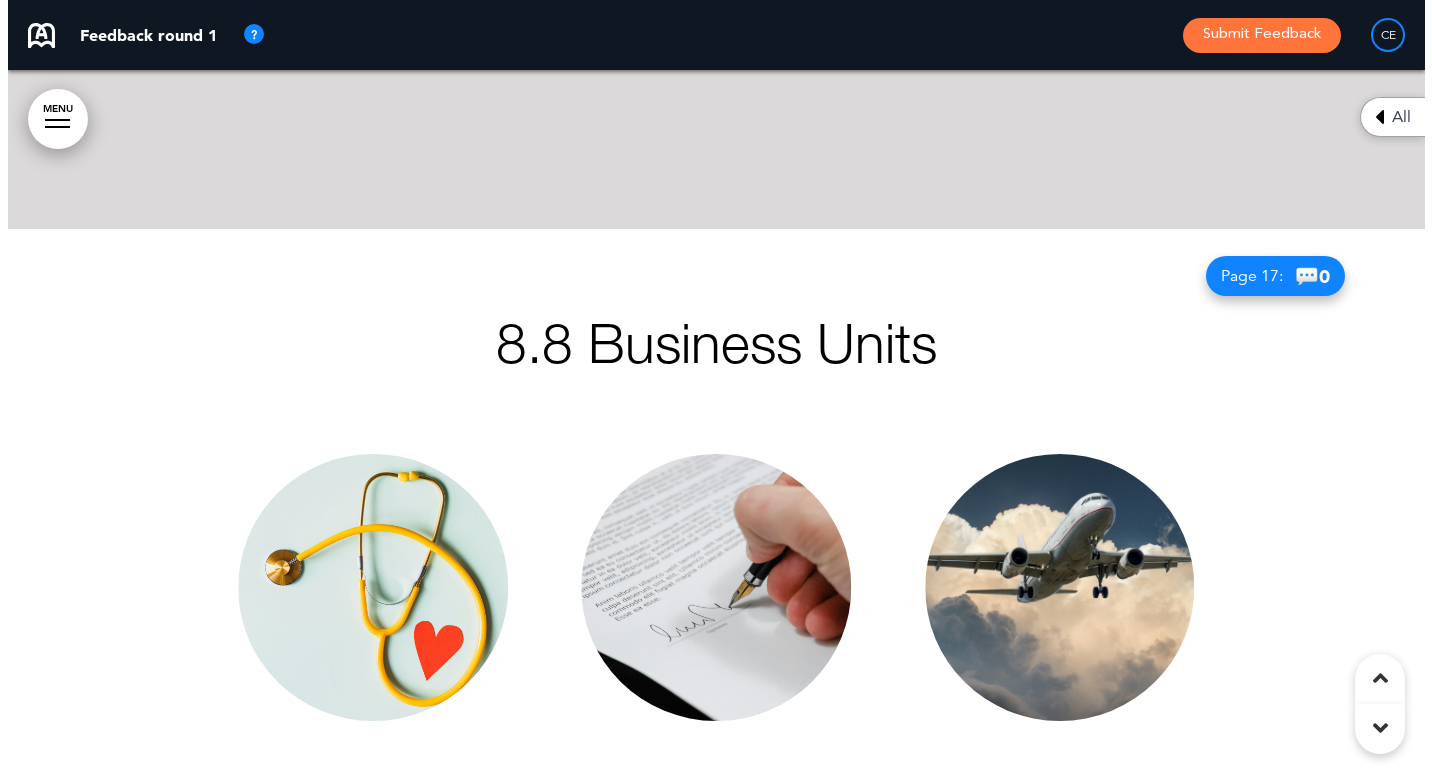 scroll, scrollTop: 13804, scrollLeft: 0, axis: vertical 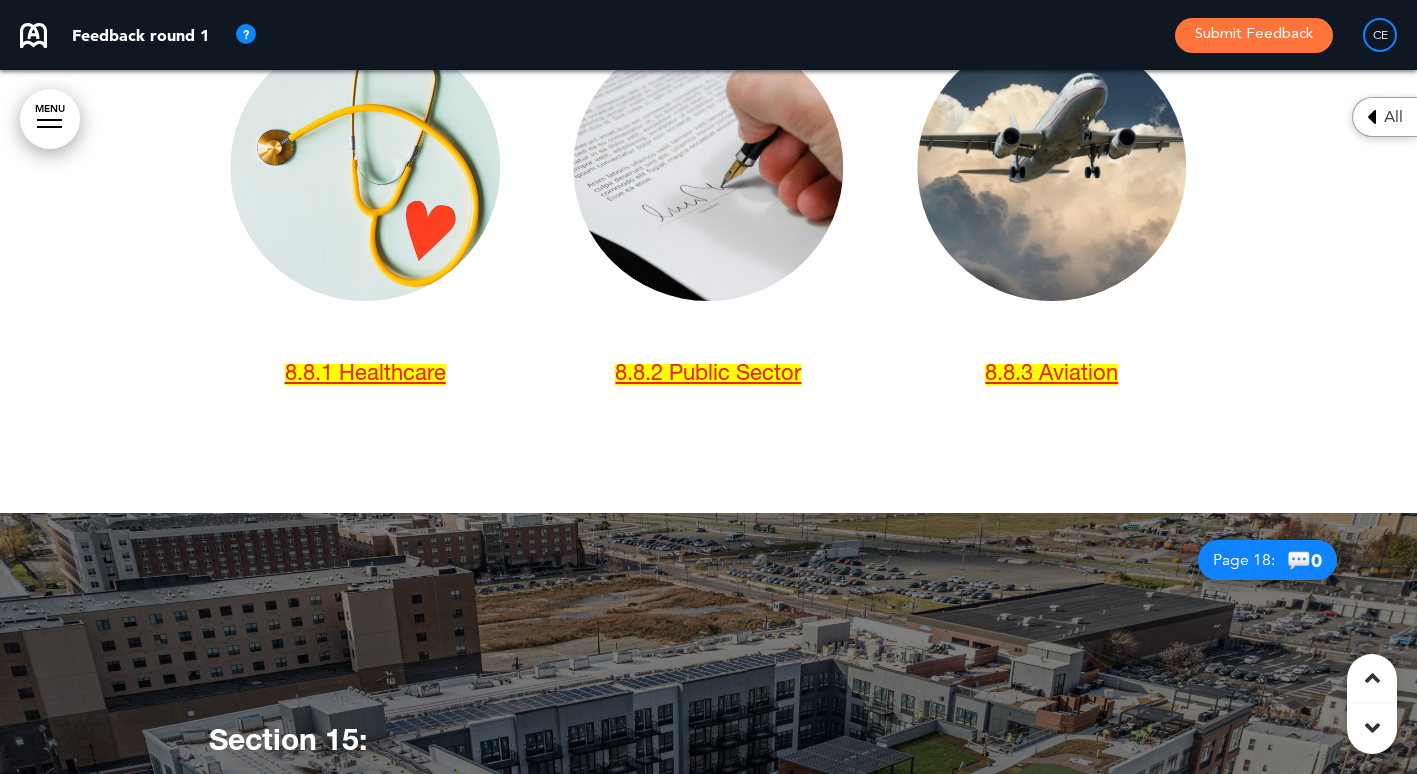 click on "Submit Feedback" at bounding box center [1254, 35] 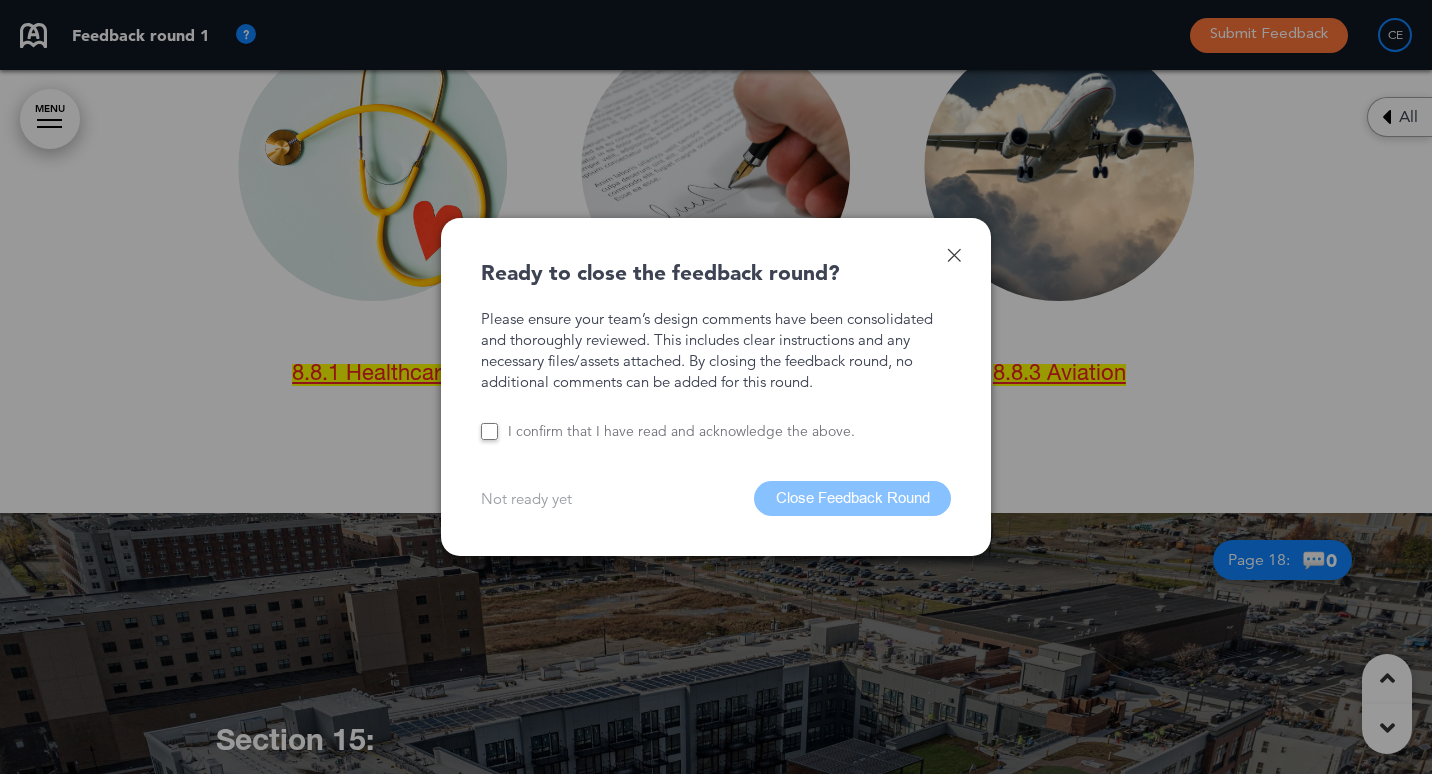 click on "I confirm that I have read and acknowledge the above." at bounding box center (681, 431) 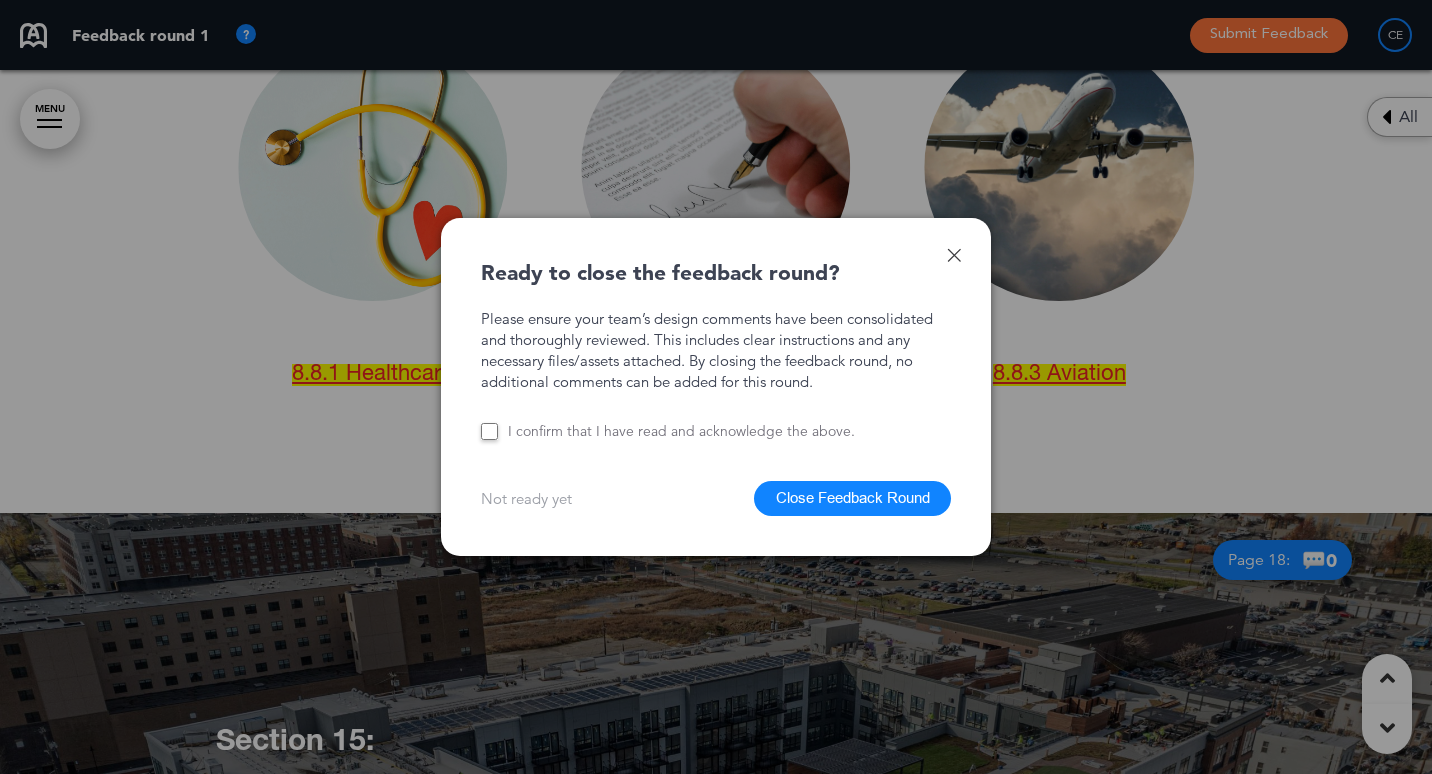 click on "Close Feedback Round" at bounding box center [852, 498] 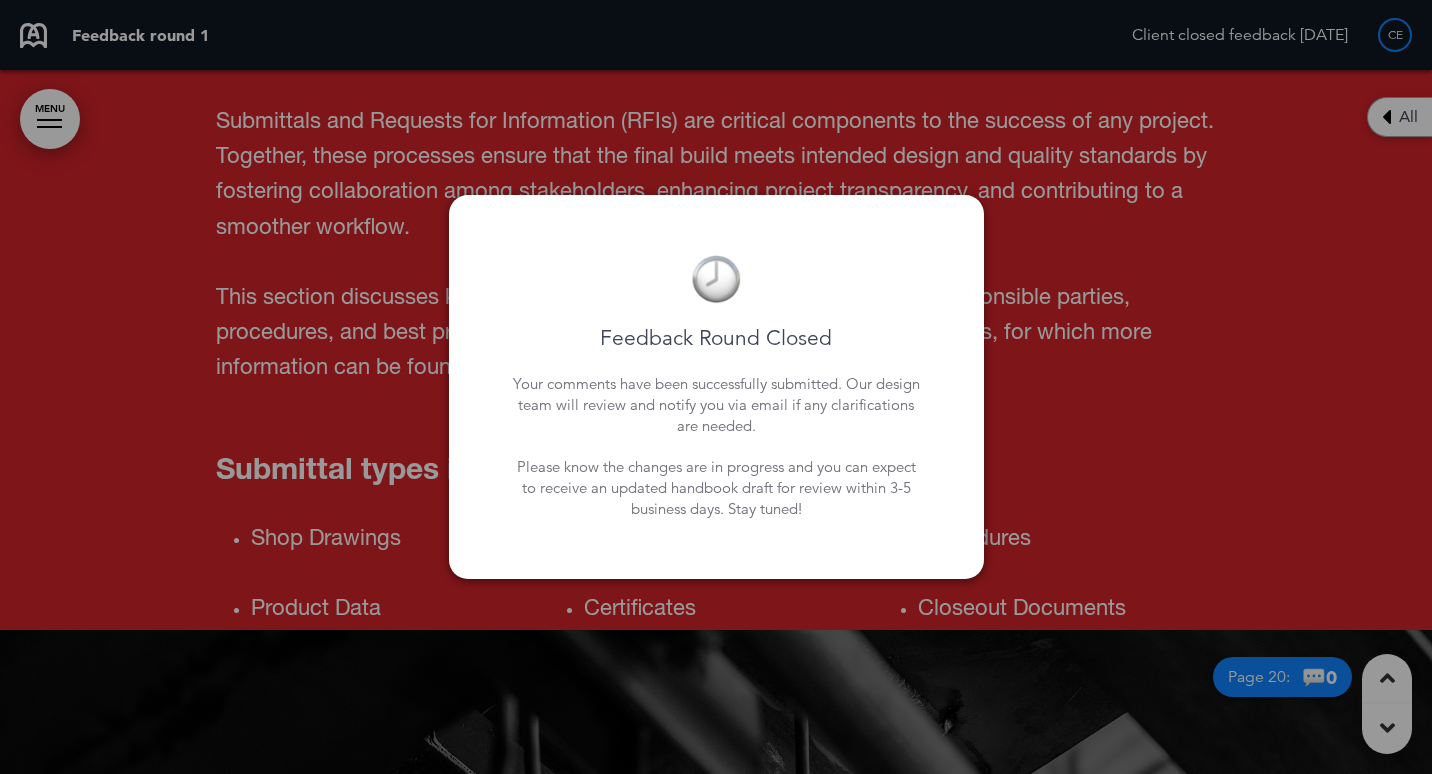 scroll, scrollTop: 0, scrollLeft: 0, axis: both 